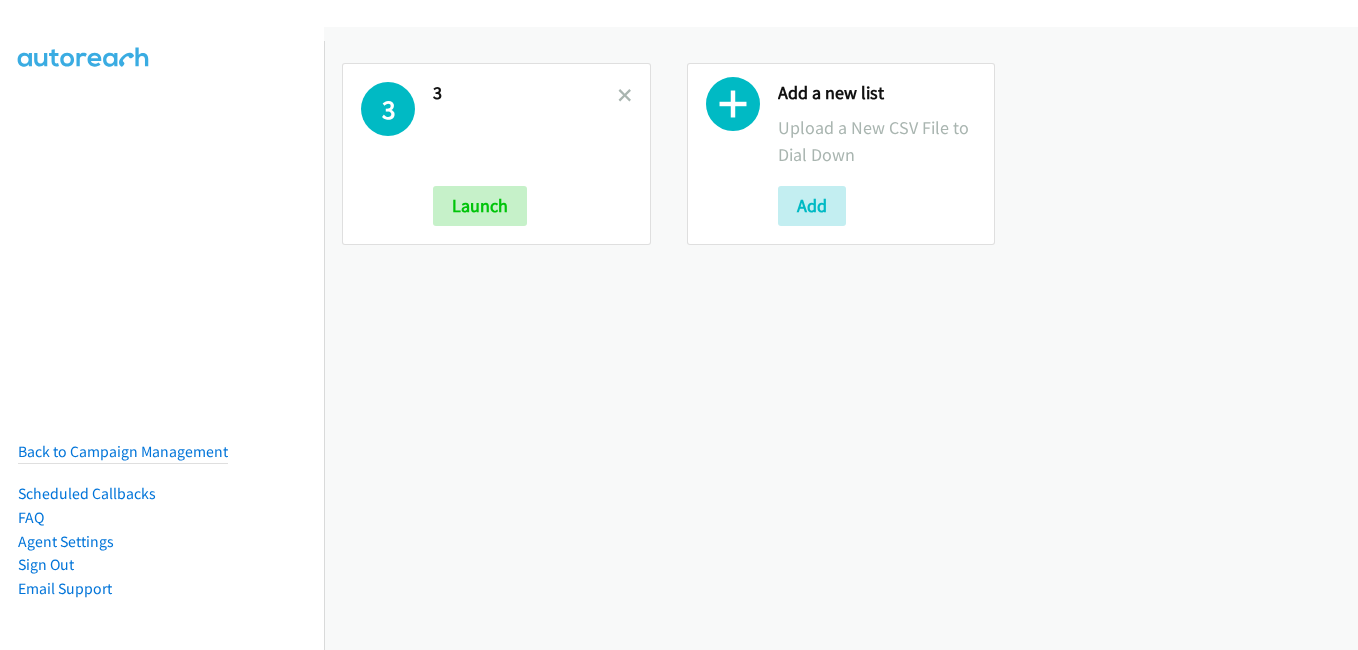 scroll, scrollTop: 0, scrollLeft: 0, axis: both 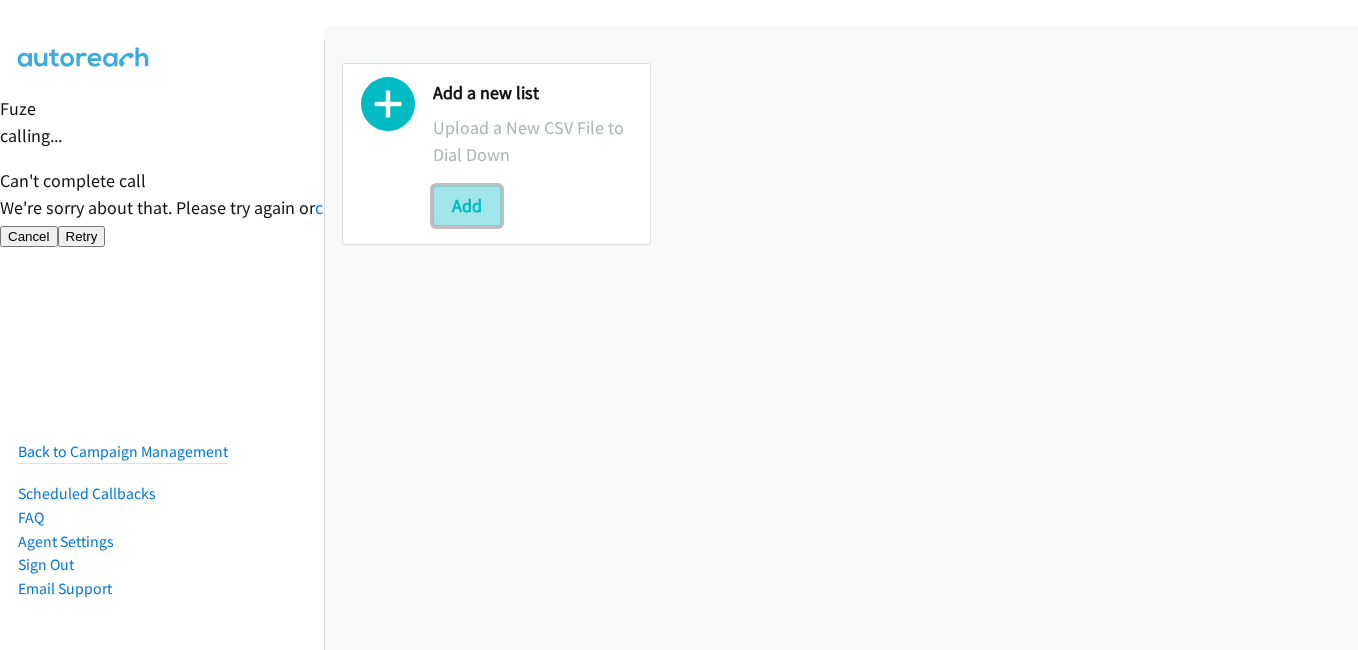 click on "Add" at bounding box center (467, 206) 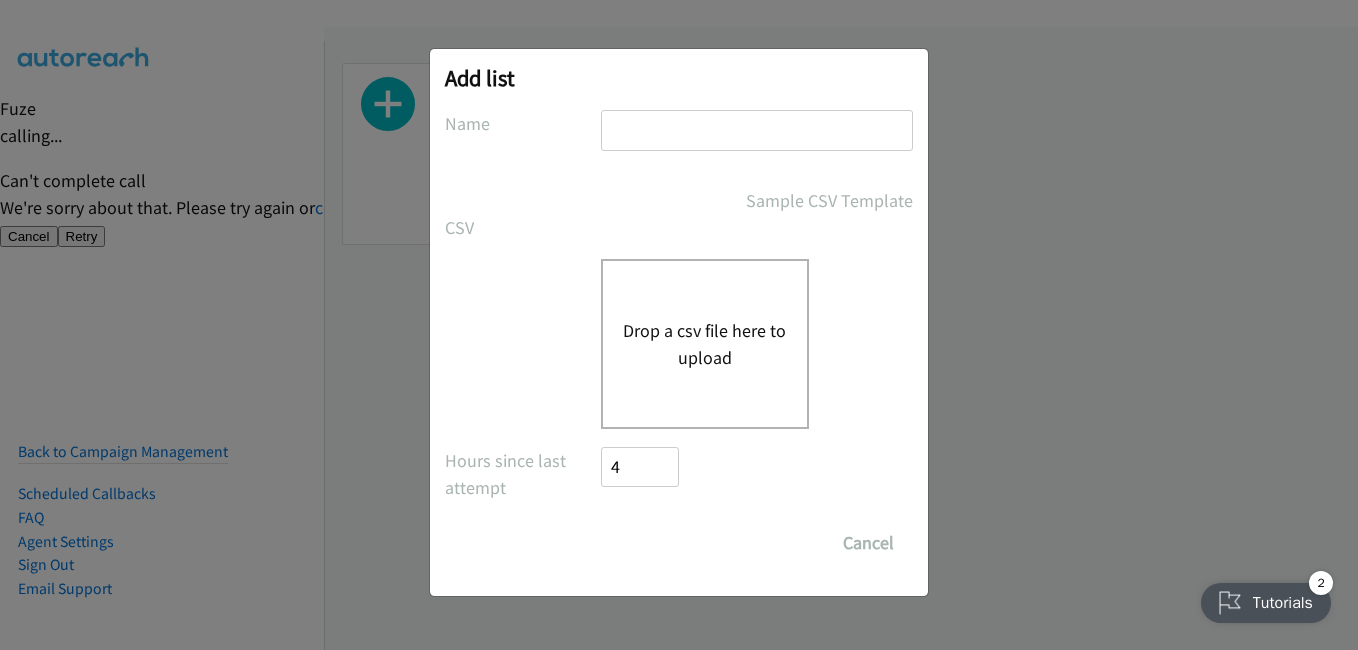 scroll, scrollTop: 0, scrollLeft: 0, axis: both 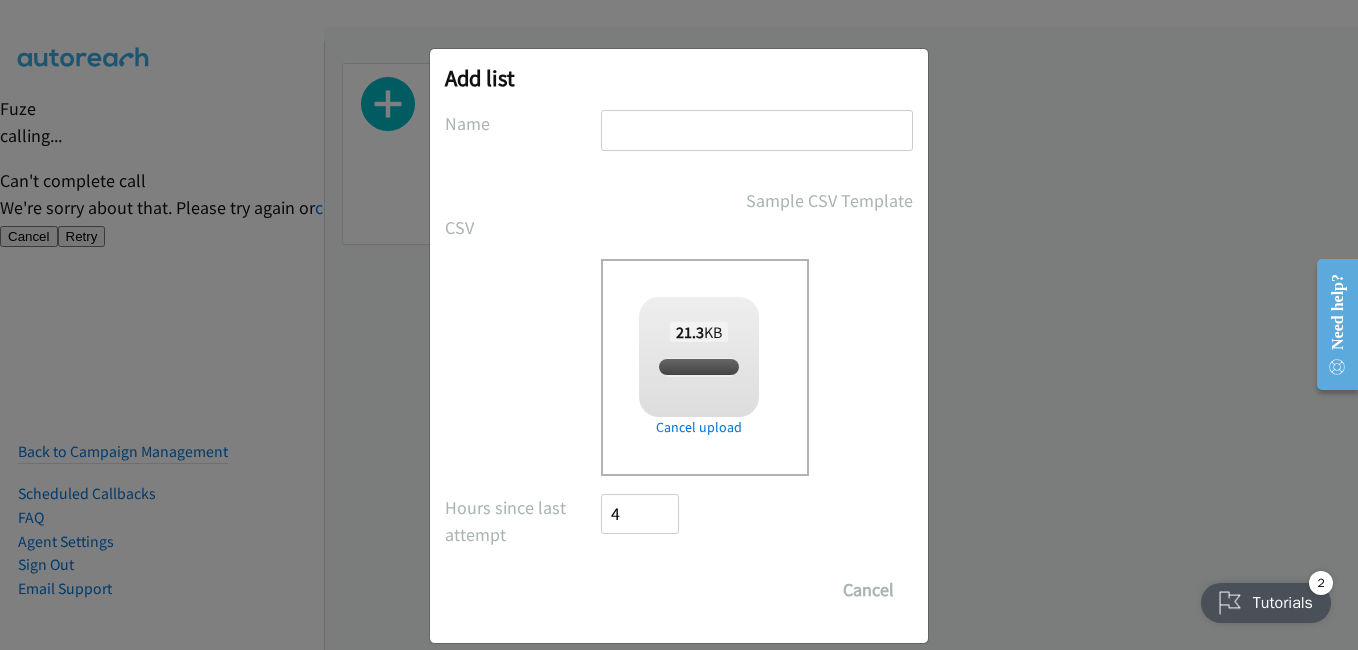 checkbox on "true" 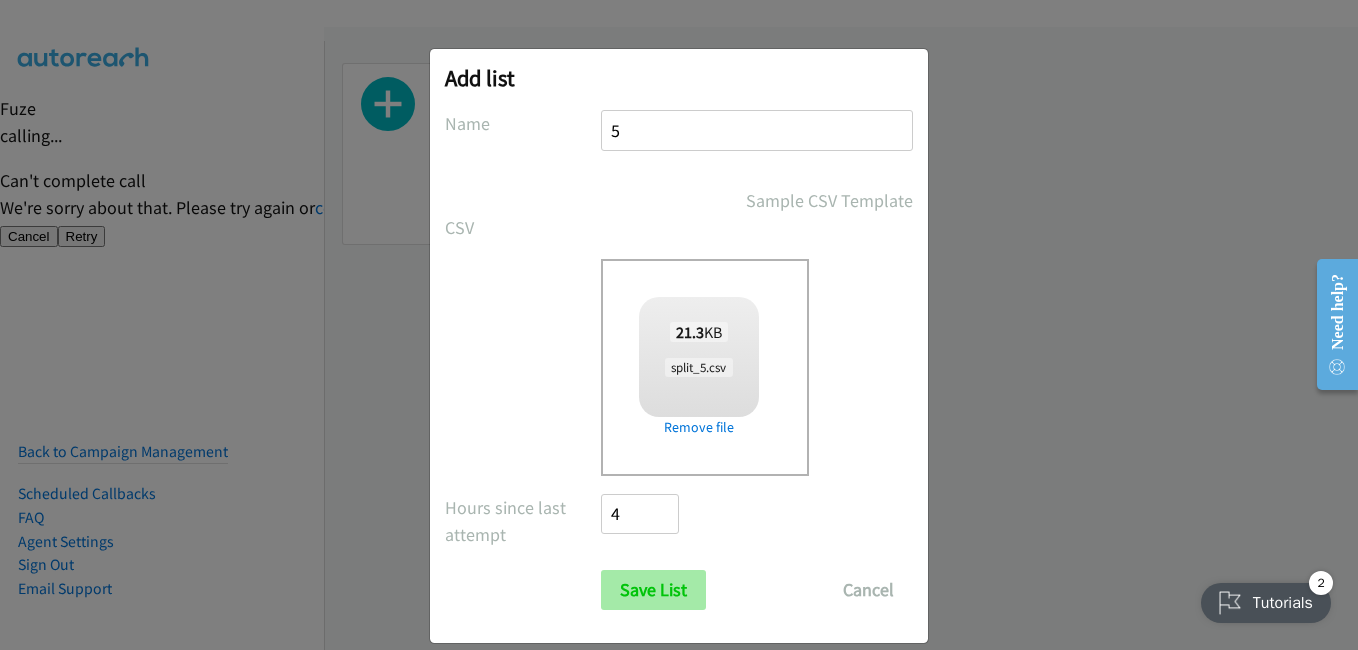 type on "5" 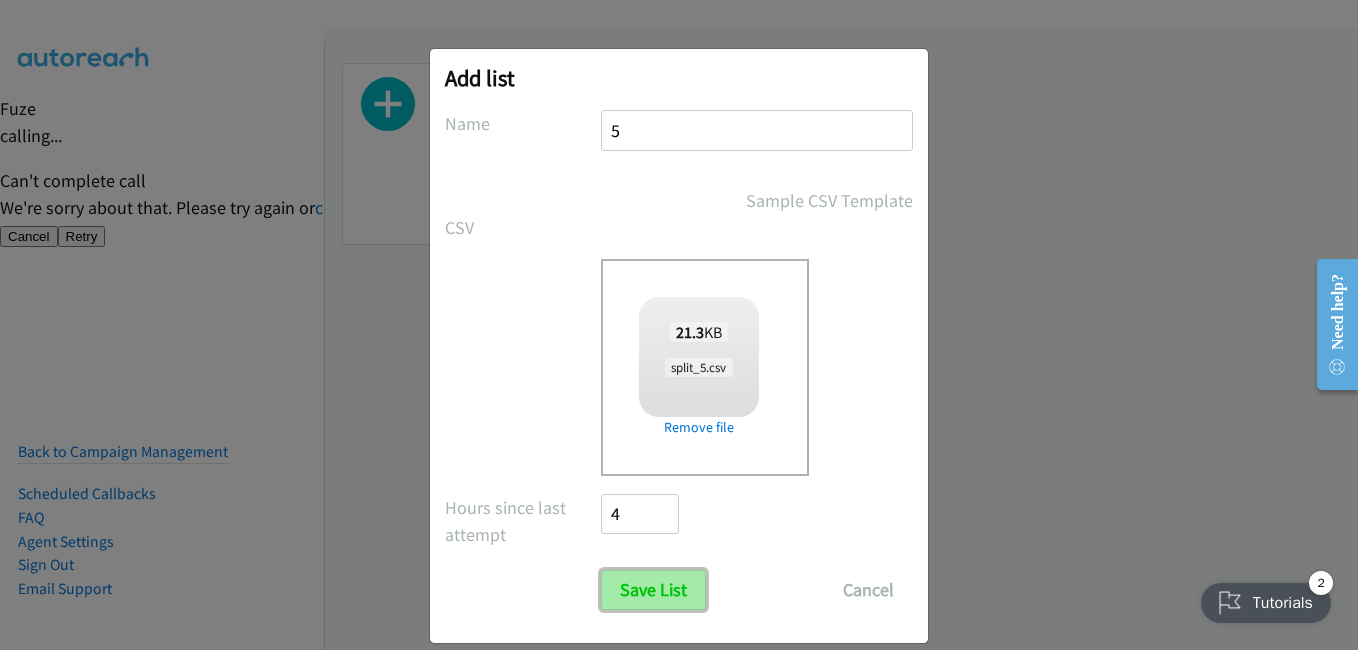click on "Save List" at bounding box center (653, 590) 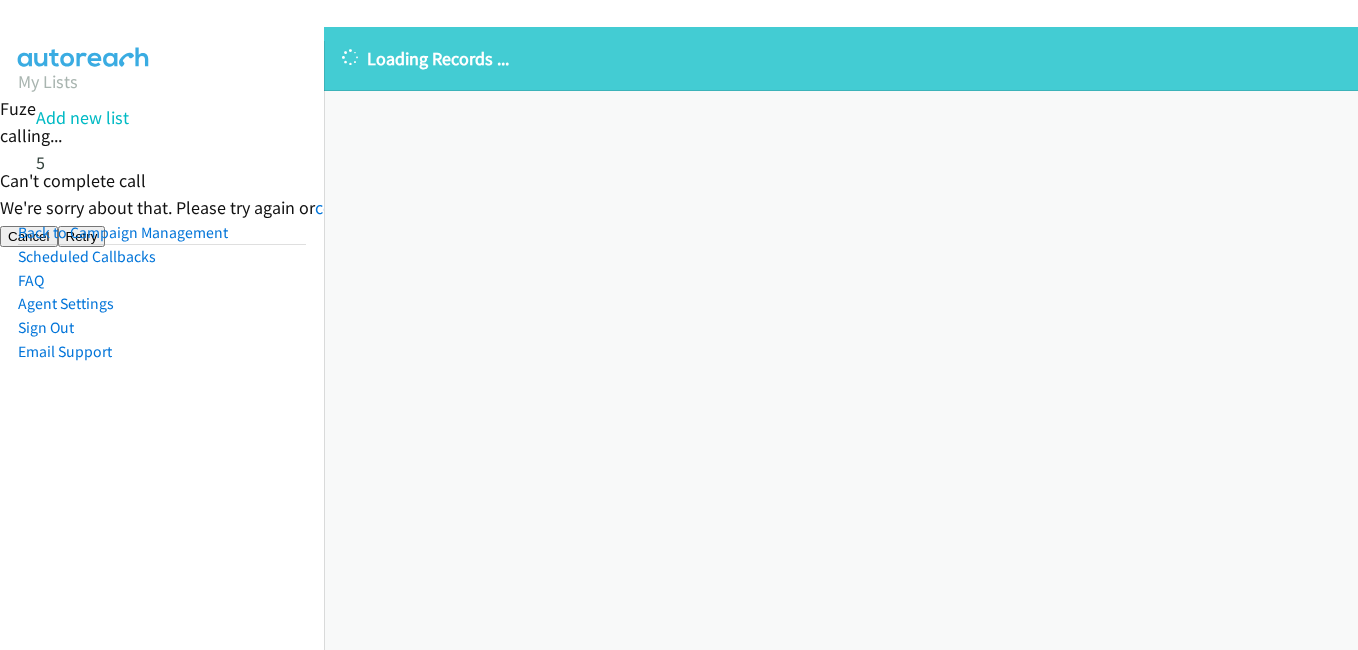 scroll, scrollTop: 0, scrollLeft: 0, axis: both 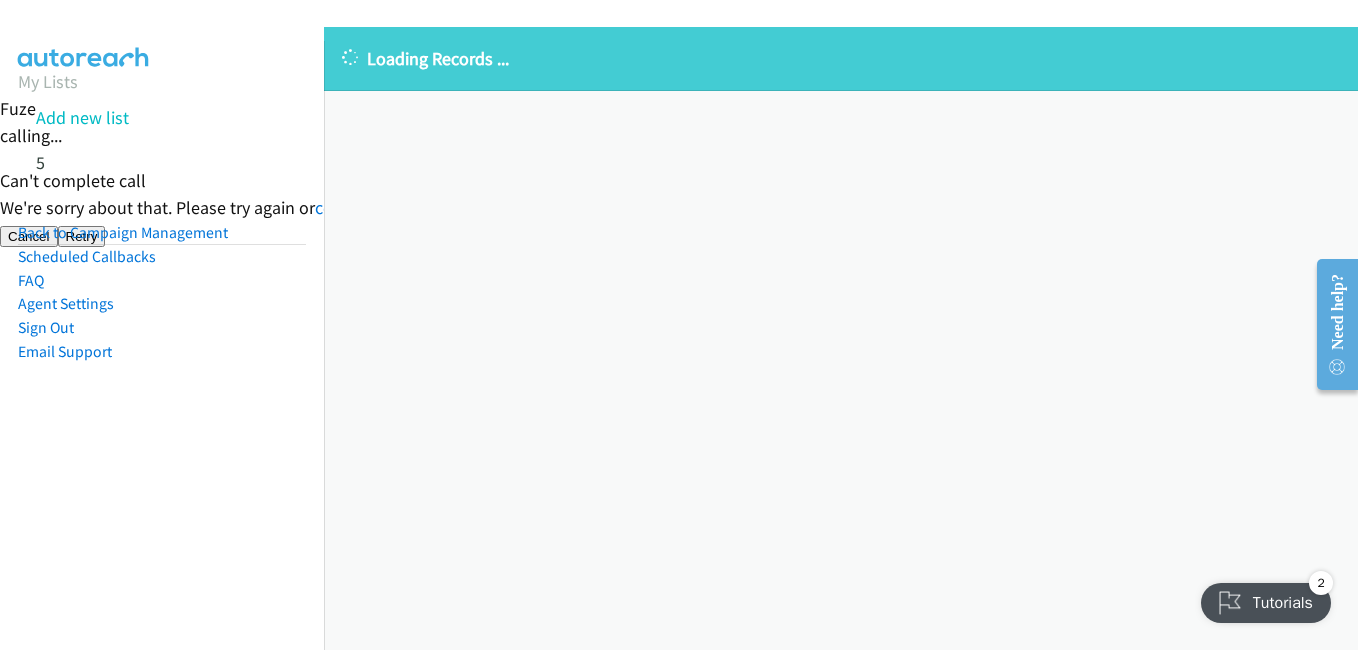 click on "My Lists
Add new list
5
Back to Campaign Management
Scheduled Callbacks
FAQ
Agent Settings
Sign Out
Compact View
Email Support" at bounding box center (162, 366) 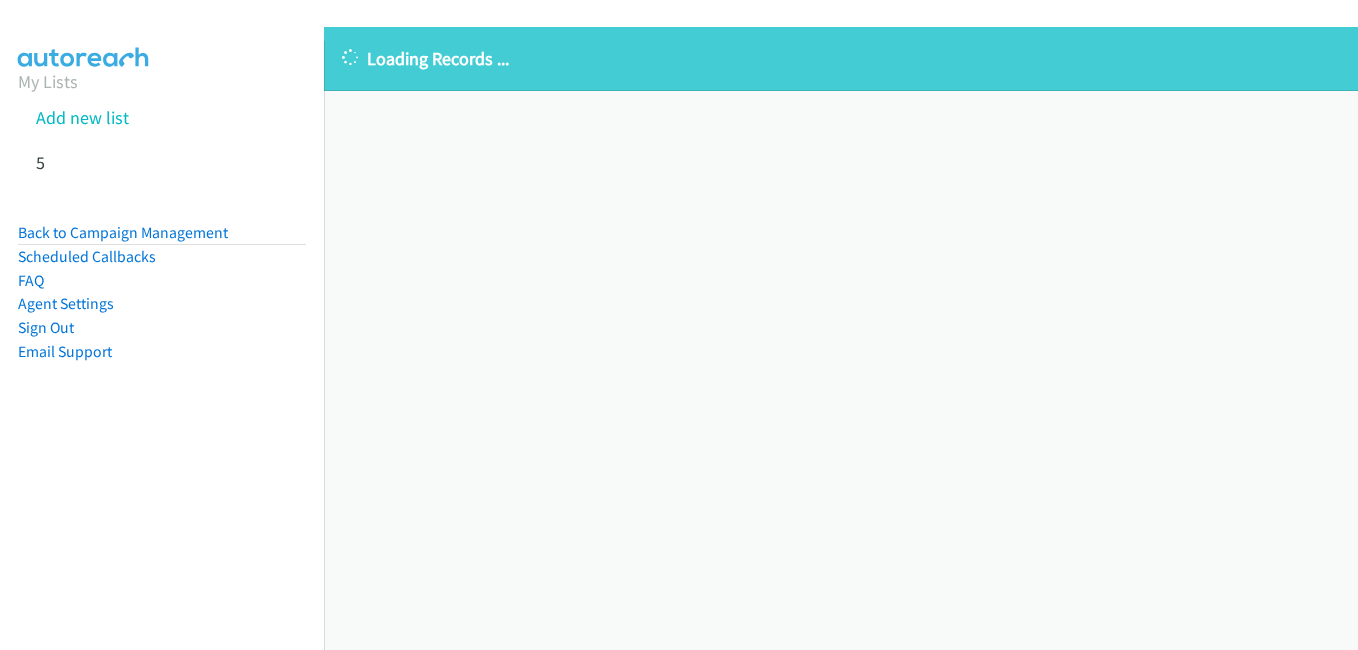 scroll, scrollTop: 0, scrollLeft: 0, axis: both 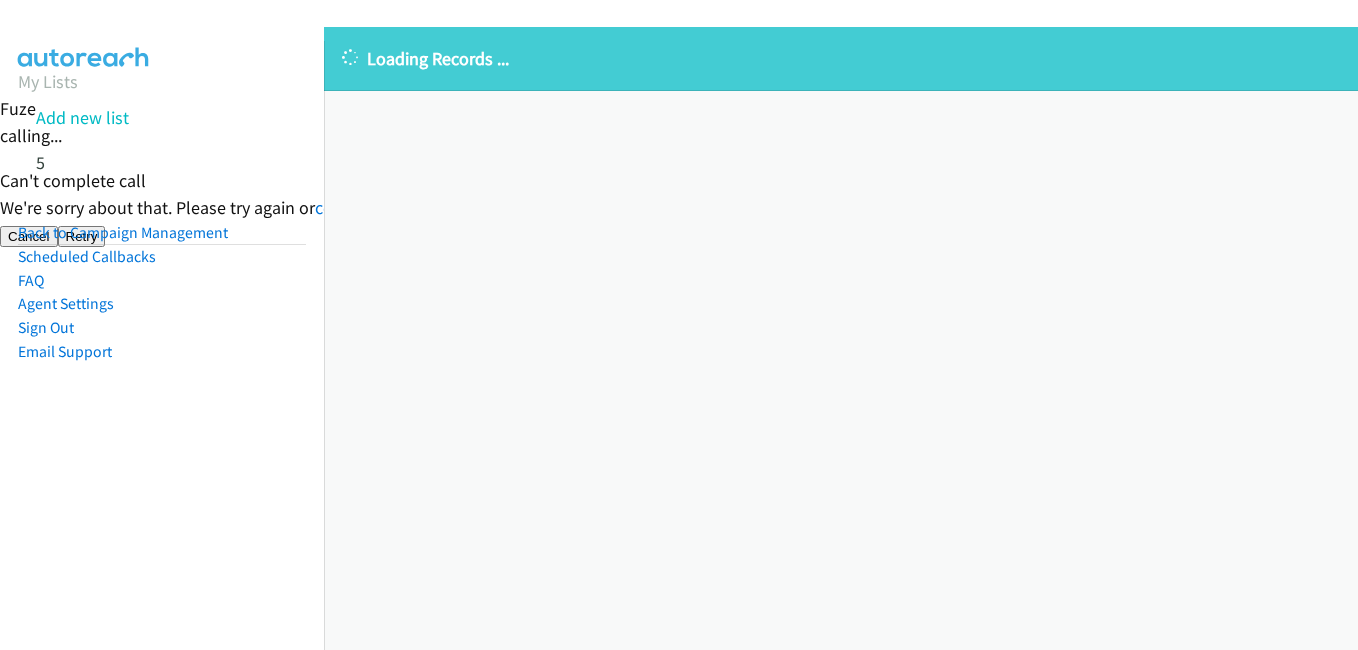 click on "Loading Records ...
Sorry, something went wrong please try again." at bounding box center (841, 338) 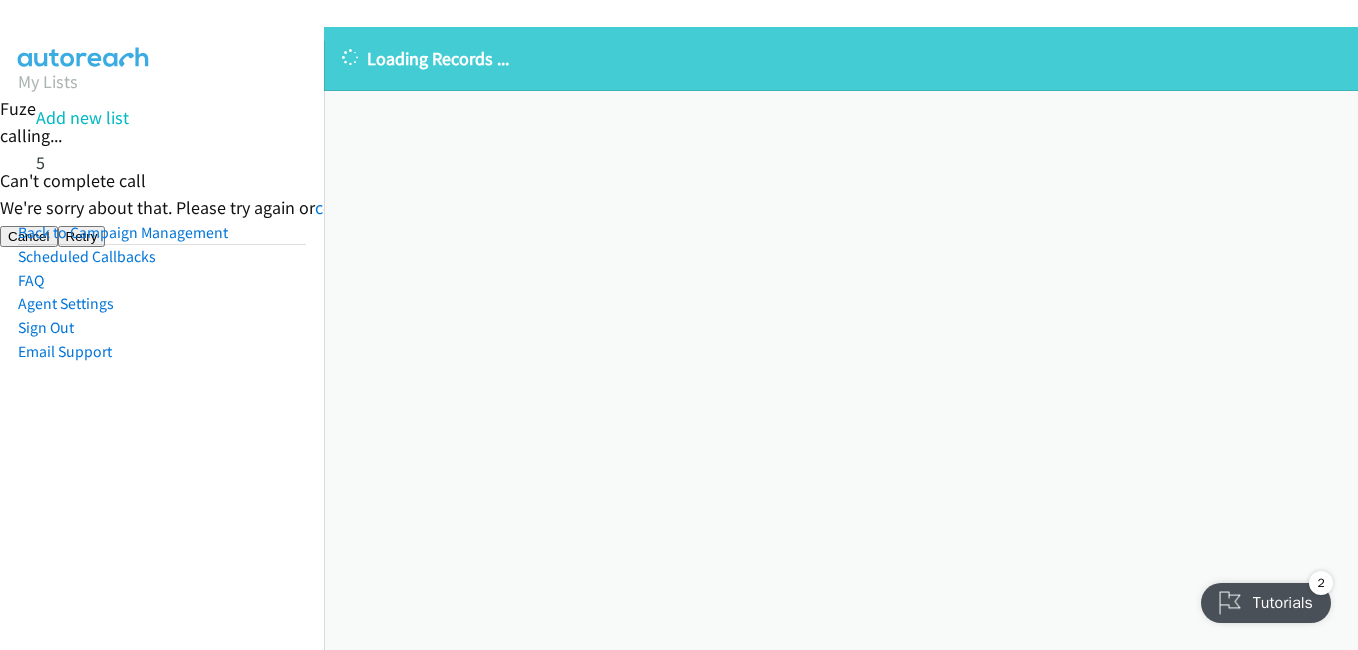 scroll, scrollTop: 0, scrollLeft: 0, axis: both 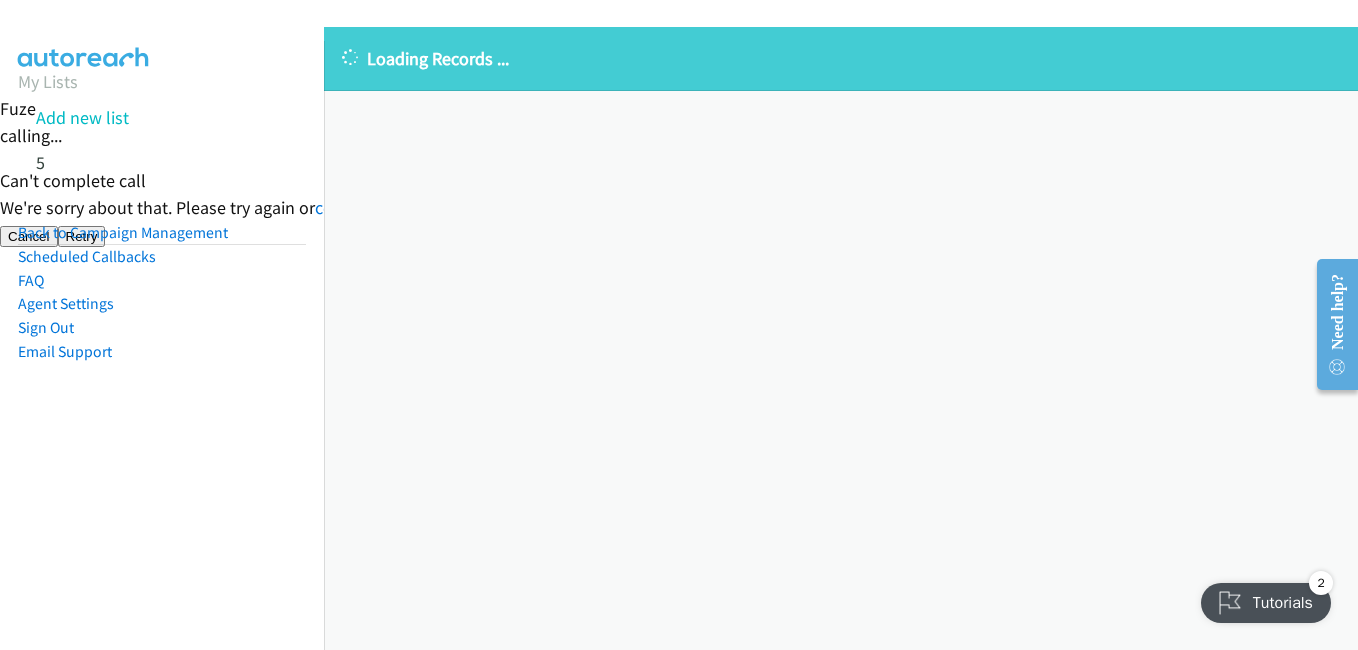 click on "My Lists
Add new list
5
Back to Campaign Management
Scheduled Callbacks
FAQ
Agent Settings
Sign Out
Compact View
Email Support" at bounding box center [162, 366] 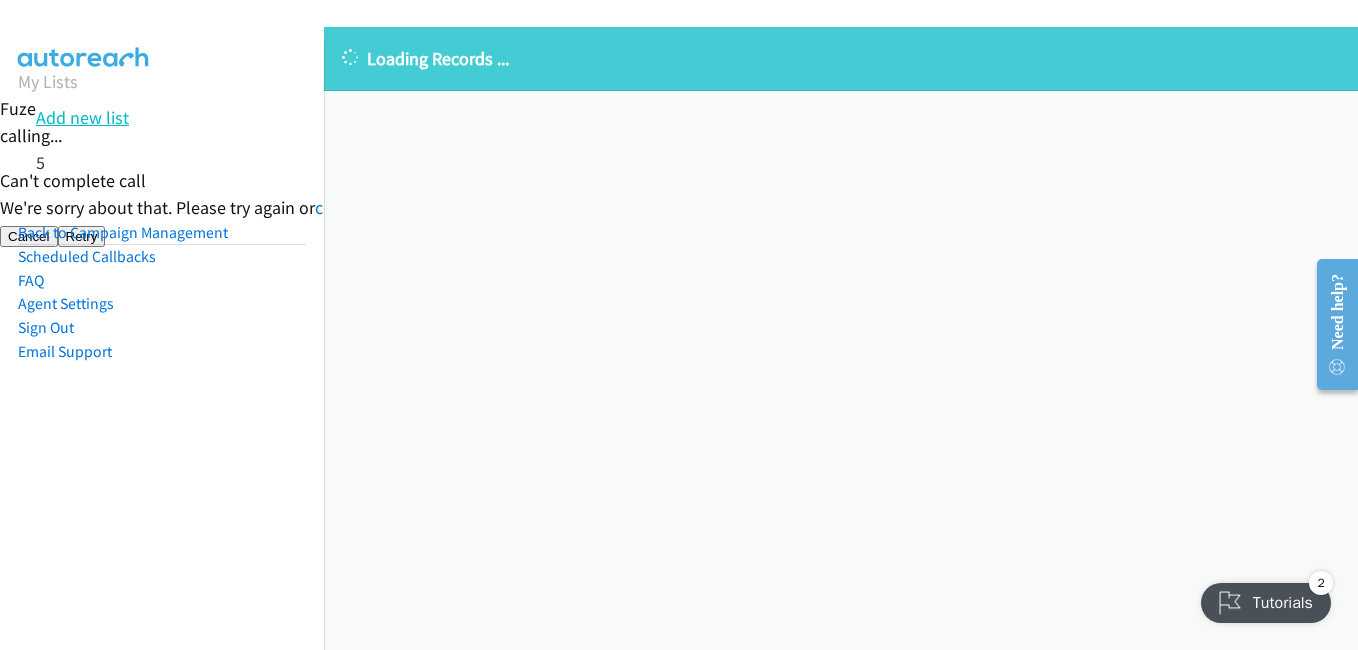 click on "Add new list" at bounding box center [82, 117] 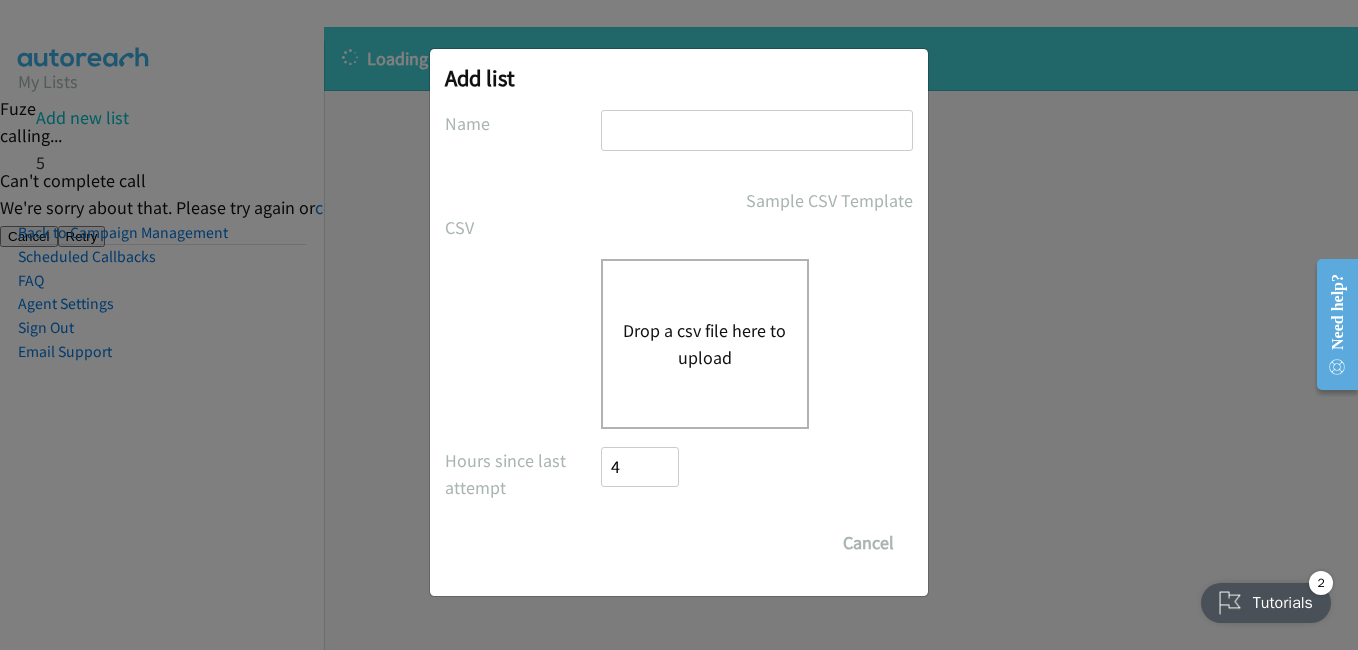 click on "Drop a csv file here to upload" at bounding box center (705, 344) 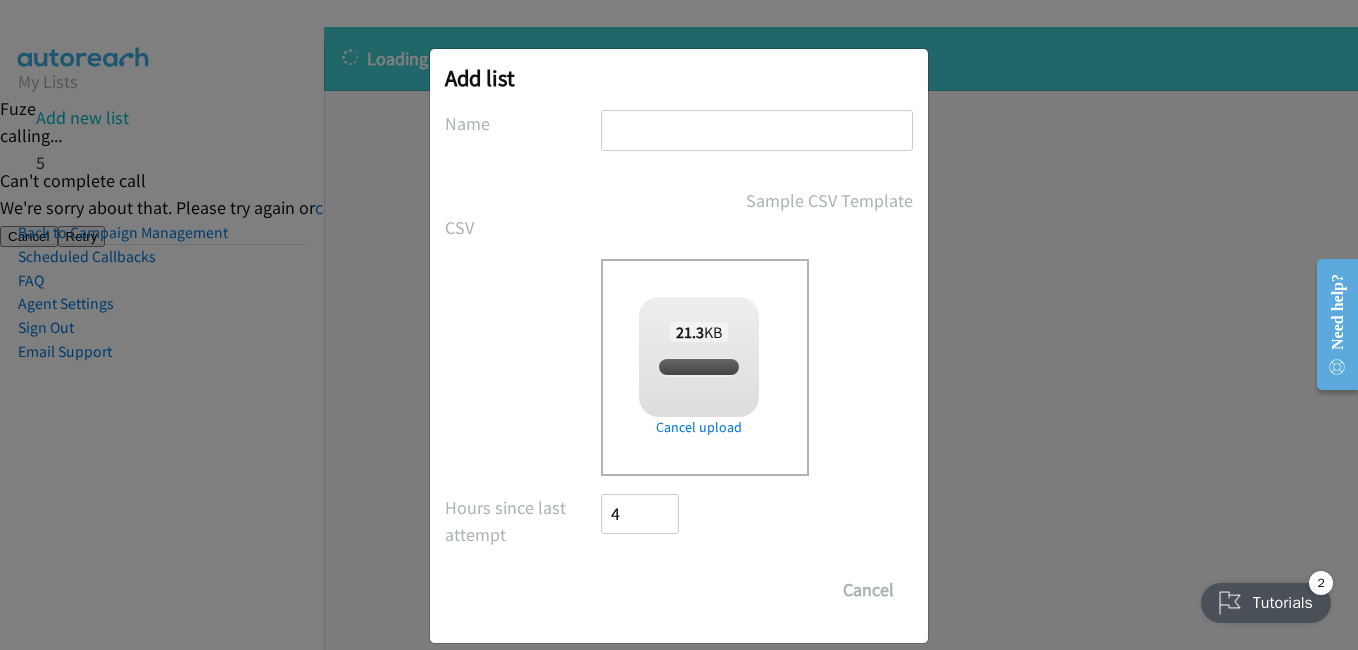 checkbox on "true" 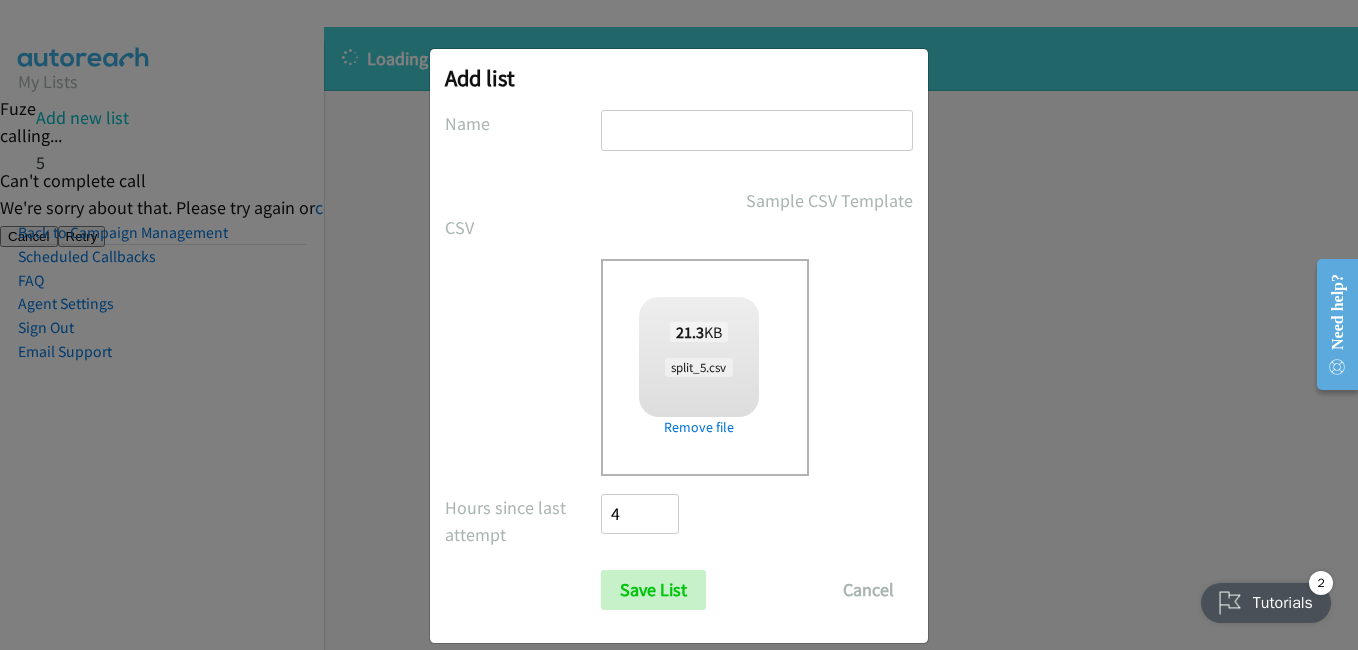 click at bounding box center (757, 130) 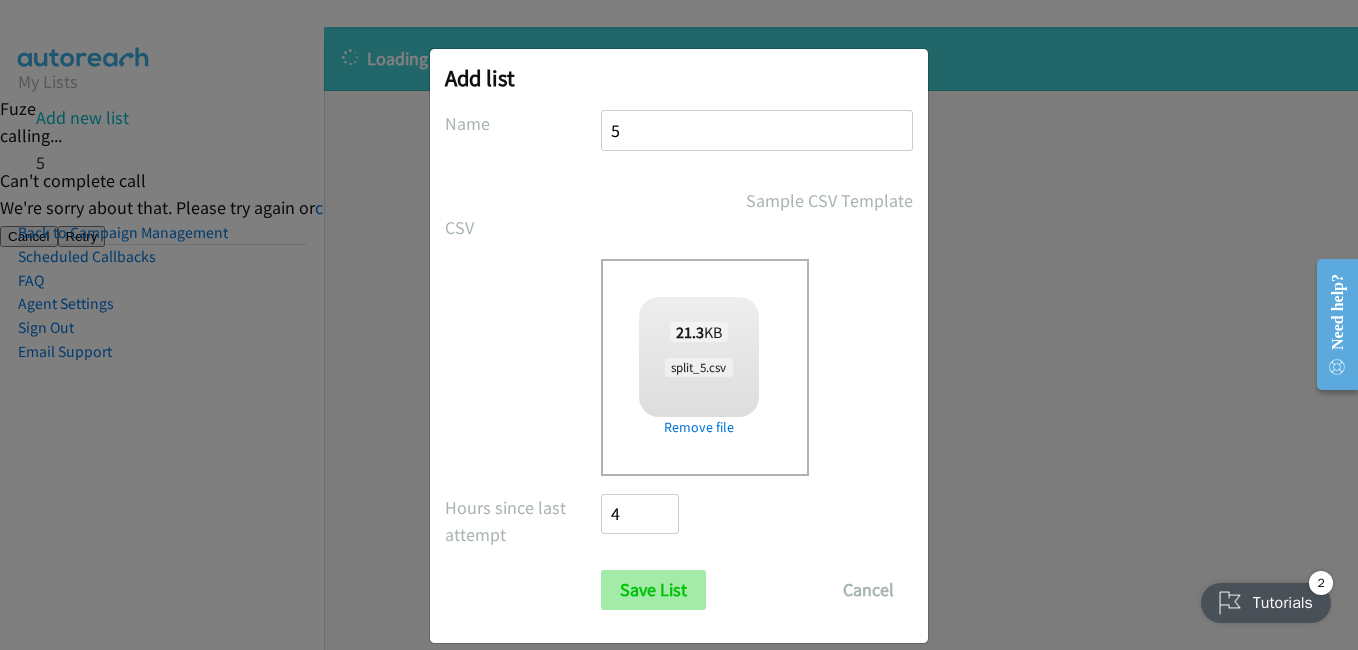 type on "5" 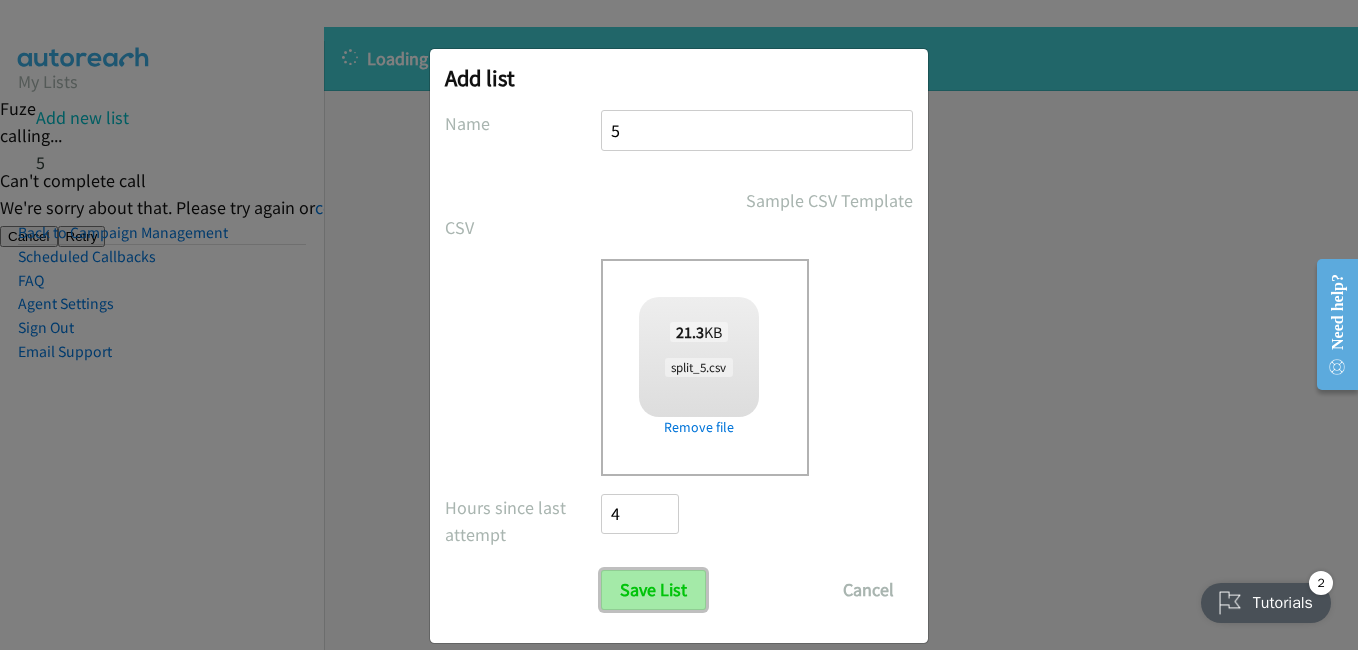 click on "Save List" at bounding box center [653, 590] 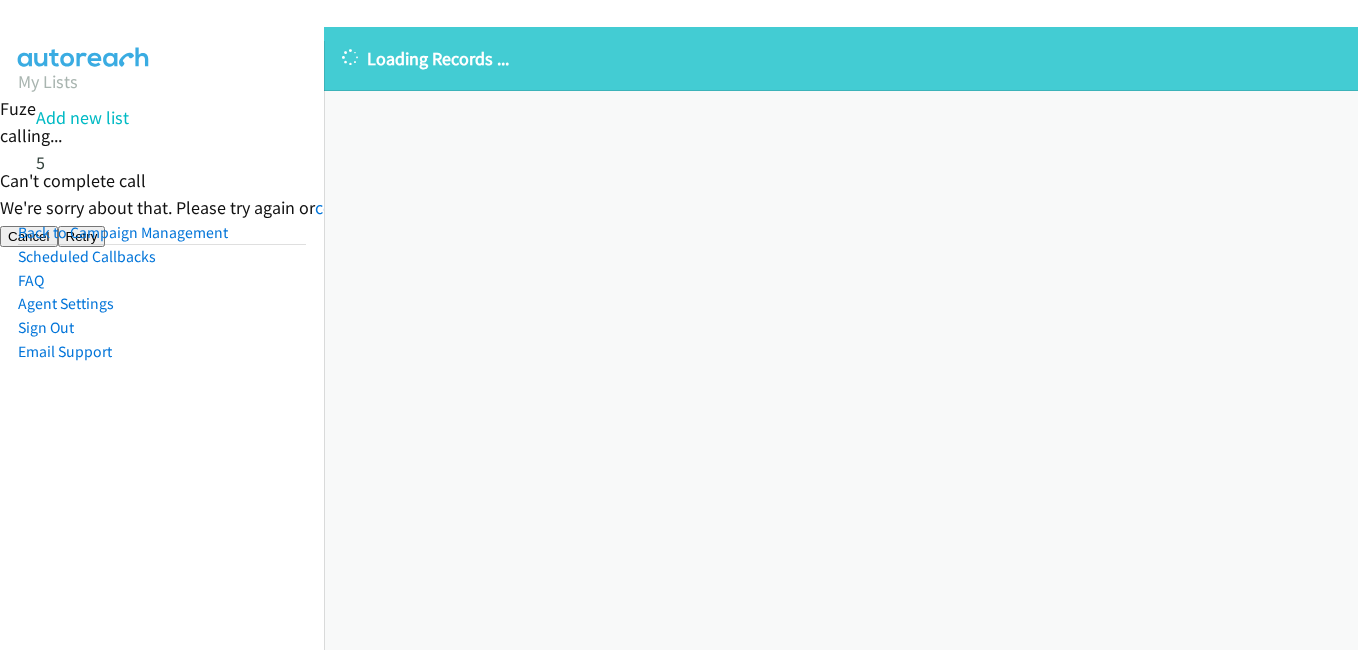 scroll, scrollTop: 0, scrollLeft: 0, axis: both 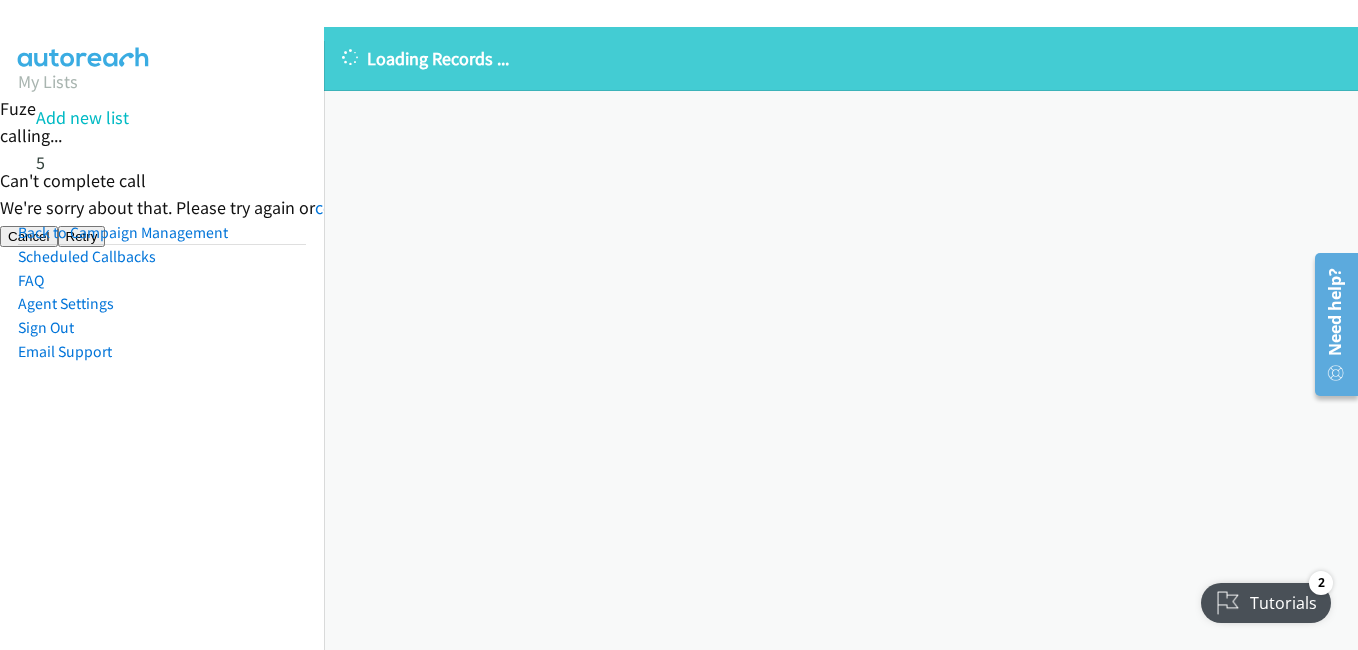 drag, startPoint x: 255, startPoint y: 512, endPoint x: 330, endPoint y: 500, distance: 75.95393 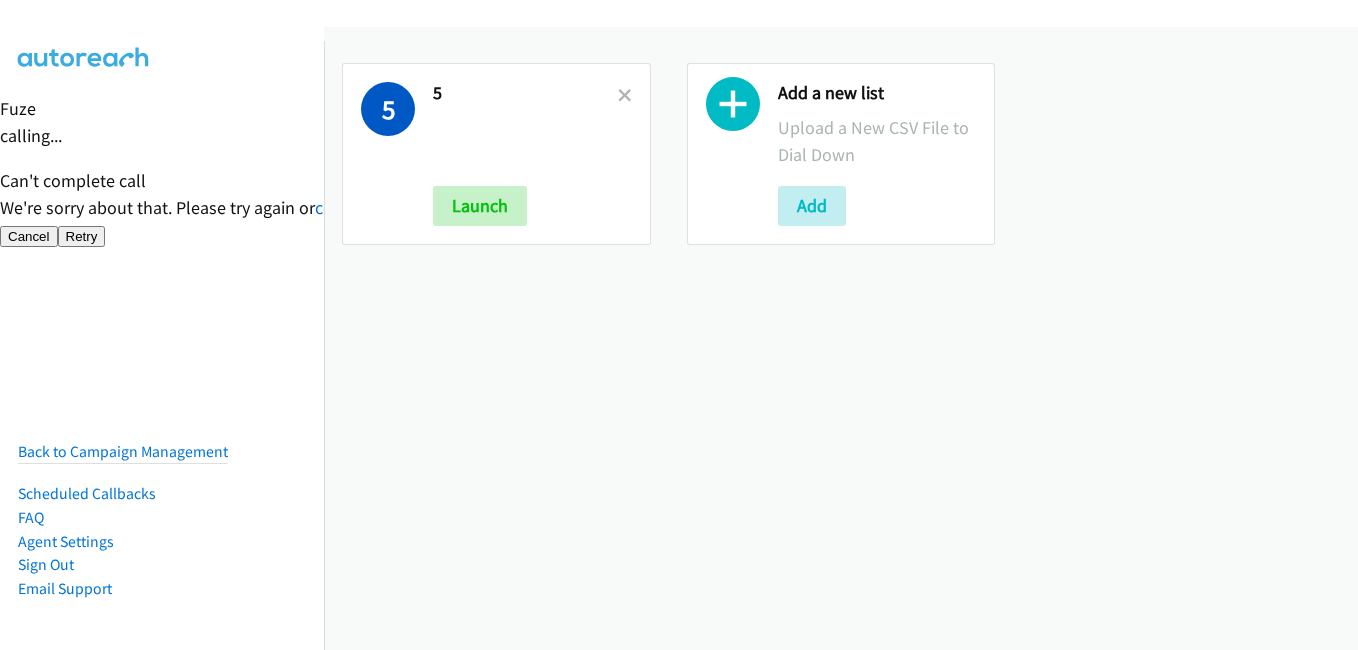 scroll, scrollTop: 0, scrollLeft: 0, axis: both 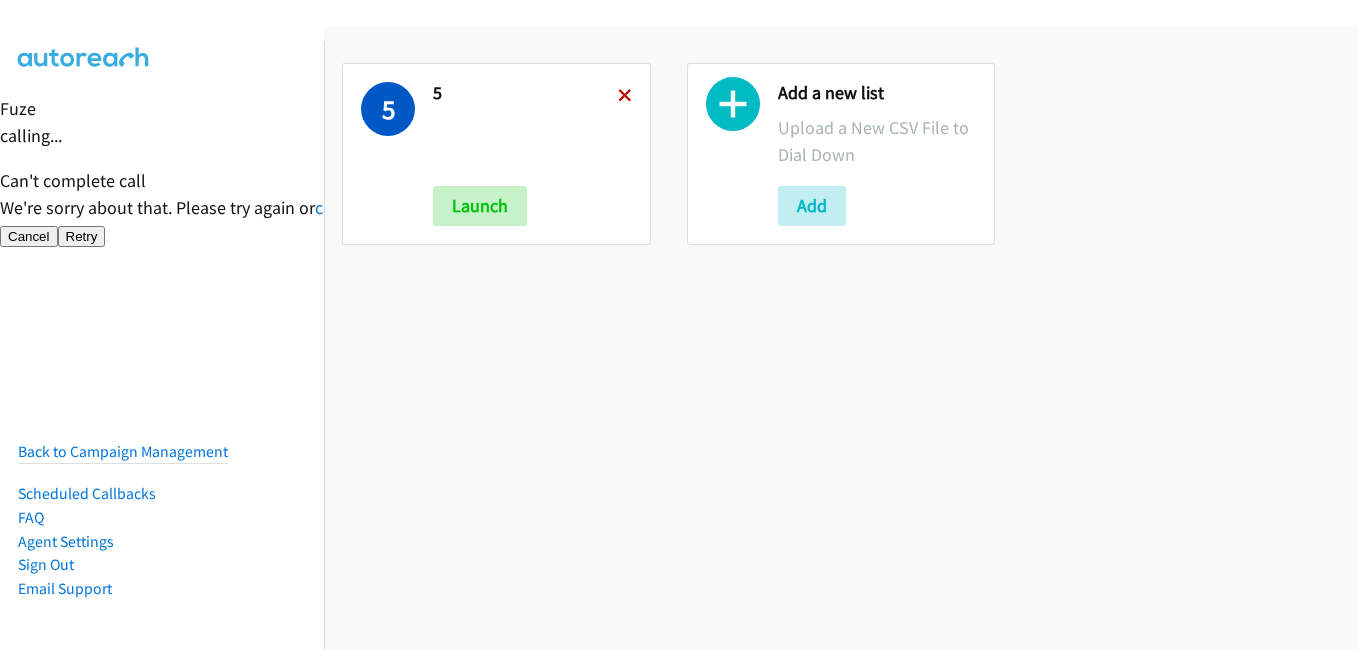 click at bounding box center [625, 97] 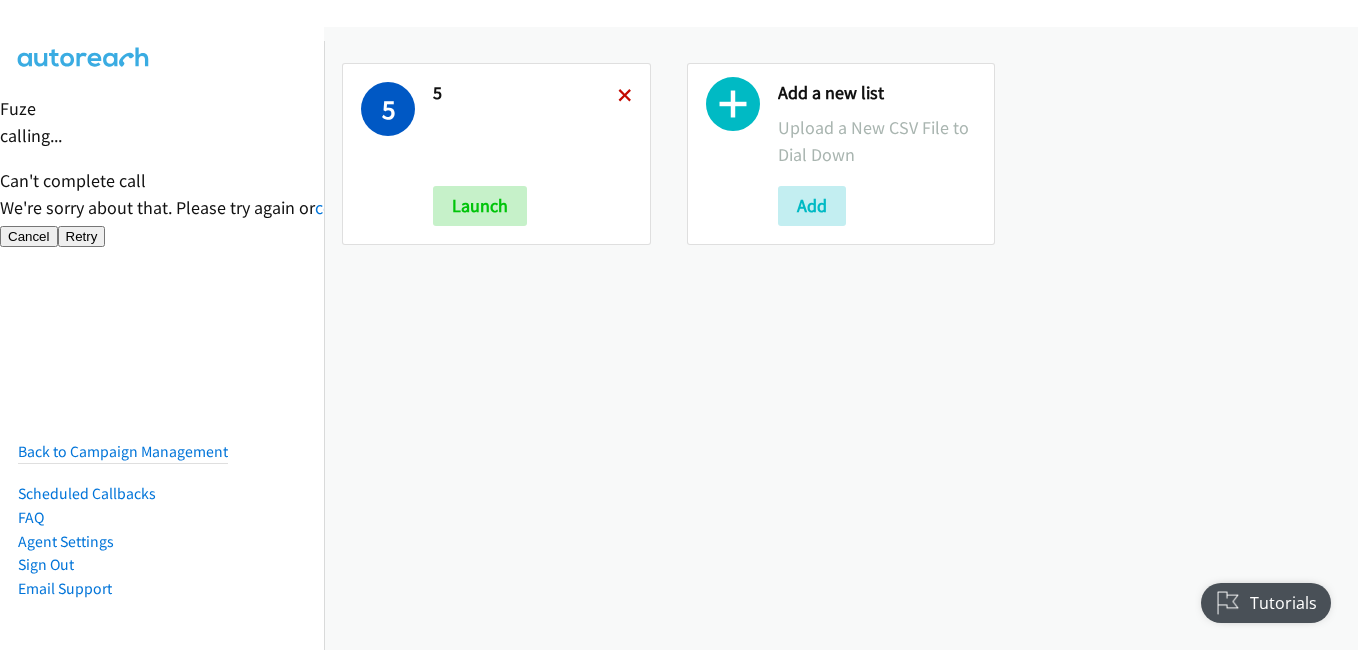 scroll, scrollTop: 0, scrollLeft: 0, axis: both 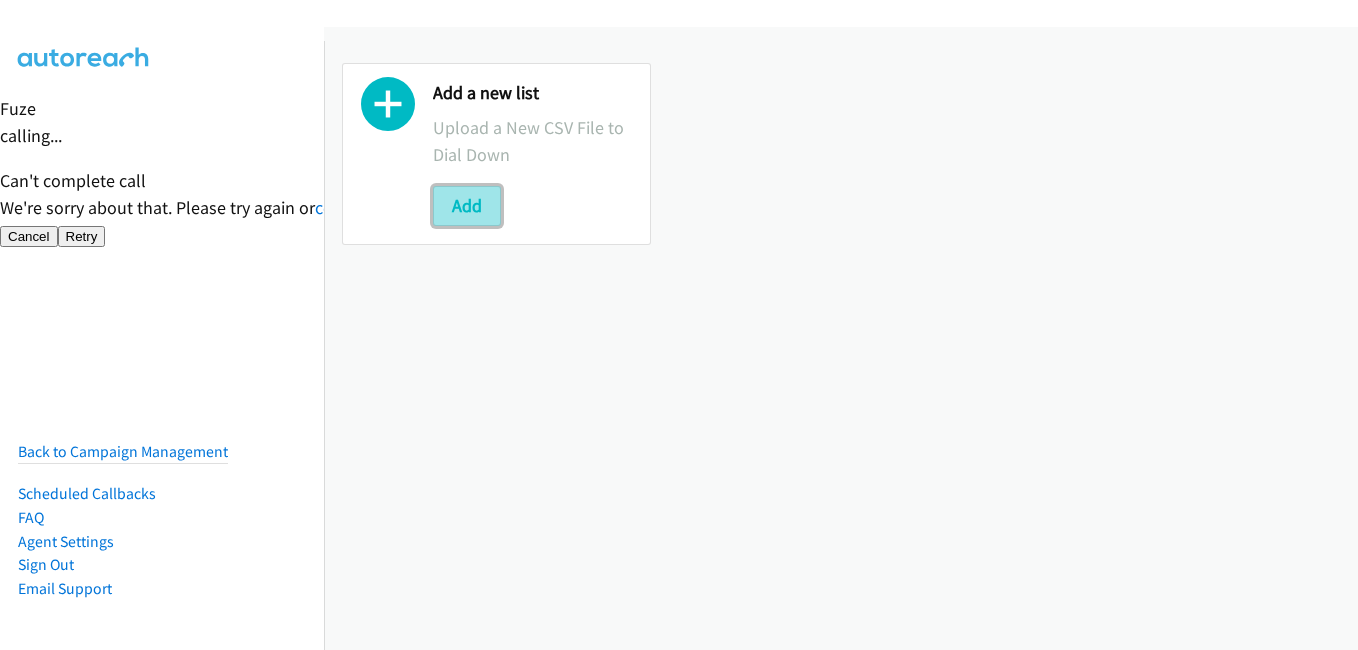 click on "Add" at bounding box center (467, 206) 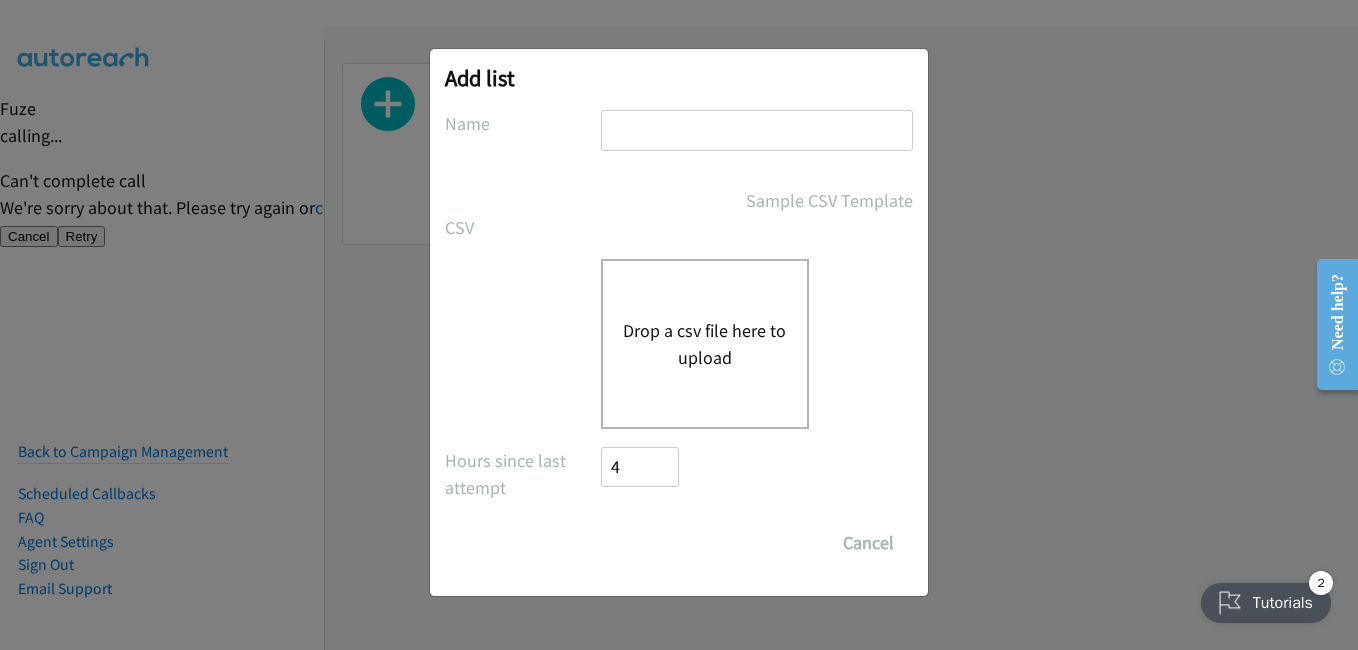 scroll, scrollTop: 0, scrollLeft: 0, axis: both 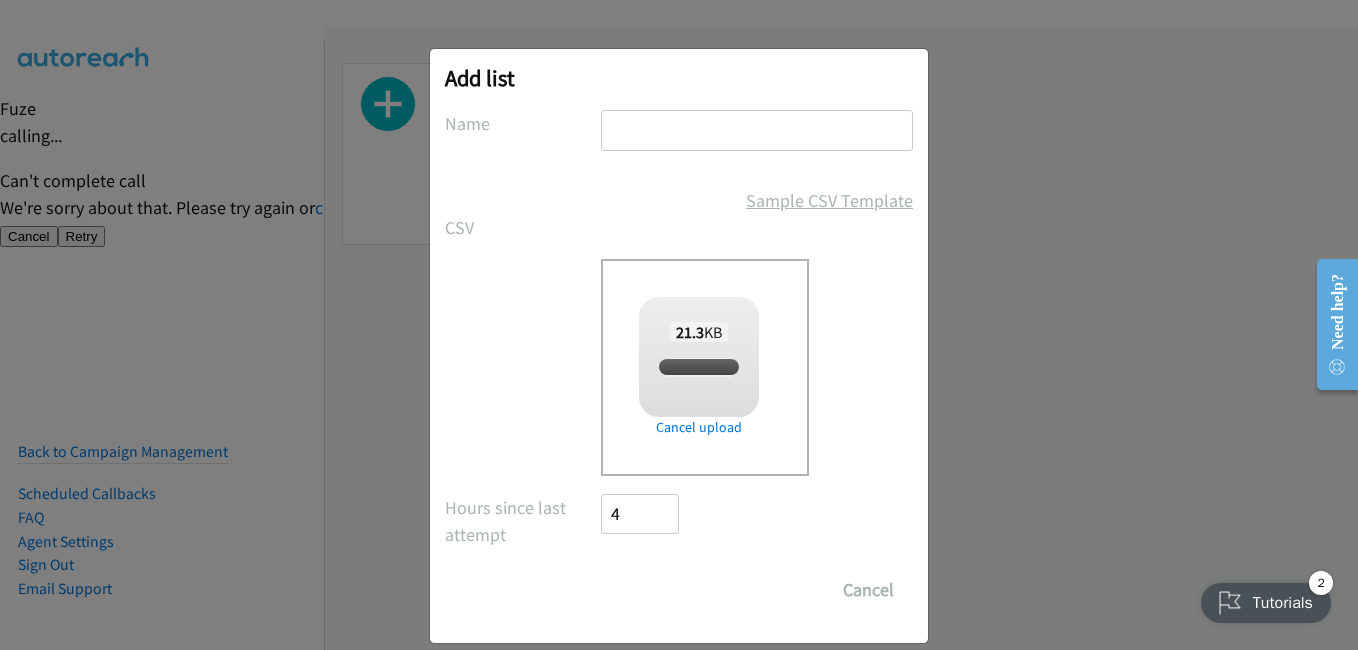 checkbox on "true" 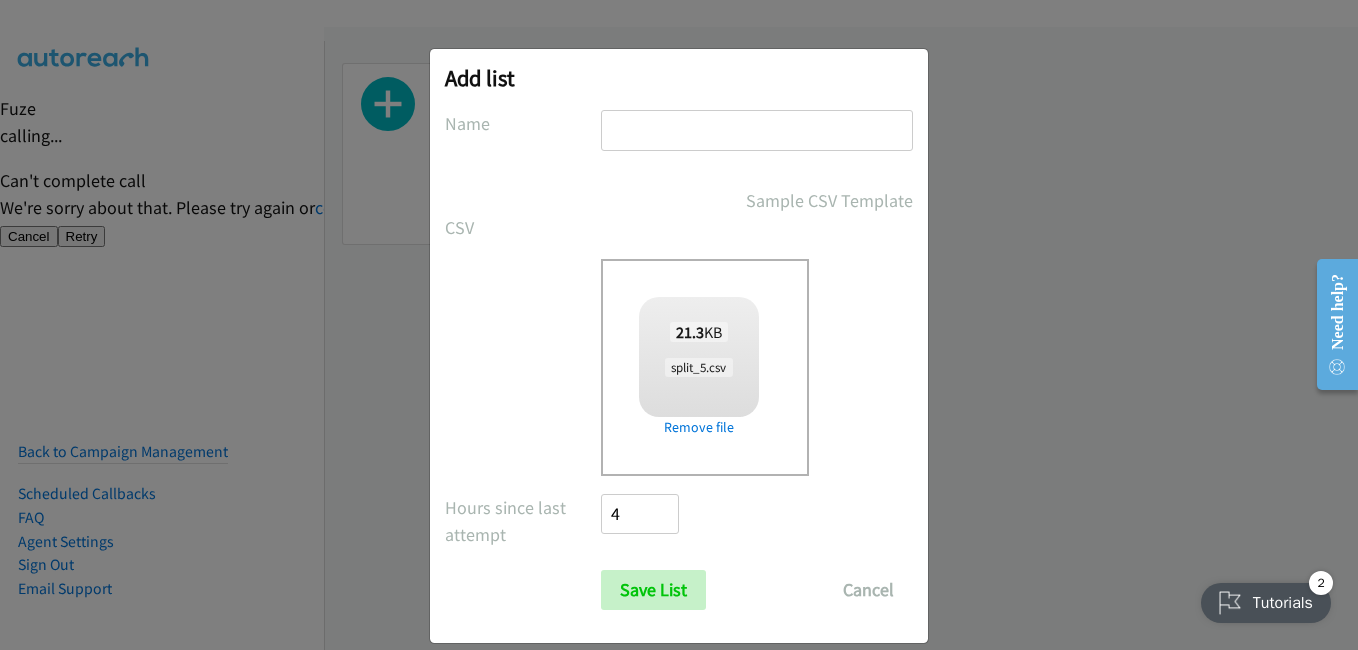 click at bounding box center (757, 130) 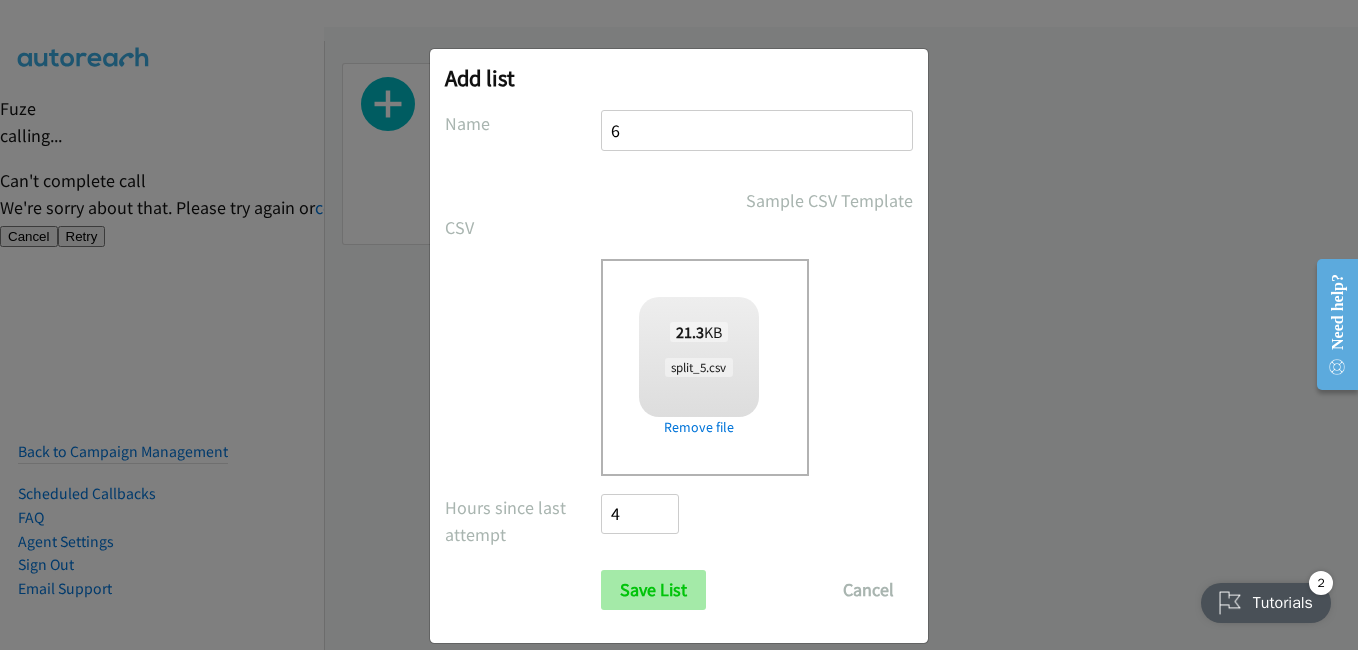 type on "6" 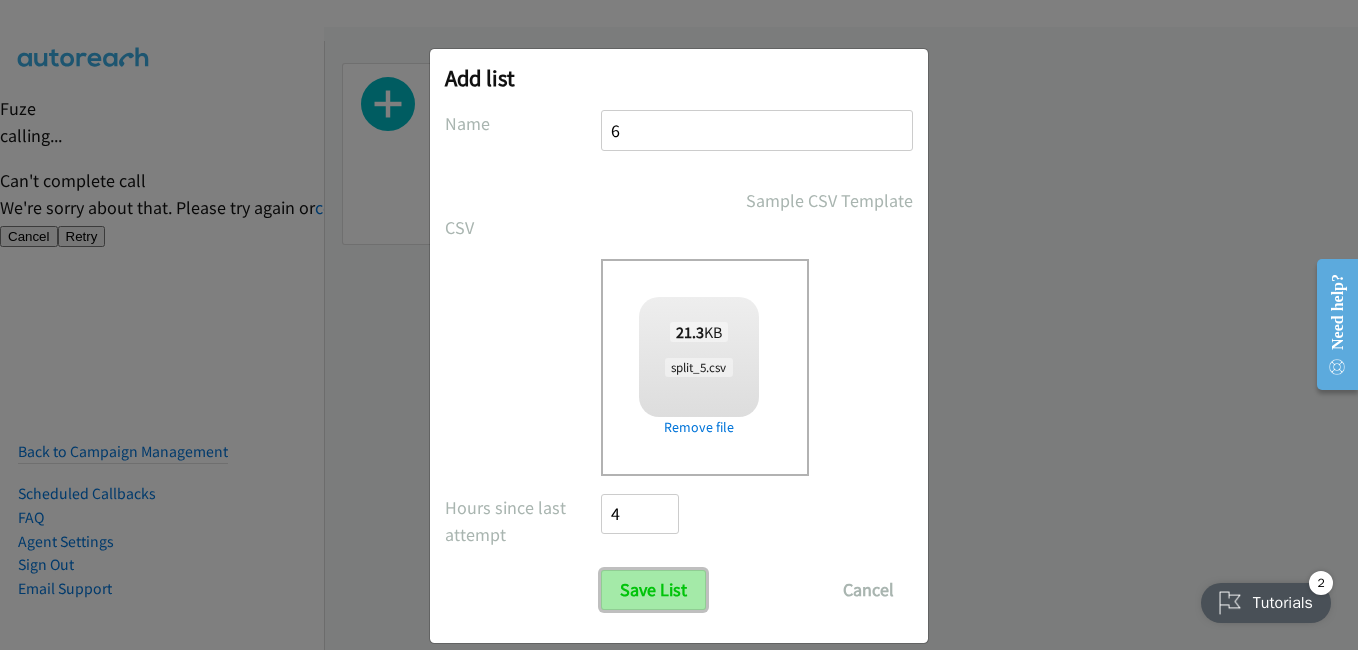 click on "Save List" at bounding box center [653, 590] 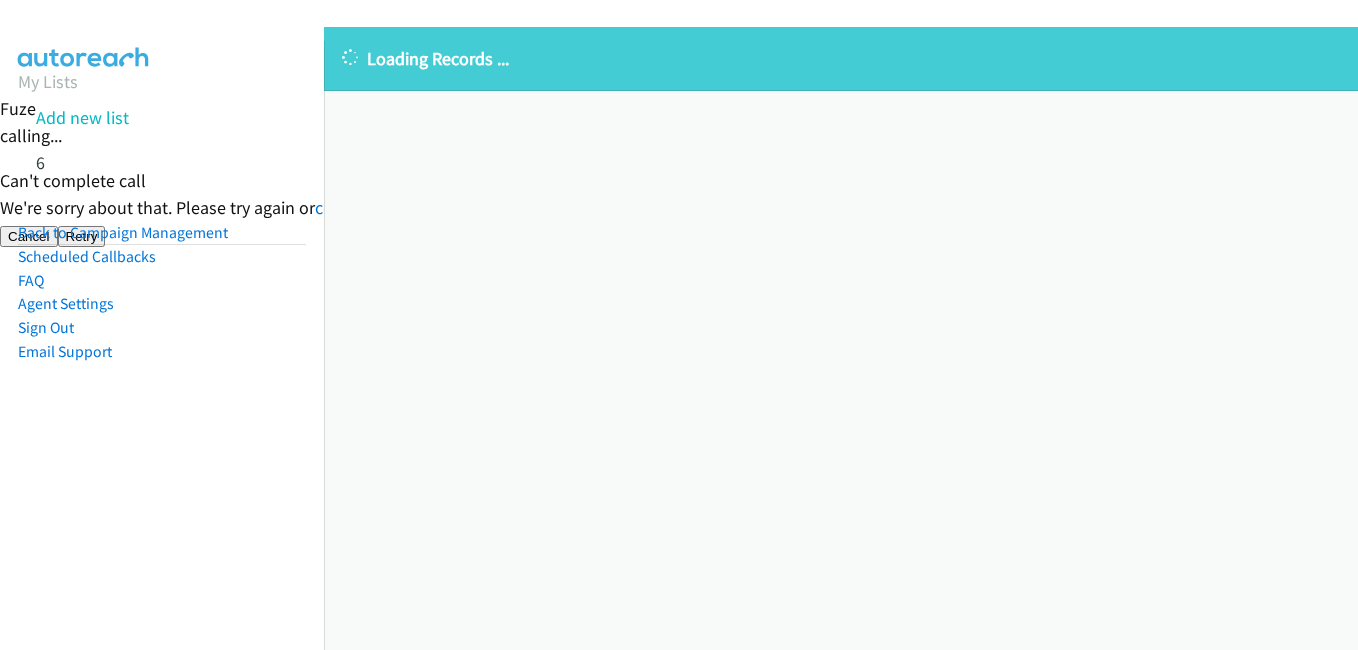 scroll, scrollTop: 0, scrollLeft: 0, axis: both 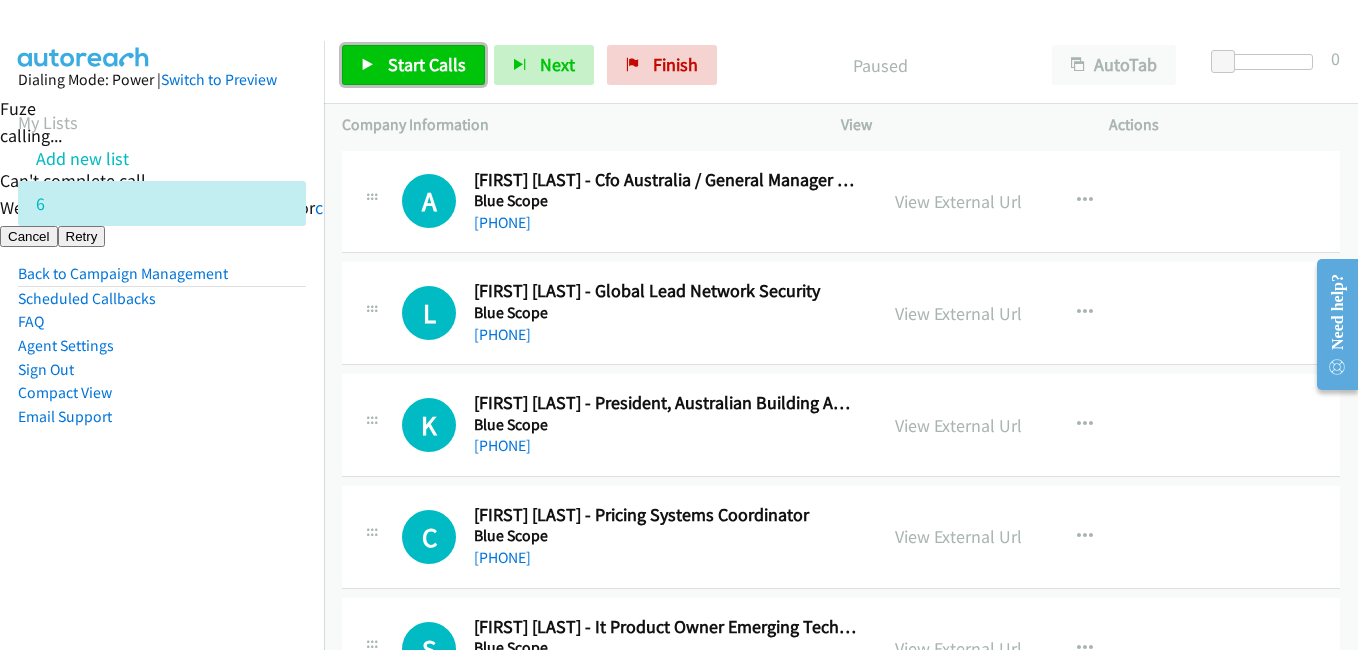 click on "Start Calls" at bounding box center (427, 64) 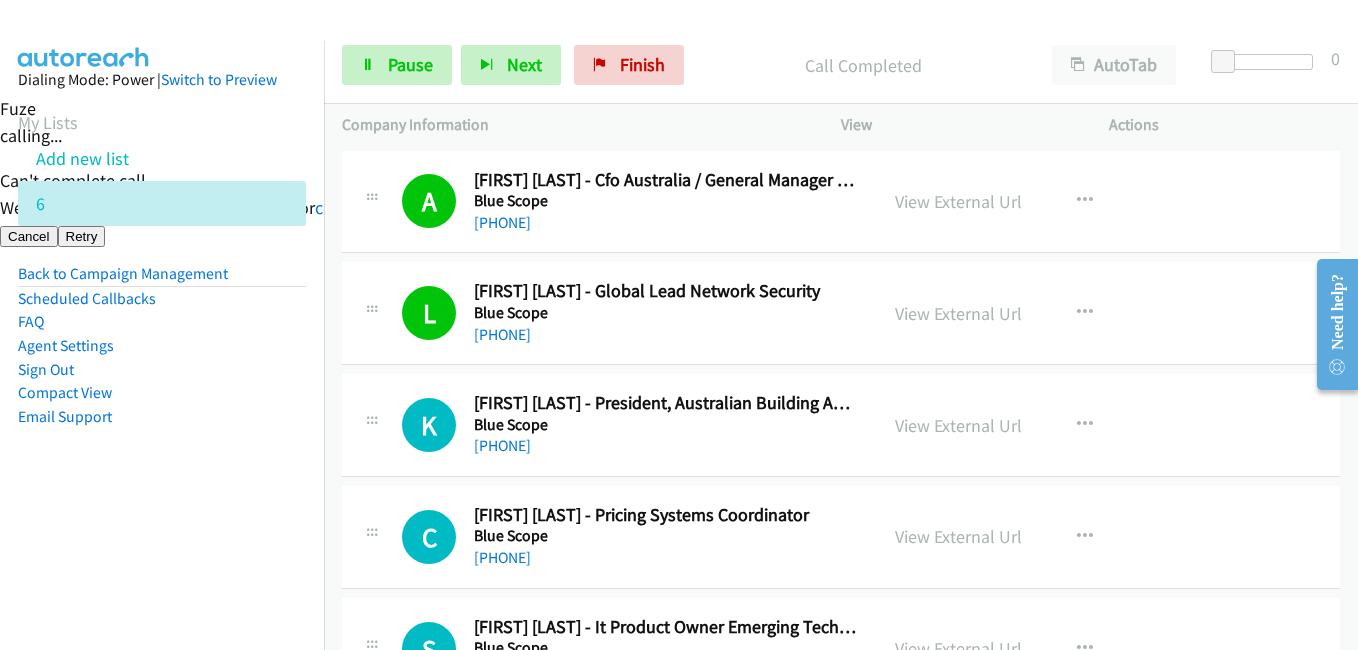 click on "Dialing Mode: Power
|
Switch to Preview
My Lists
Add new list
6
Back to Campaign Management
Scheduled Callbacks
FAQ
Agent Settings
Sign Out
Compact View
Email Support" at bounding box center (162, 280) 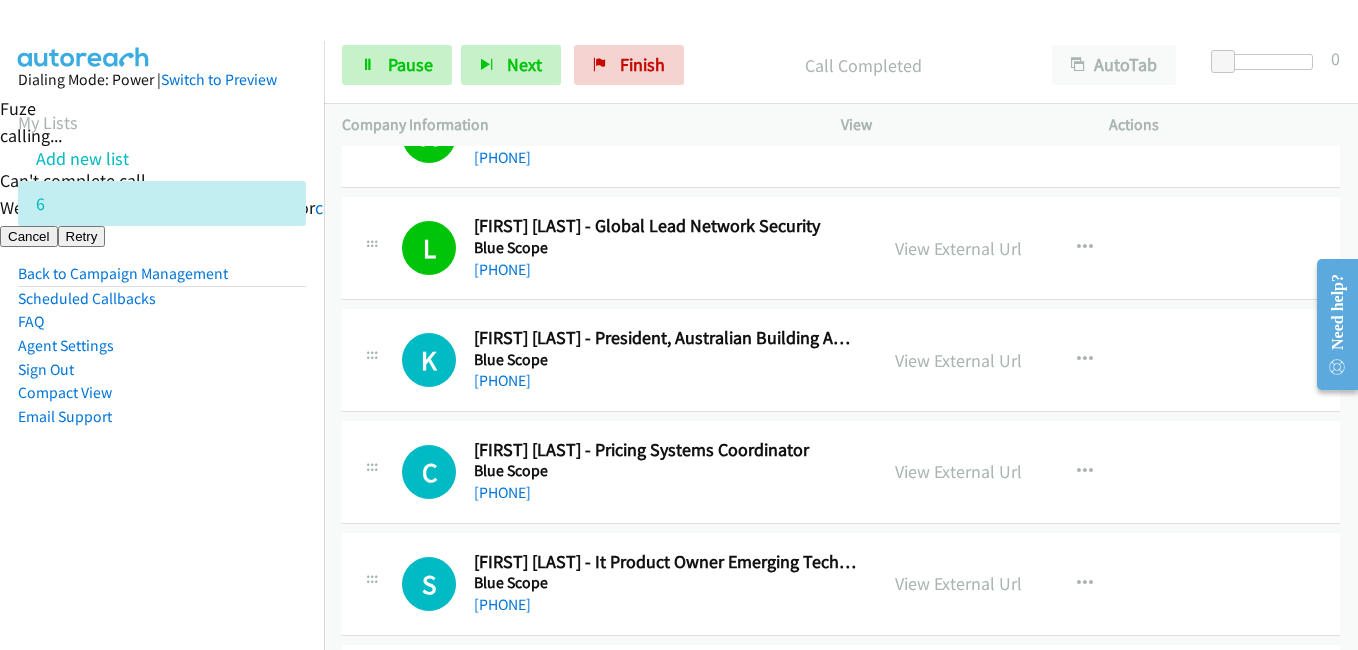 scroll, scrollTop: 100, scrollLeft: 0, axis: vertical 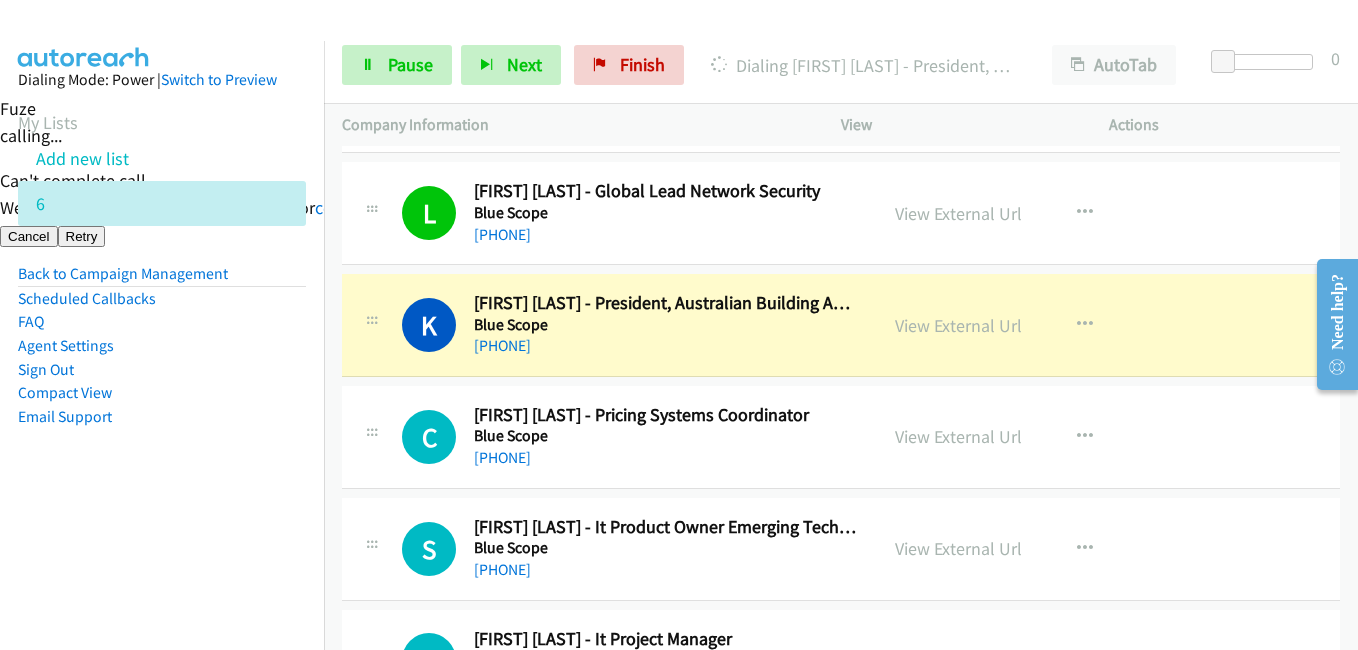 click on "Dialing Mode: Power
|
Switch to Preview
My Lists
Add new list
6
Back to Campaign Management
Scheduled Callbacks
FAQ
Agent Settings
Sign Out
Compact View
Email Support" at bounding box center [162, 280] 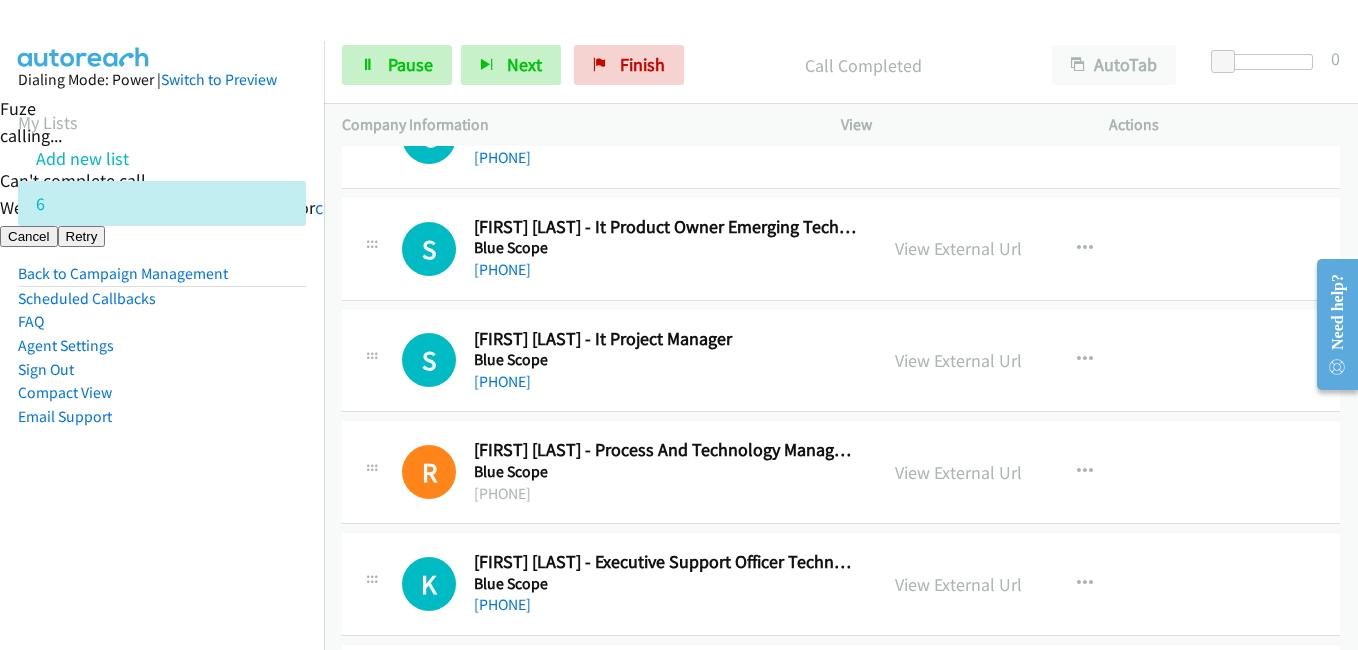 scroll, scrollTop: 300, scrollLeft: 0, axis: vertical 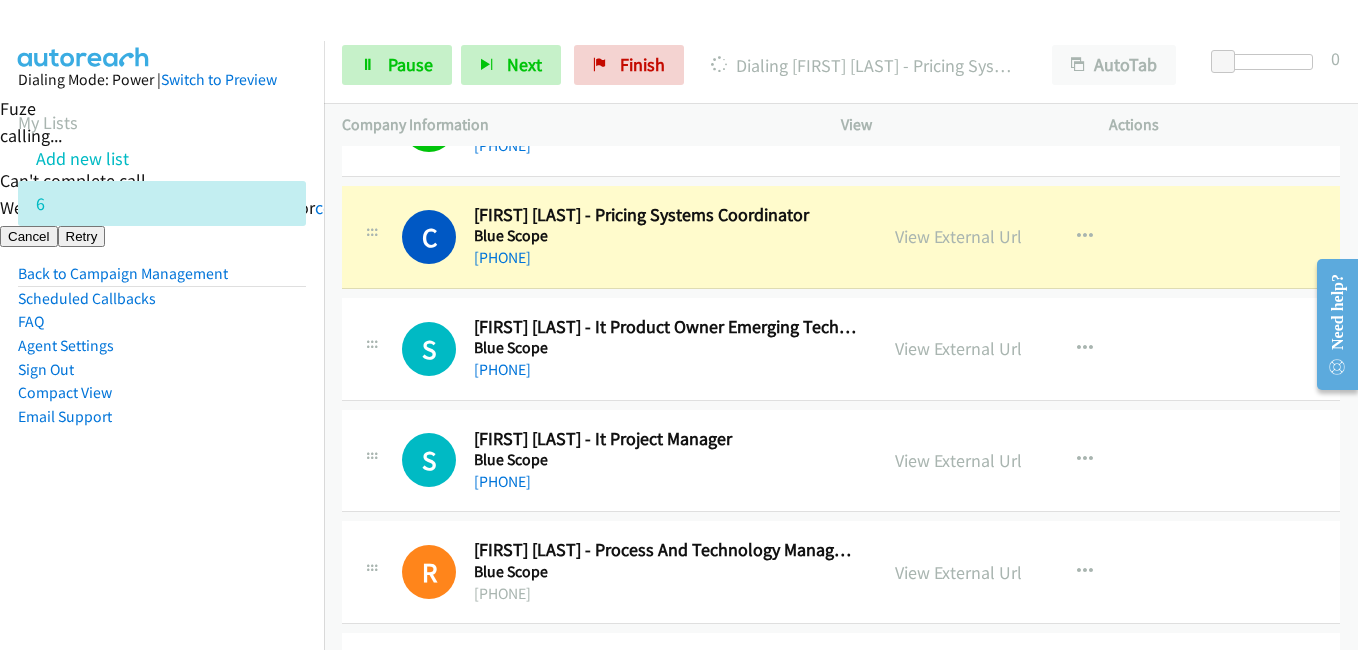 drag, startPoint x: 180, startPoint y: 576, endPoint x: 313, endPoint y: 538, distance: 138.32208 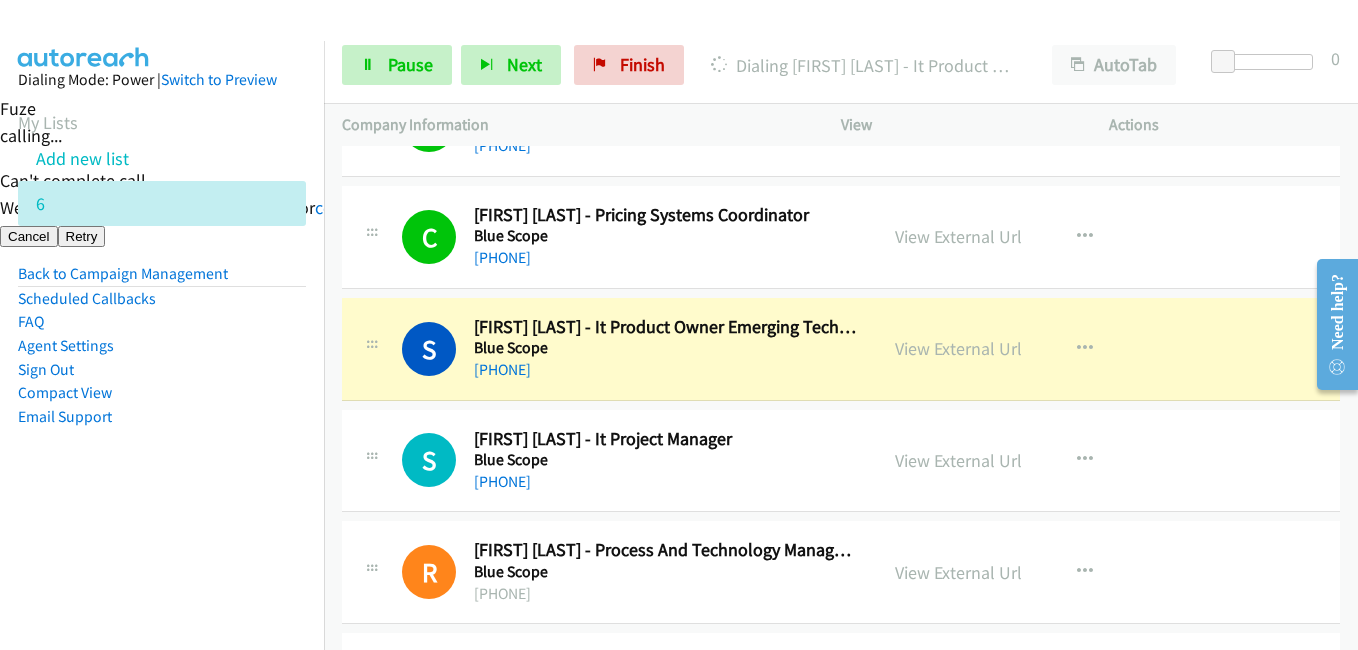 click on "Dialing Mode: Power
|
Switch to Preview
My Lists
Add new list
6
Back to Campaign Management
Scheduled Callbacks
FAQ
Agent Settings
Sign Out
Compact View
Email Support" at bounding box center (162, 366) 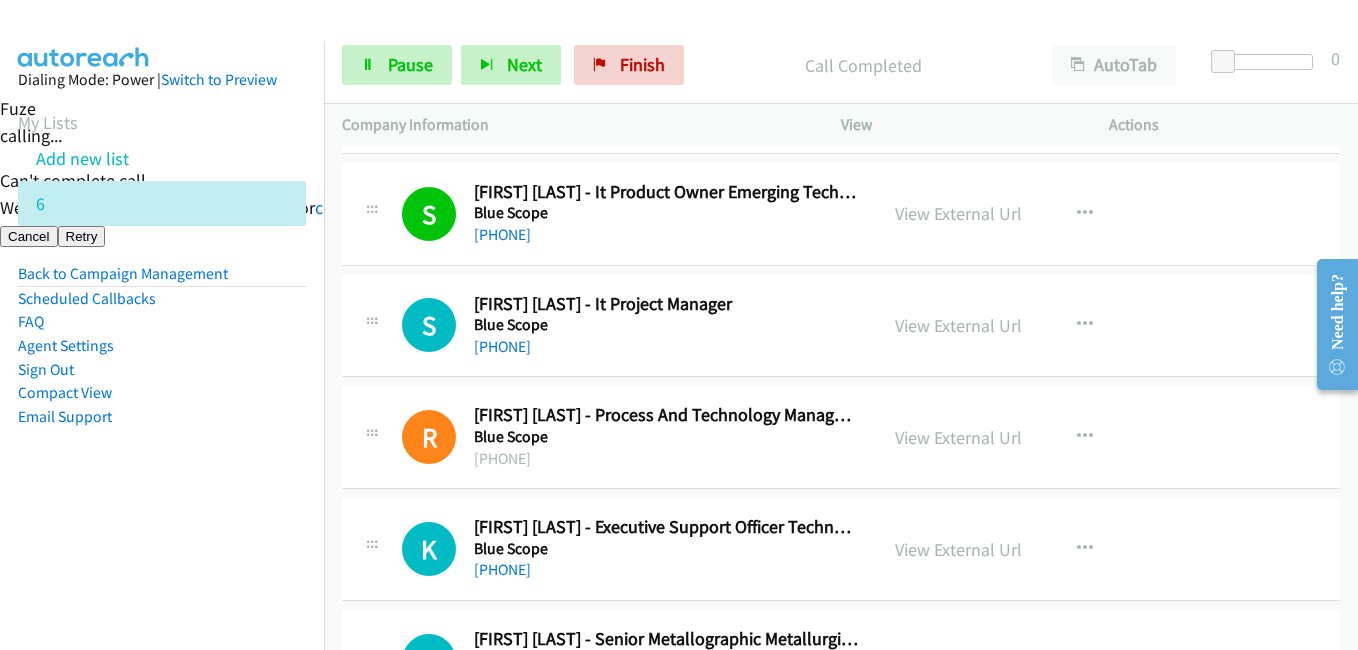 scroll, scrollTop: 400, scrollLeft: 0, axis: vertical 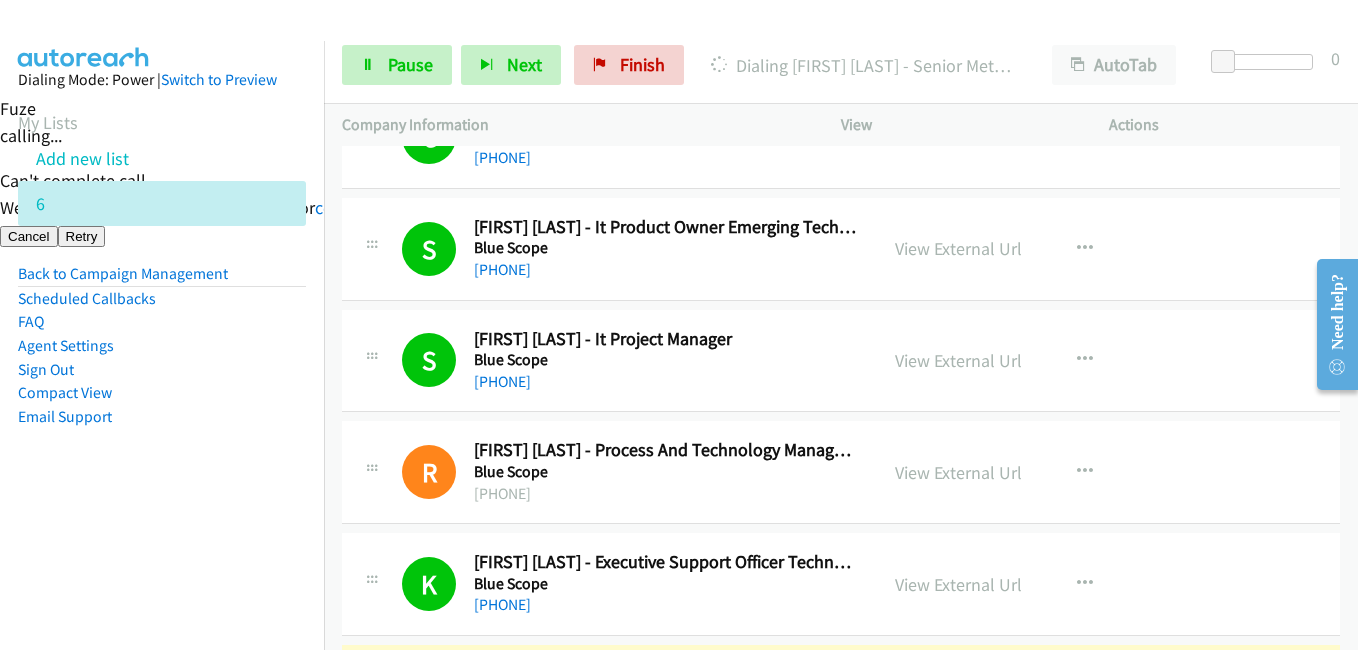 click on "Dialing Mode: Power
|
Switch to Preview
My Lists
Add new list
6
Back to Campaign Management
Scheduled Callbacks
FAQ
Agent Settings
Sign Out
Compact View
Email Support" at bounding box center [162, 280] 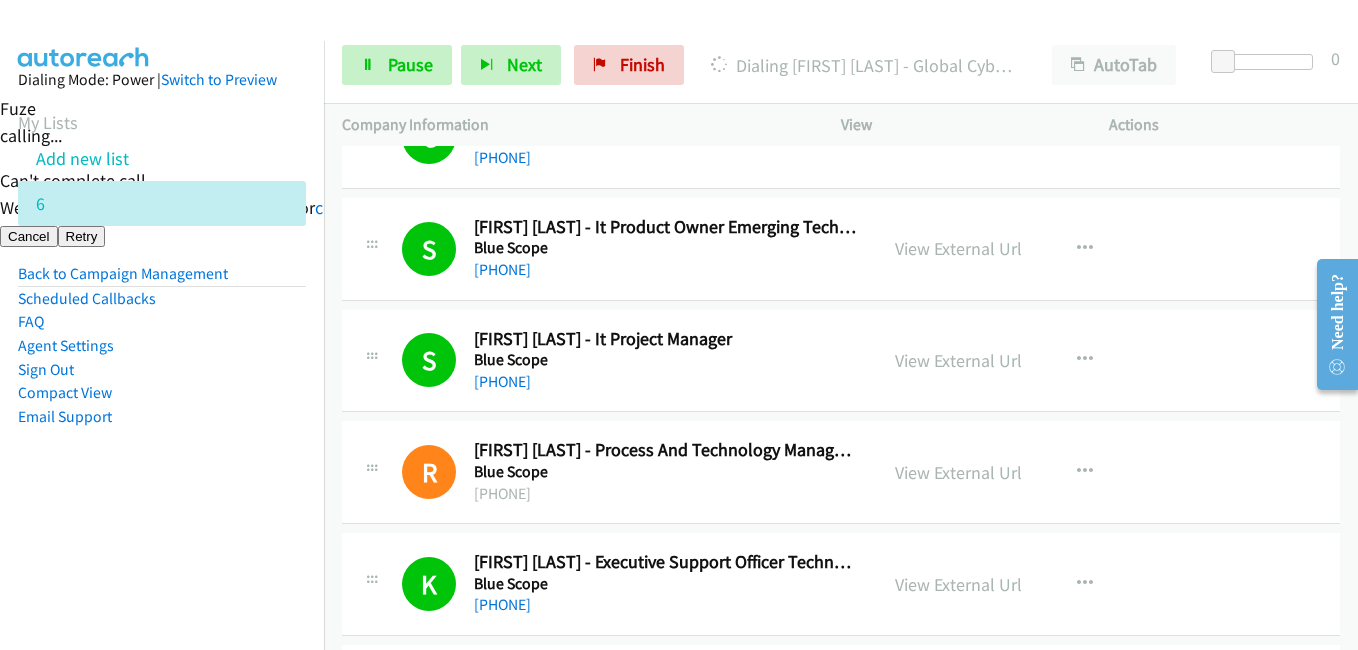 click on "Dialing Mode: Power
|
Switch to Preview
My Lists
Add new list
6
Back to Campaign Management
Scheduled Callbacks
FAQ
Agent Settings
Sign Out
Compact View
Email Support" at bounding box center (162, 280) 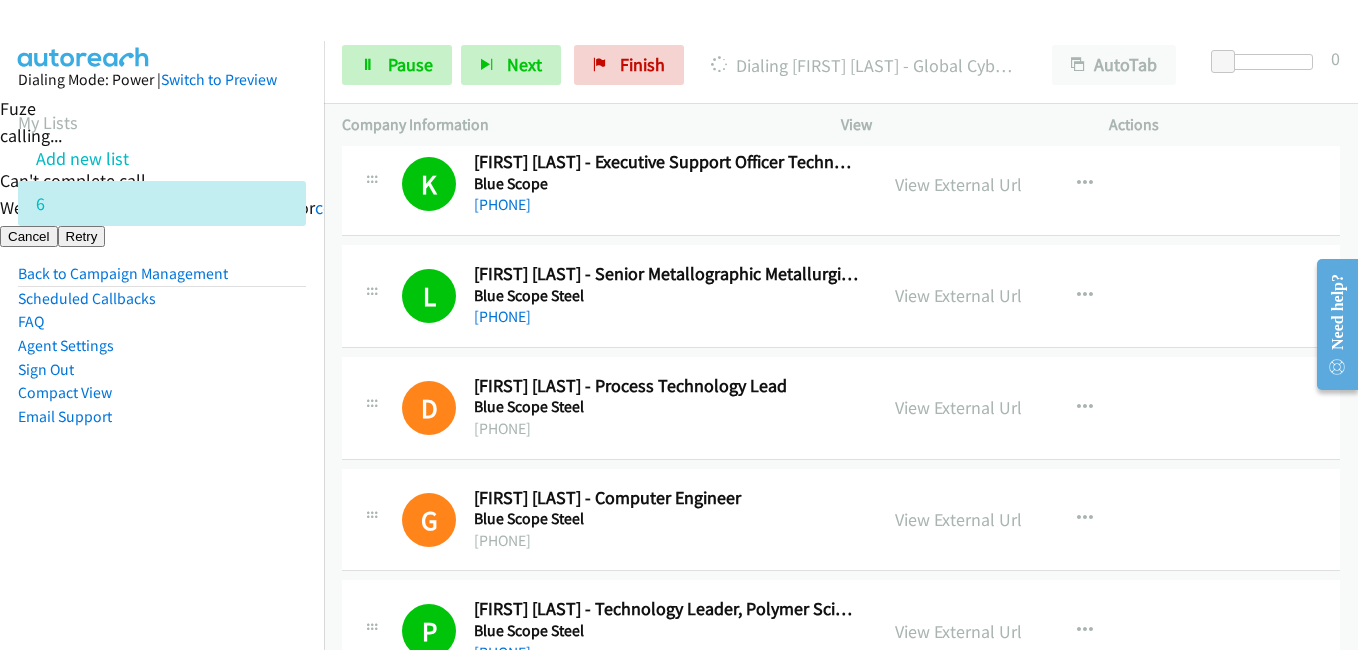 scroll, scrollTop: 1200, scrollLeft: 0, axis: vertical 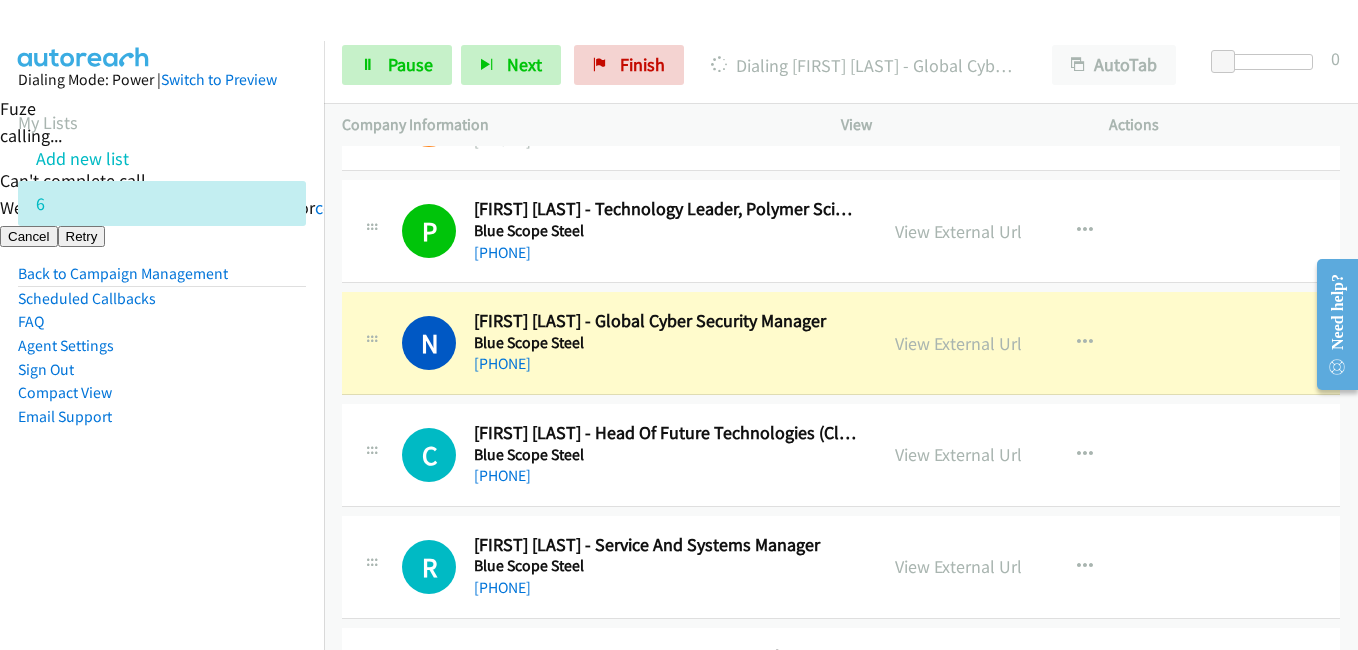 click on "Dialing Mode: Power
|
Switch to Preview
My Lists
Add new list
6
Back to Campaign Management
Scheduled Callbacks
FAQ
Agent Settings
Sign Out
Compact View
Email Support" at bounding box center (162, 280) 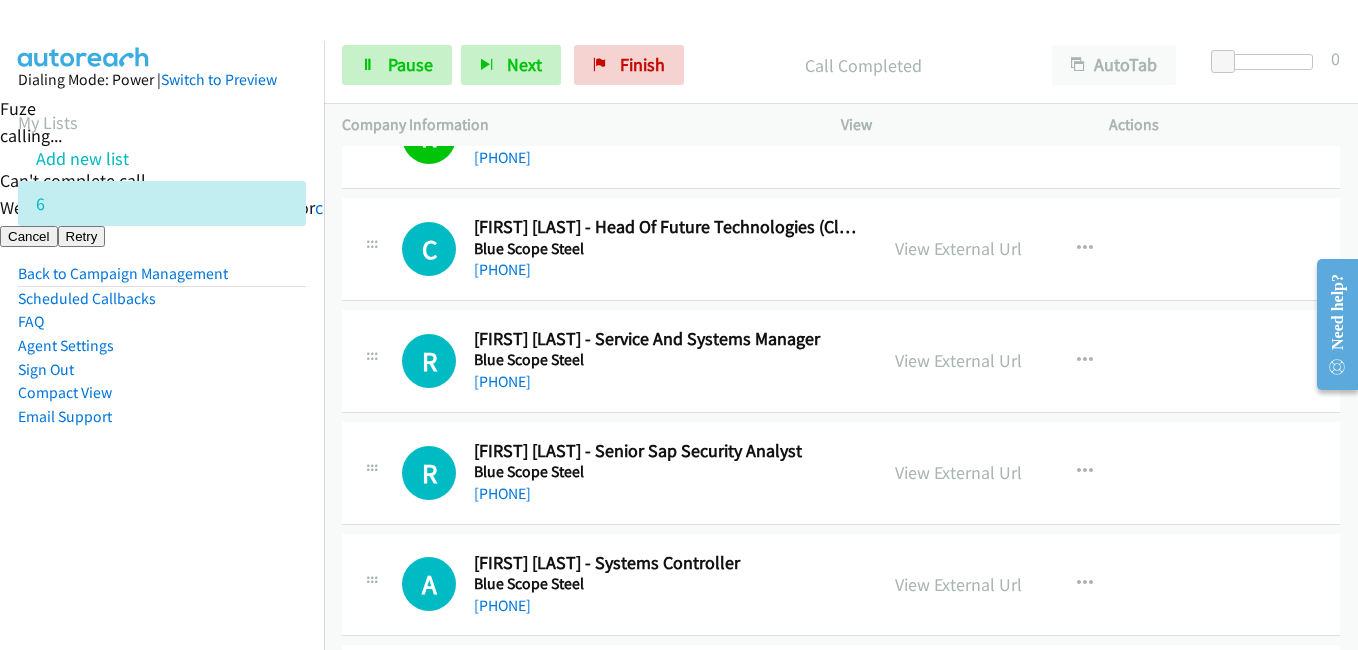 scroll, scrollTop: 1300, scrollLeft: 0, axis: vertical 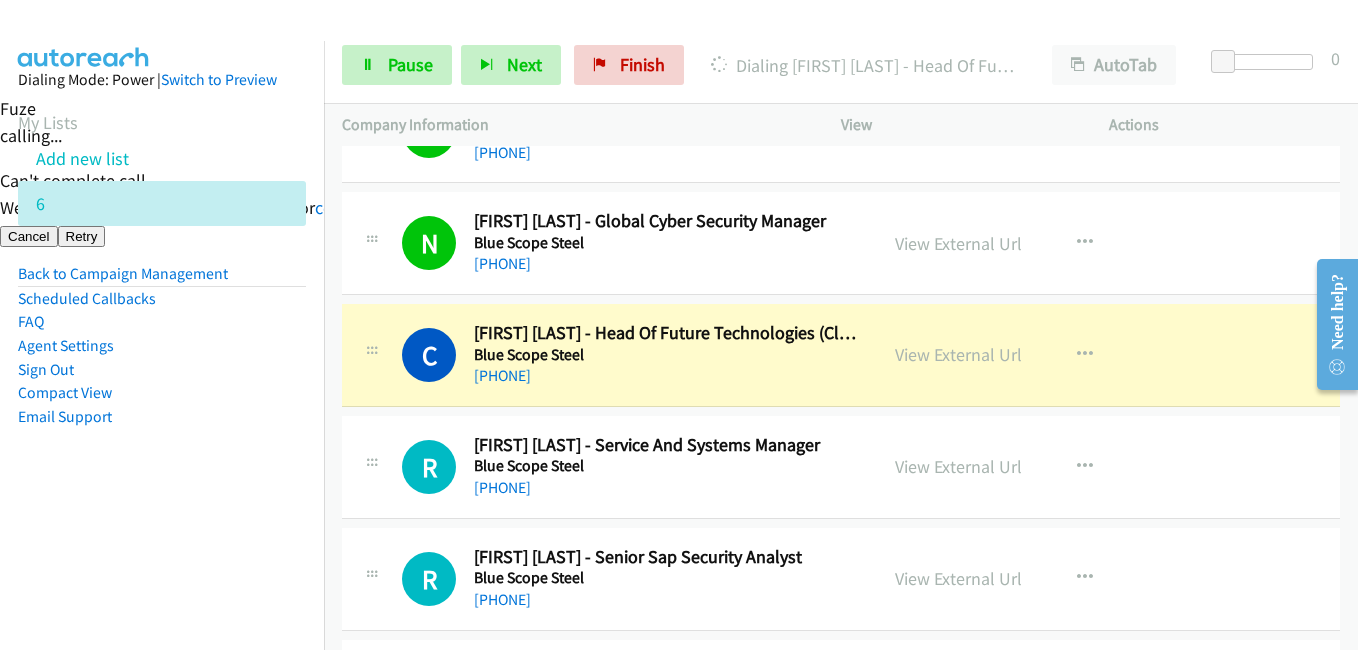 drag, startPoint x: 211, startPoint y: 488, endPoint x: 265, endPoint y: 488, distance: 54 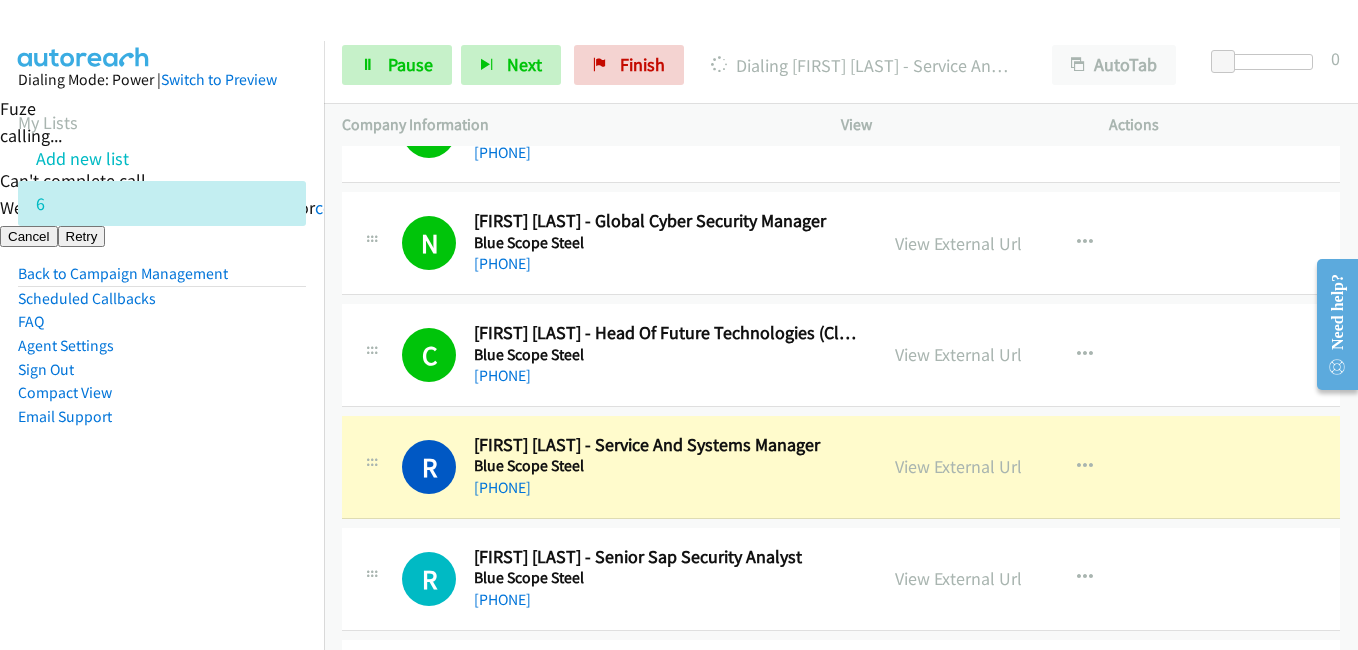 scroll, scrollTop: 1500, scrollLeft: 0, axis: vertical 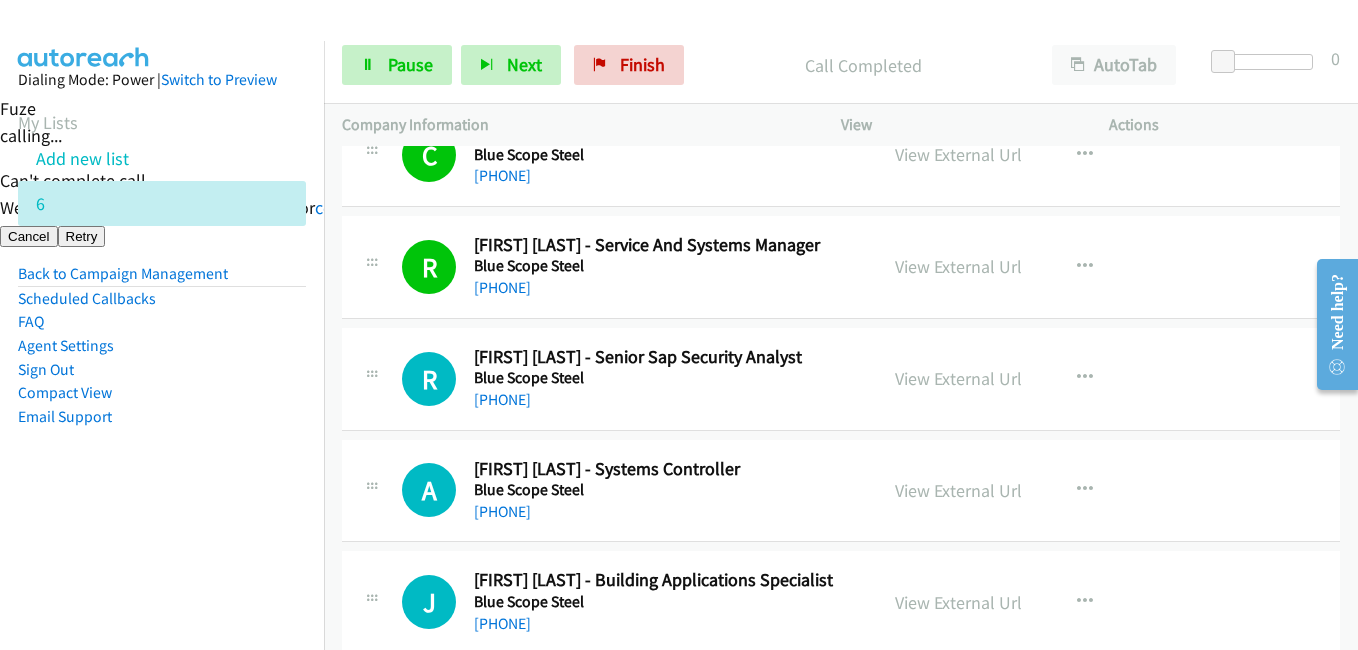 click on "Compact View" at bounding box center (162, 393) 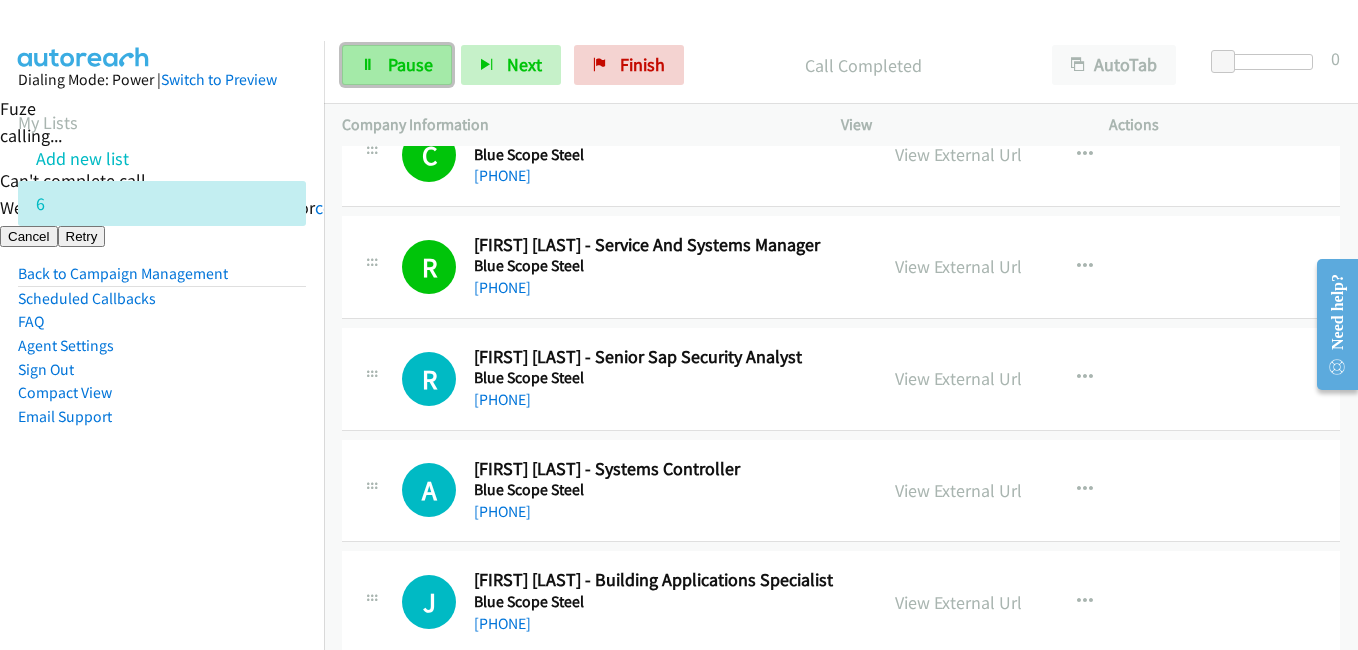 click on "Pause" at bounding box center (410, 64) 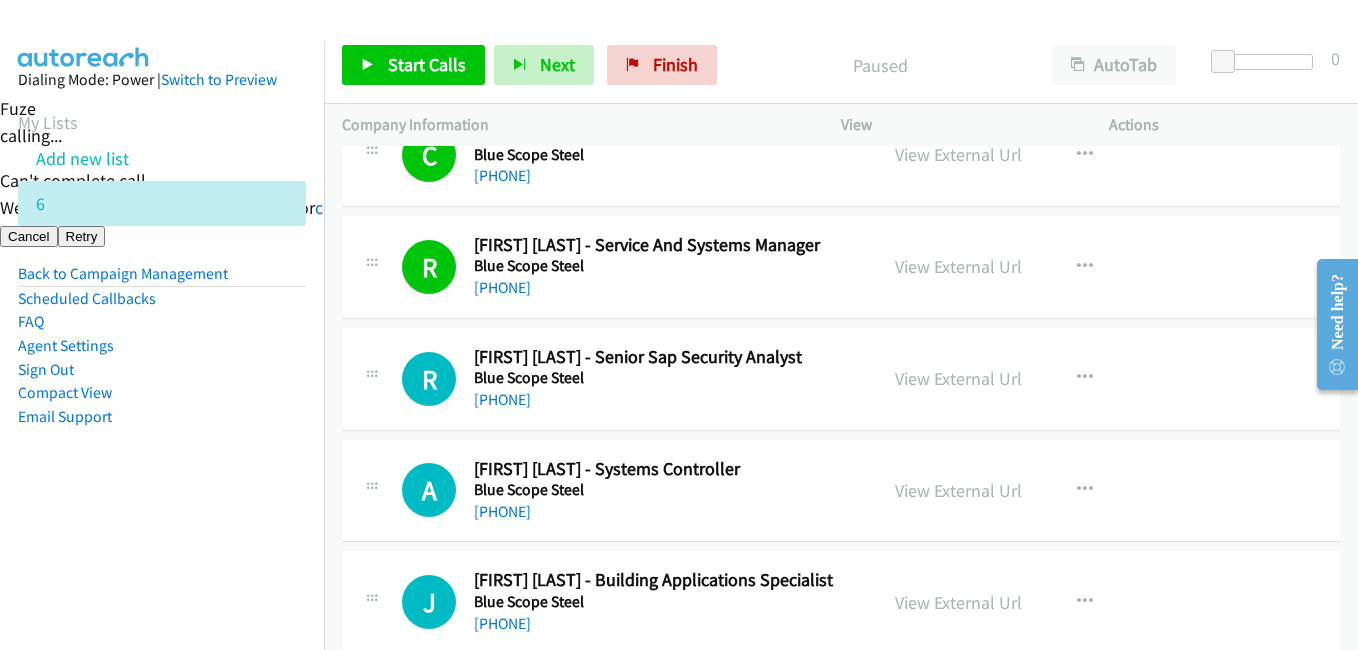 click on "Dialing Mode: Power
|
Switch to Preview
My Lists
Add new list
6
Back to Campaign Management
Scheduled Callbacks
FAQ
Agent Settings
Sign Out
Compact View
Email Support" at bounding box center [162, 366] 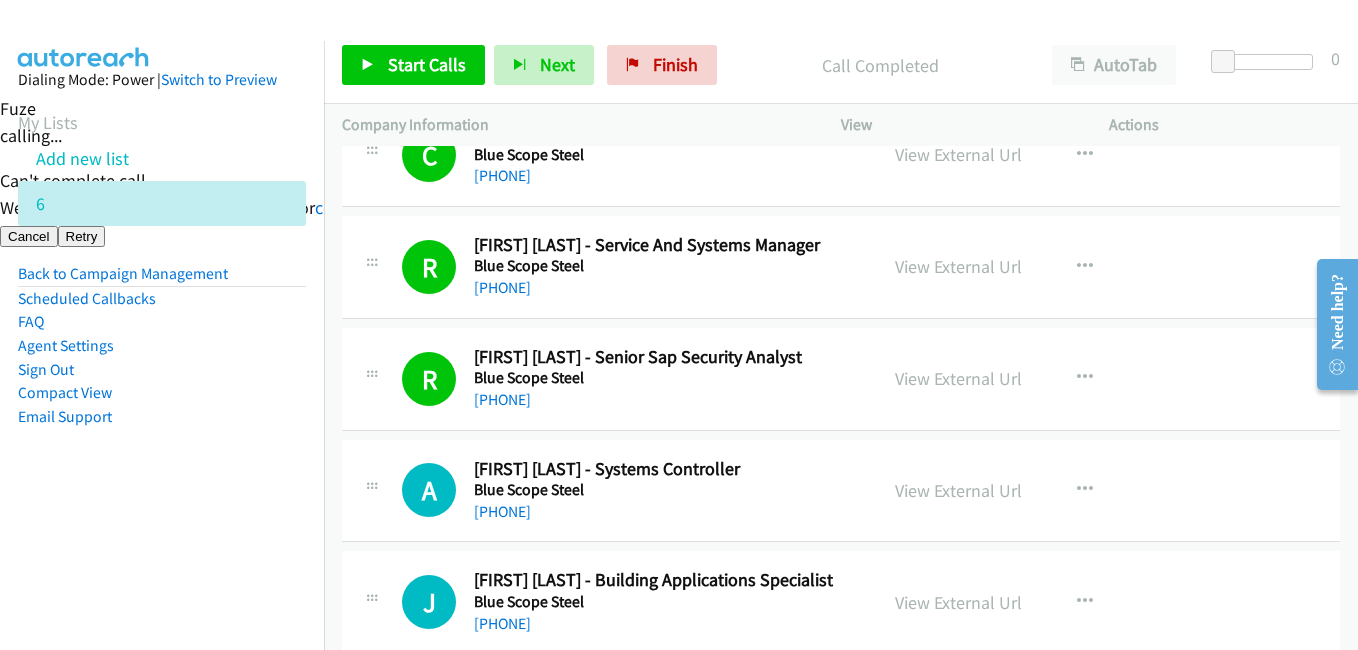 click on "Dialing Mode: Power
|
Switch to Preview
My Lists
Add new list
6
Back to Campaign Management
Scheduled Callbacks
FAQ
Agent Settings
Sign Out
Compact View
Email Support" at bounding box center (162, 366) 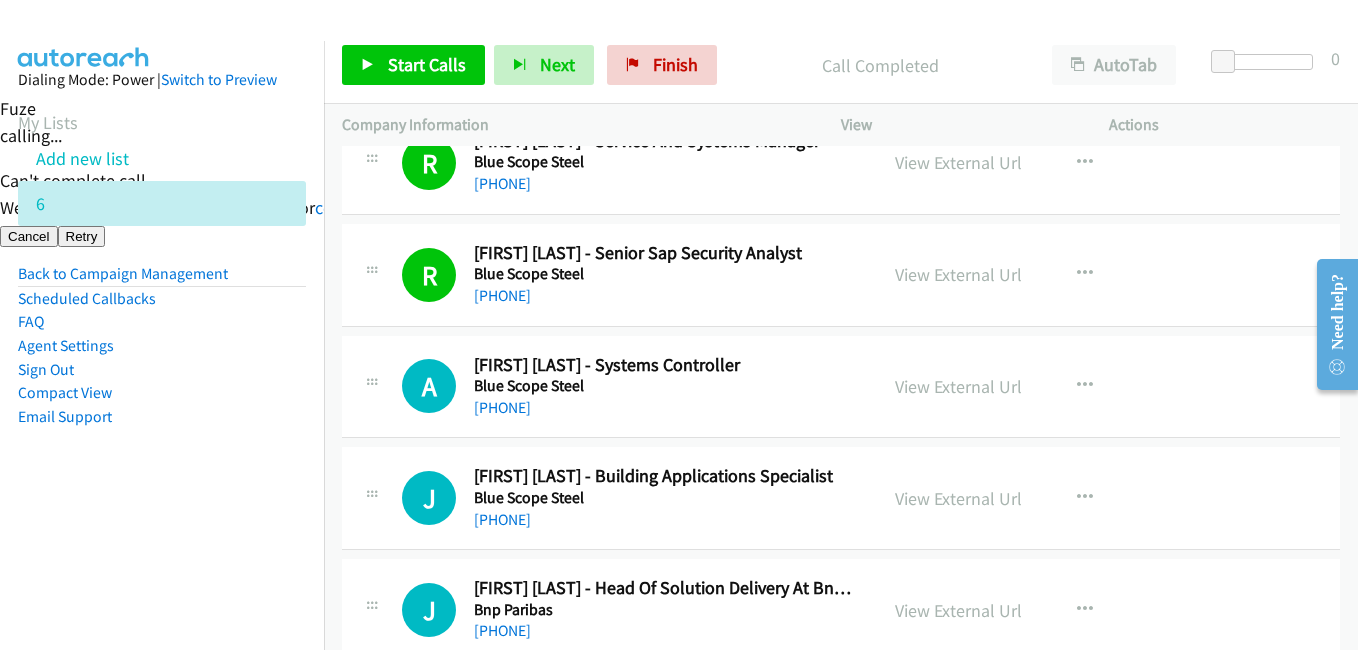 scroll, scrollTop: 1700, scrollLeft: 0, axis: vertical 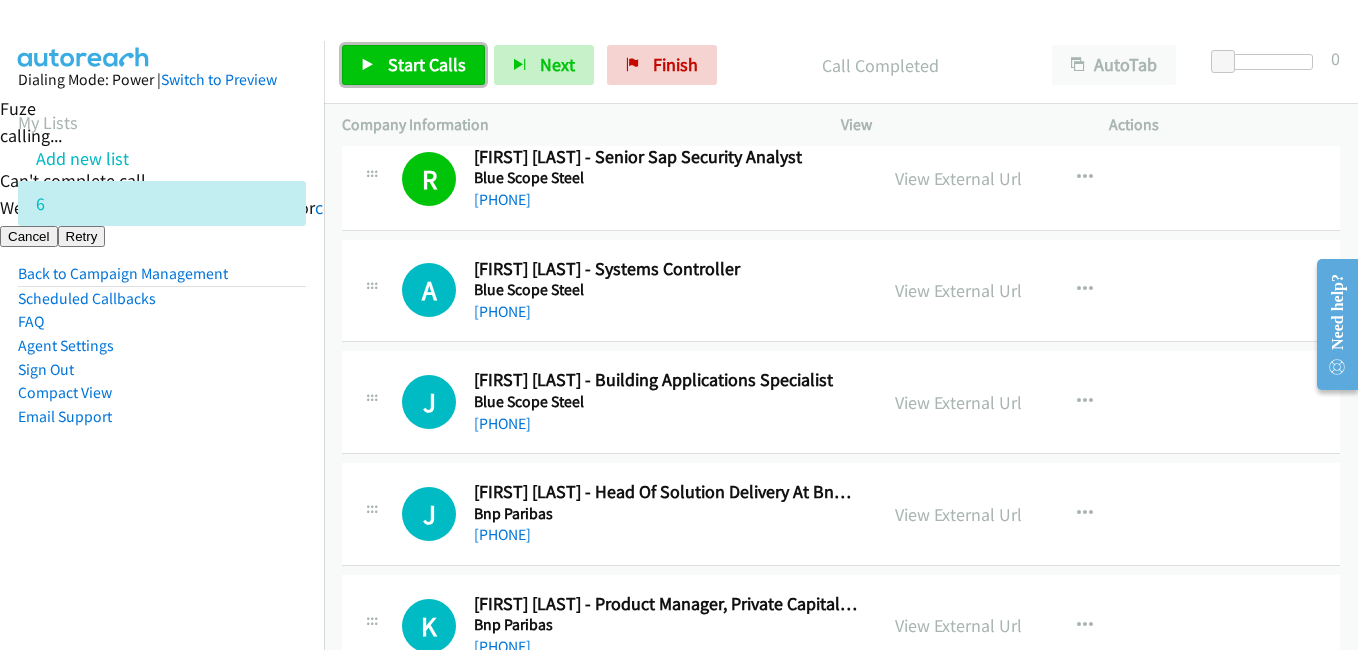 click on "Start Calls" at bounding box center (413, 65) 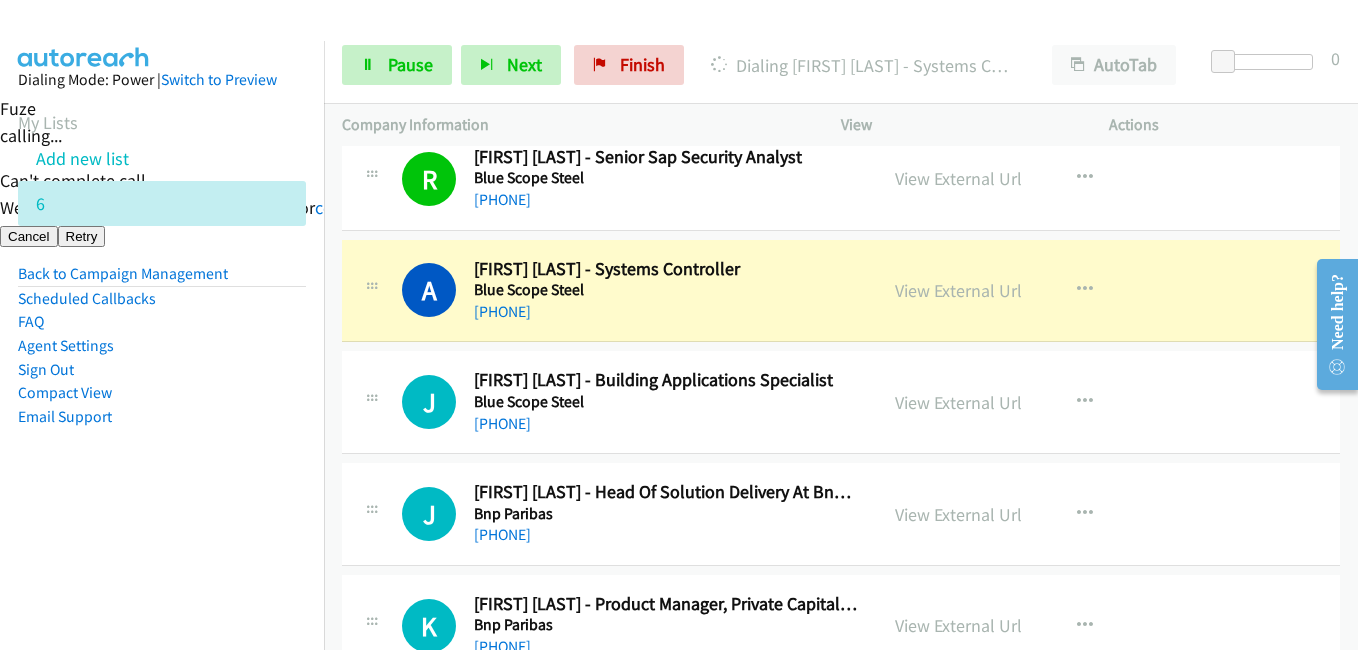 click on "Dialing Mode: Power
|
Switch to Preview
My Lists
Add new list
6
Back to Campaign Management
Scheduled Callbacks
FAQ
Agent Settings
Sign Out
Compact View
Email Support" at bounding box center [162, 280] 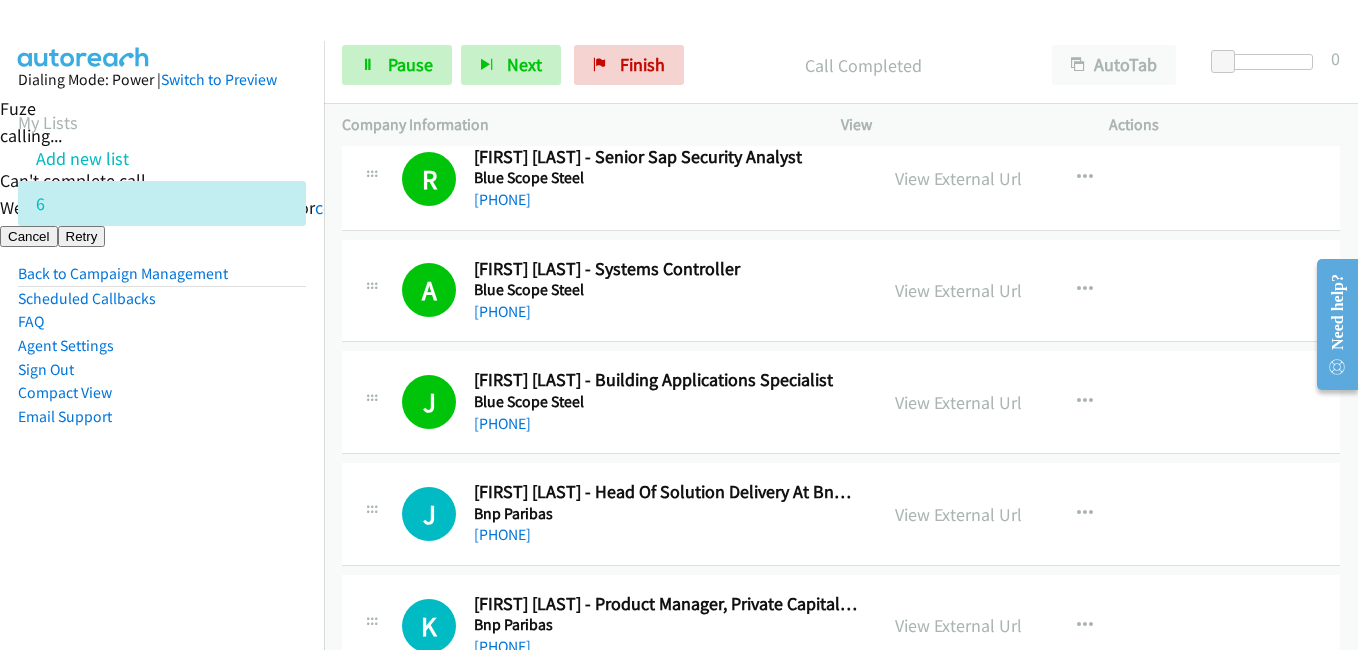 drag, startPoint x: 294, startPoint y: 474, endPoint x: 270, endPoint y: 469, distance: 24.5153 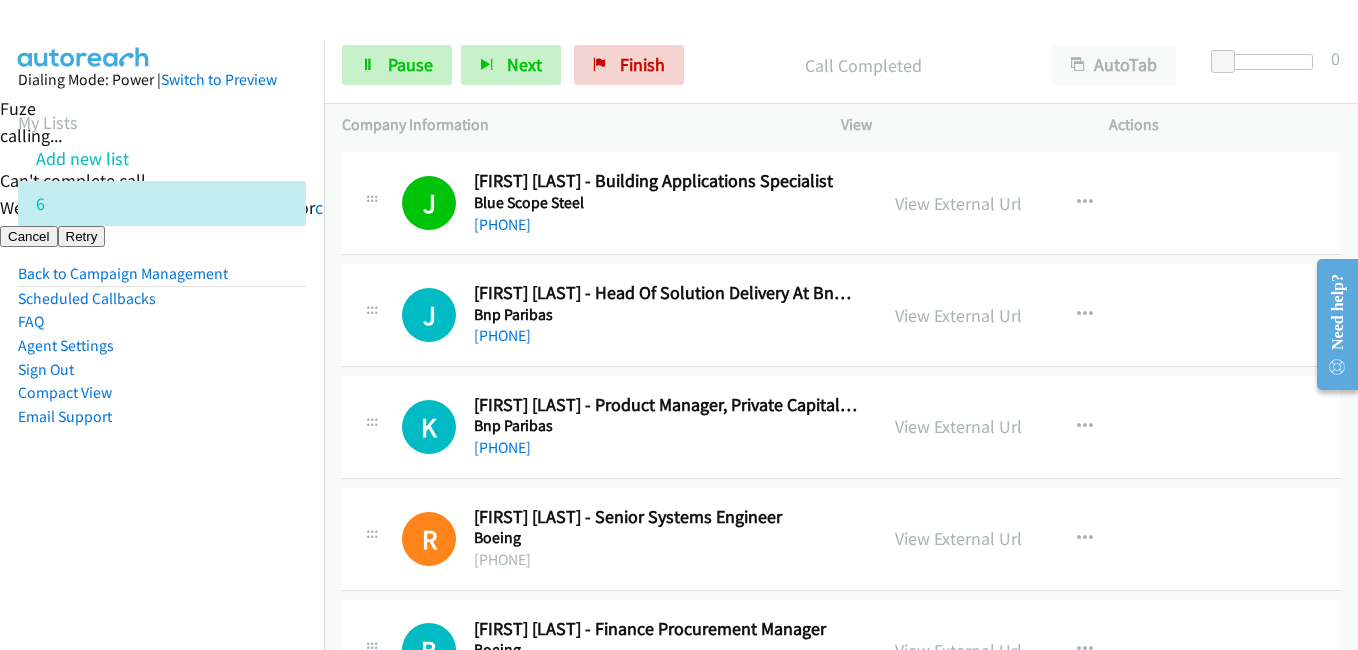 scroll, scrollTop: 1800, scrollLeft: 0, axis: vertical 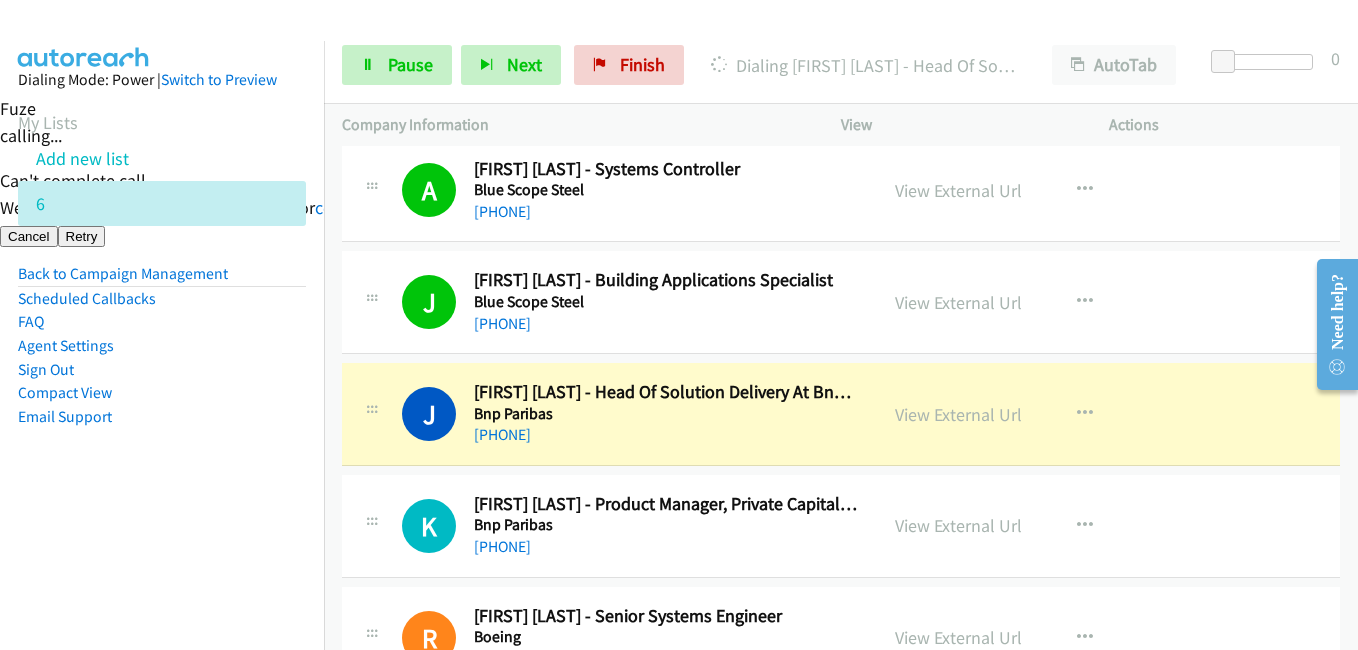 click on "Dialing Mode: Power
|
Switch to Preview
My Lists
Add new list
6
Back to Campaign Management
Scheduled Callbacks
FAQ
Agent Settings
Sign Out
Compact View
Email Support" at bounding box center (162, 280) 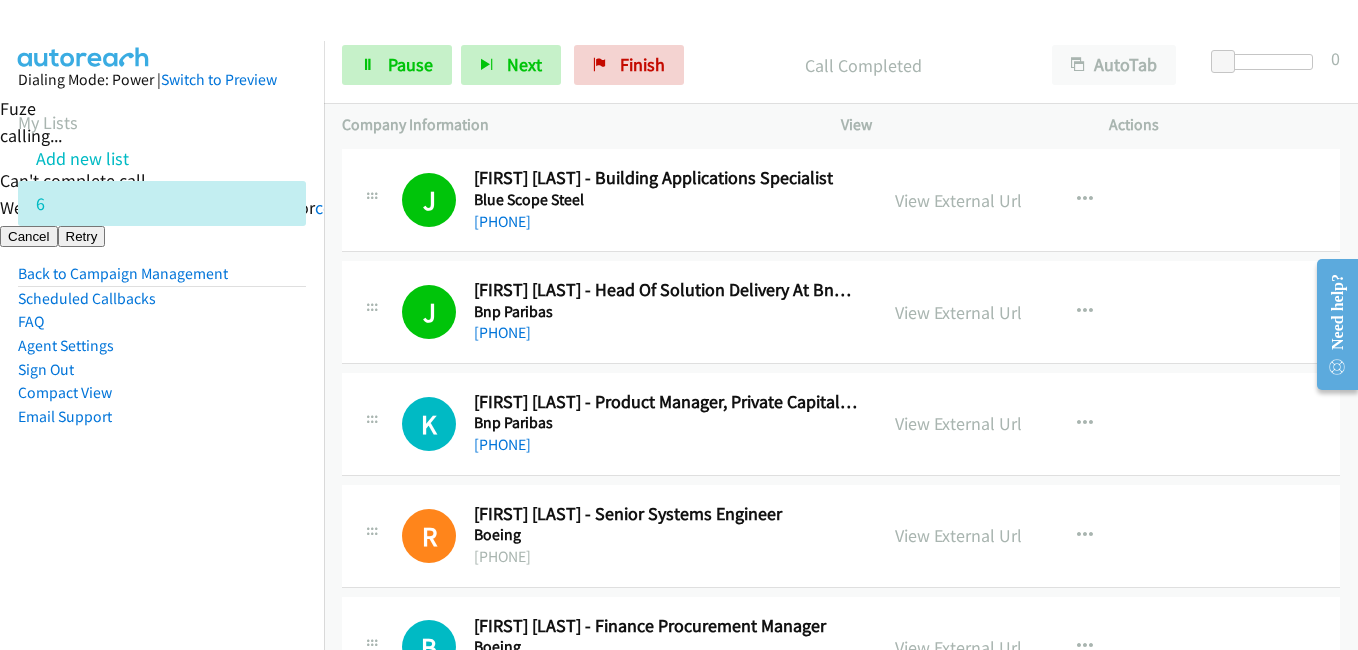 scroll, scrollTop: 2000, scrollLeft: 0, axis: vertical 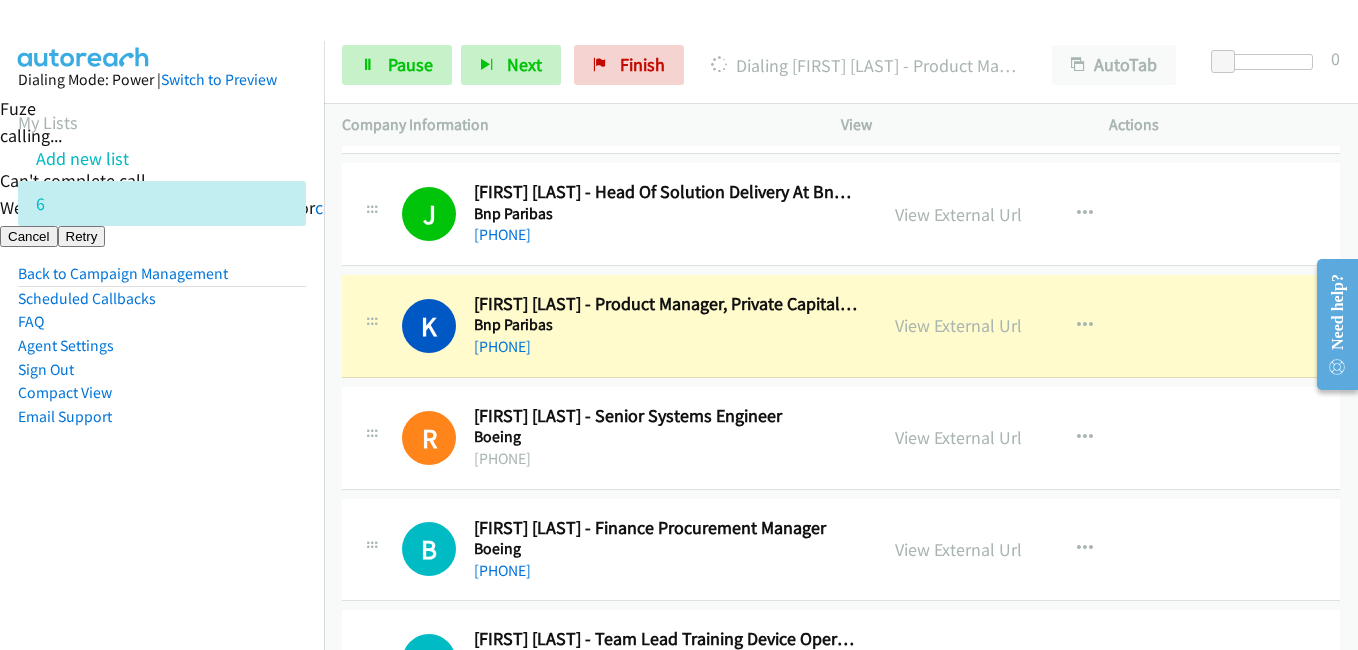 click on "Dialing Mode: Power
|
Switch to Preview
My Lists
Add new list
6
Back to Campaign Management
Scheduled Callbacks
FAQ
Agent Settings
Sign Out
Compact View
Email Support" at bounding box center (162, 280) 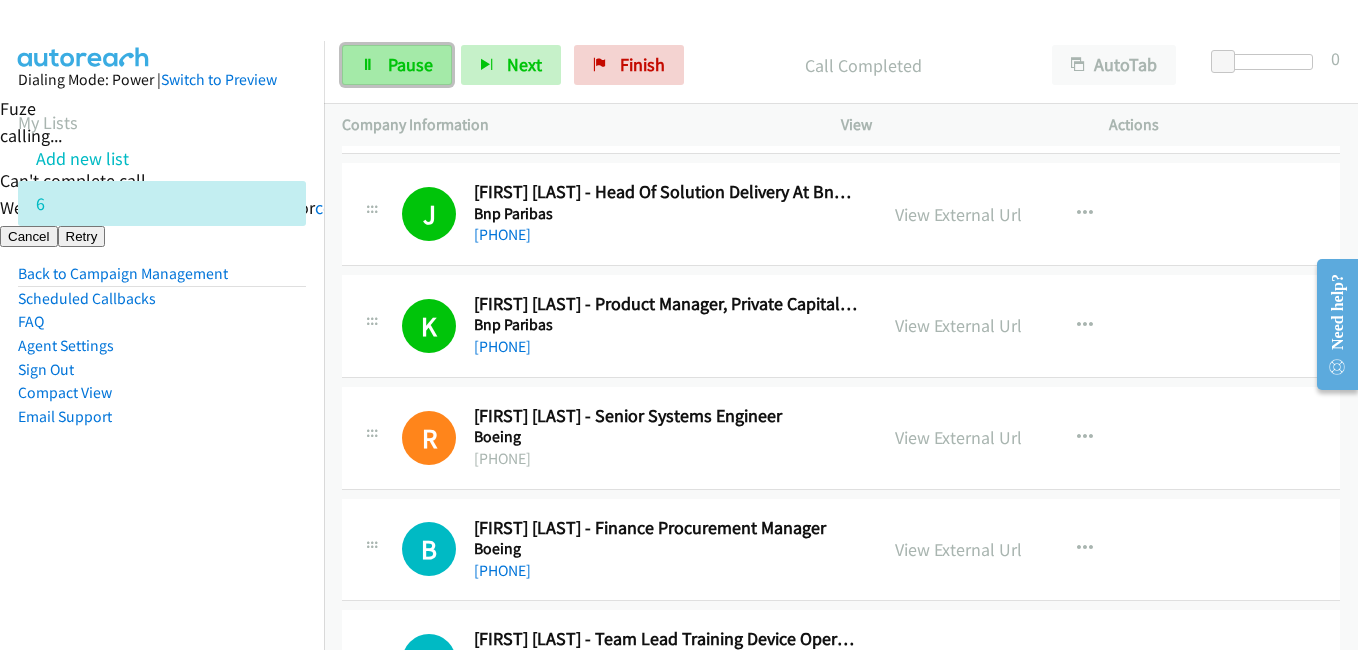 click on "Pause" at bounding box center [410, 64] 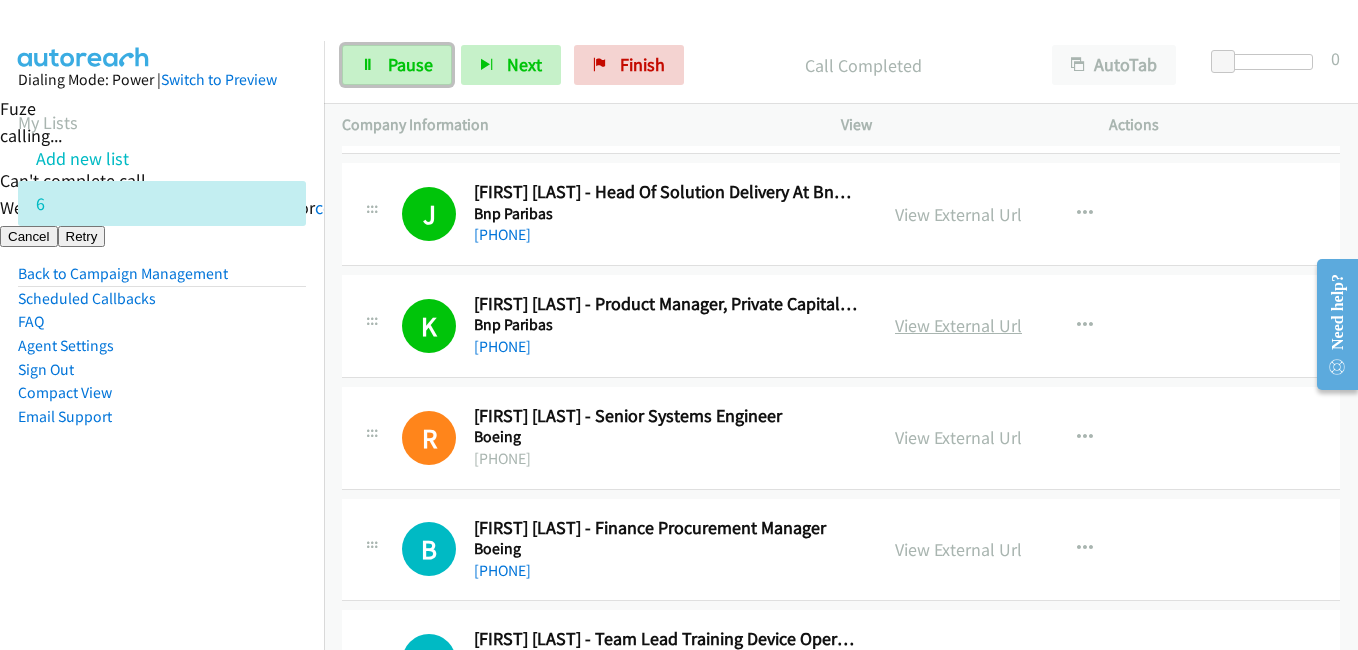 click on "View External Url" at bounding box center (958, 325) 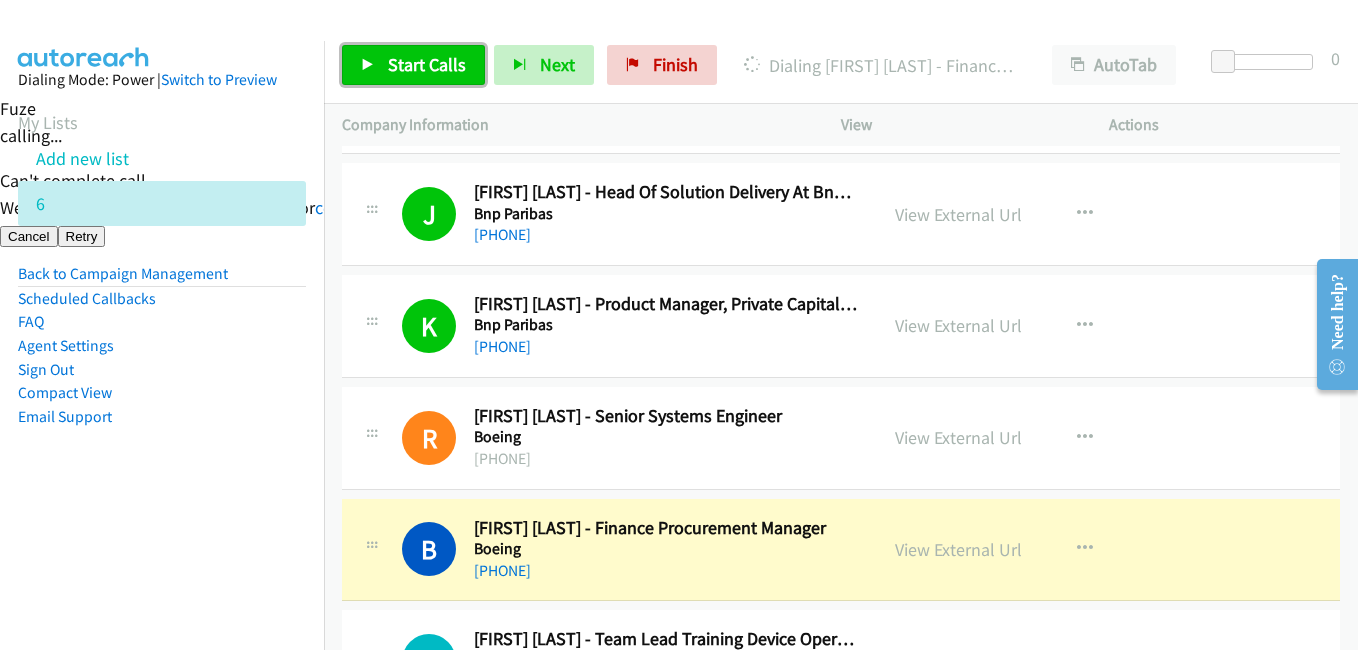 click on "Start Calls" at bounding box center (427, 64) 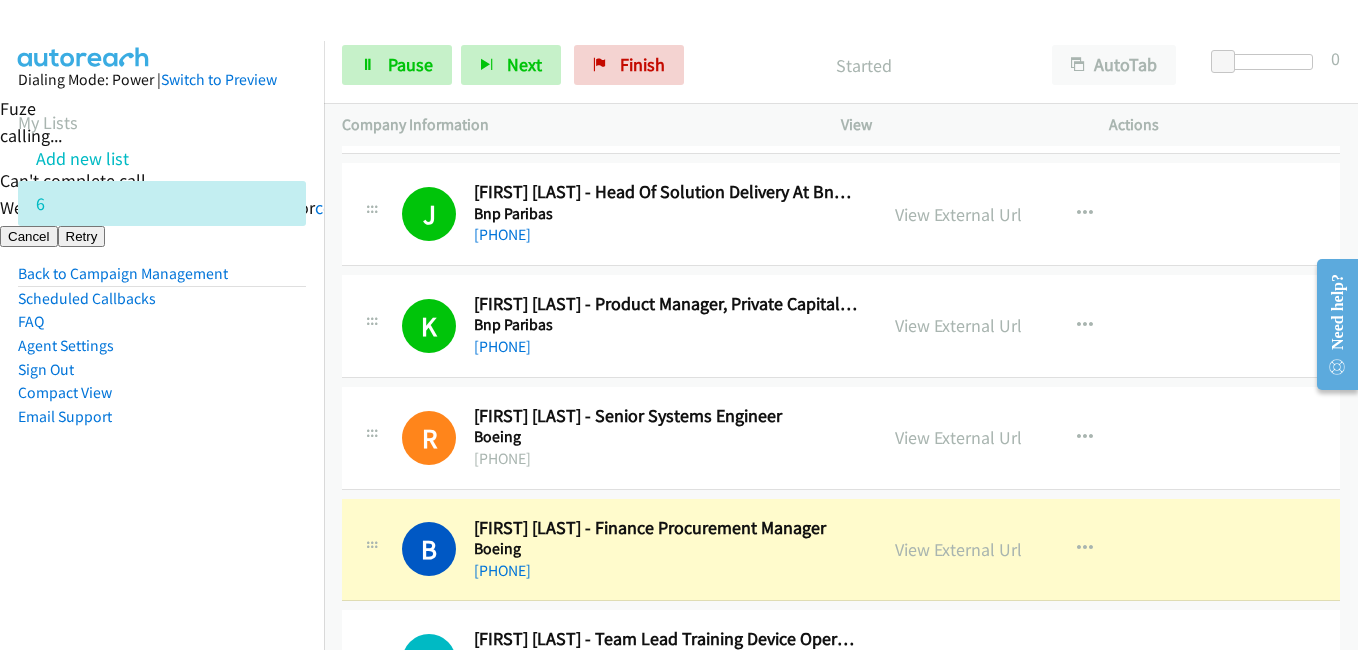 scroll, scrollTop: 2200, scrollLeft: 0, axis: vertical 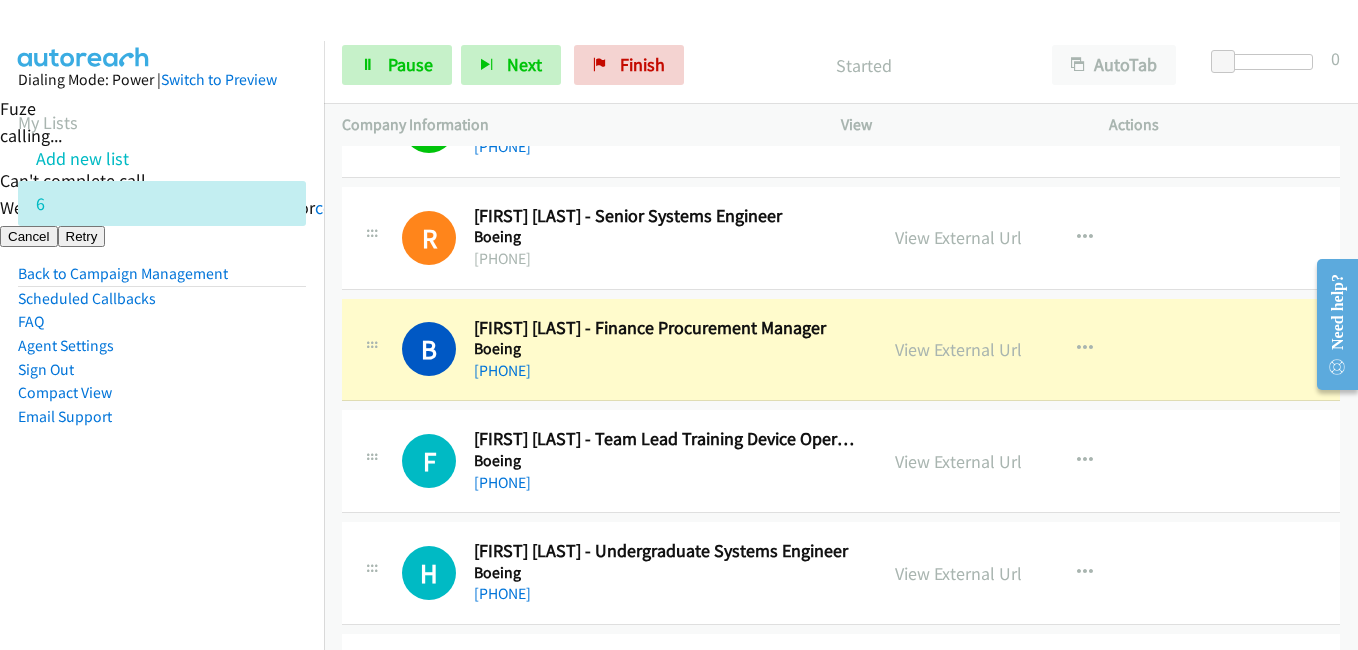 click on "Dialing Mode: Power
|
Switch to Preview
My Lists
Add new list
6
Back to Campaign Management
Scheduled Callbacks
FAQ
Agent Settings
Sign Out
Compact View
Email Support" at bounding box center (162, 366) 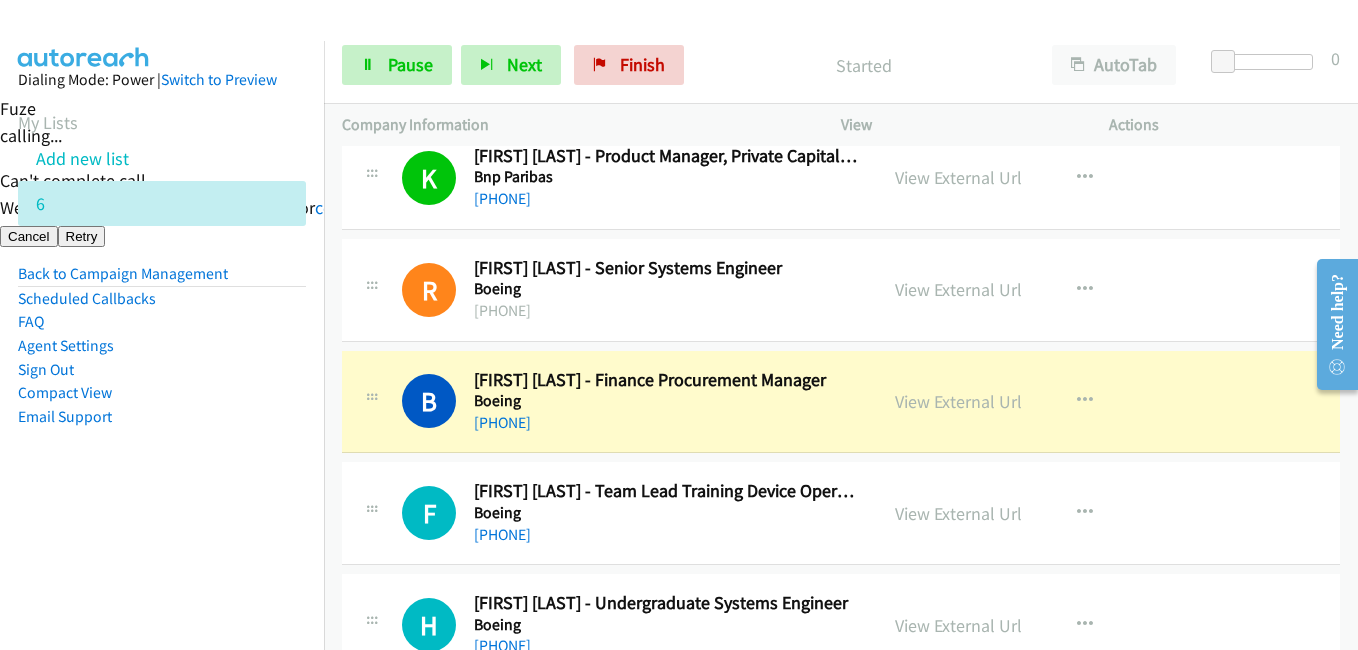 scroll, scrollTop: 2100, scrollLeft: 0, axis: vertical 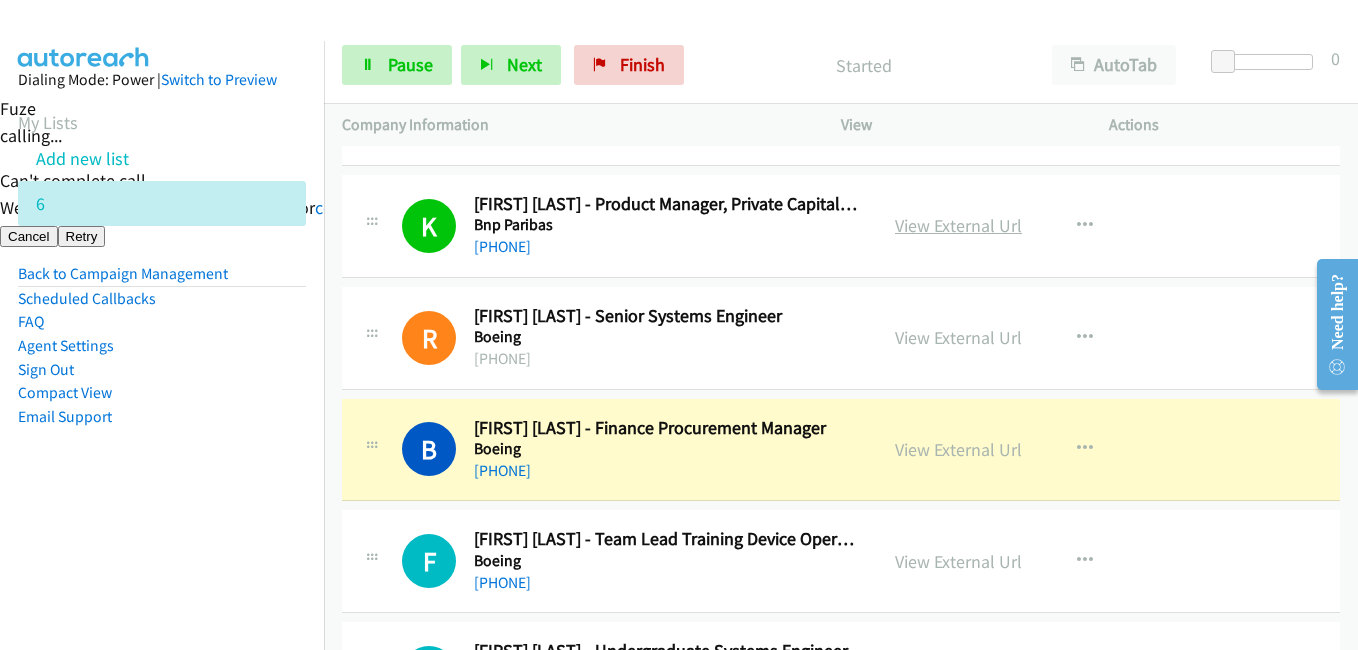 click on "View External Url" at bounding box center (958, 225) 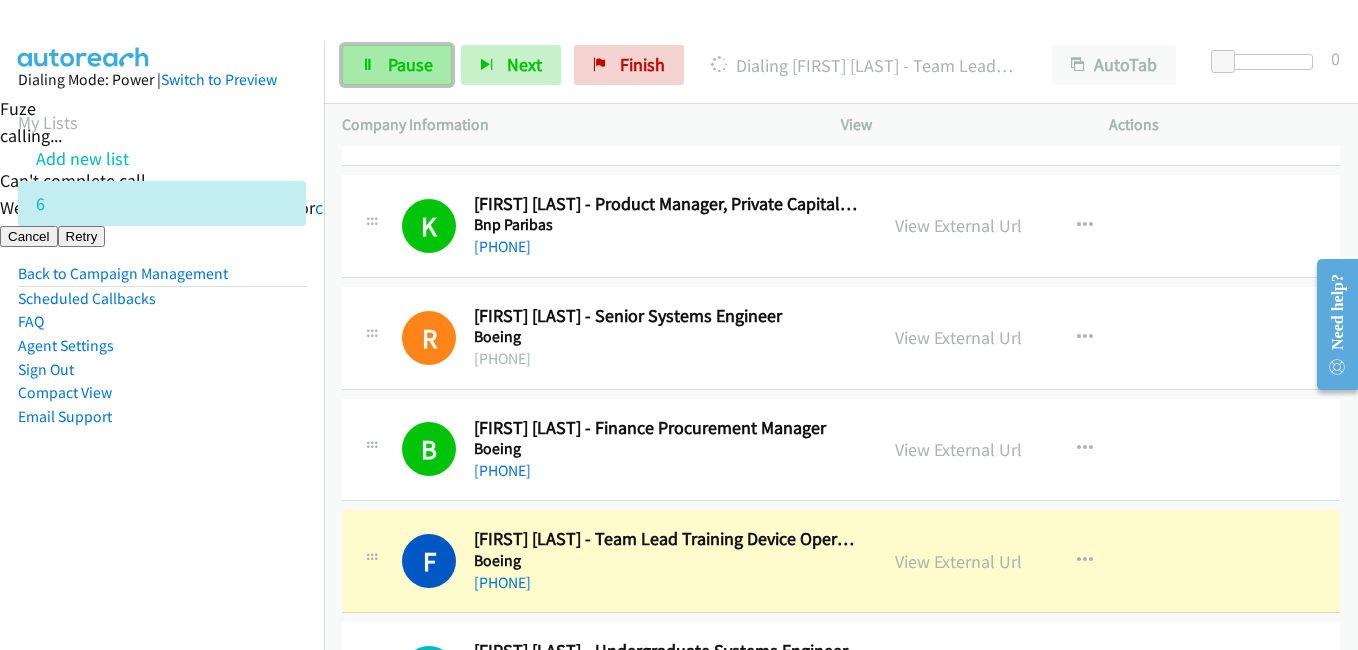 click on "Pause" at bounding box center (410, 64) 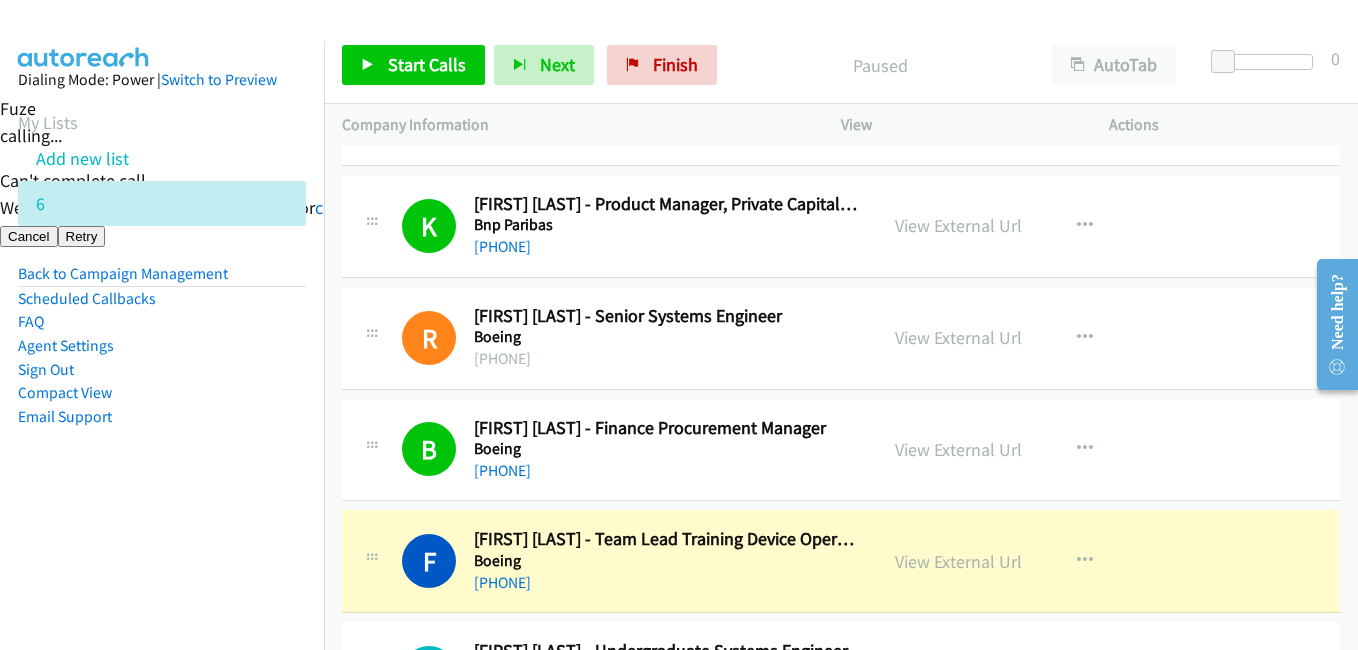 click on "Dialing Mode: Power
|
Switch to Preview
My Lists
Add new list
6
Back to Campaign Management
Scheduled Callbacks
FAQ
Agent Settings
Sign Out
Compact View
Email Support" at bounding box center [162, 366] 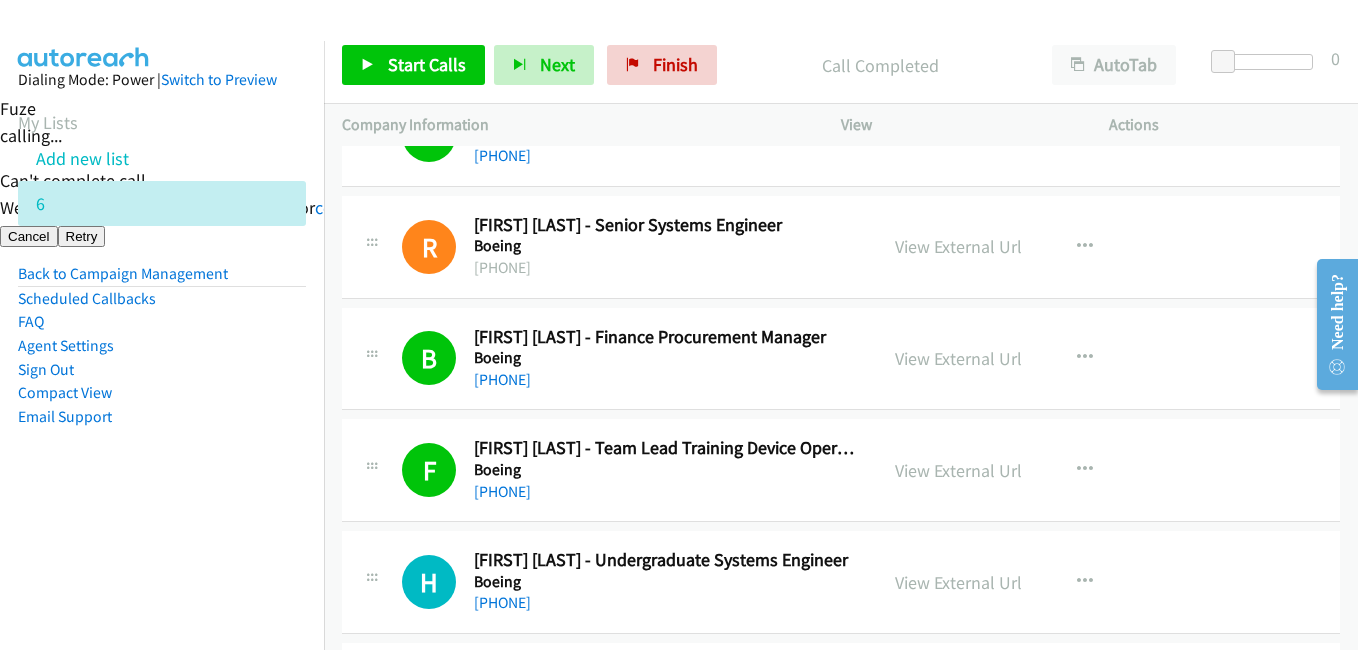 scroll, scrollTop: 2300, scrollLeft: 0, axis: vertical 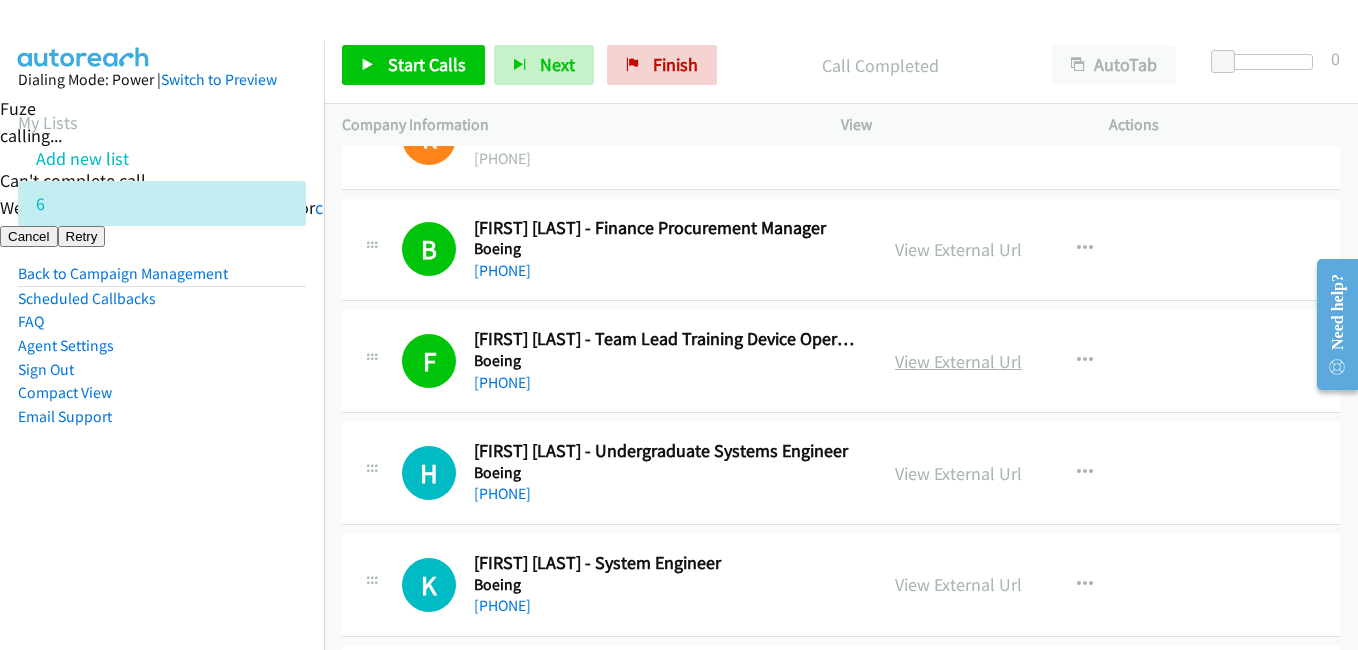 click on "View External Url" at bounding box center [958, 361] 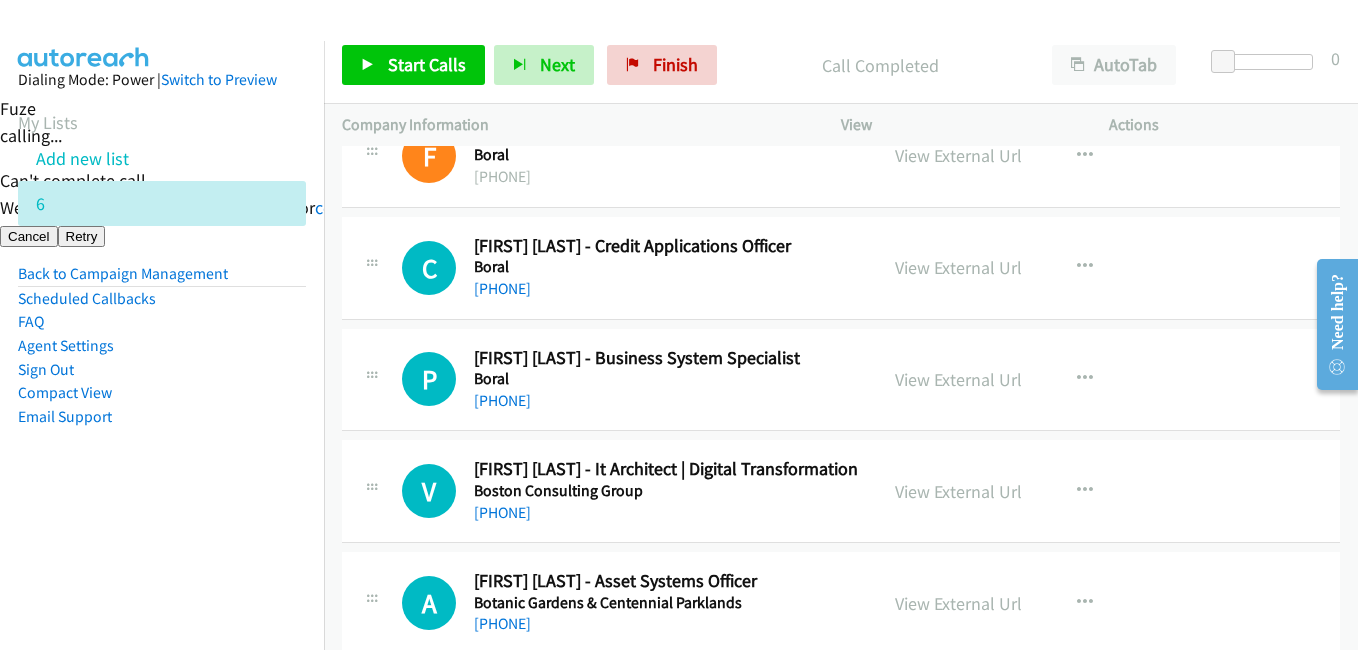 scroll, scrollTop: 3600, scrollLeft: 0, axis: vertical 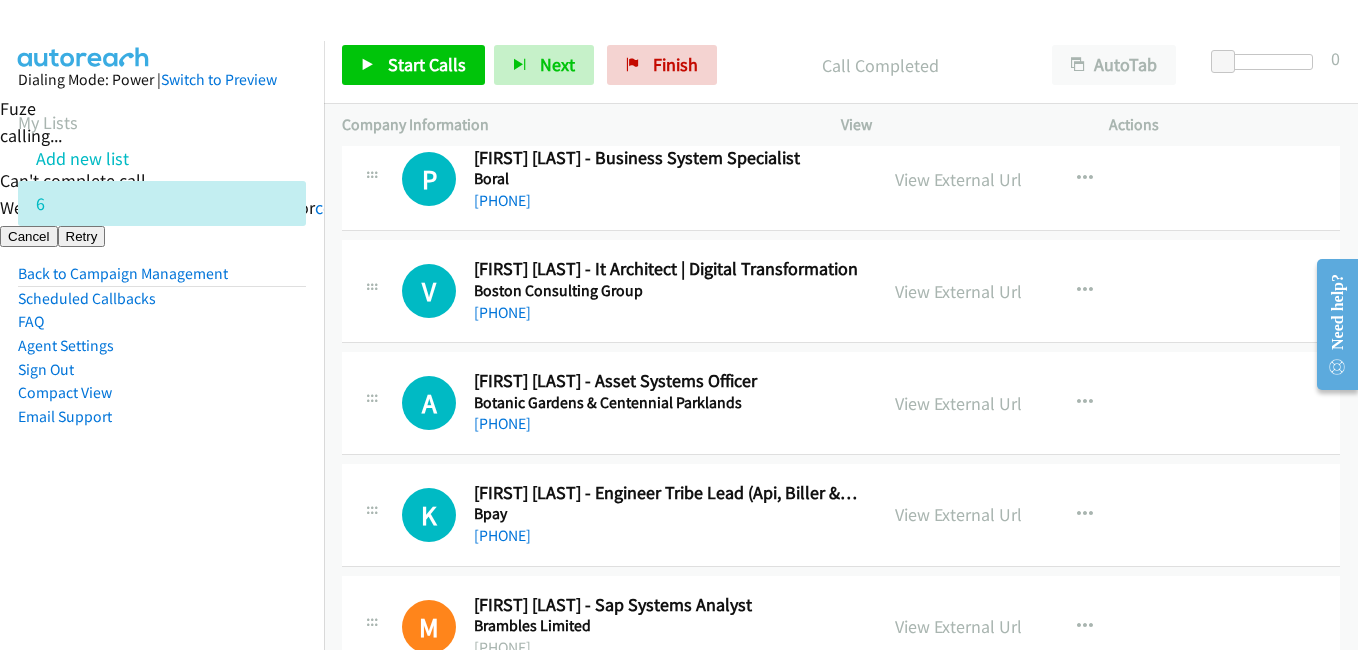click on "K
Callback Scheduled
Keith Wong - Engineer Tribe Lead (Api, Biller & Batch, It Refresh)
Bpay
Pacific/Auckland
+64 9 835 0784
View External Url
View External Url
Schedule/Manage Callback
Start Calls Here
Remove from list
Add to do not call list
Reset Call Status" at bounding box center (841, 515) 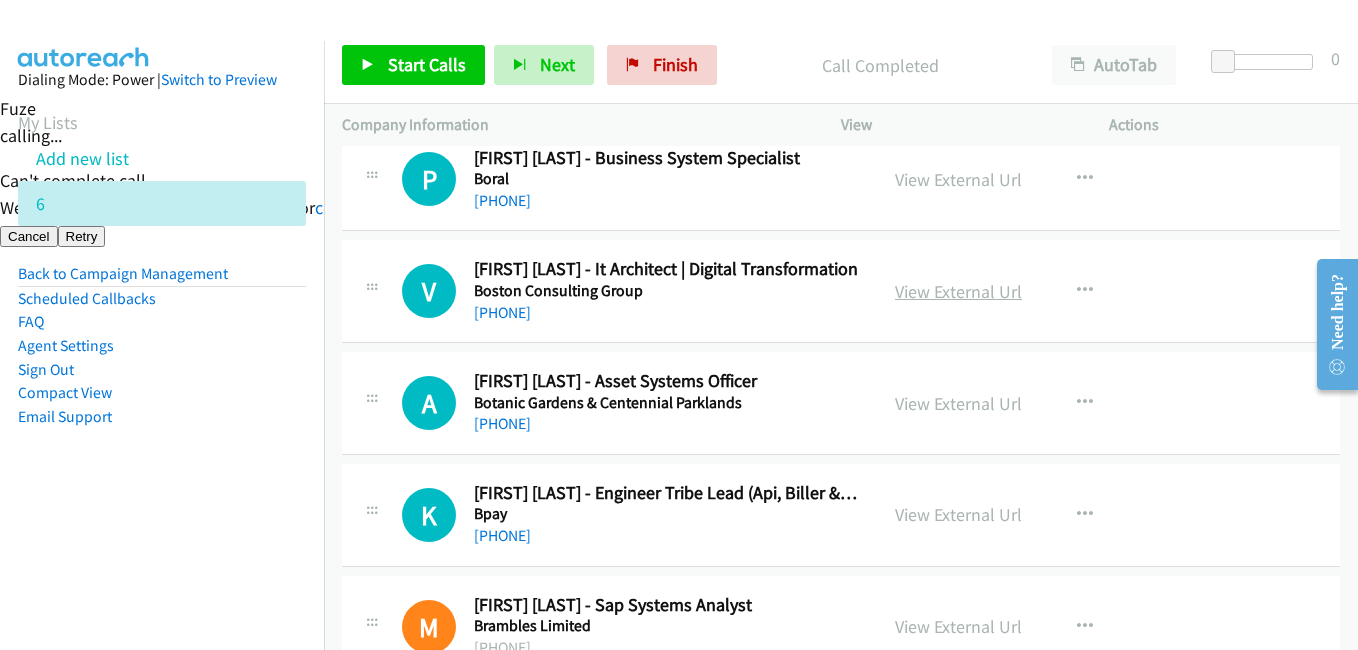 click on "View External Url" at bounding box center [958, 291] 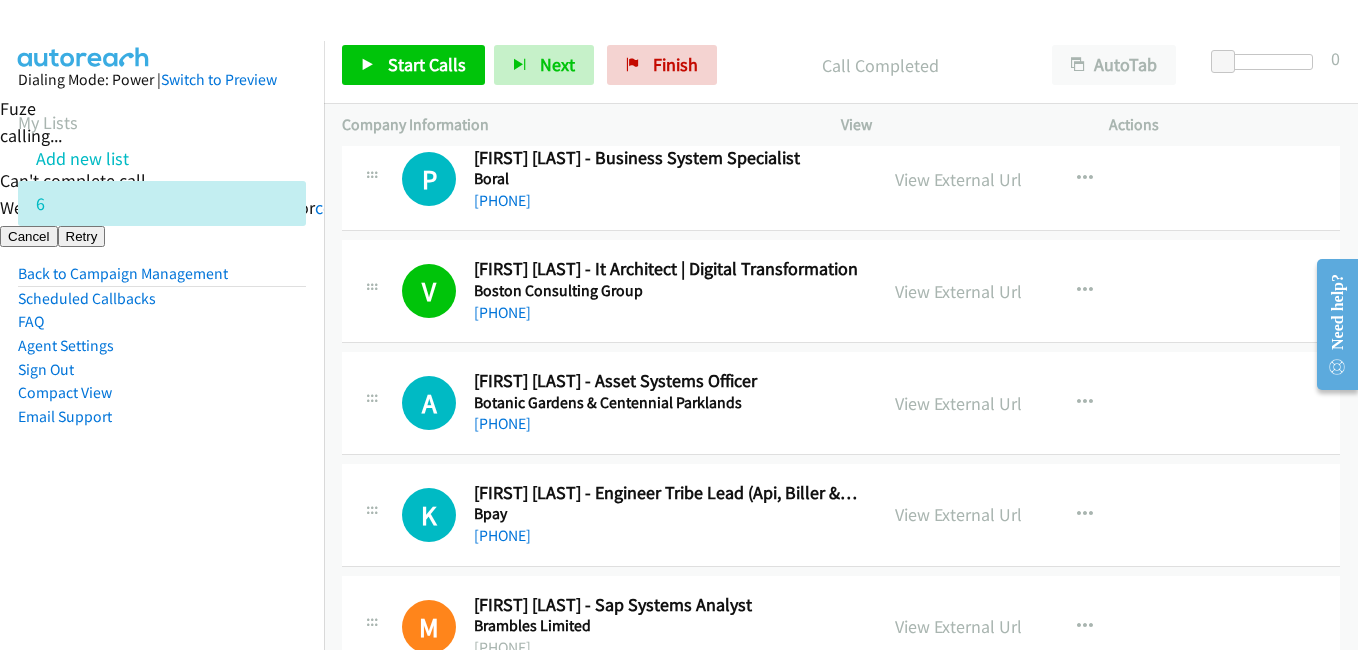 scroll, scrollTop: 3400, scrollLeft: 0, axis: vertical 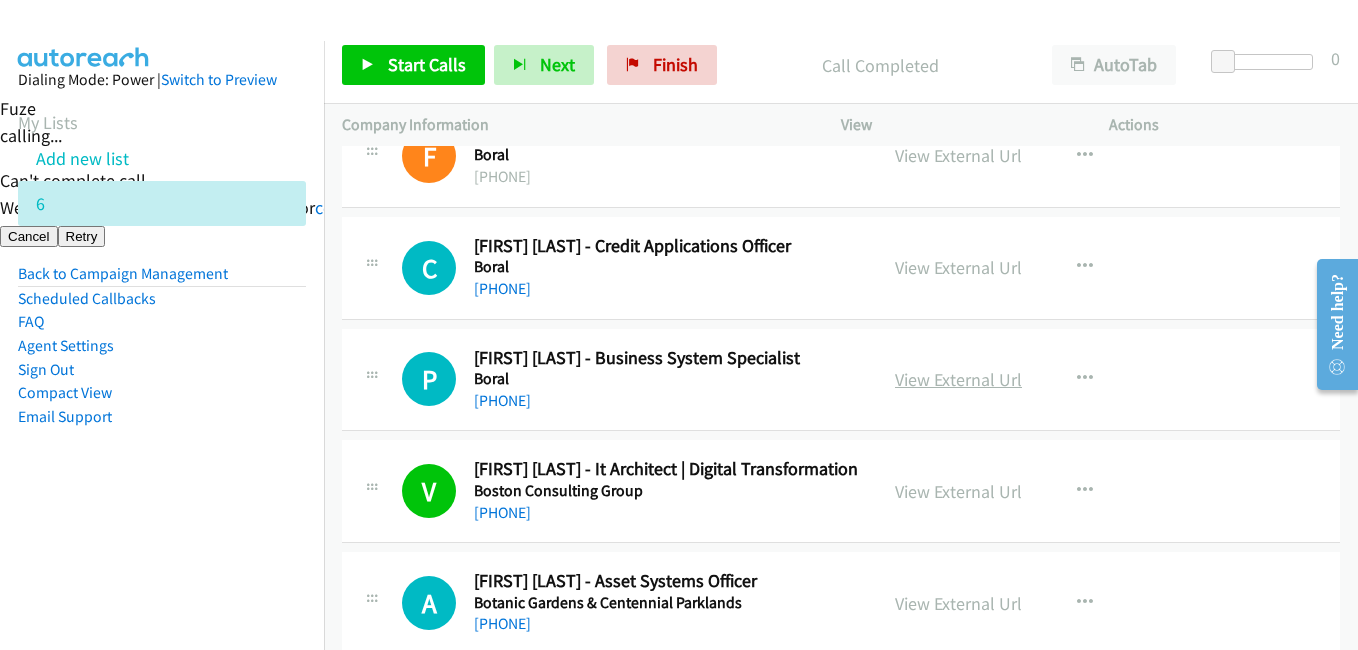 click on "View External Url" at bounding box center [958, 379] 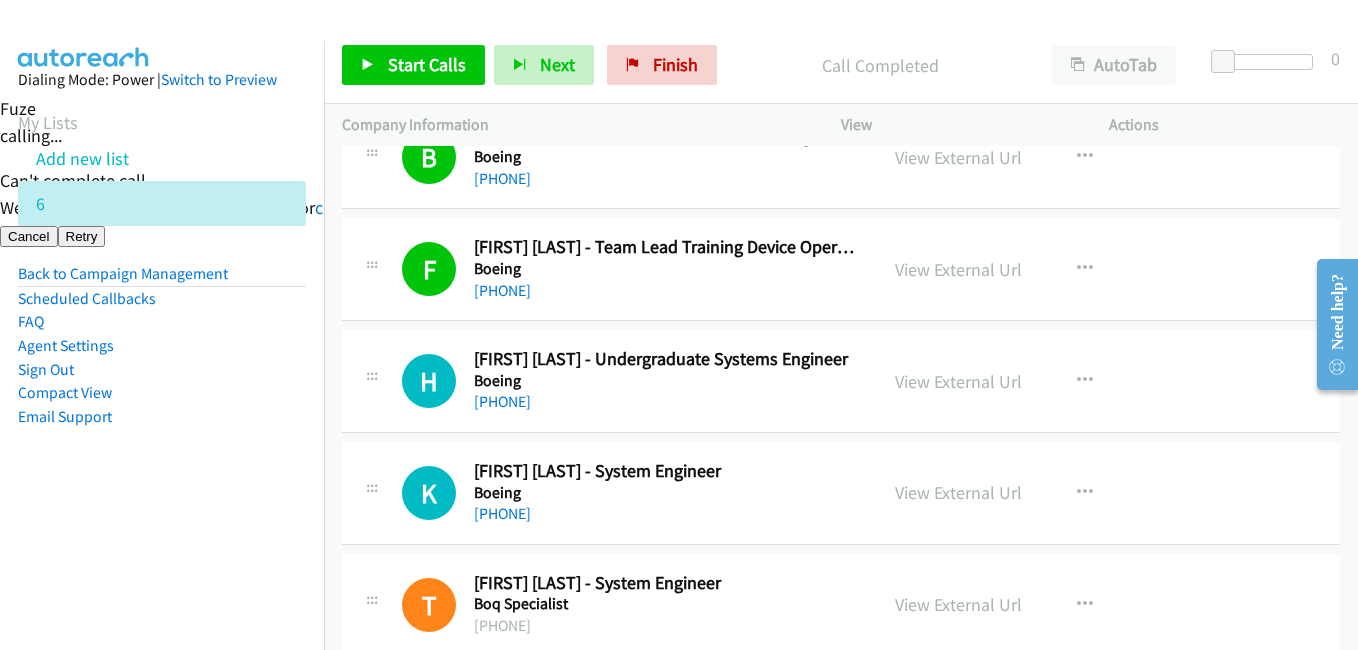 scroll, scrollTop: 2400, scrollLeft: 0, axis: vertical 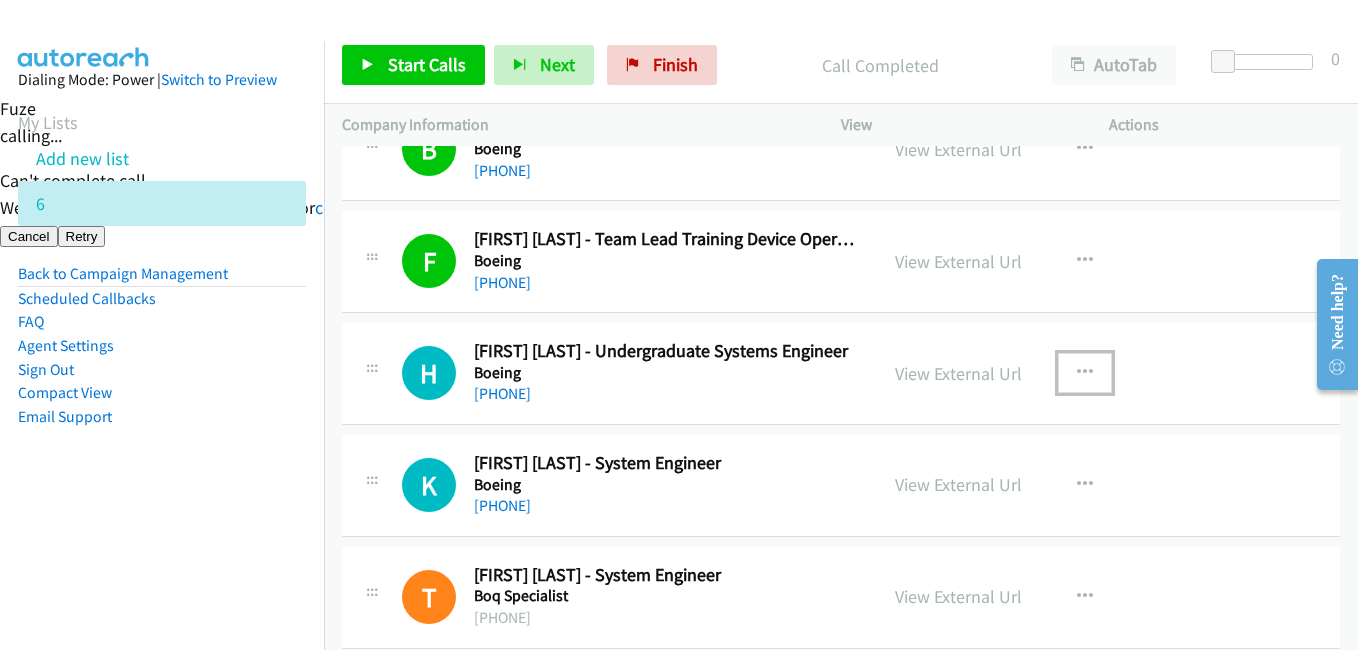 click at bounding box center [1085, 373] 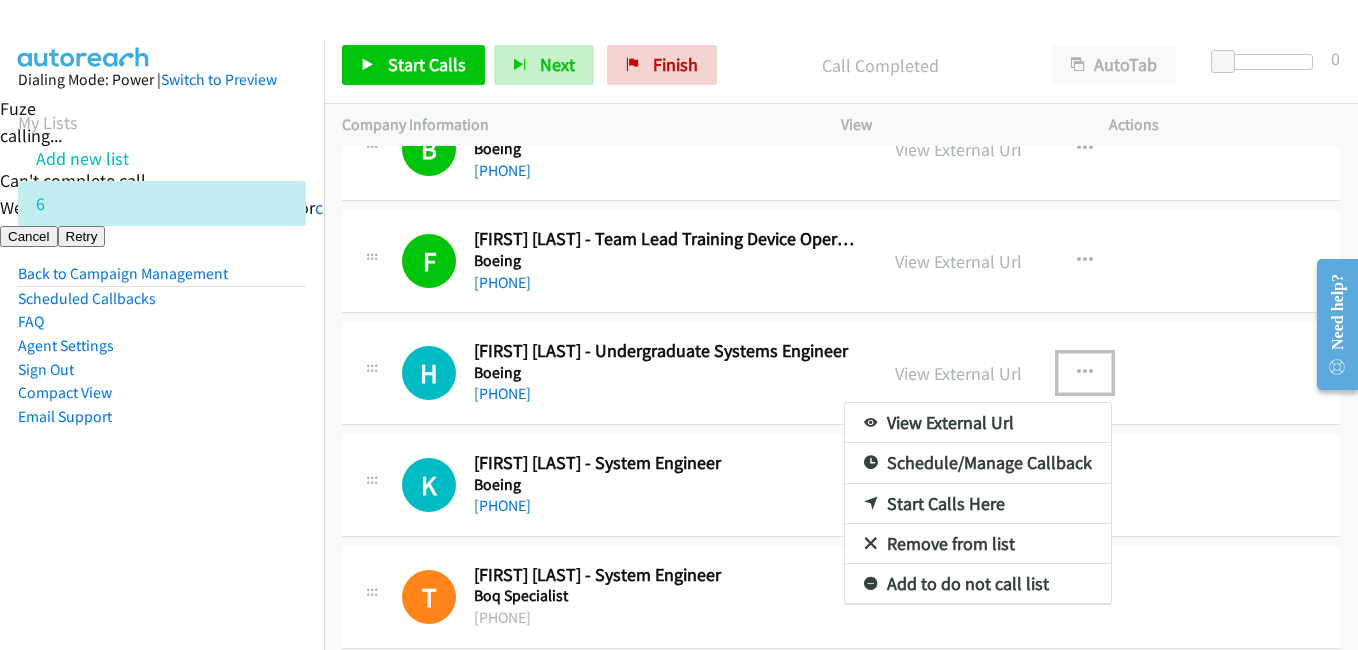click on "Start Calls Here" at bounding box center (978, 504) 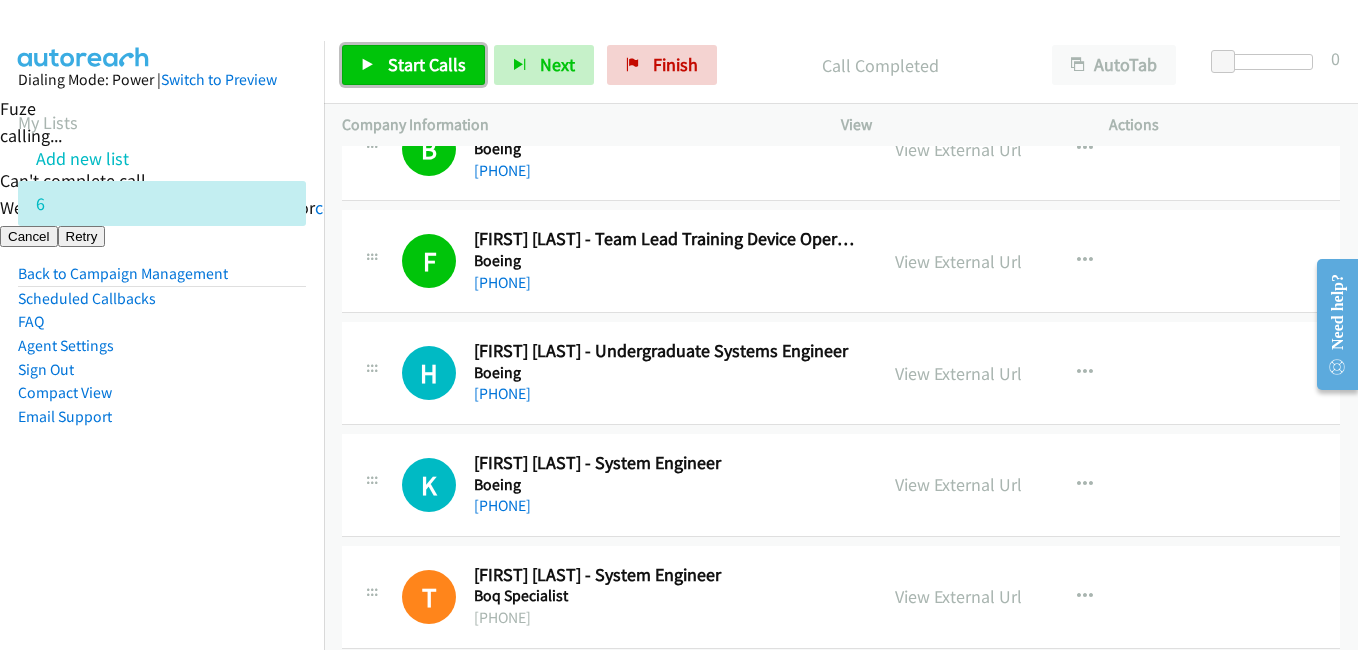 click on "Start Calls" at bounding box center [427, 64] 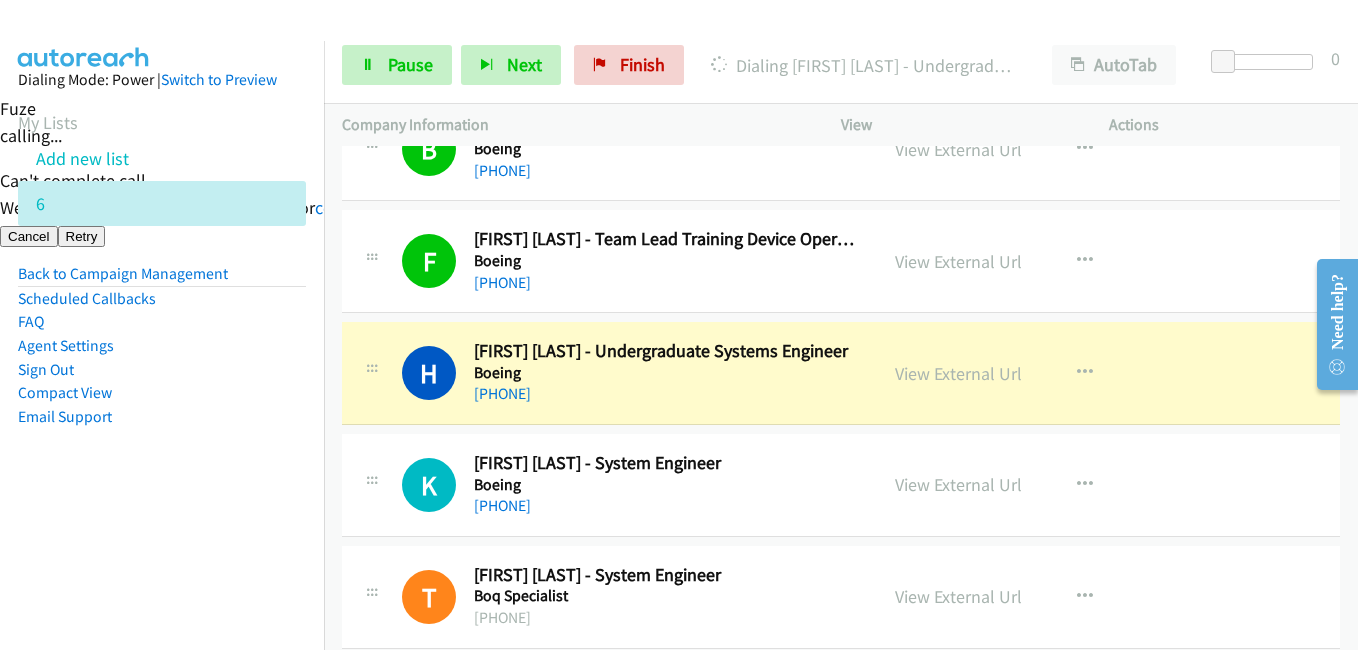 click on "Scheduled Callbacks" at bounding box center [162, 299] 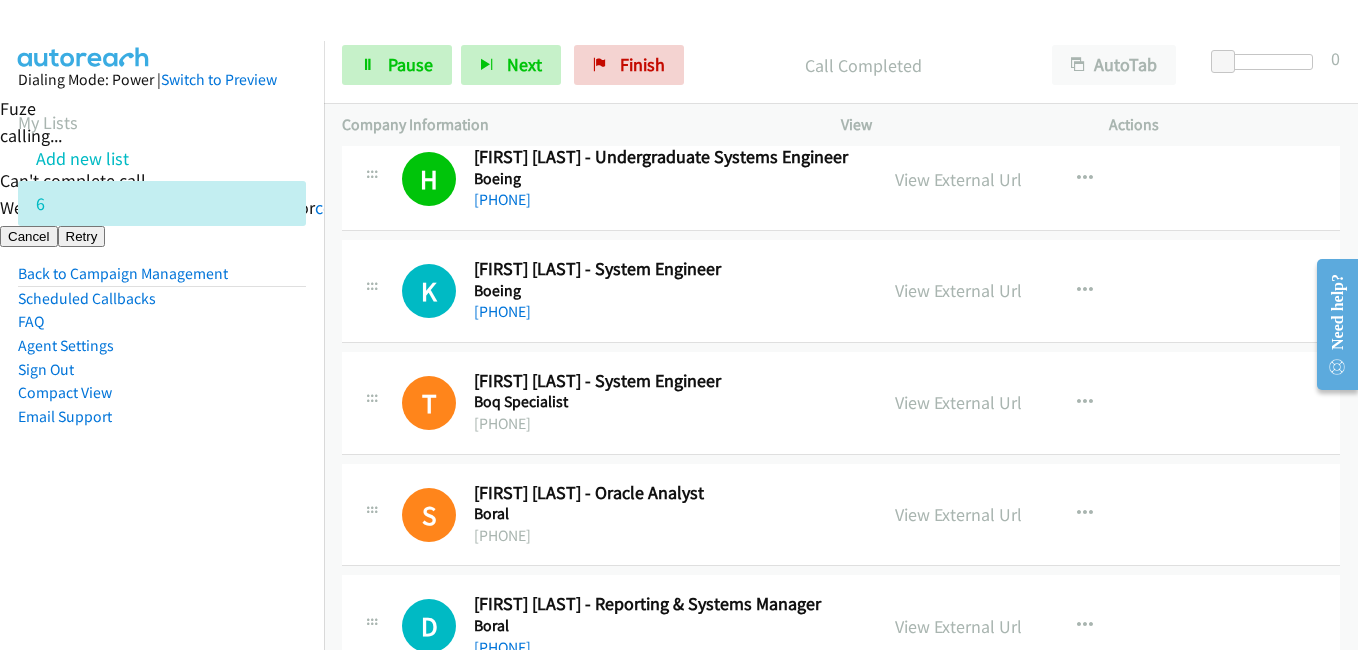 scroll, scrollTop: 2600, scrollLeft: 0, axis: vertical 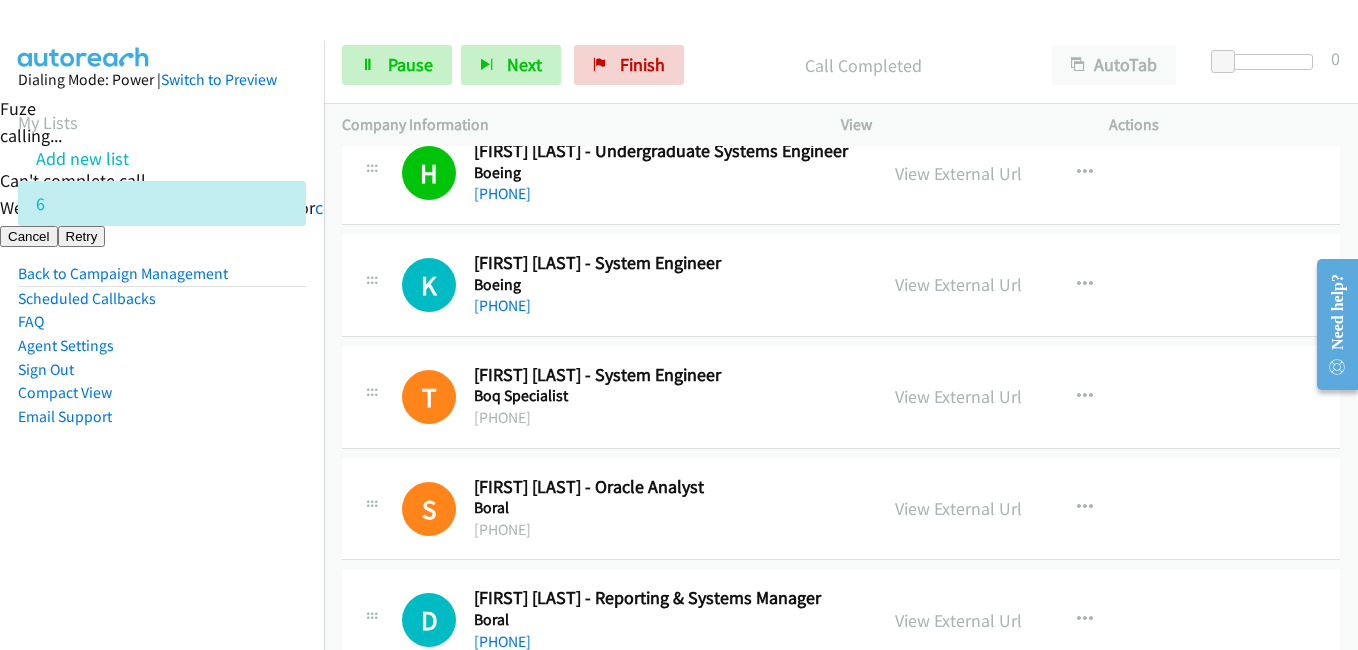 click on "Dialing Mode: Power
|
Switch to Preview
My Lists
Add new list
6
Back to Campaign Management
Scheduled Callbacks
FAQ
Agent Settings
Sign Out
Compact View
Email Support" at bounding box center [162, 280] 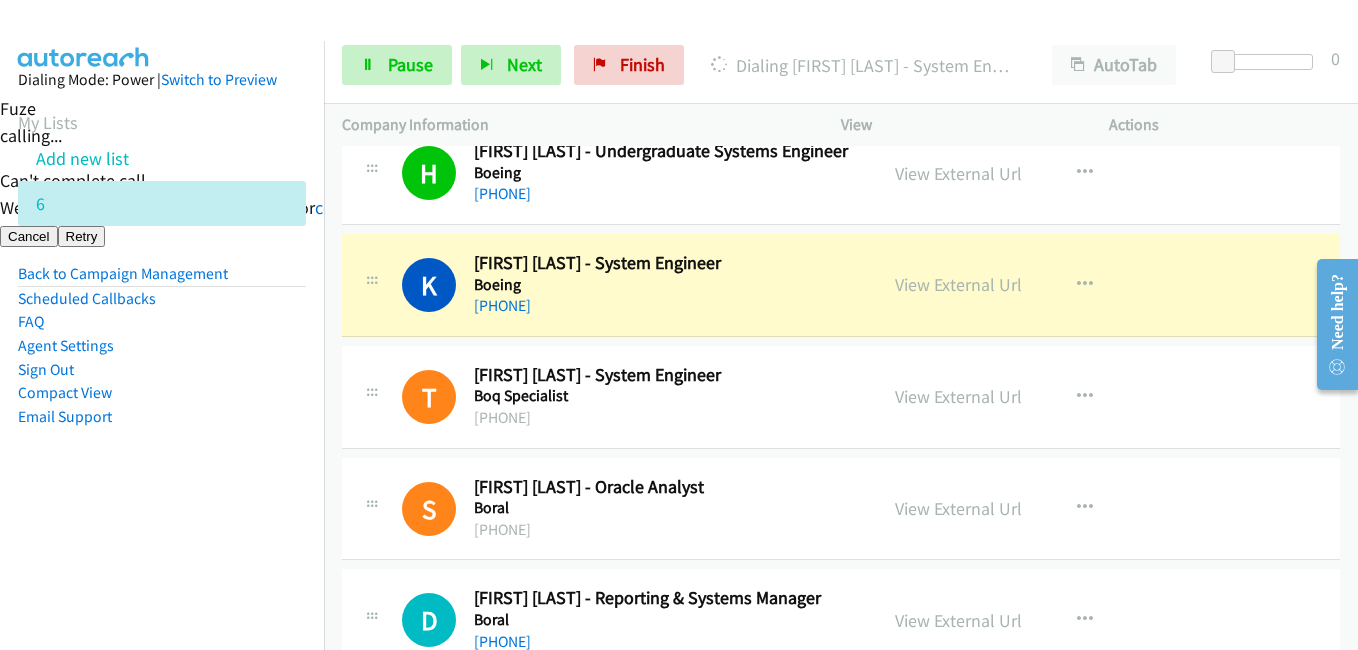 drag, startPoint x: 190, startPoint y: 529, endPoint x: 339, endPoint y: 513, distance: 149.8566 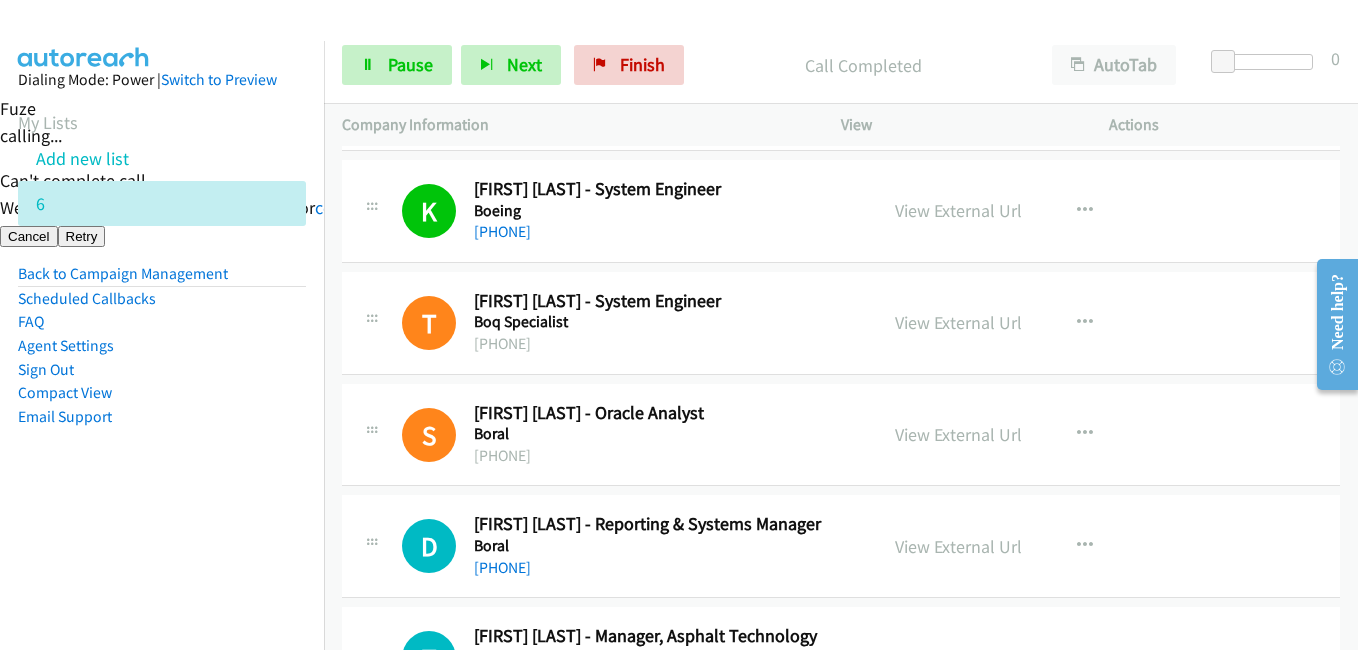 scroll, scrollTop: 2800, scrollLeft: 0, axis: vertical 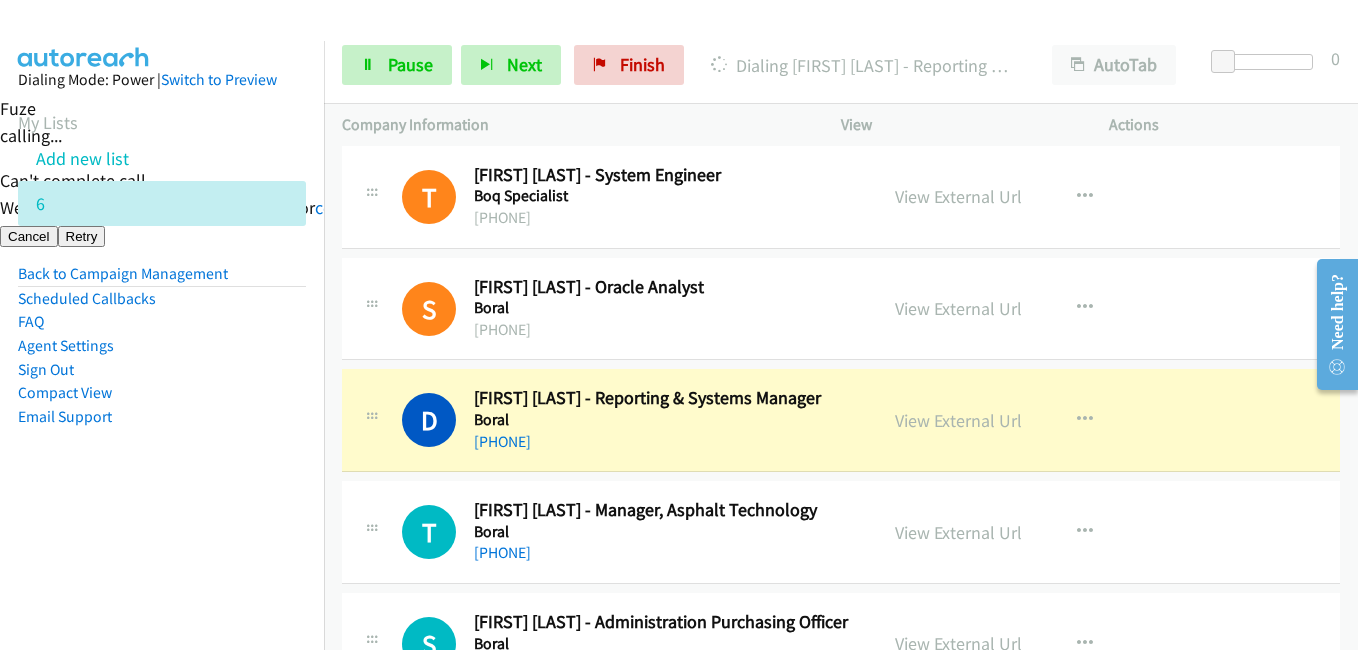 drag, startPoint x: 121, startPoint y: 567, endPoint x: 138, endPoint y: 521, distance: 49.0408 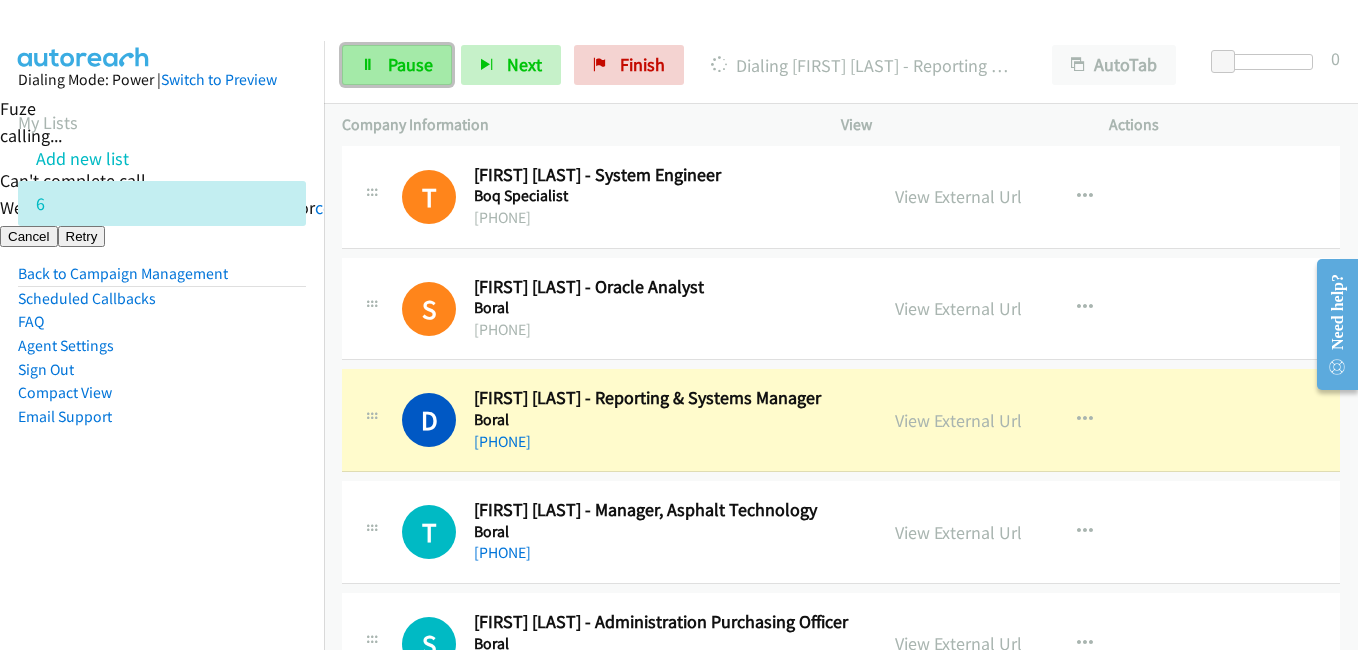 click on "Pause" at bounding box center [410, 64] 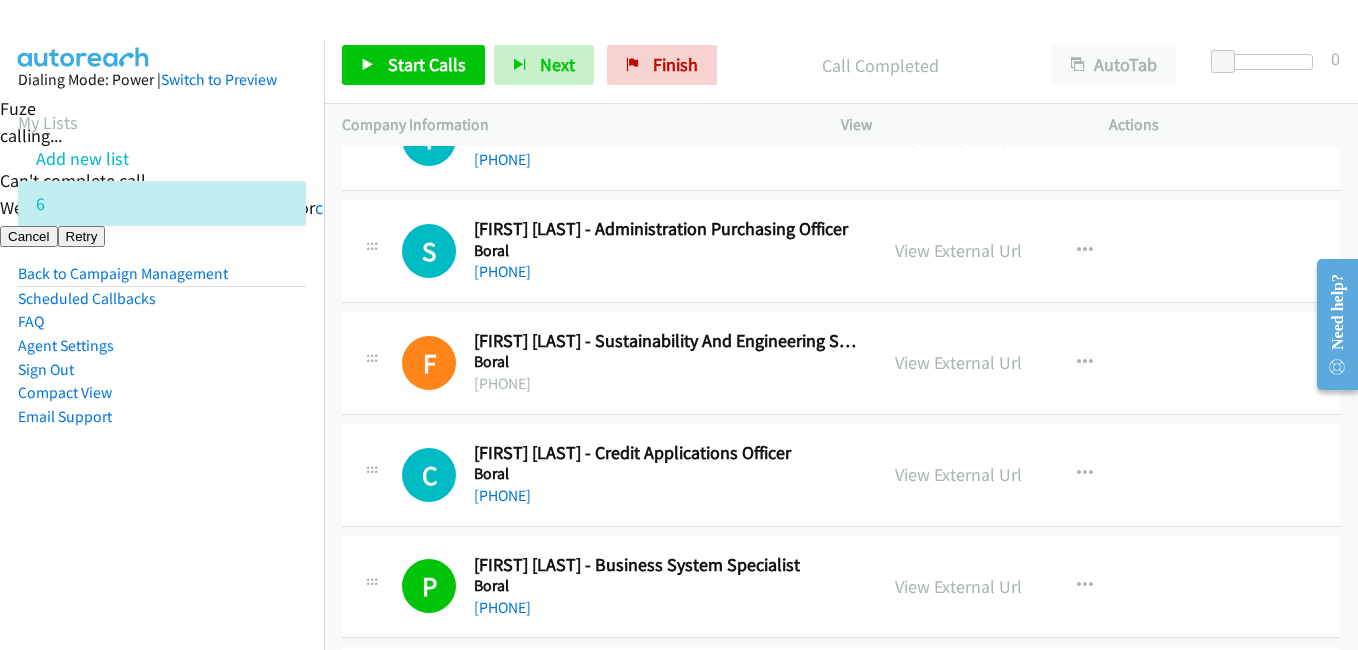 scroll, scrollTop: 3200, scrollLeft: 0, axis: vertical 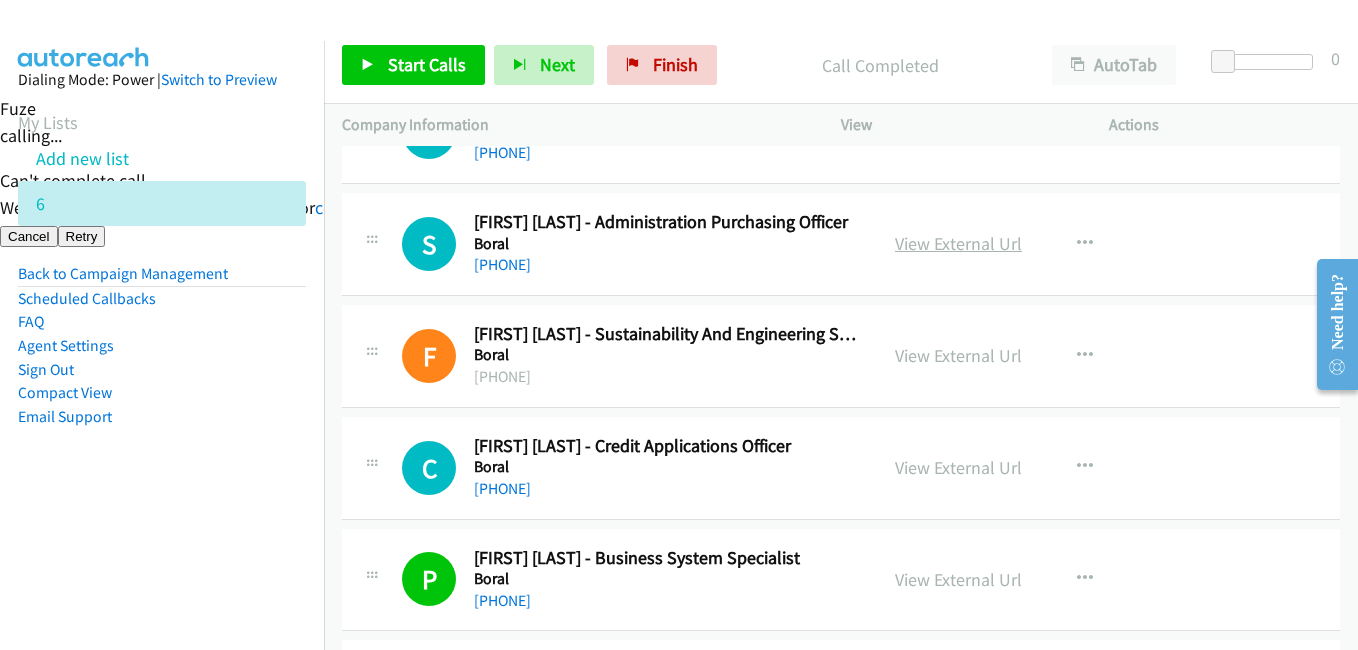 click on "View External Url" at bounding box center (958, 243) 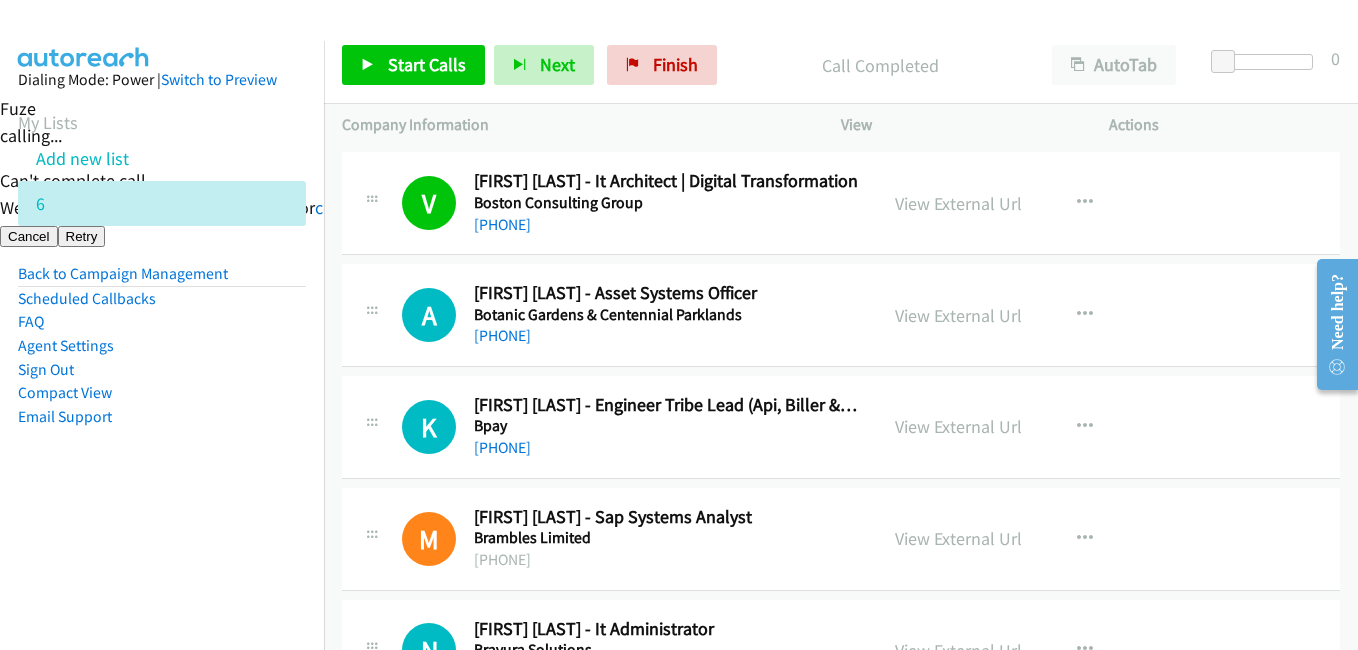 scroll, scrollTop: 3700, scrollLeft: 0, axis: vertical 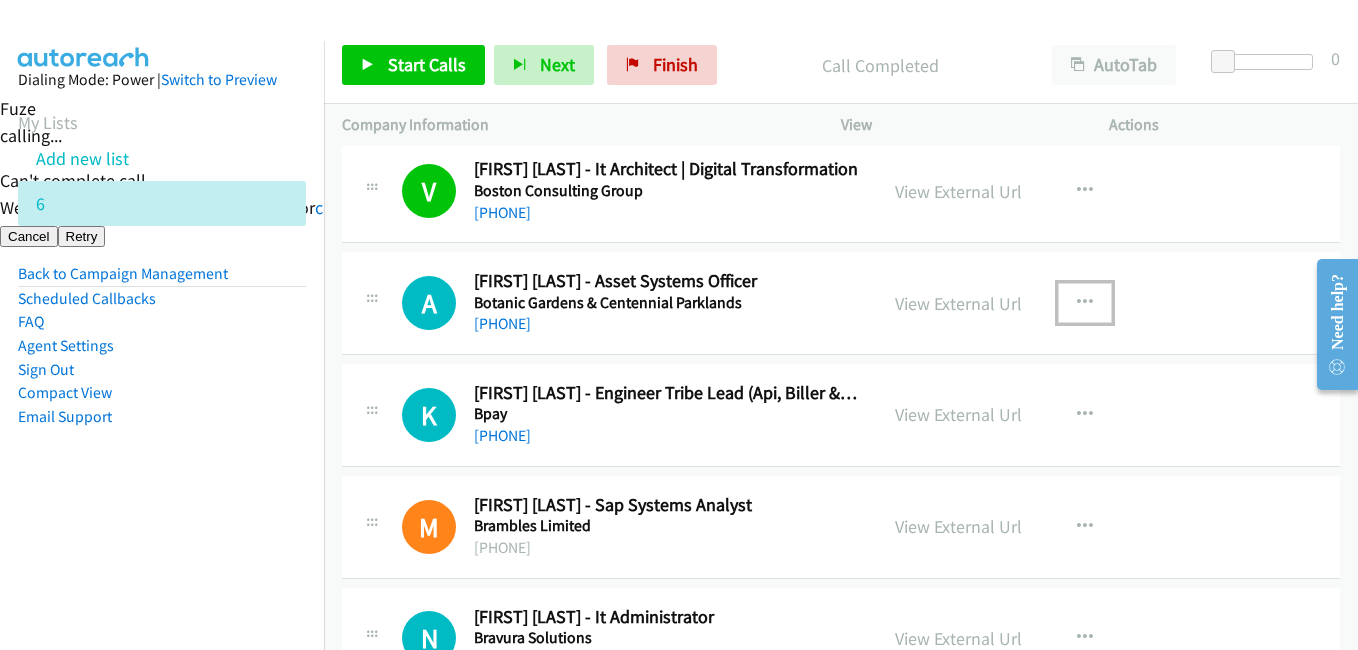 click at bounding box center [1085, 303] 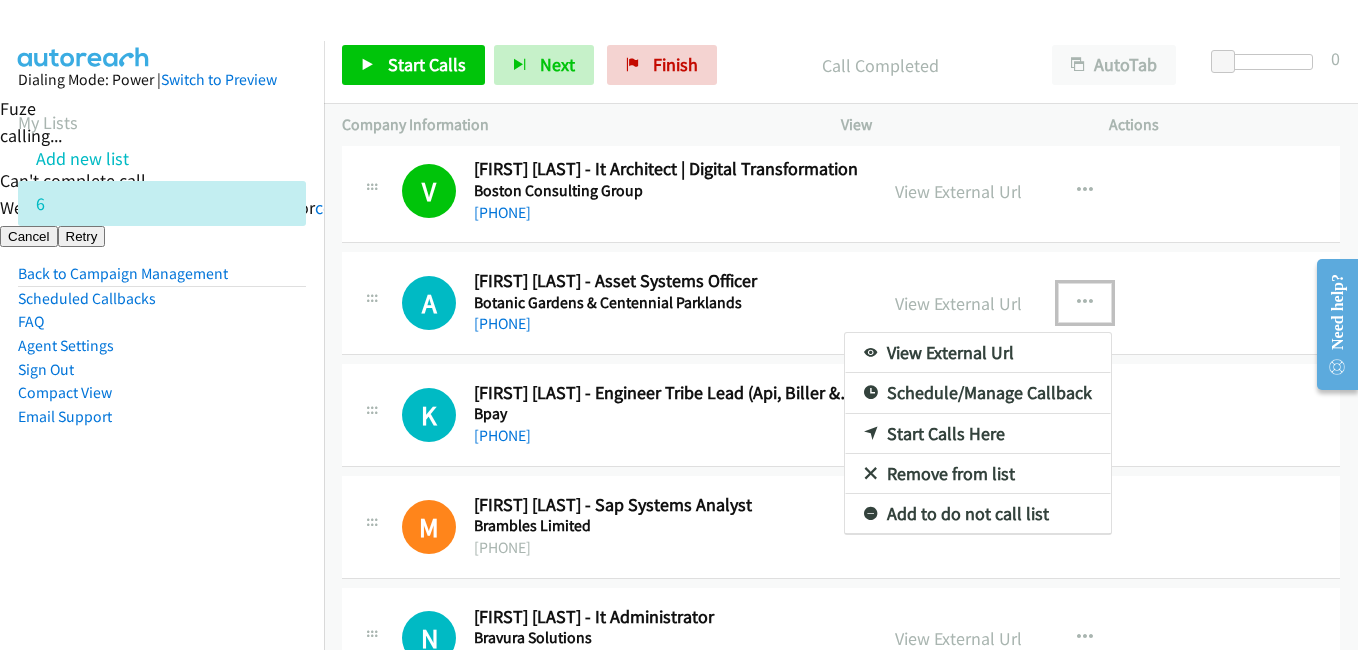 click on "Start Calls Here" at bounding box center (978, 434) 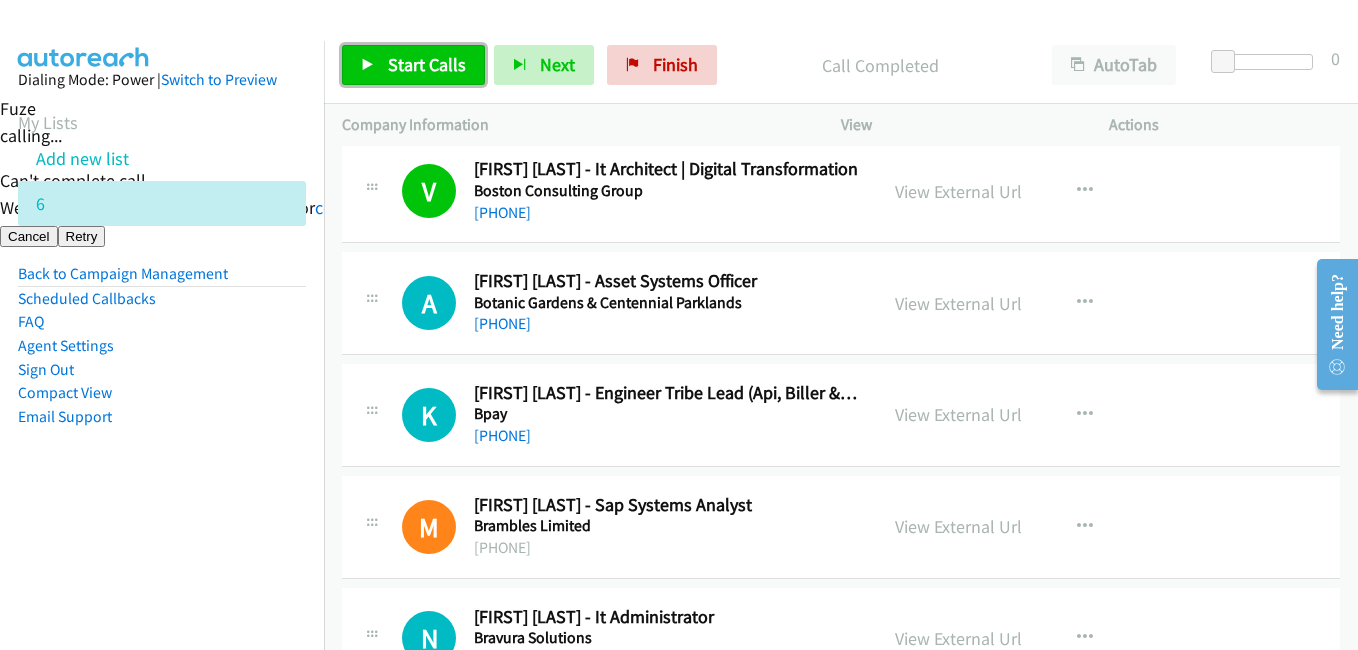 click on "Start Calls" at bounding box center [427, 64] 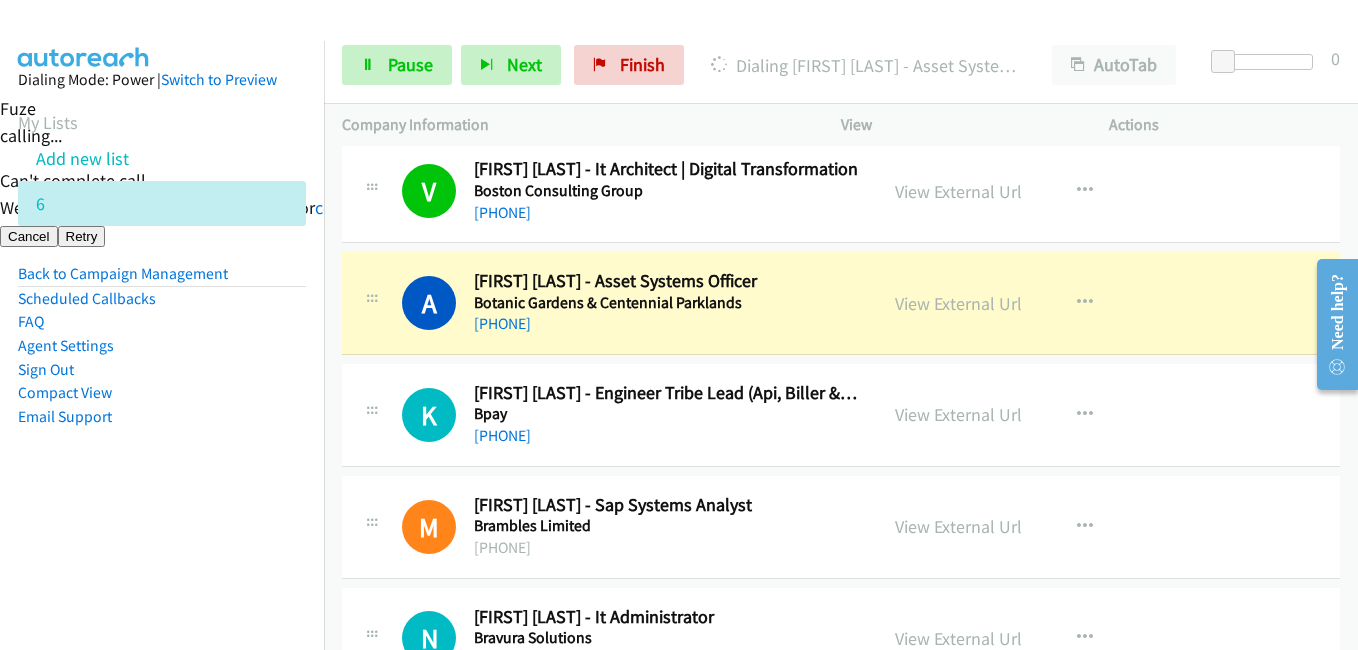 drag, startPoint x: 231, startPoint y: 502, endPoint x: 565, endPoint y: 485, distance: 334.43234 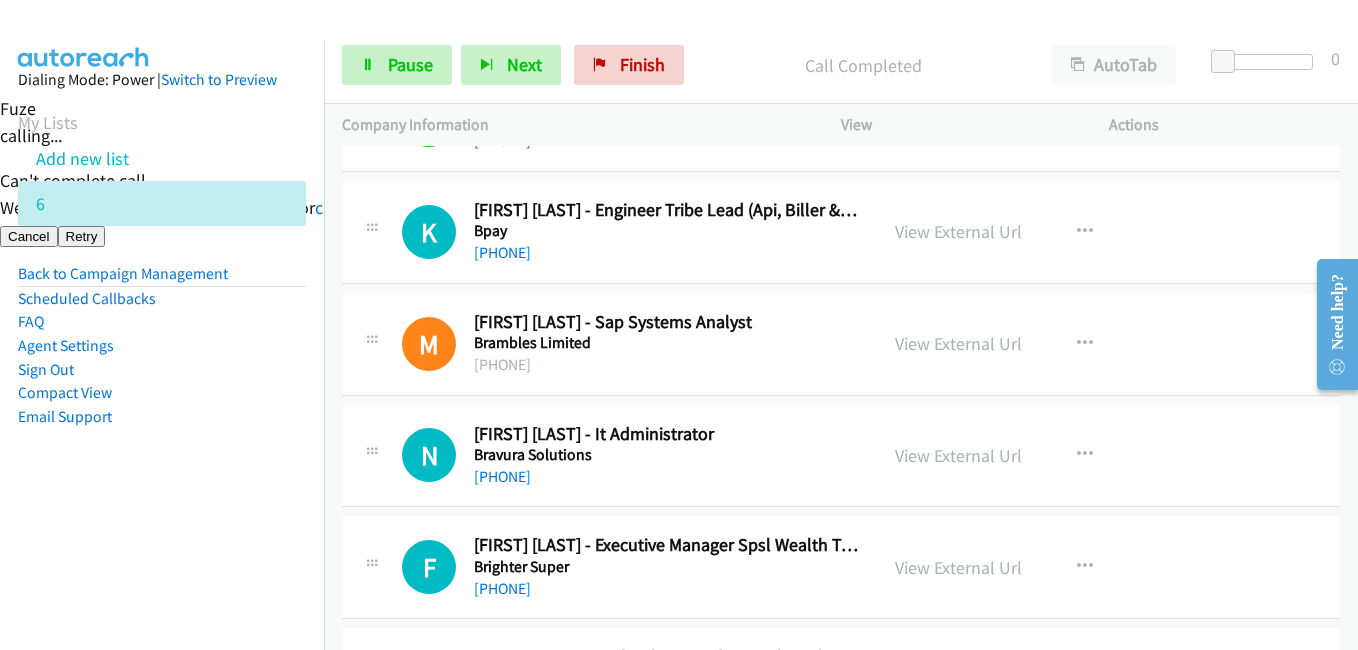 scroll, scrollTop: 3900, scrollLeft: 0, axis: vertical 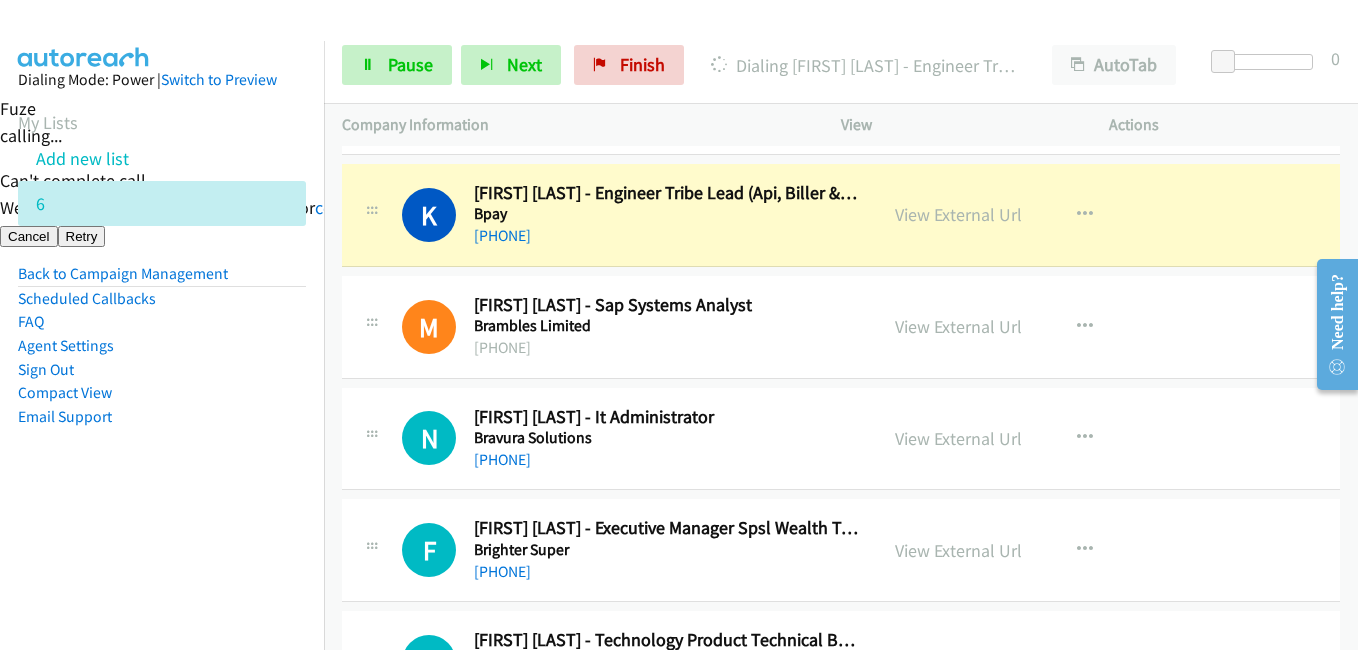 click on "Dialing Mode: Power
|
Switch to Preview
My Lists
Add new list
6
Back to Campaign Management
Scheduled Callbacks
FAQ
Agent Settings
Sign Out
Compact View
Email Support" at bounding box center (162, 280) 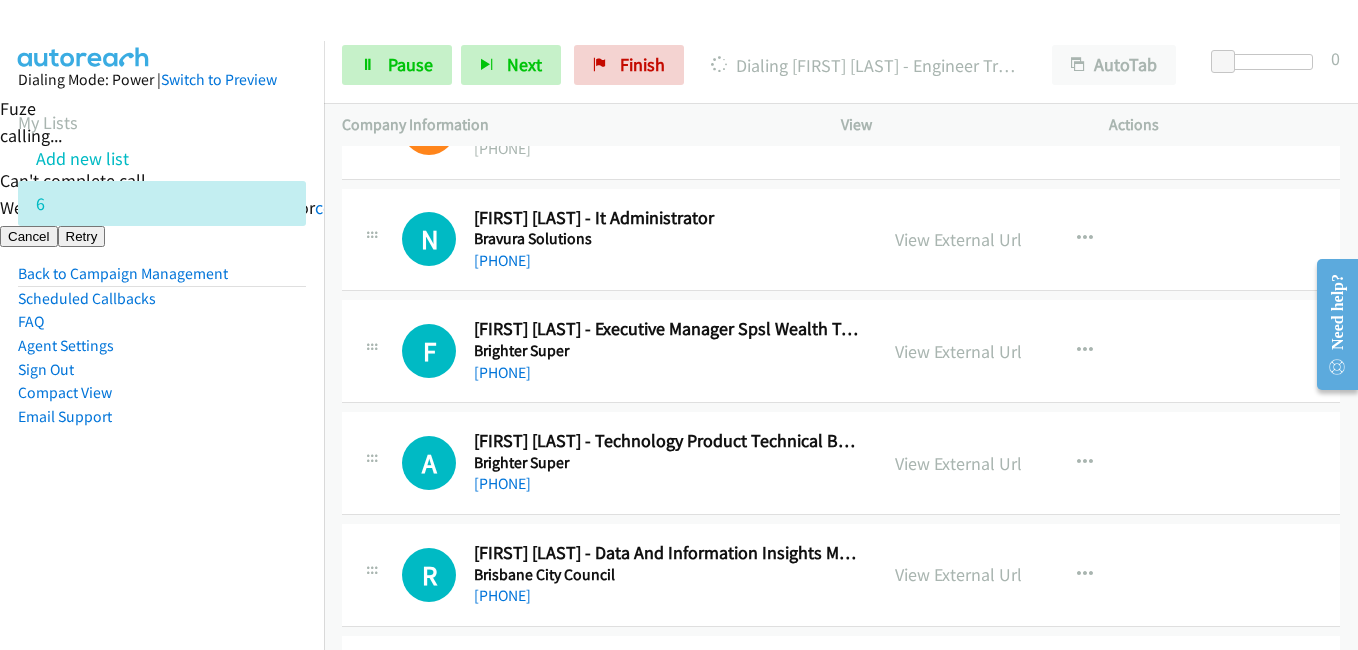 scroll, scrollTop: 4100, scrollLeft: 0, axis: vertical 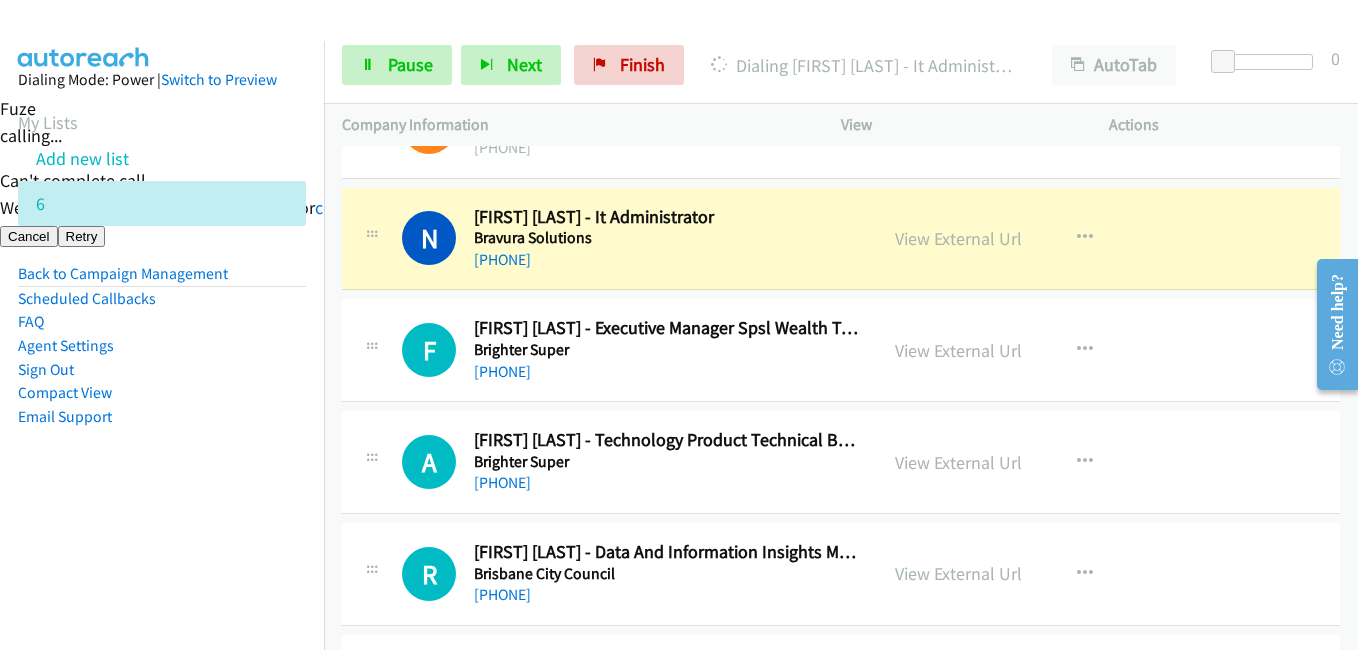 click on "Dialing Mode: Power
|
Switch to Preview
My Lists
Add new list
6
Back to Campaign Management
Scheduled Callbacks
FAQ
Agent Settings
Sign Out
Compact View
Email Support" at bounding box center (162, 280) 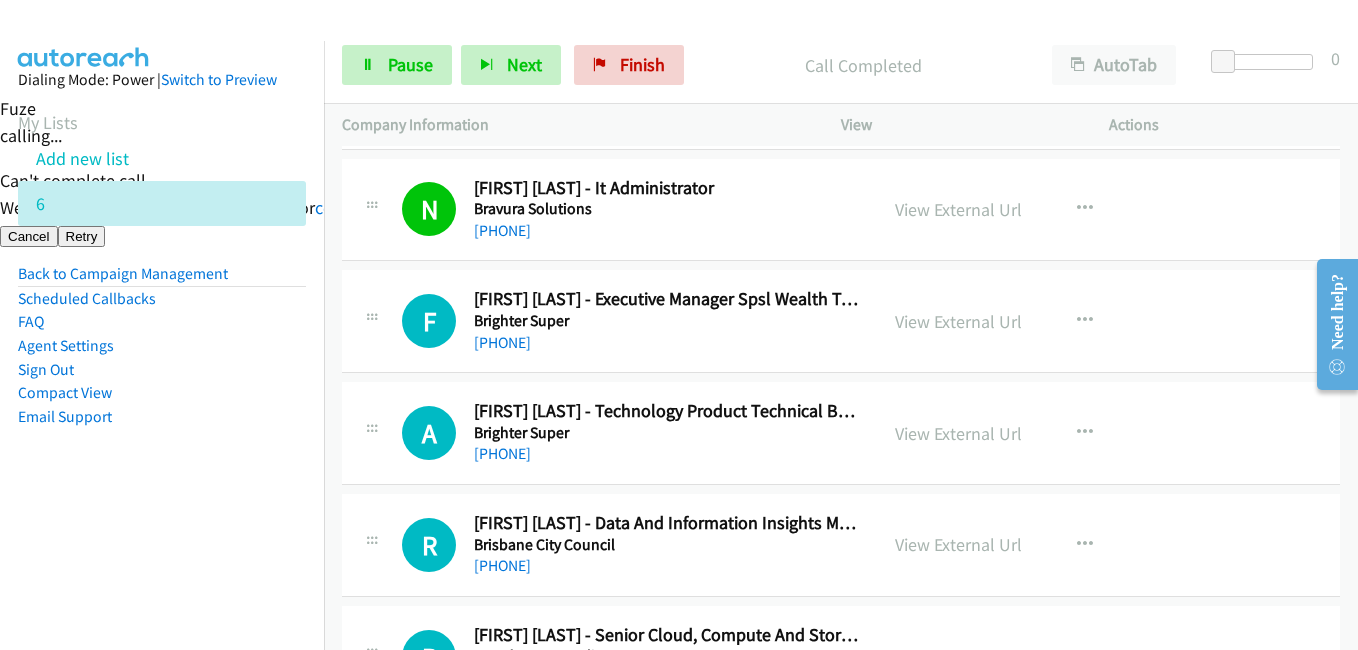 scroll, scrollTop: 4100, scrollLeft: 0, axis: vertical 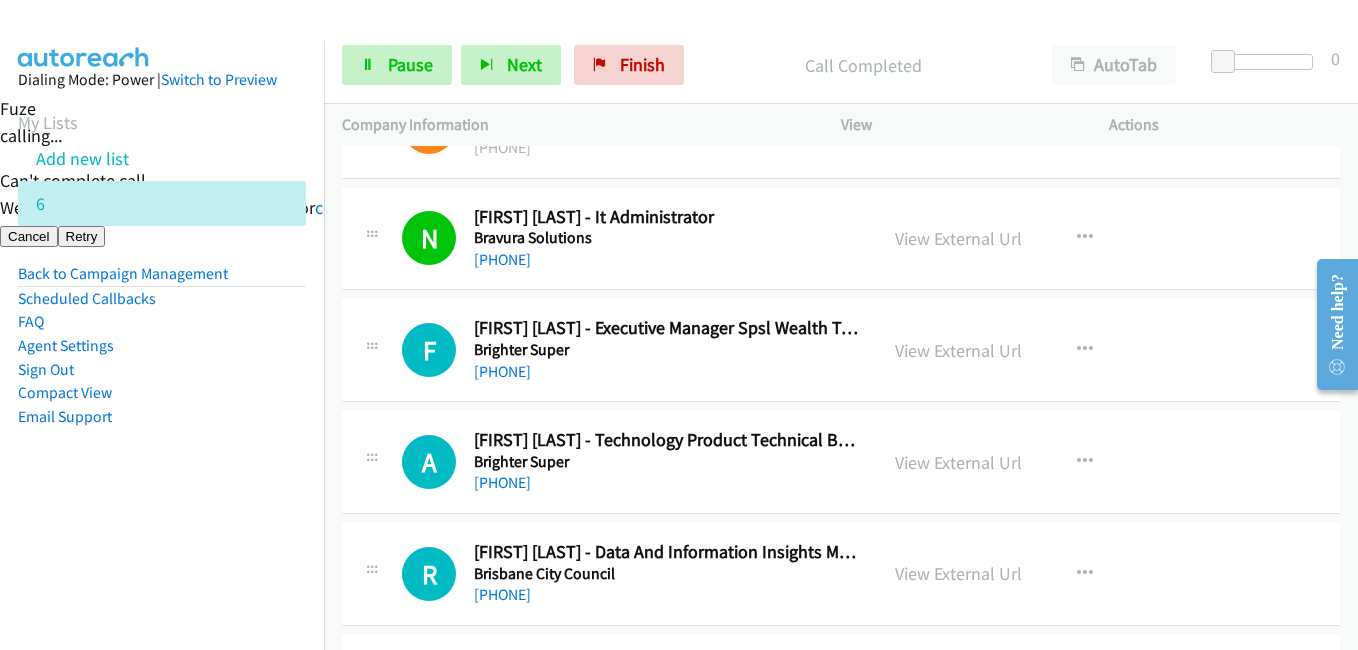 click on "Dialing Mode: Power
|
Switch to Preview
My Lists
Add new list
6
Back to Campaign Management
Scheduled Callbacks
FAQ
Agent Settings
Sign Out
Compact View
Email Support" at bounding box center [162, 280] 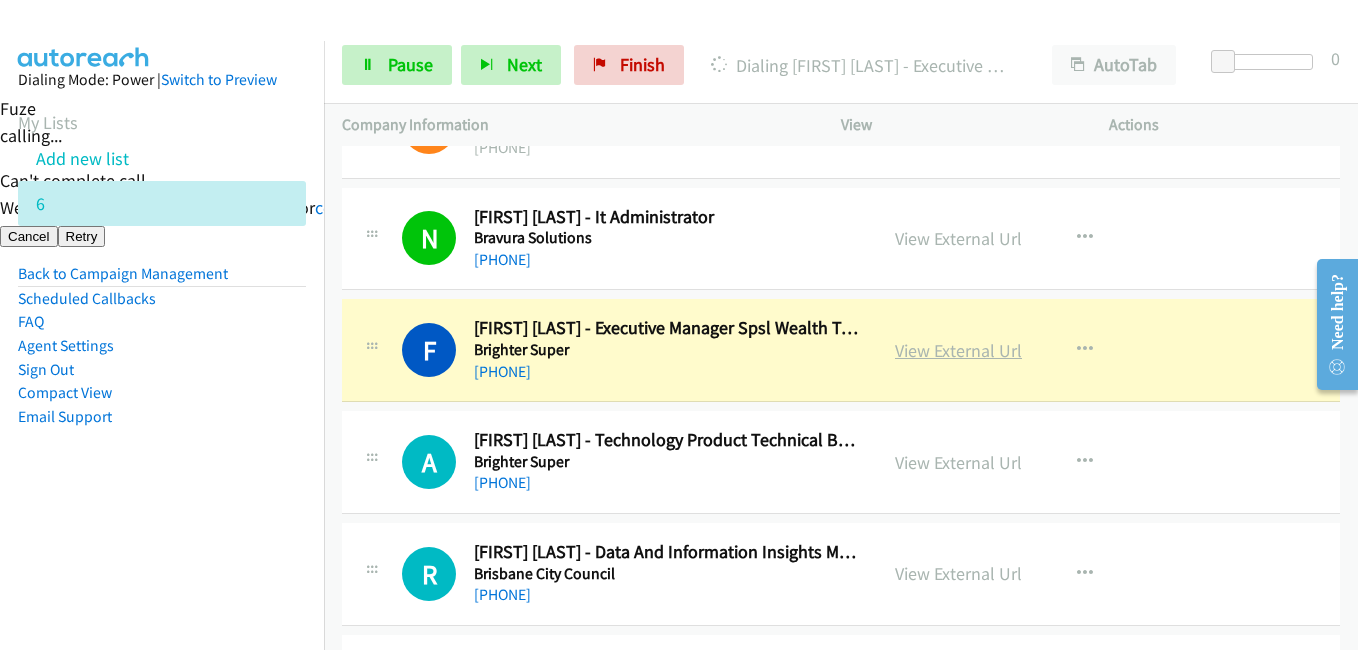 click on "View External Url" at bounding box center [958, 350] 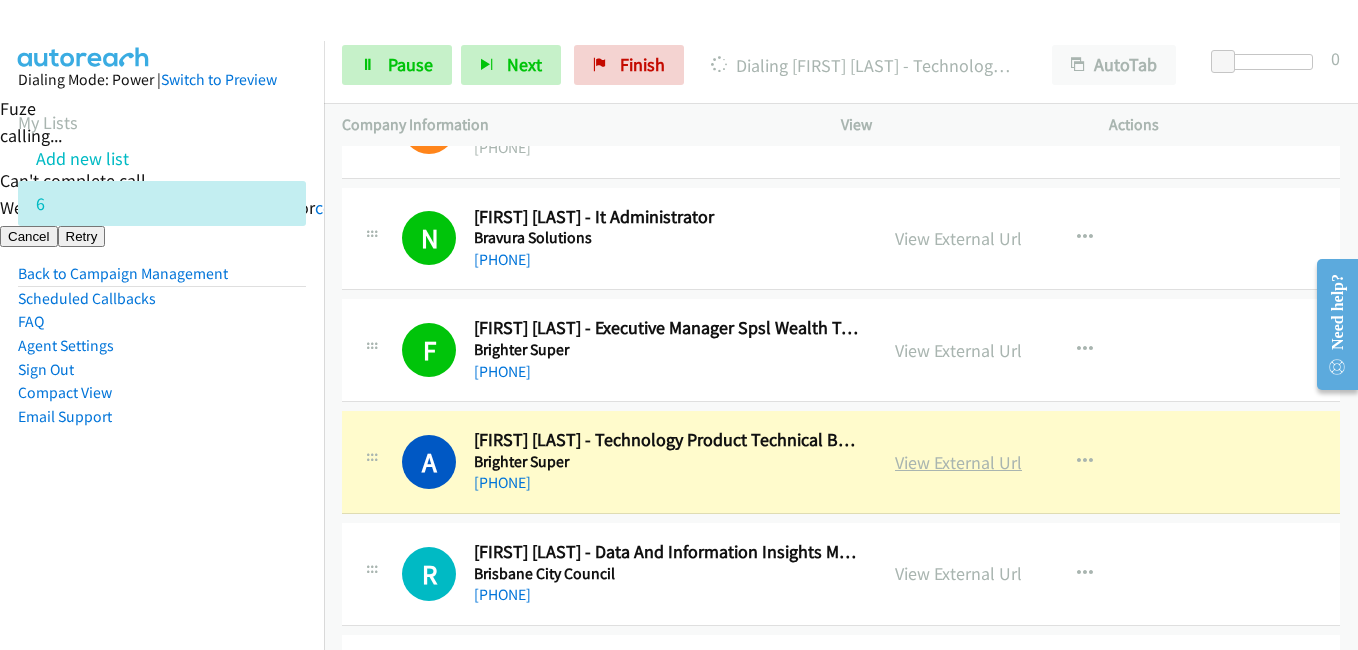 click on "View External Url" at bounding box center (958, 462) 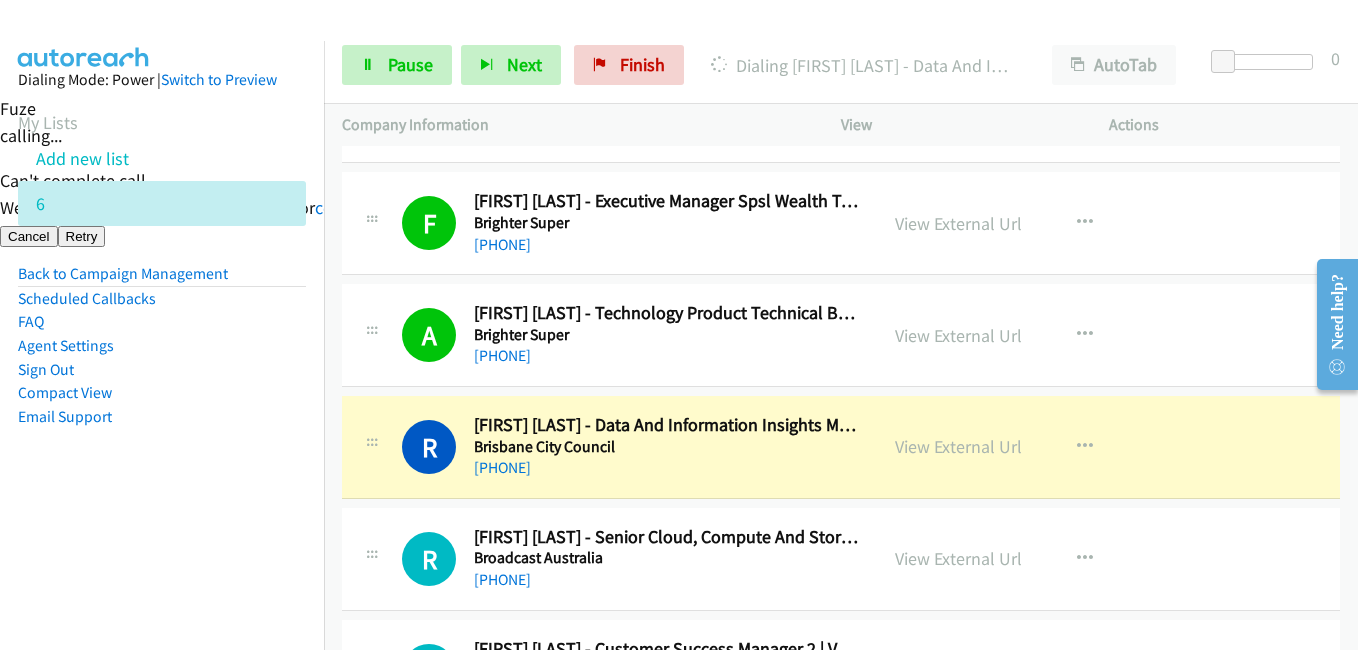 scroll, scrollTop: 4400, scrollLeft: 0, axis: vertical 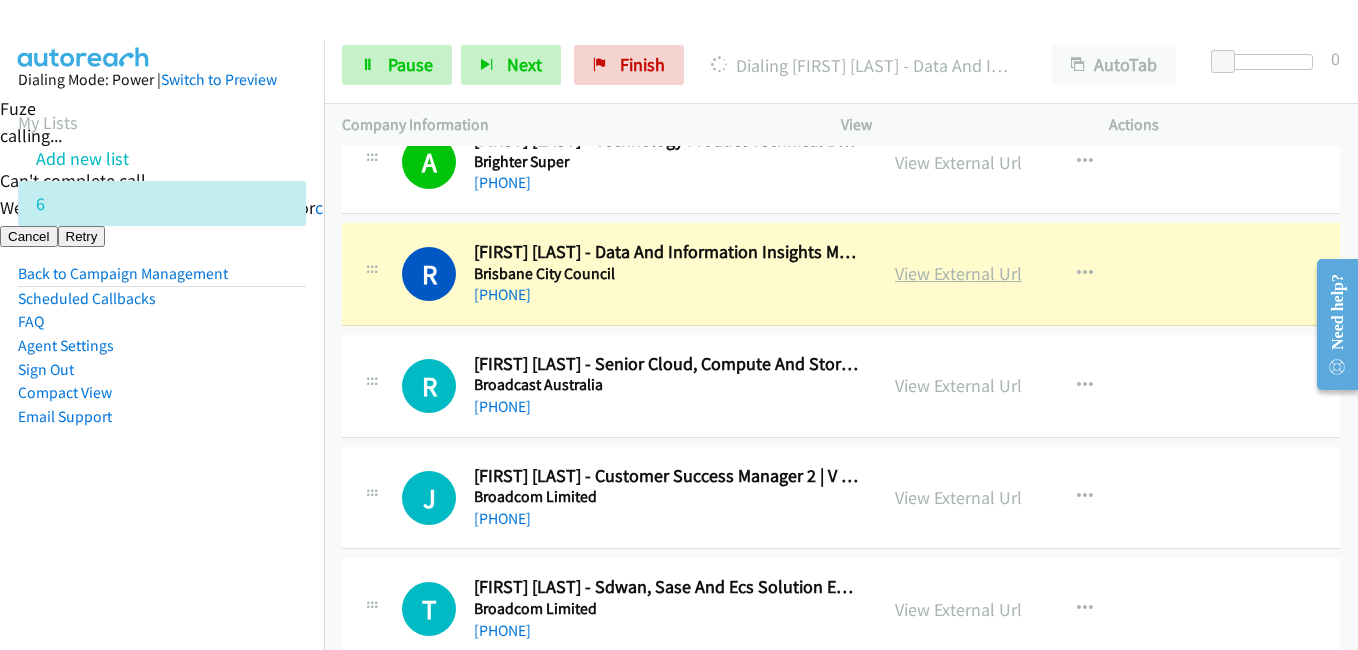 click on "View External Url" at bounding box center (958, 273) 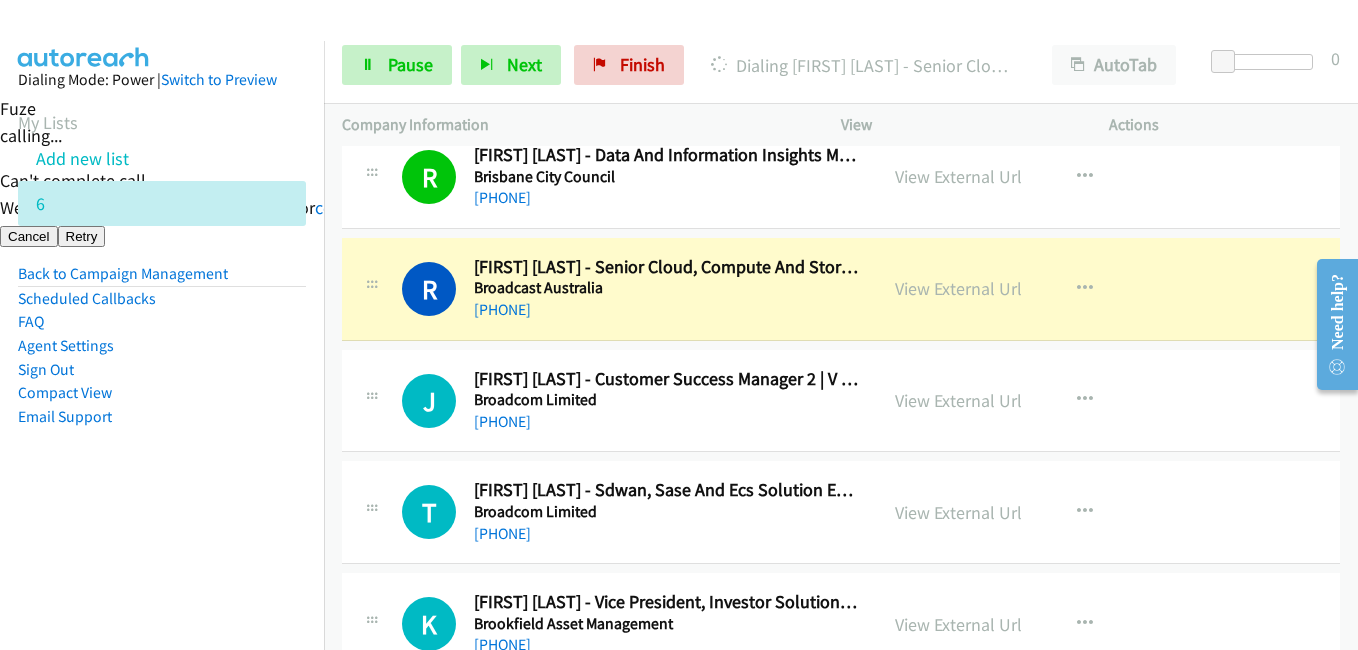 scroll, scrollTop: 4600, scrollLeft: 0, axis: vertical 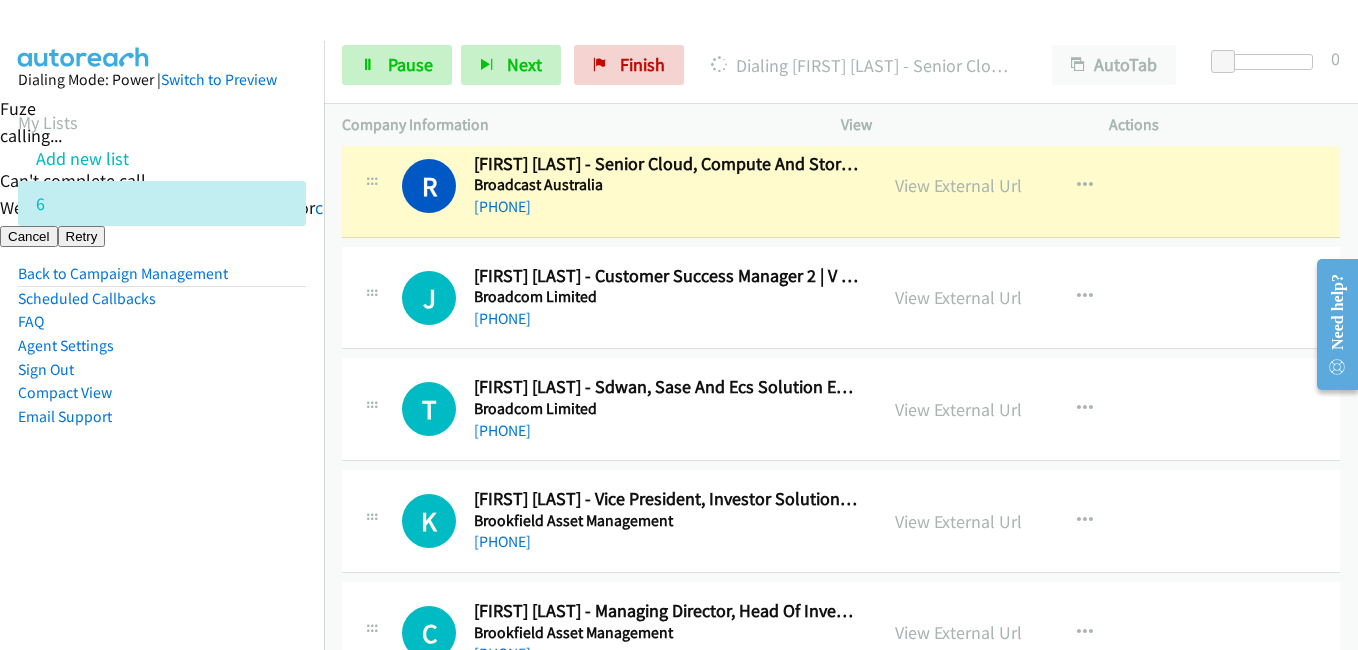 drag, startPoint x: 187, startPoint y: 509, endPoint x: 243, endPoint y: 464, distance: 71.8401 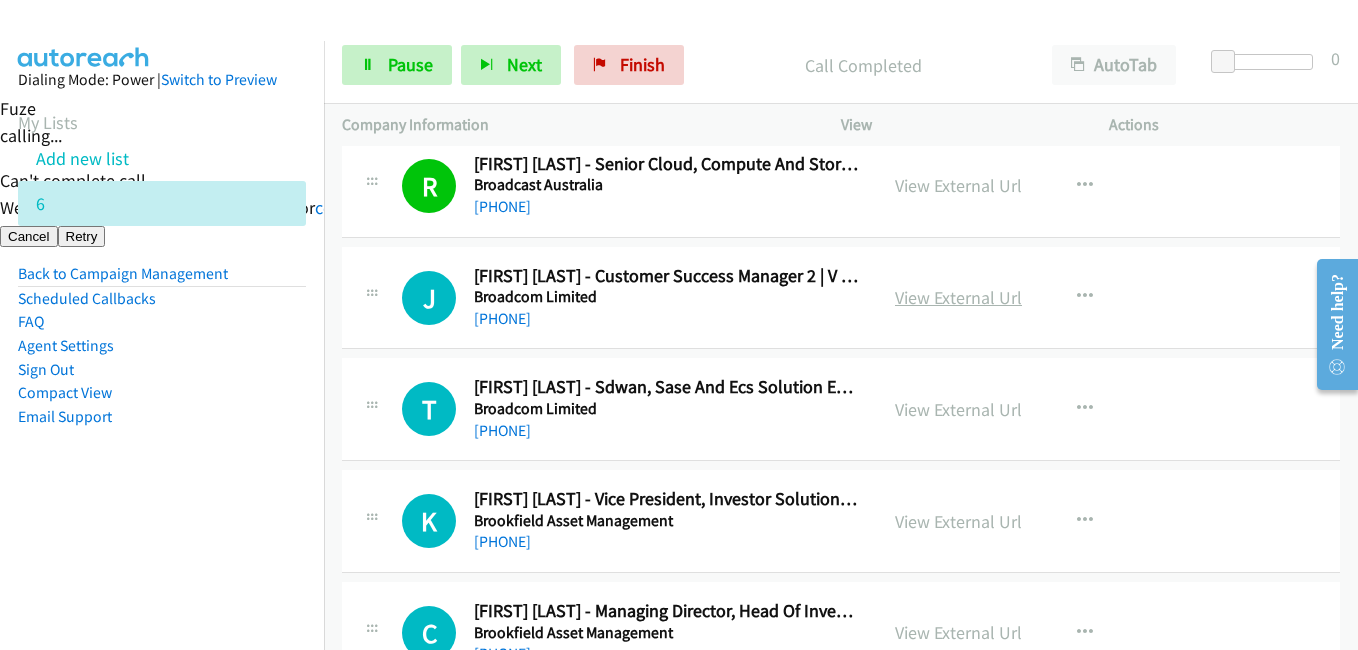 click on "View External Url" at bounding box center [958, 297] 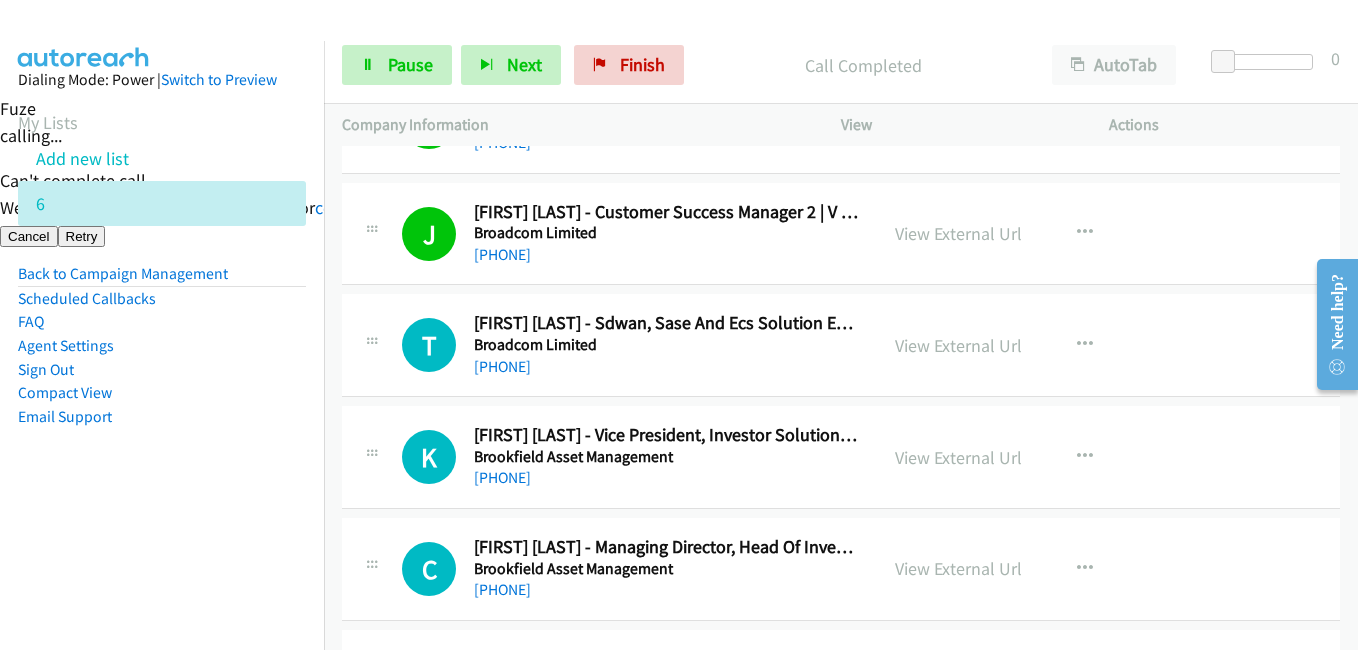 scroll, scrollTop: 4800, scrollLeft: 0, axis: vertical 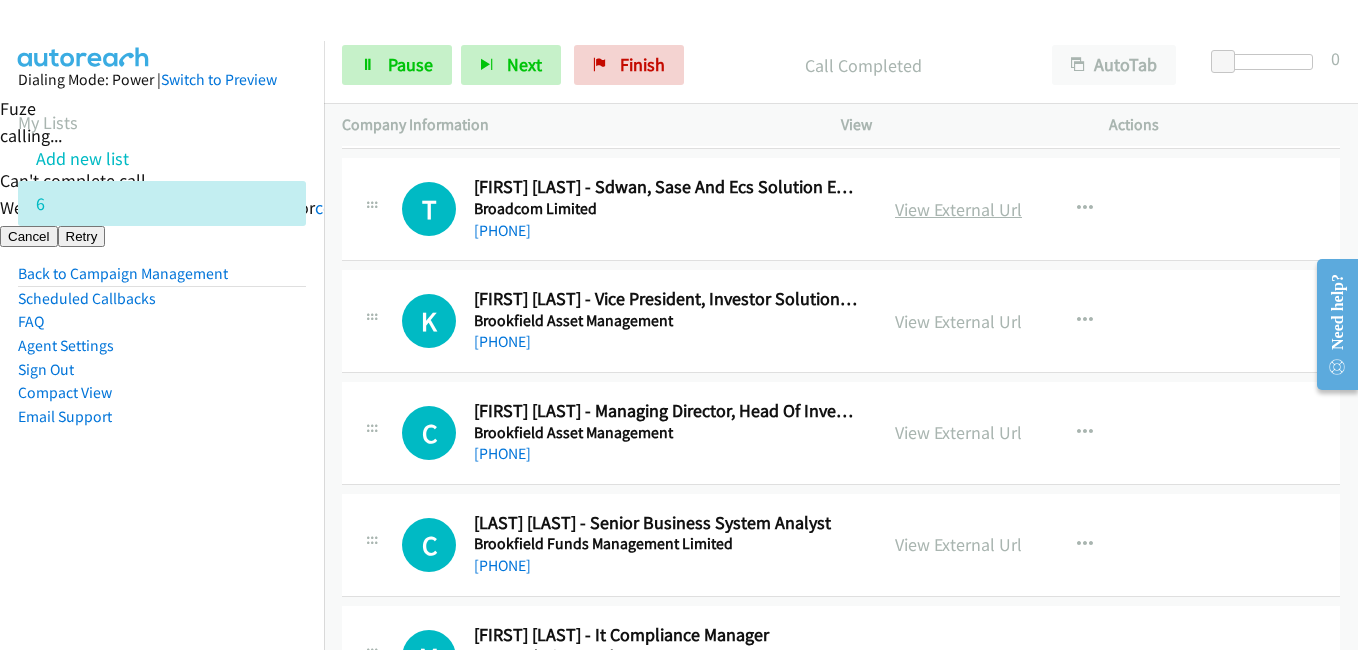 click on "View External Url" at bounding box center [958, 209] 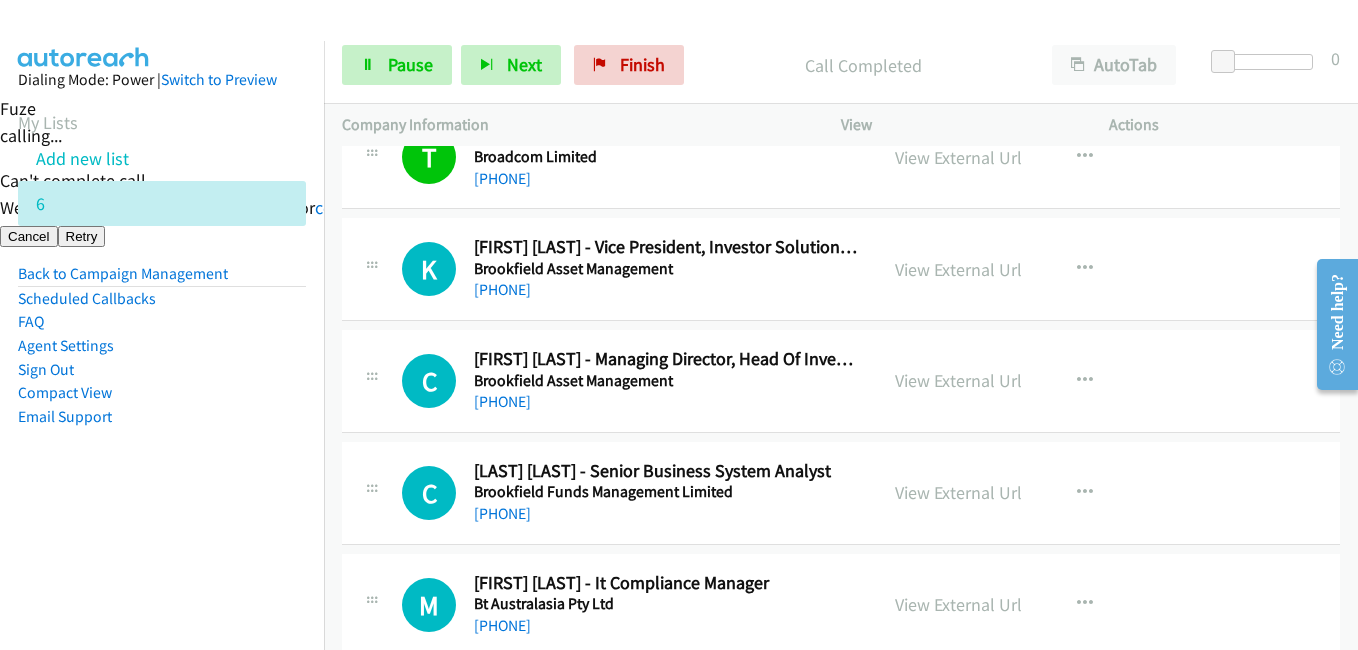 scroll, scrollTop: 4900, scrollLeft: 0, axis: vertical 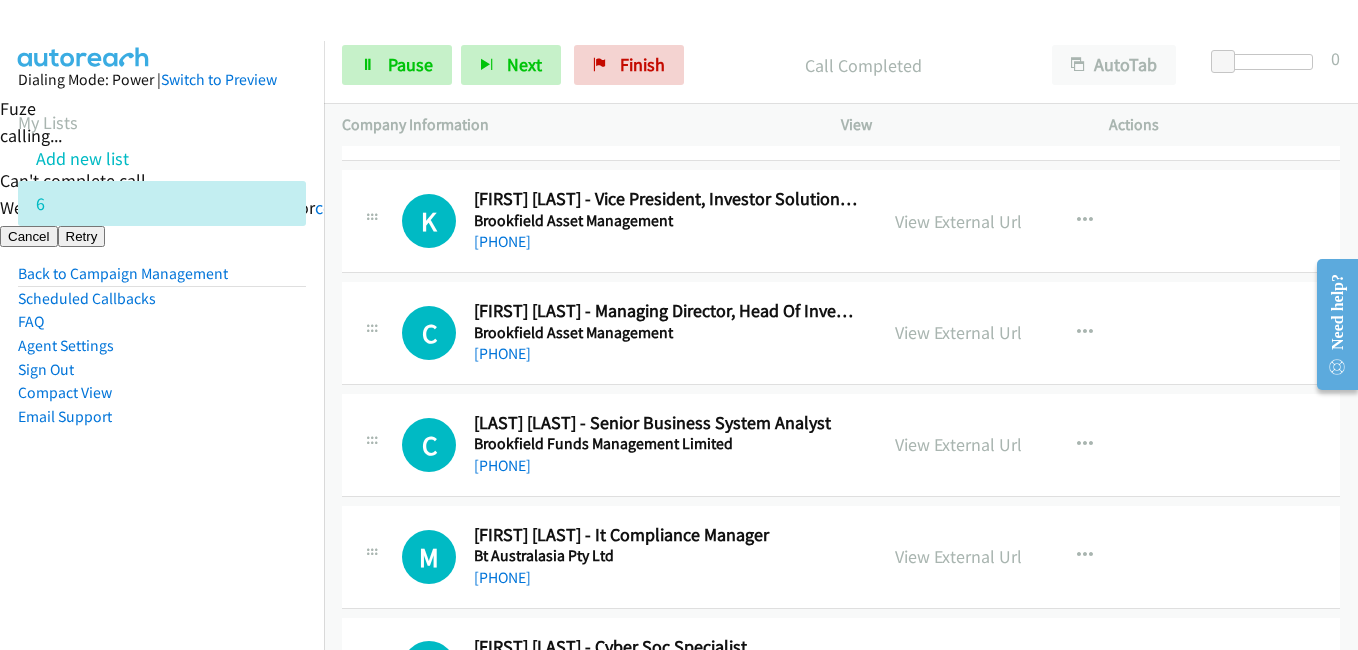 click on "Add new list" at bounding box center (180, 158) 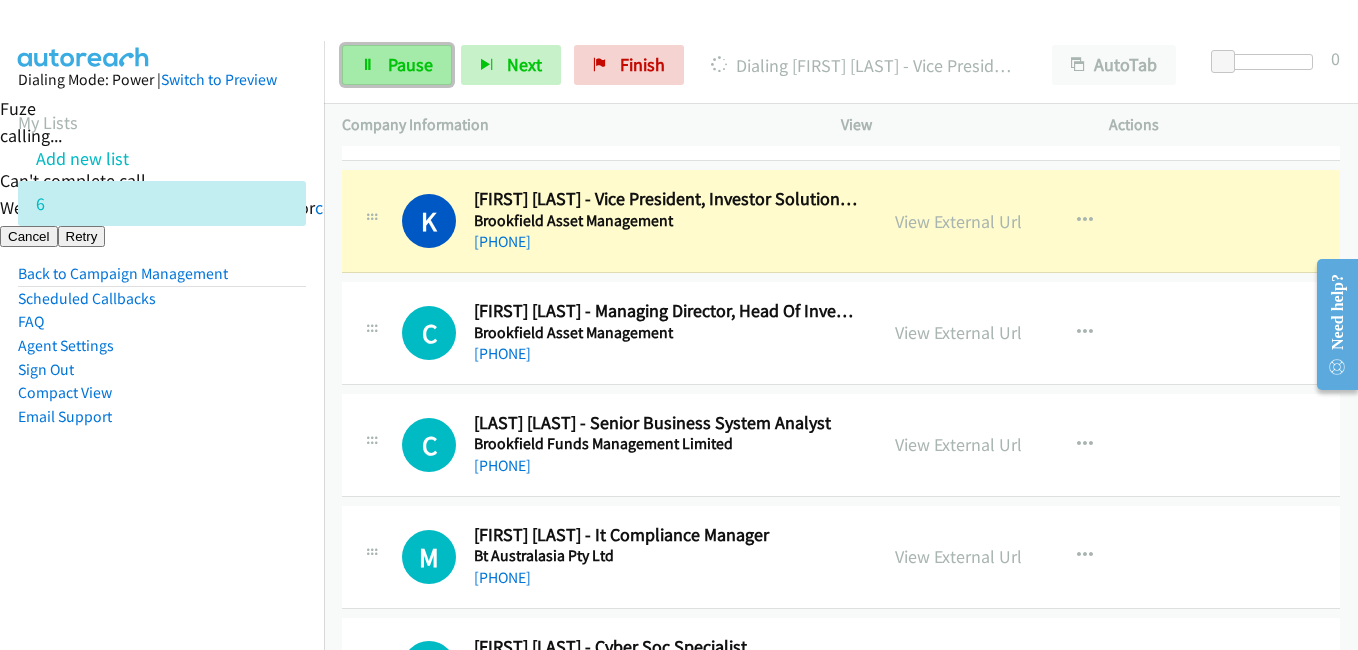 click on "Pause" at bounding box center (410, 64) 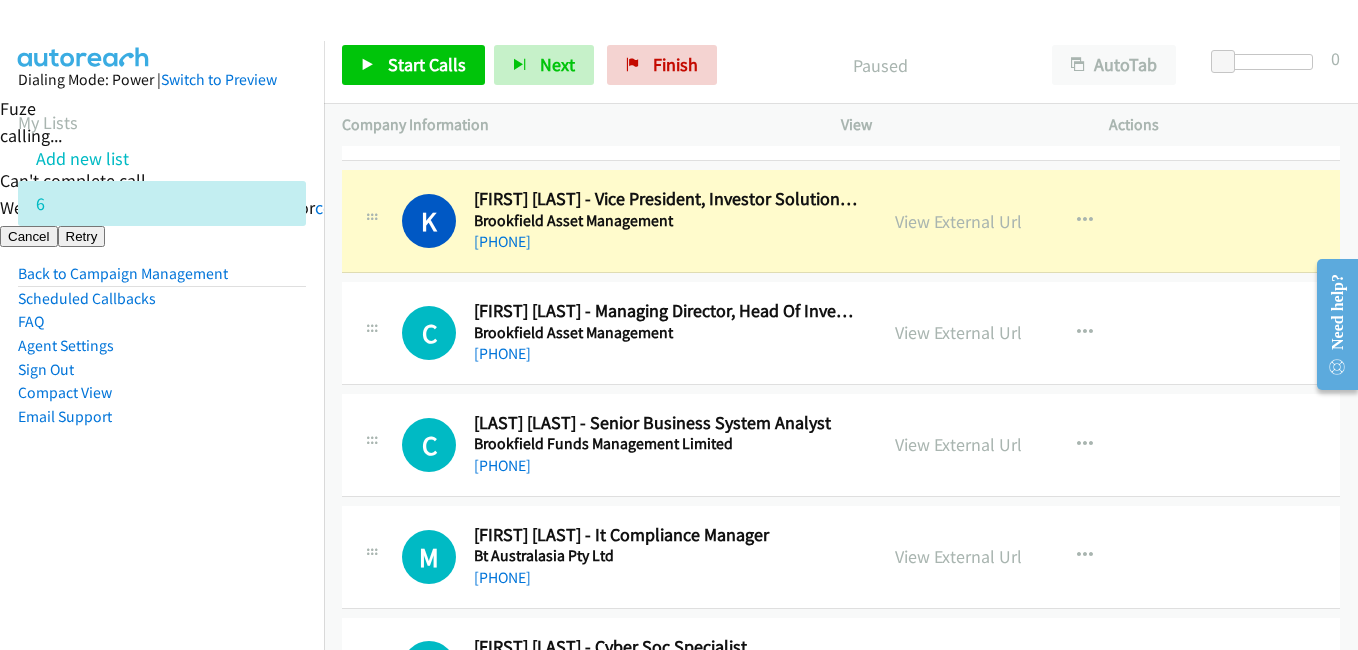 click on "Dialing Mode: Power
|
Switch to Preview
My Lists
Add new list
6
Back to Campaign Management
Scheduled Callbacks
FAQ
Agent Settings
Sign Out
Compact View
Email Support" at bounding box center [162, 280] 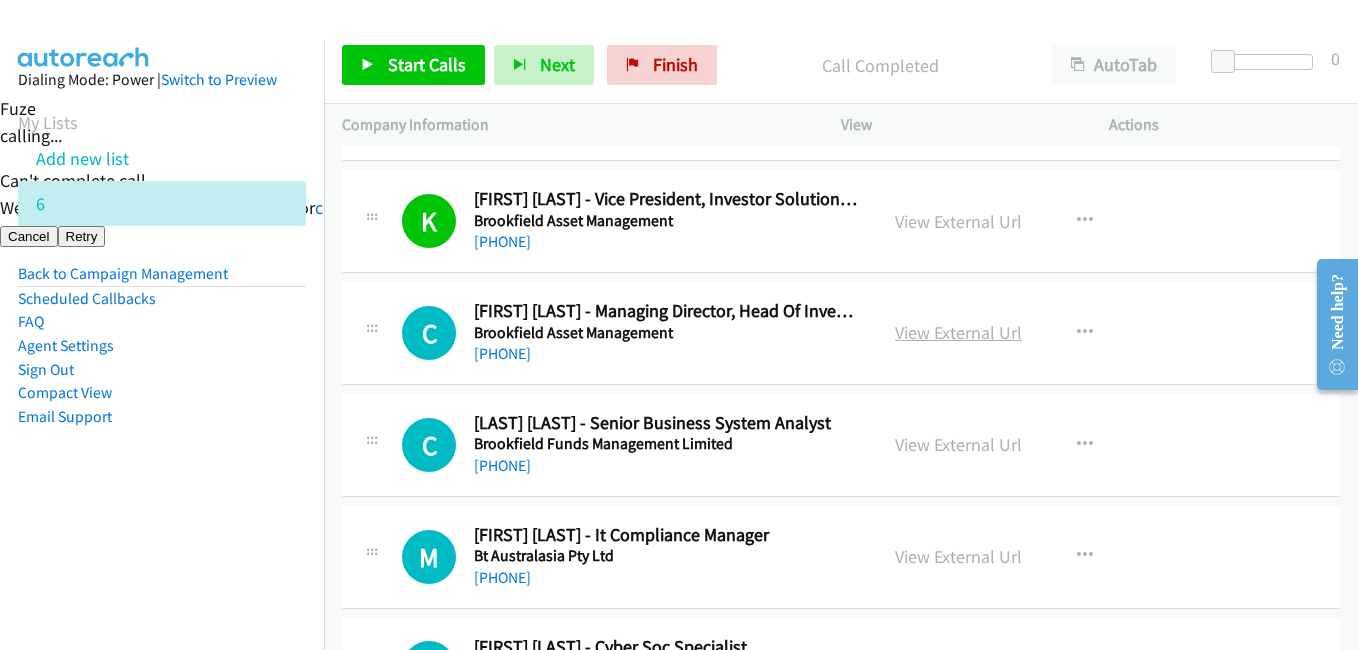 click on "View External Url" at bounding box center (958, 332) 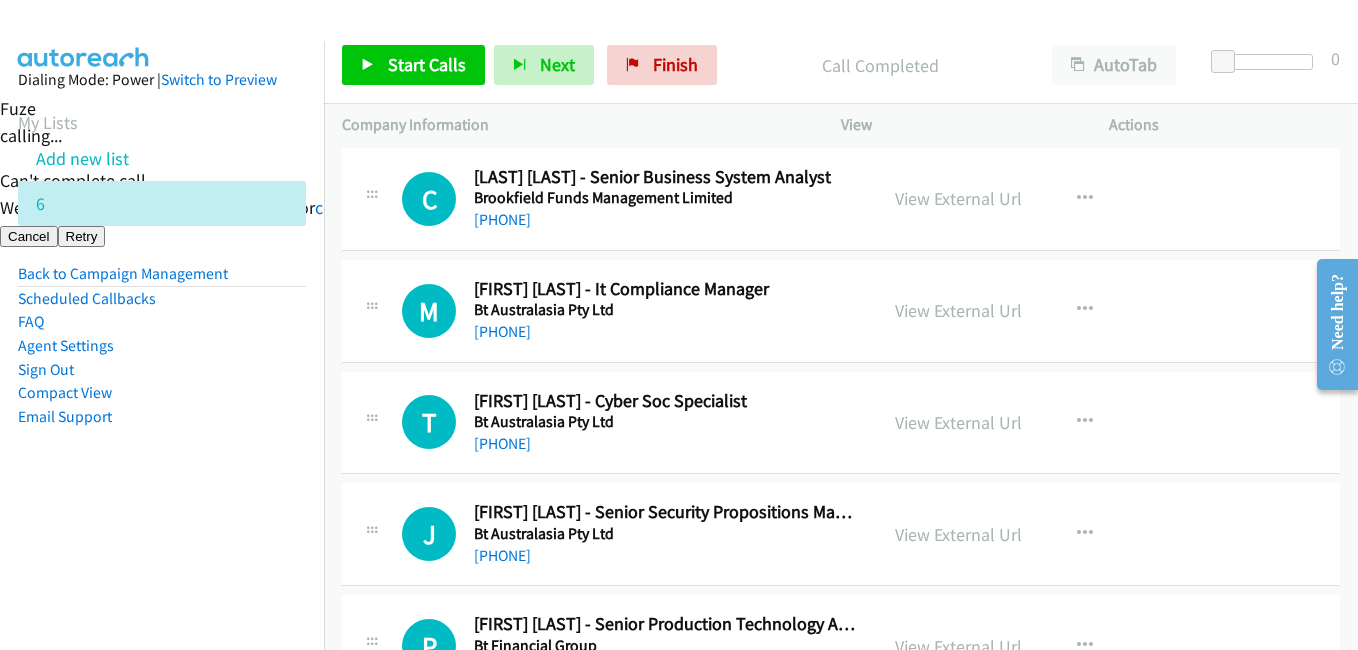scroll, scrollTop: 5000, scrollLeft: 0, axis: vertical 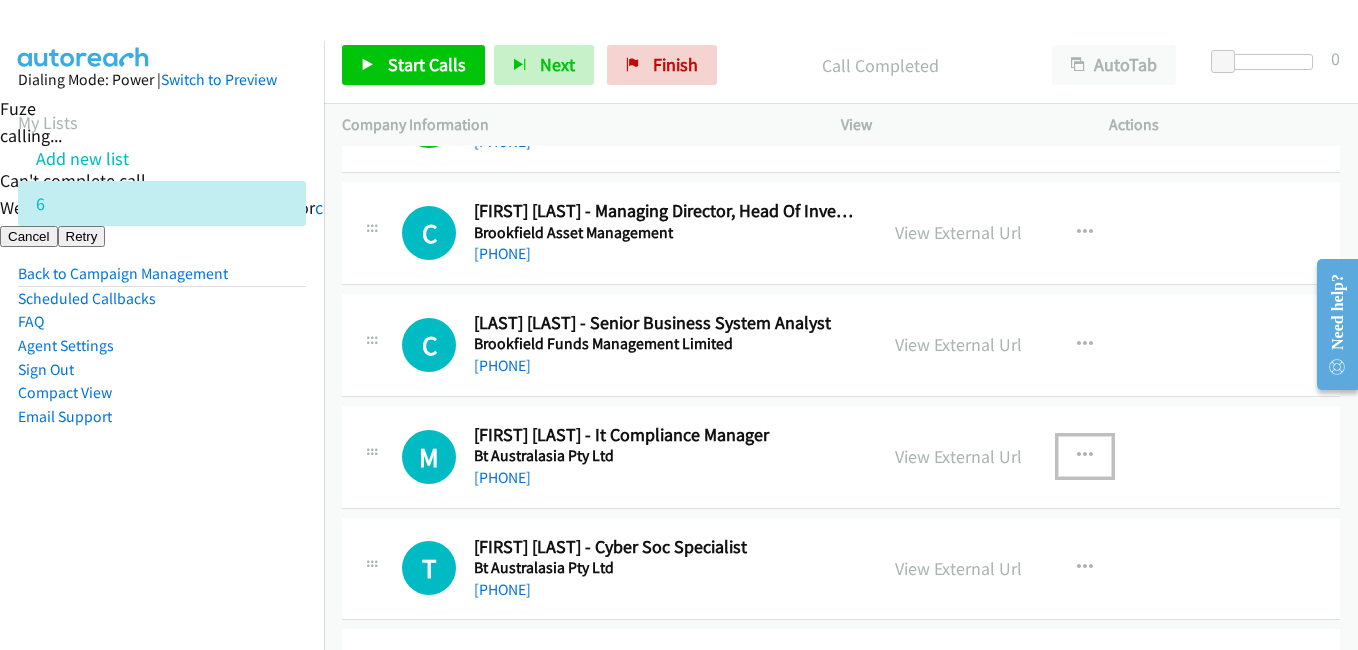 click at bounding box center [1085, 456] 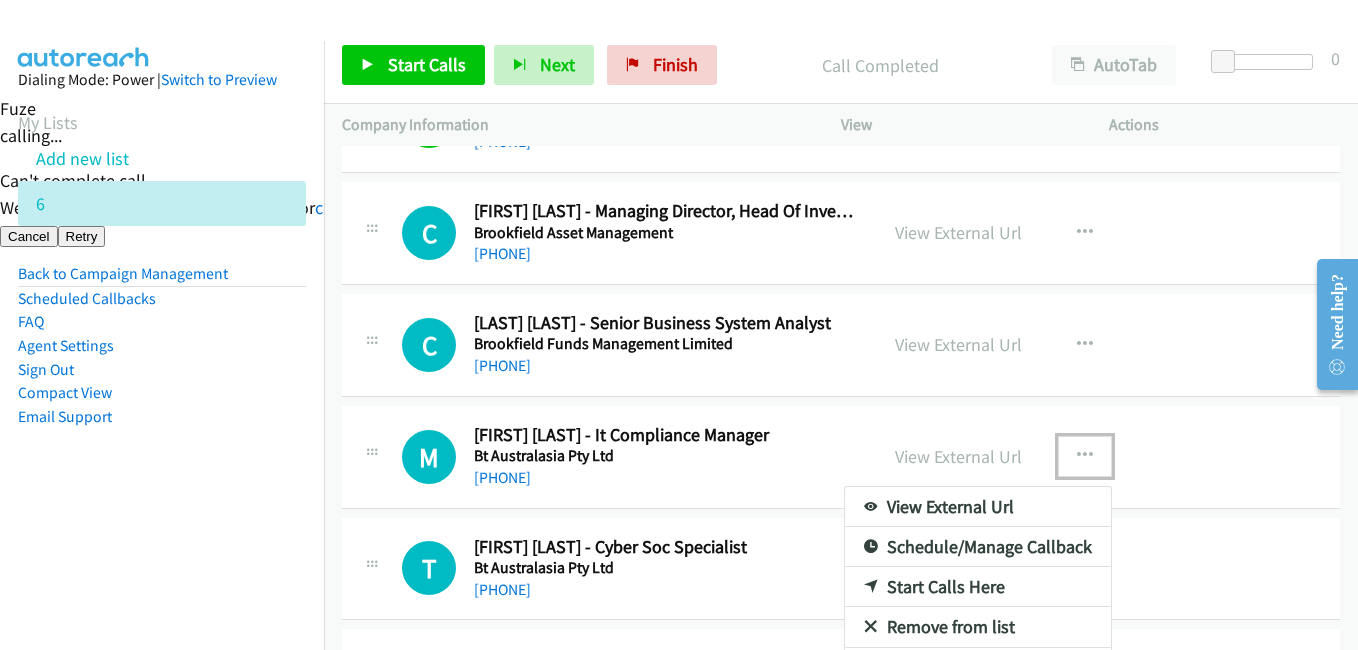 click on "Start Calls Here" at bounding box center (978, 587) 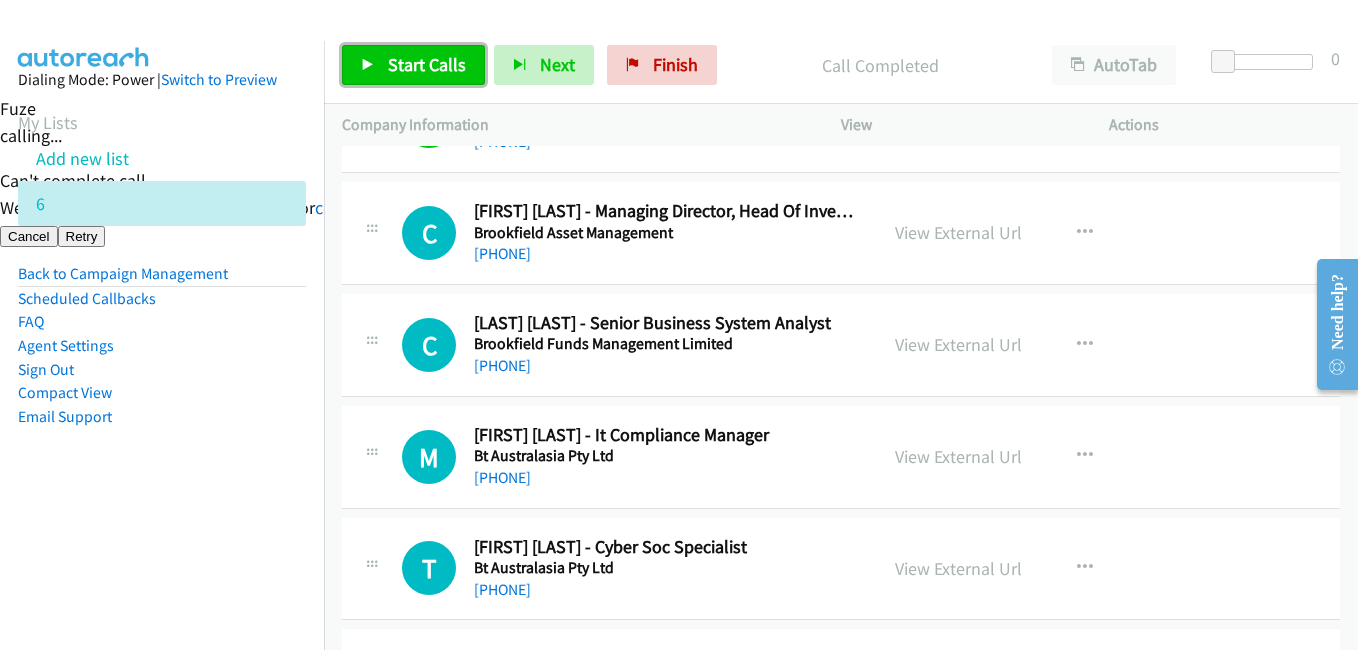 click on "Start Calls" at bounding box center (427, 64) 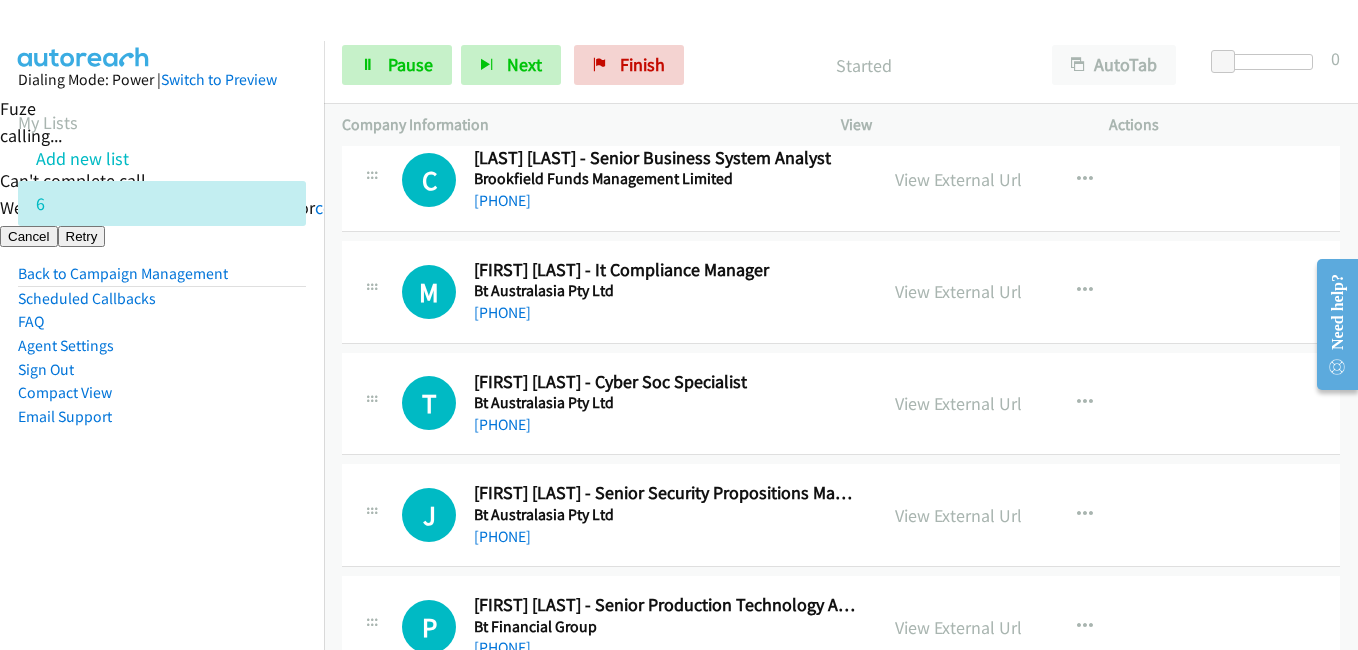 scroll, scrollTop: 5200, scrollLeft: 0, axis: vertical 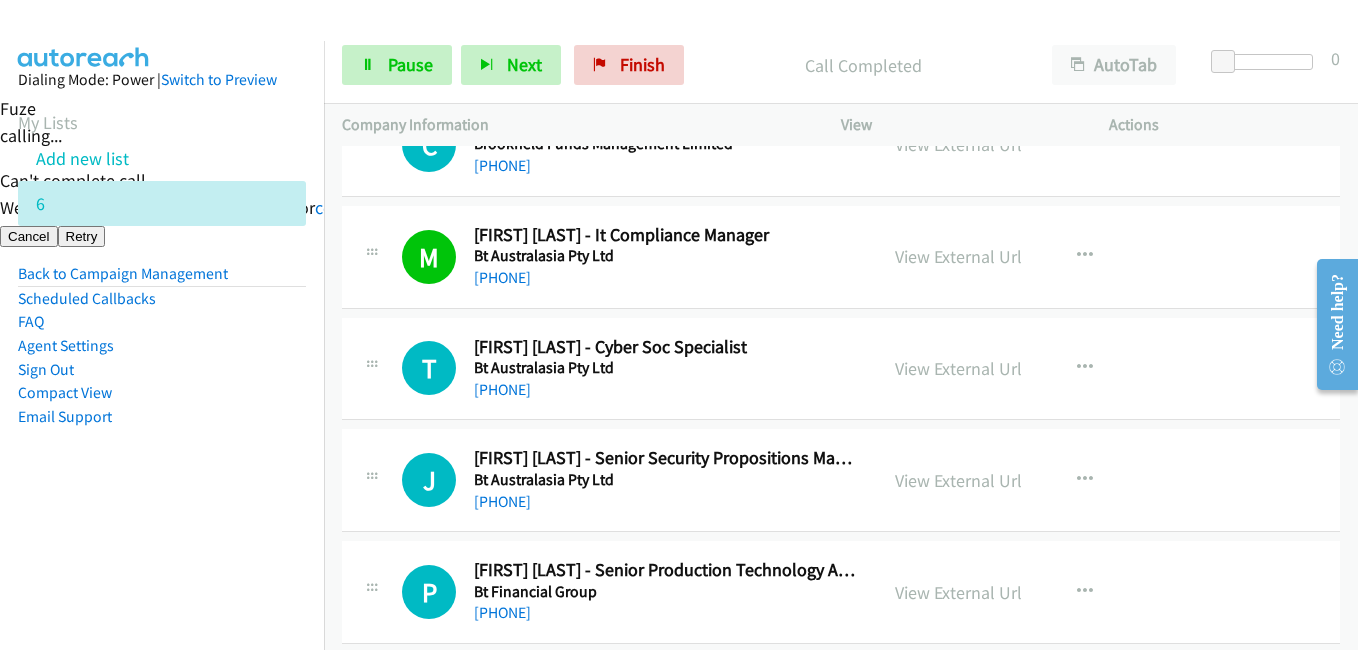 click on "Dialing Mode: Power
|
Switch to Preview
My Lists
Add new list
6
Back to Campaign Management
Scheduled Callbacks
FAQ
Agent Settings
Sign Out
Compact View
Email Support" at bounding box center (162, 280) 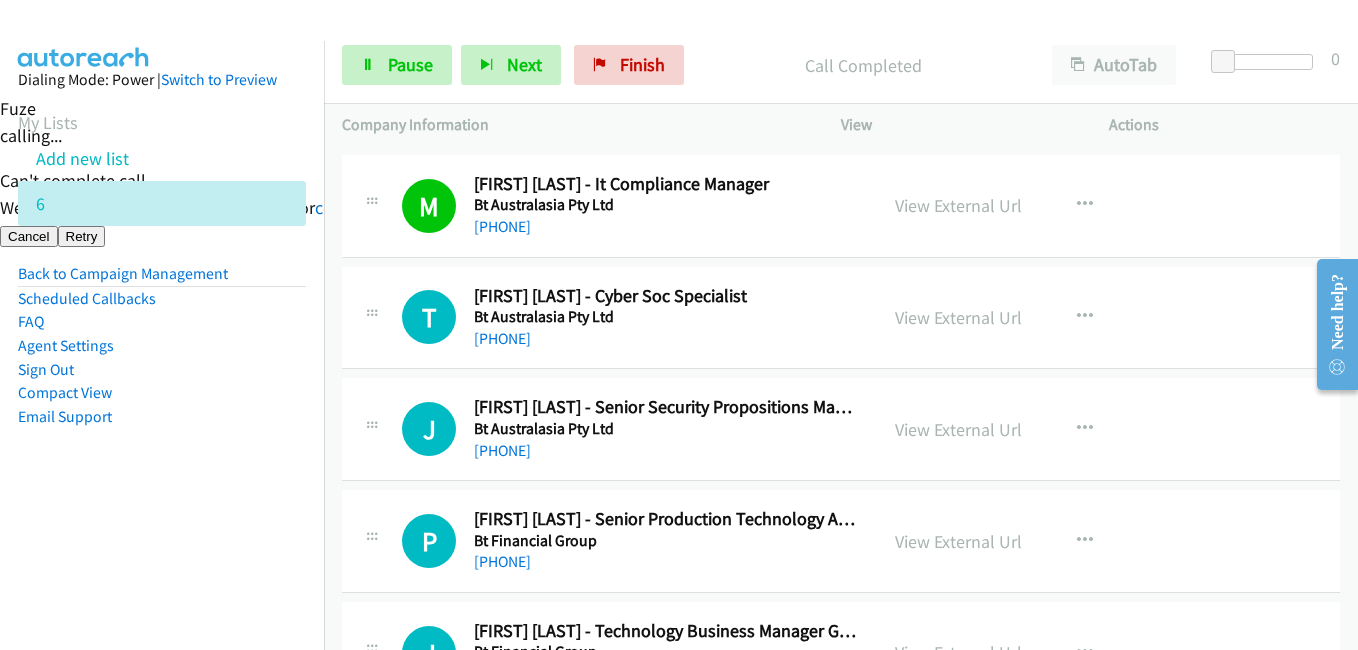 scroll, scrollTop: 5300, scrollLeft: 0, axis: vertical 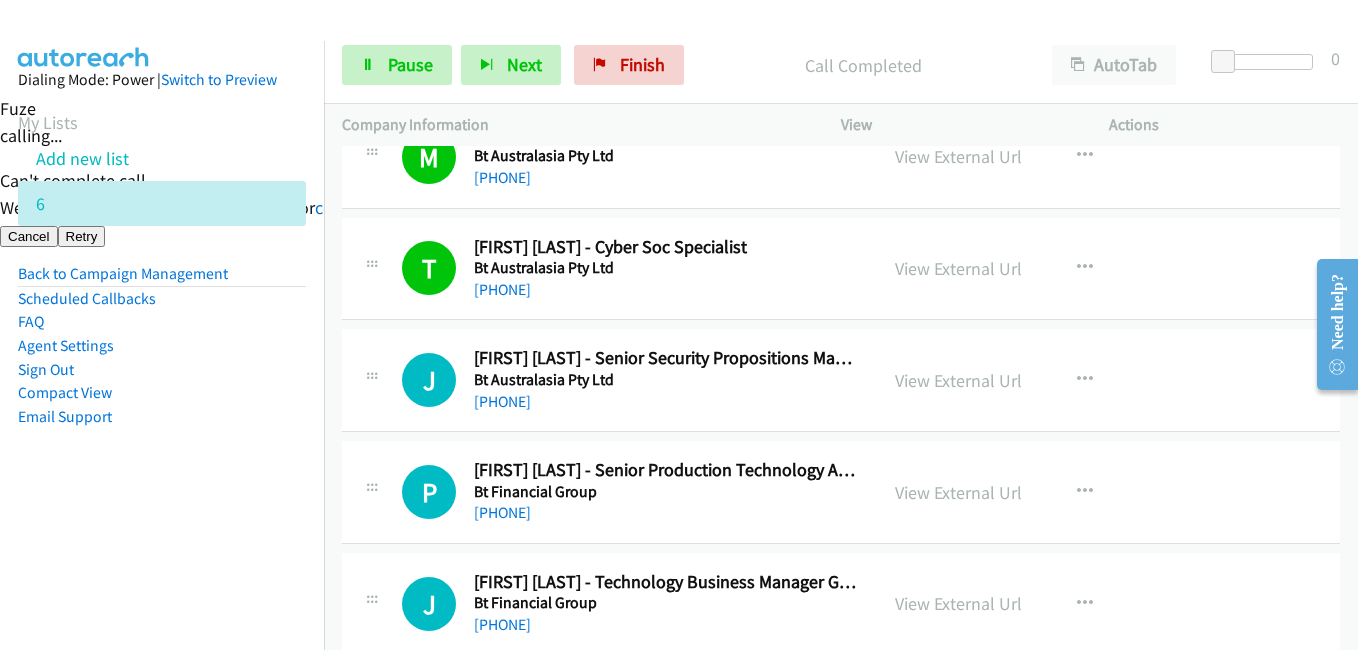 click on "Email Support" at bounding box center (162, 417) 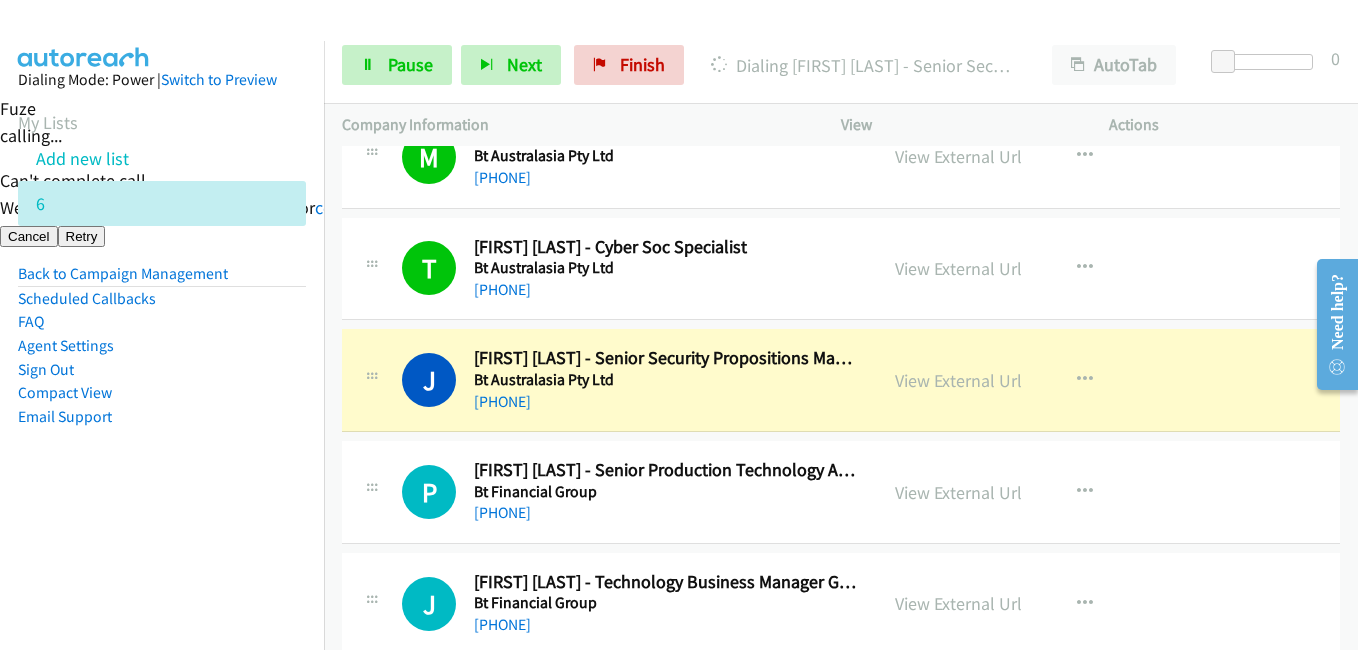 click on "Dialing Mode: Power
|
Switch to Preview
My Lists
Add new list
6
Back to Campaign Management
Scheduled Callbacks
FAQ
Agent Settings
Sign Out
Compact View
Email Support" at bounding box center [162, 280] 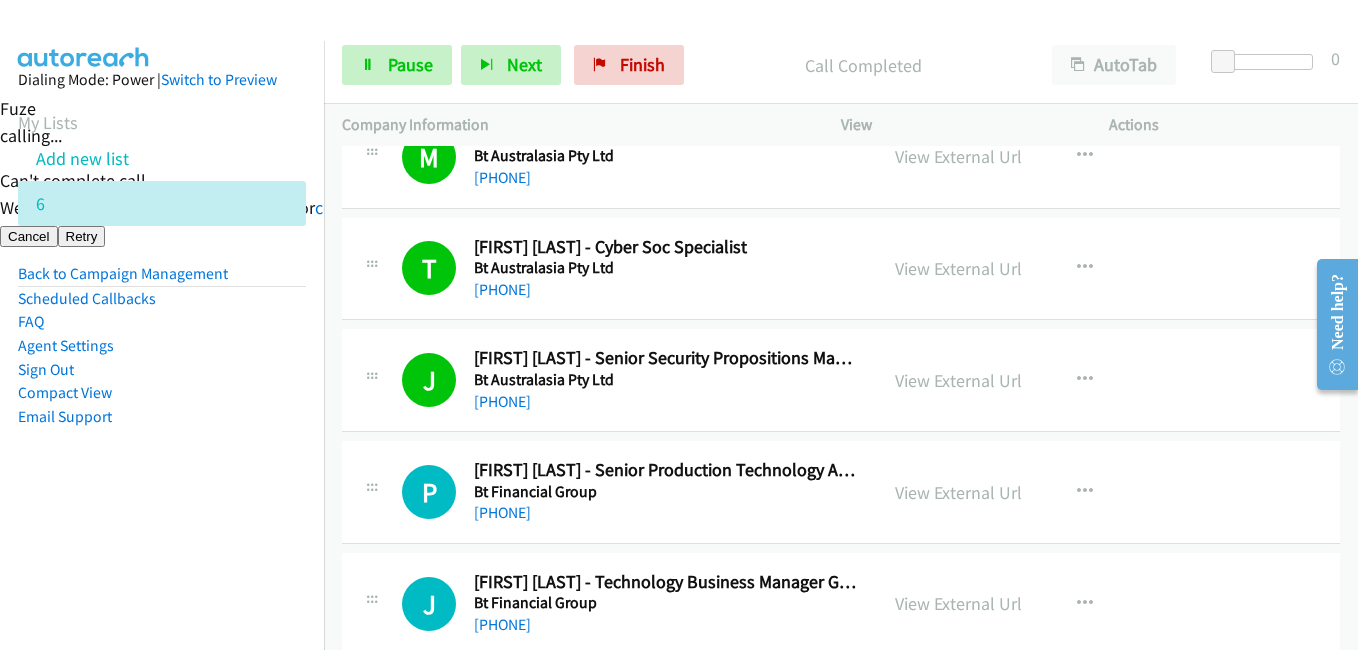 scroll, scrollTop: 5500, scrollLeft: 0, axis: vertical 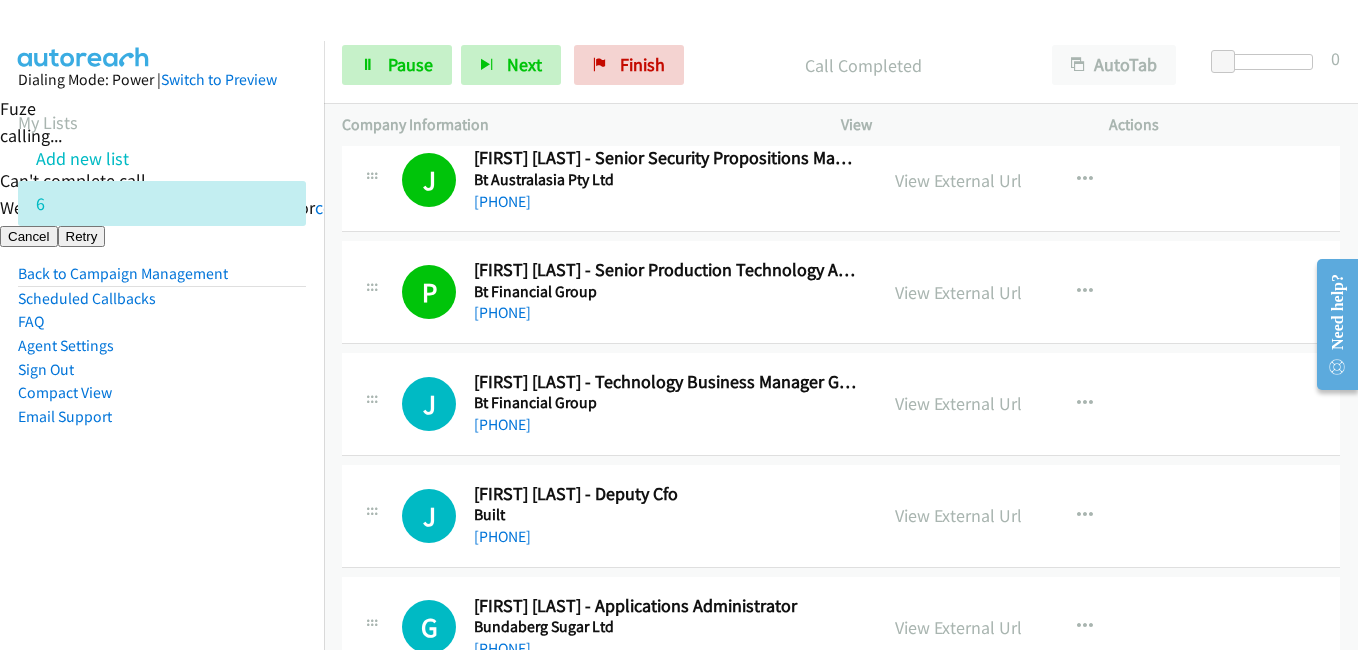 click on "Dialing Mode: Power
|
Switch to Preview
My Lists
Add new list
6
Back to Campaign Management
Scheduled Callbacks
FAQ
Agent Settings
Sign Out
Compact View
Email Support" at bounding box center (162, 280) 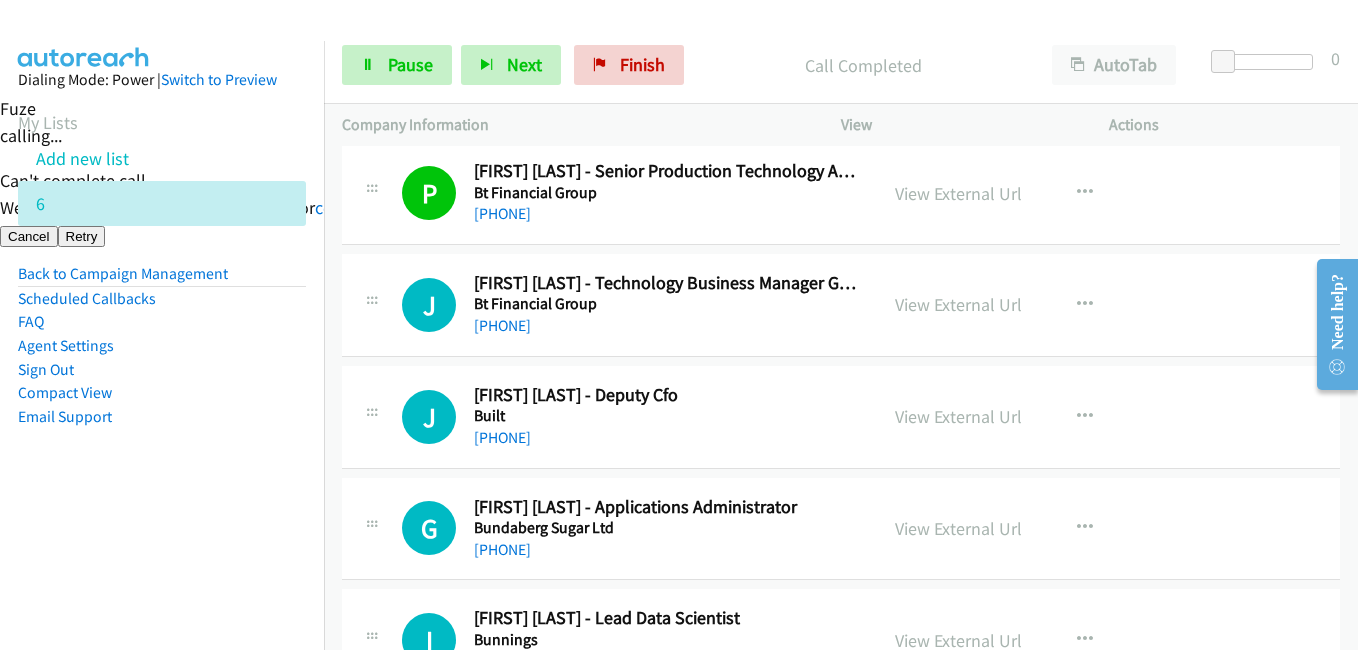 scroll, scrollTop: 5600, scrollLeft: 0, axis: vertical 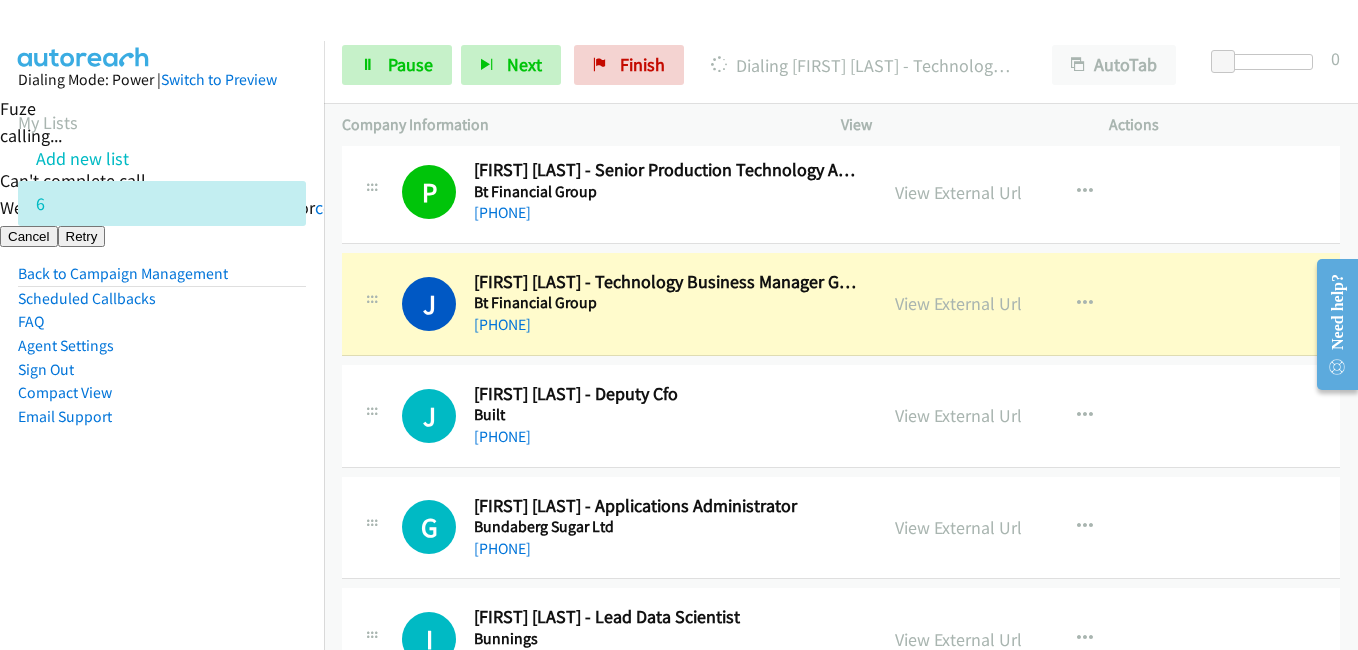 drag, startPoint x: 256, startPoint y: 366, endPoint x: 279, endPoint y: 365, distance: 23.021729 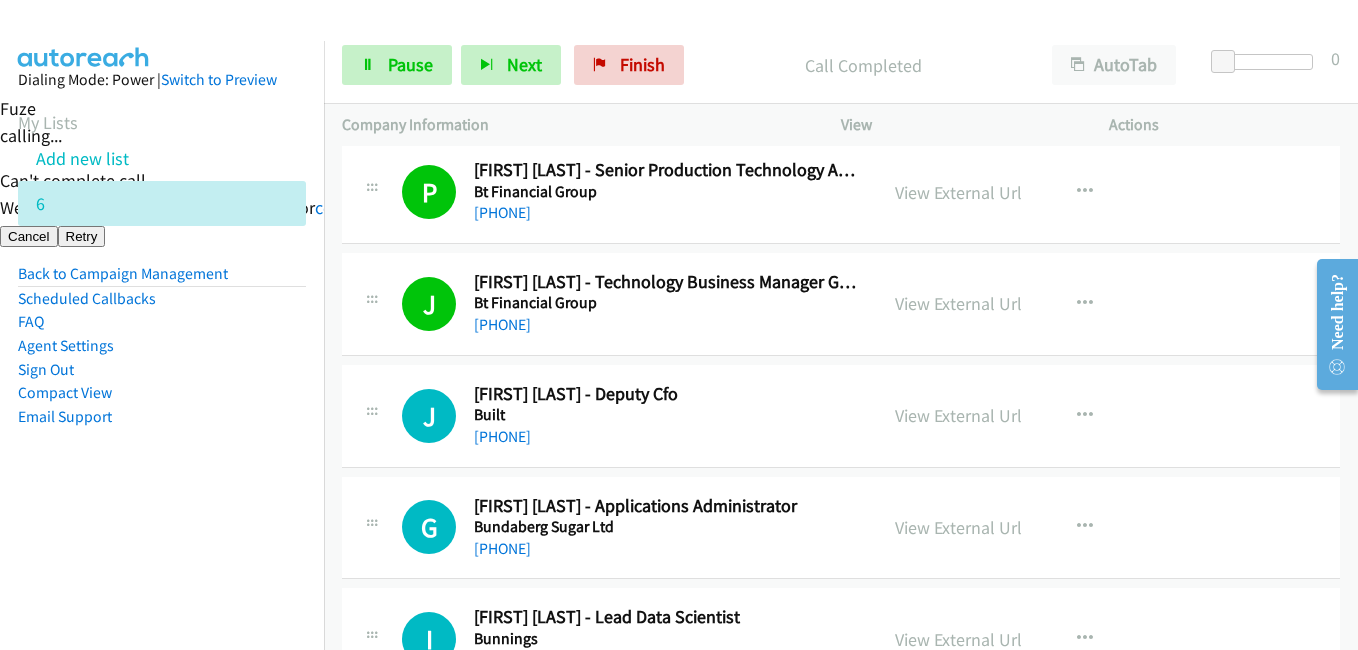 drag, startPoint x: 217, startPoint y: 516, endPoint x: 239, endPoint y: 527, distance: 24.596748 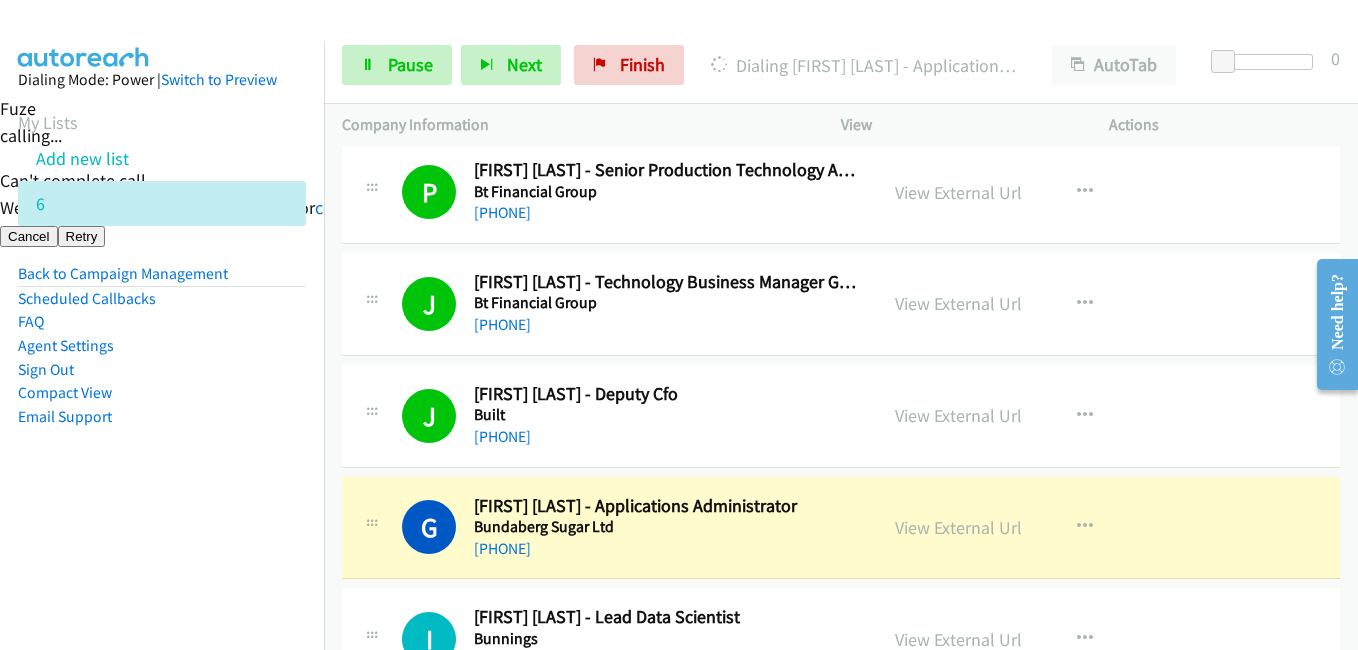 click on "Dialing Mode: Power
|
Switch to Preview
My Lists
Add new list
6
Back to Campaign Management
Scheduled Callbacks
FAQ
Agent Settings
Sign Out
Compact View
Email Support" at bounding box center (162, 366) 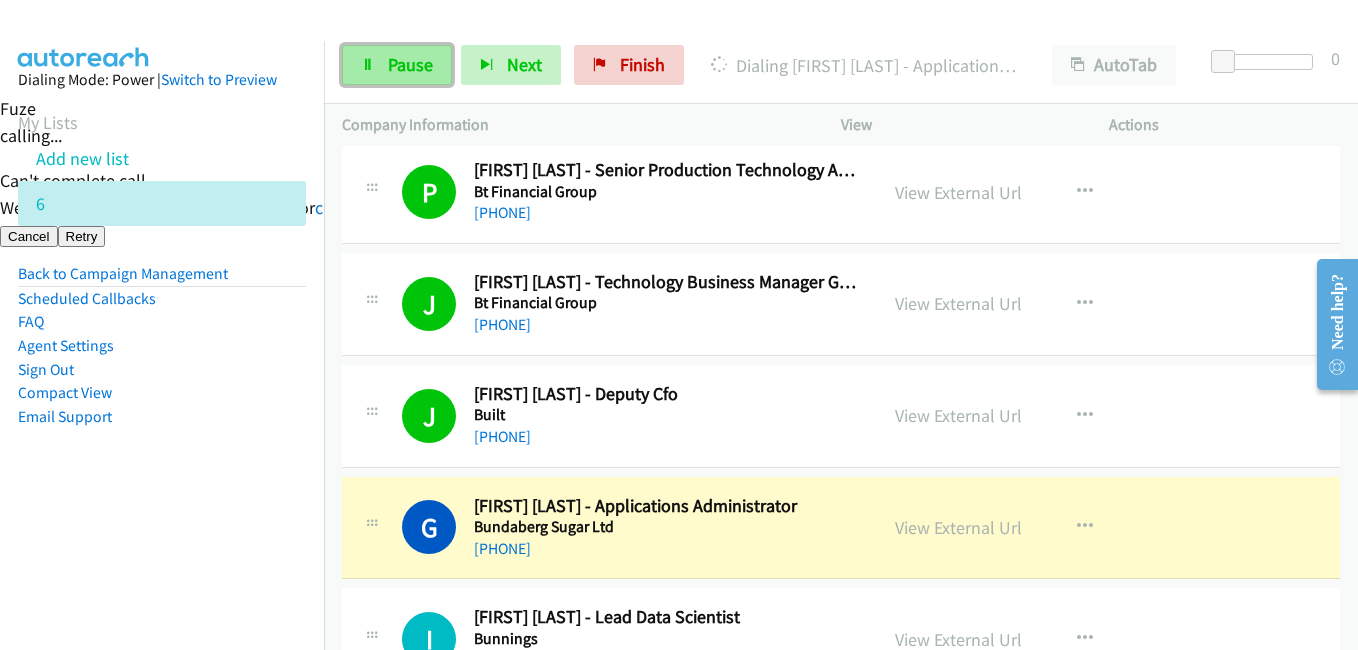 click on "Pause" at bounding box center (397, 65) 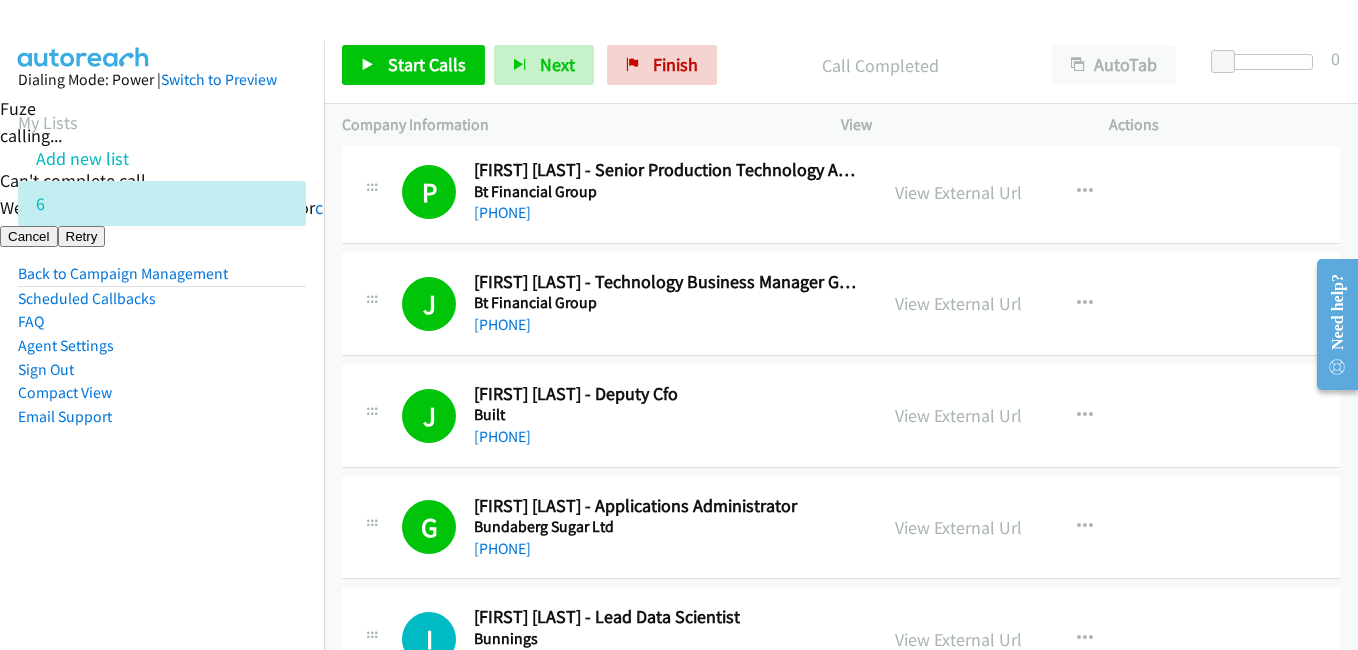 click on "Agent Settings" at bounding box center (162, 346) 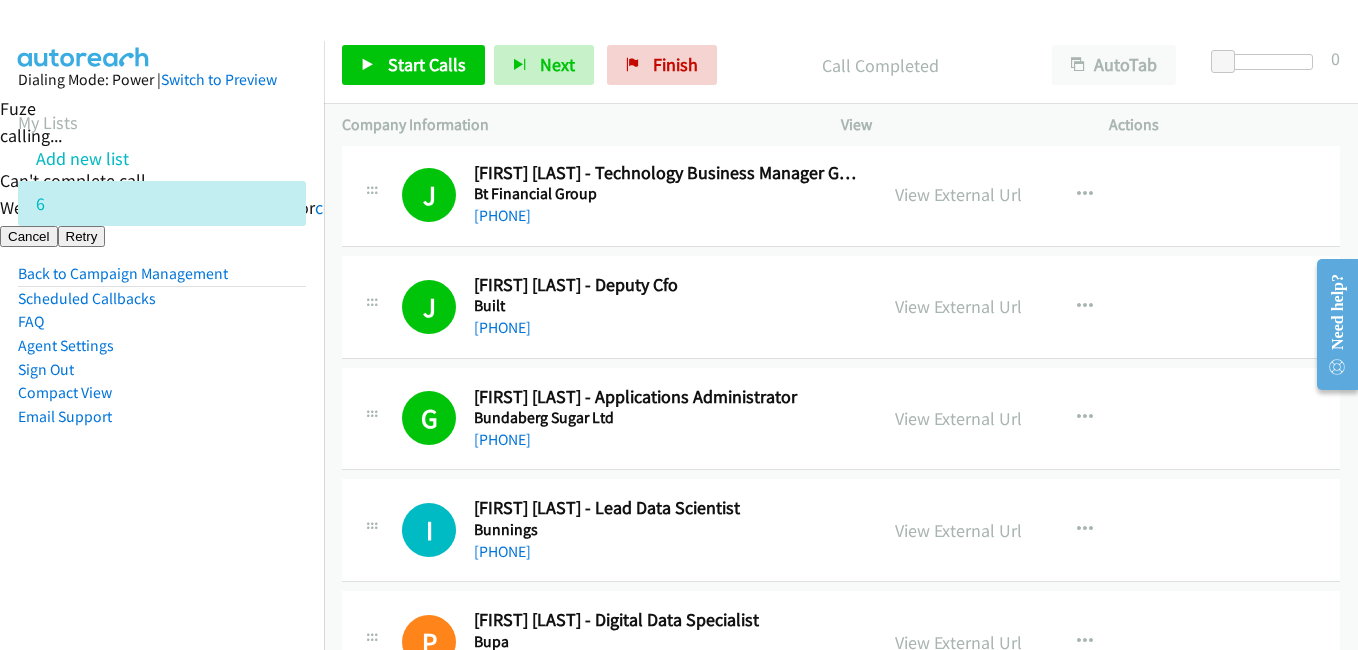 scroll, scrollTop: 5900, scrollLeft: 0, axis: vertical 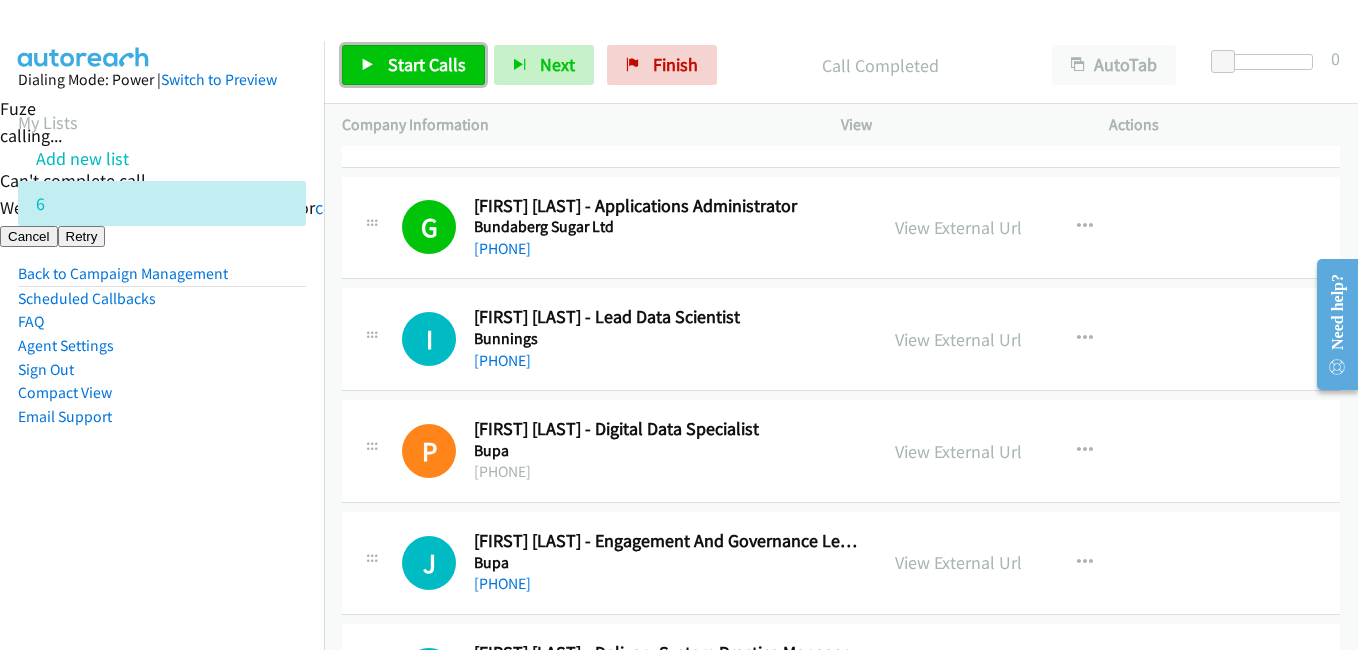 click on "Start Calls" at bounding box center [427, 64] 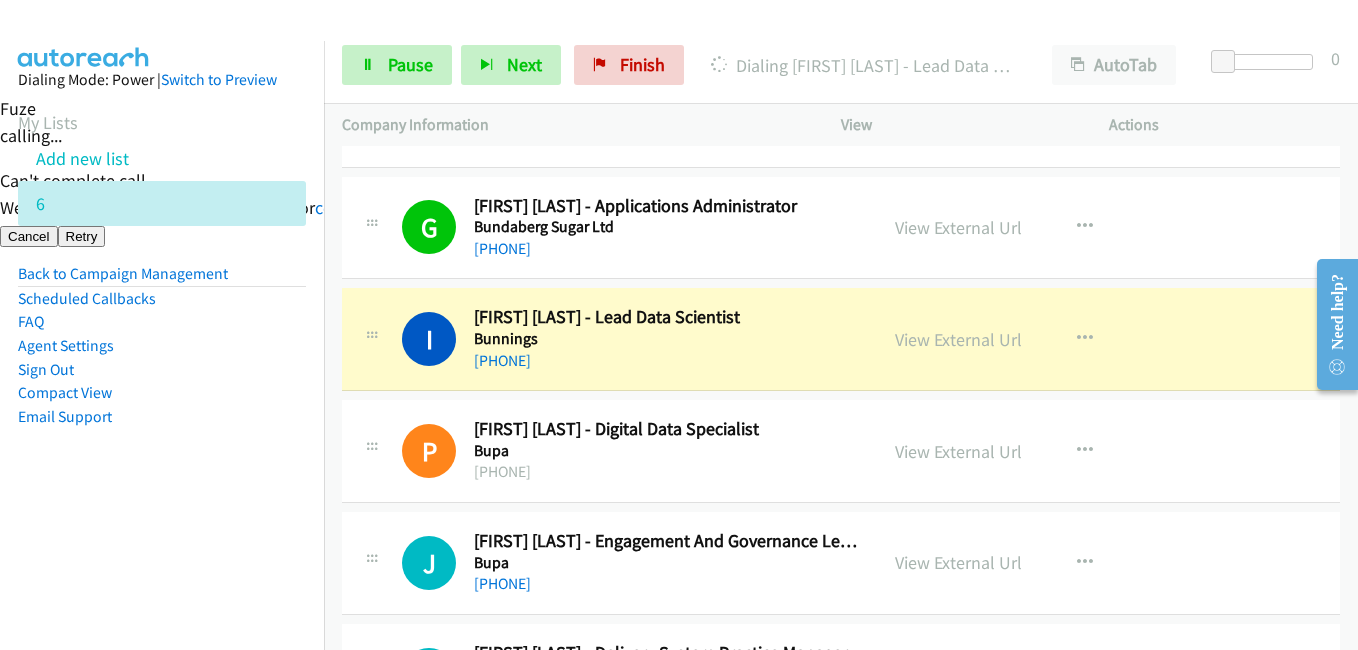 drag, startPoint x: 306, startPoint y: 437, endPoint x: 294, endPoint y: 408, distance: 31.38471 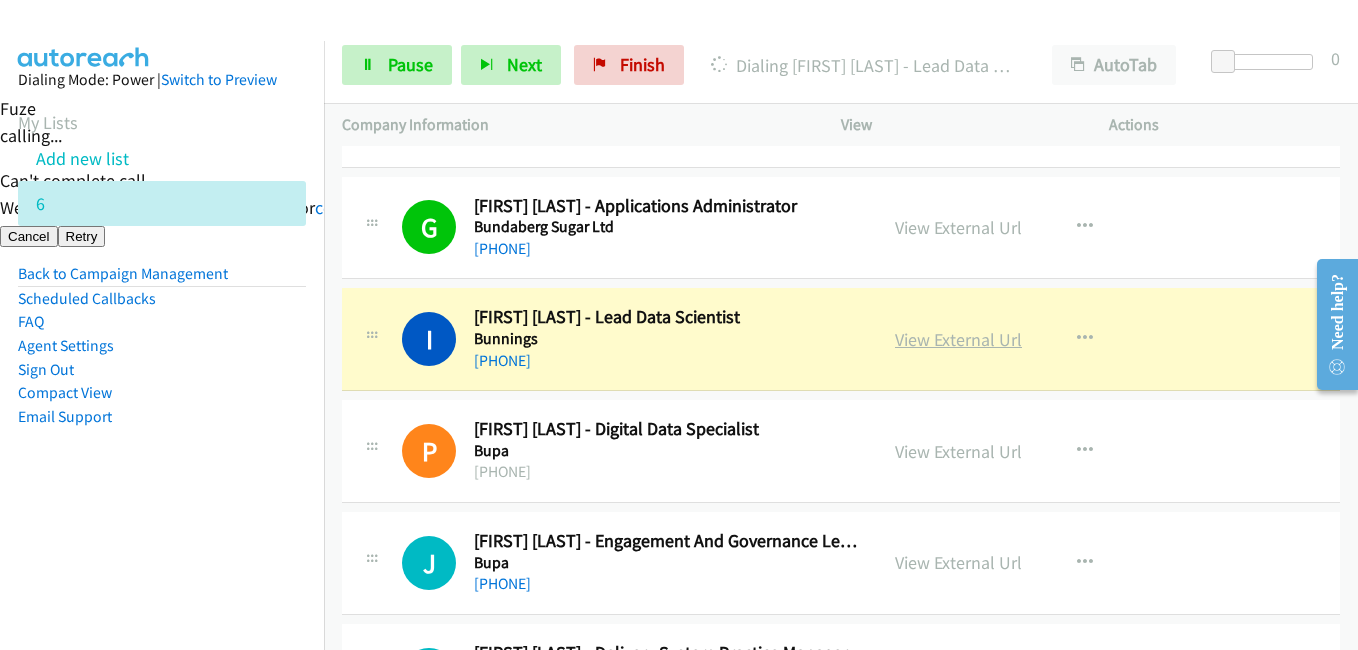 click on "View External Url" at bounding box center (958, 339) 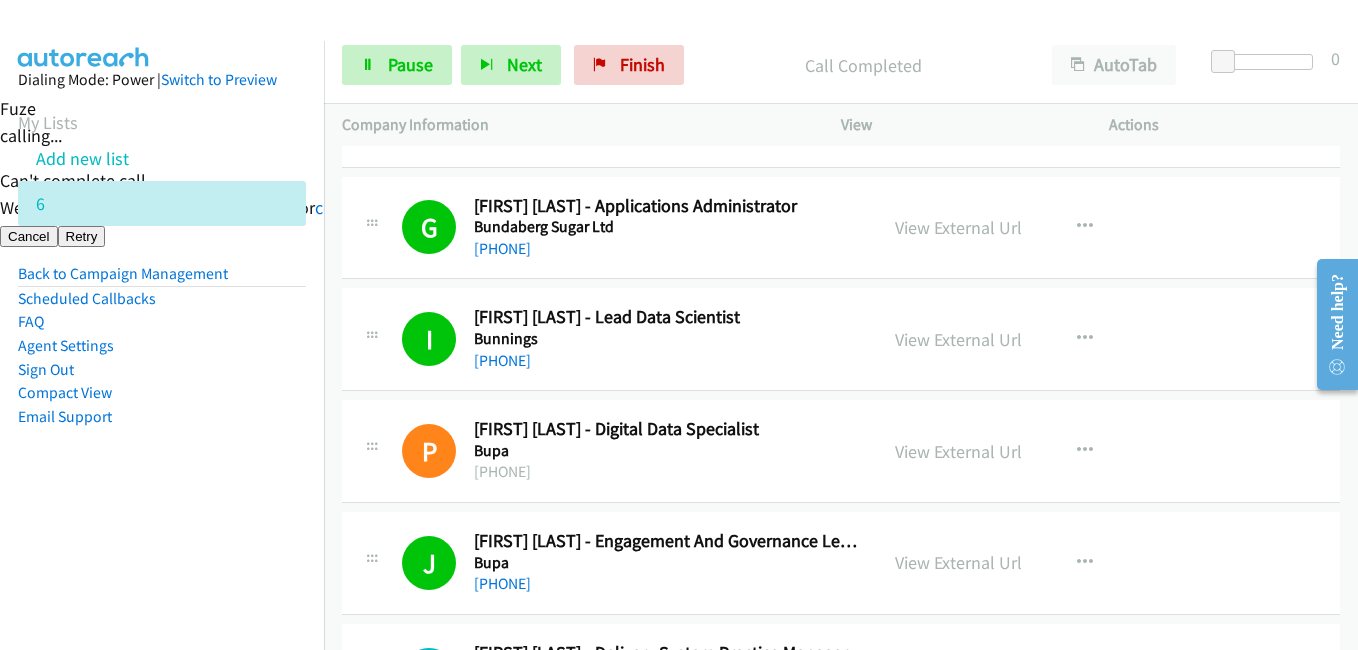 click on "Dialing Mode: Power
|
Switch to Preview
My Lists
Add new list
6
Back to Campaign Management
Scheduled Callbacks
FAQ
Agent Settings
Sign Out
Compact View
Email Support" at bounding box center (162, 366) 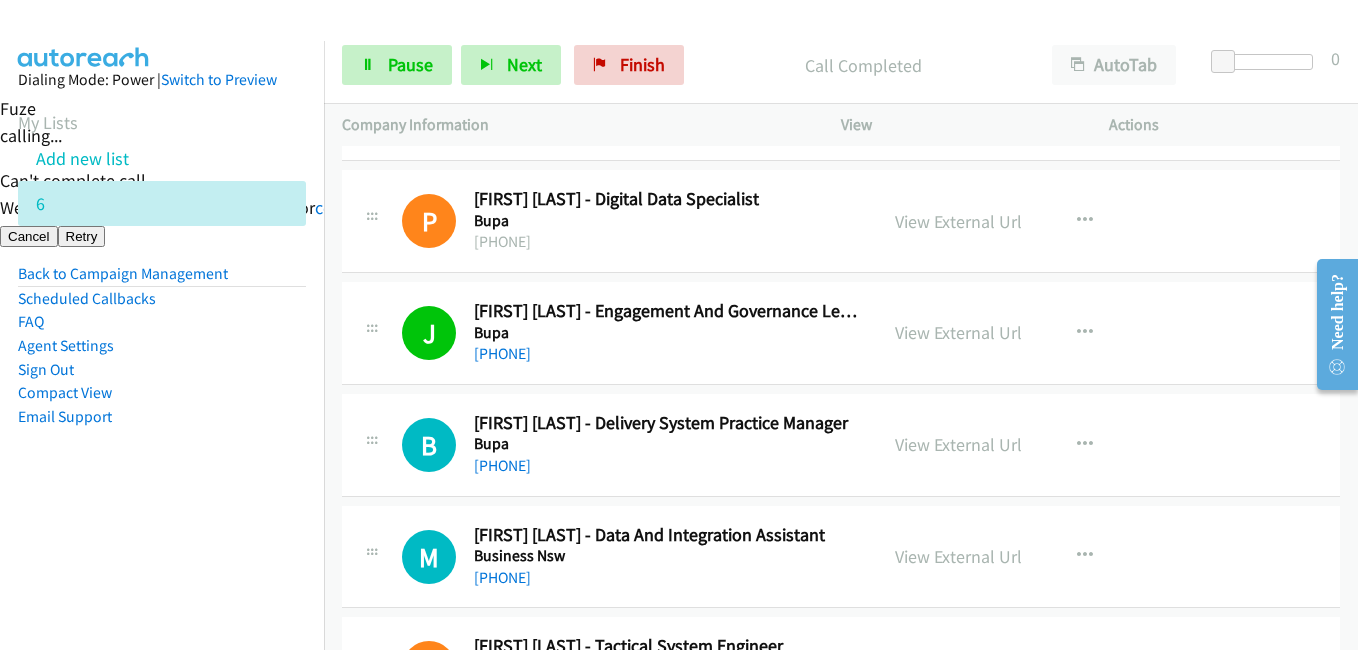 scroll, scrollTop: 6300, scrollLeft: 0, axis: vertical 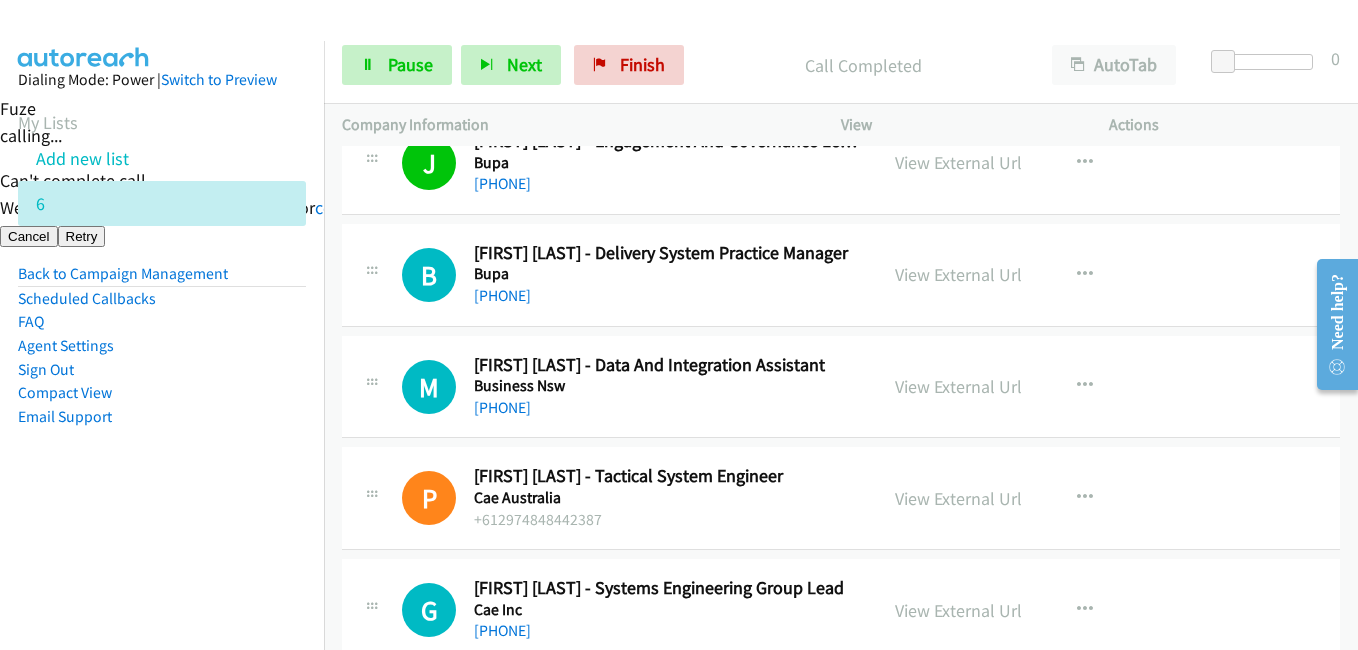 click on "Dialing Mode: Power
|
Switch to Preview
My Lists
Add new list
6
Back to Campaign Management
Scheduled Callbacks
FAQ
Agent Settings
Sign Out
Compact View
Email Support" at bounding box center (162, 280) 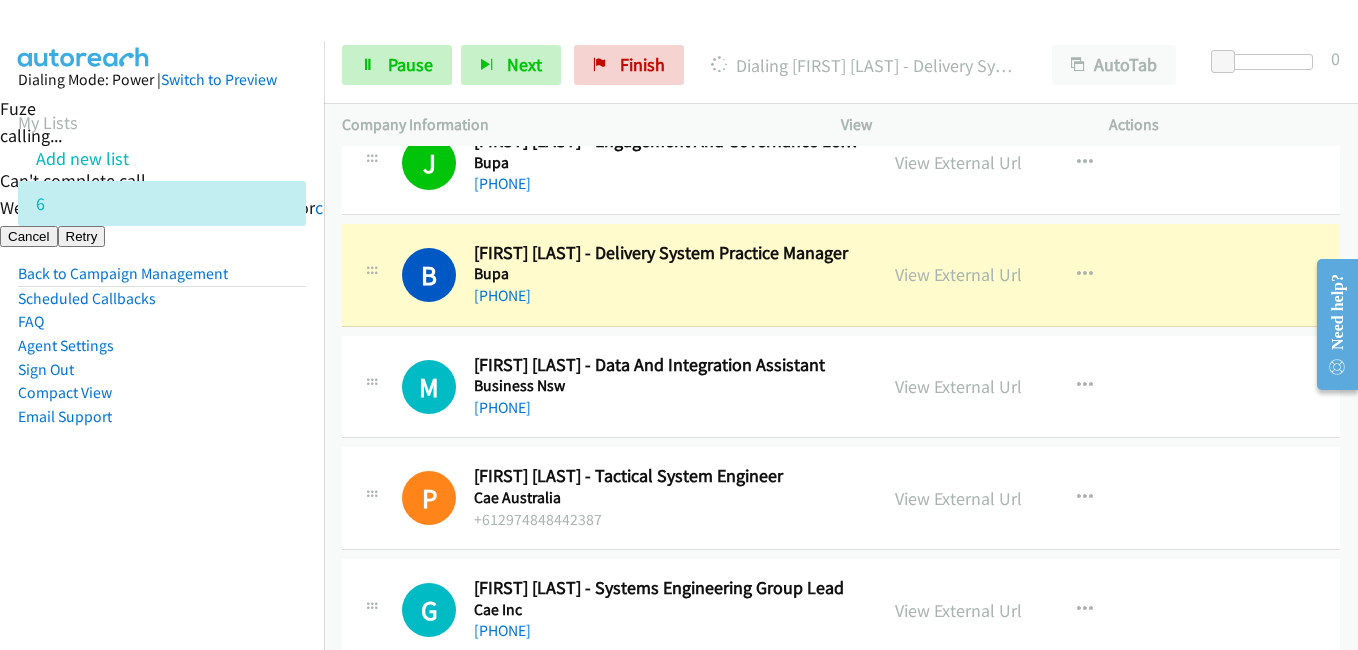 click on "Dialing Mode: Power
|
Switch to Preview
My Lists
Add new list
6
Back to Campaign Management
Scheduled Callbacks
FAQ
Agent Settings
Sign Out
Compact View
Email Support" at bounding box center (162, 280) 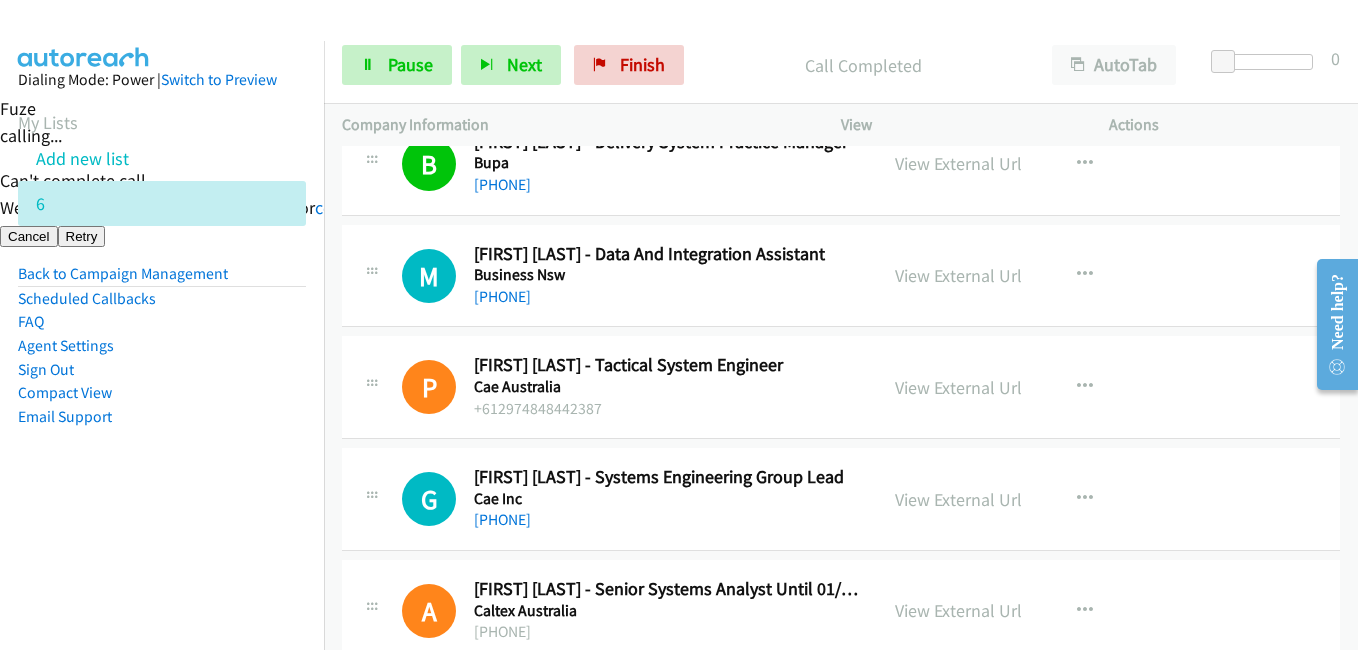 scroll, scrollTop: 6500, scrollLeft: 0, axis: vertical 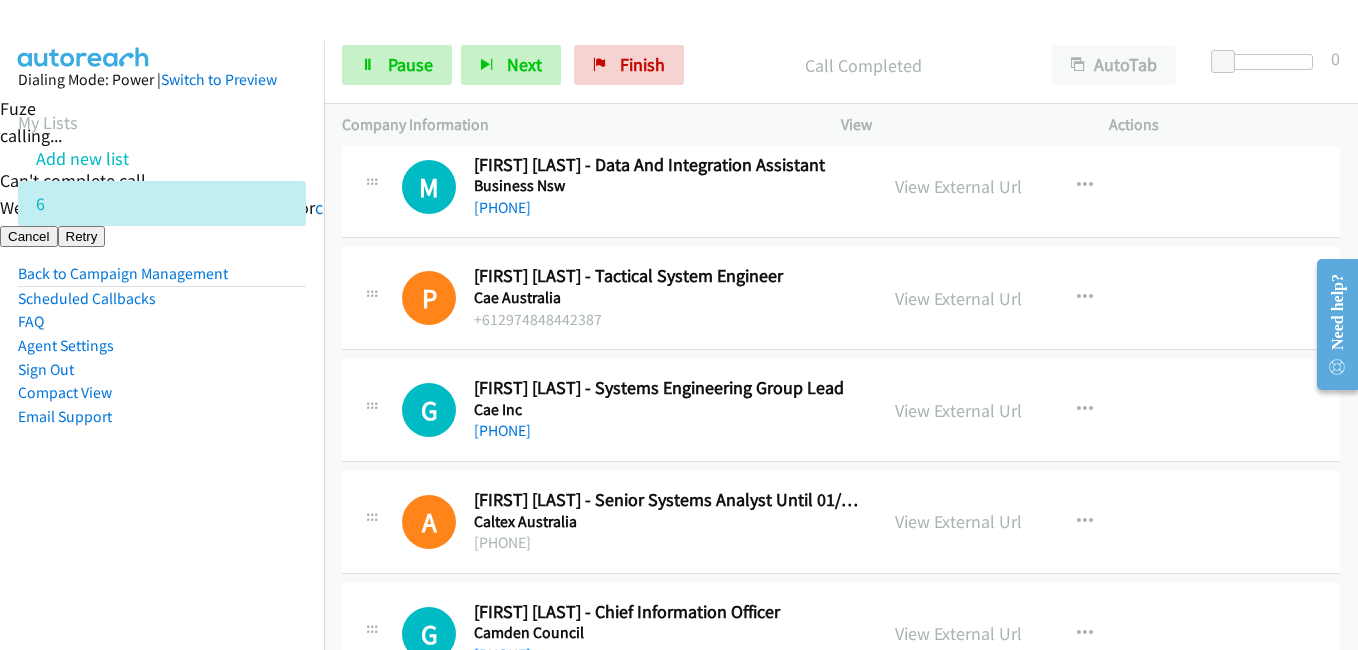 click on "Dialing Mode: Power
|
Switch to Preview
My Lists
Add new list
6
Back to Campaign Management
Scheduled Callbacks
FAQ
Agent Settings
Sign Out
Compact View
Email Support" at bounding box center [162, 280] 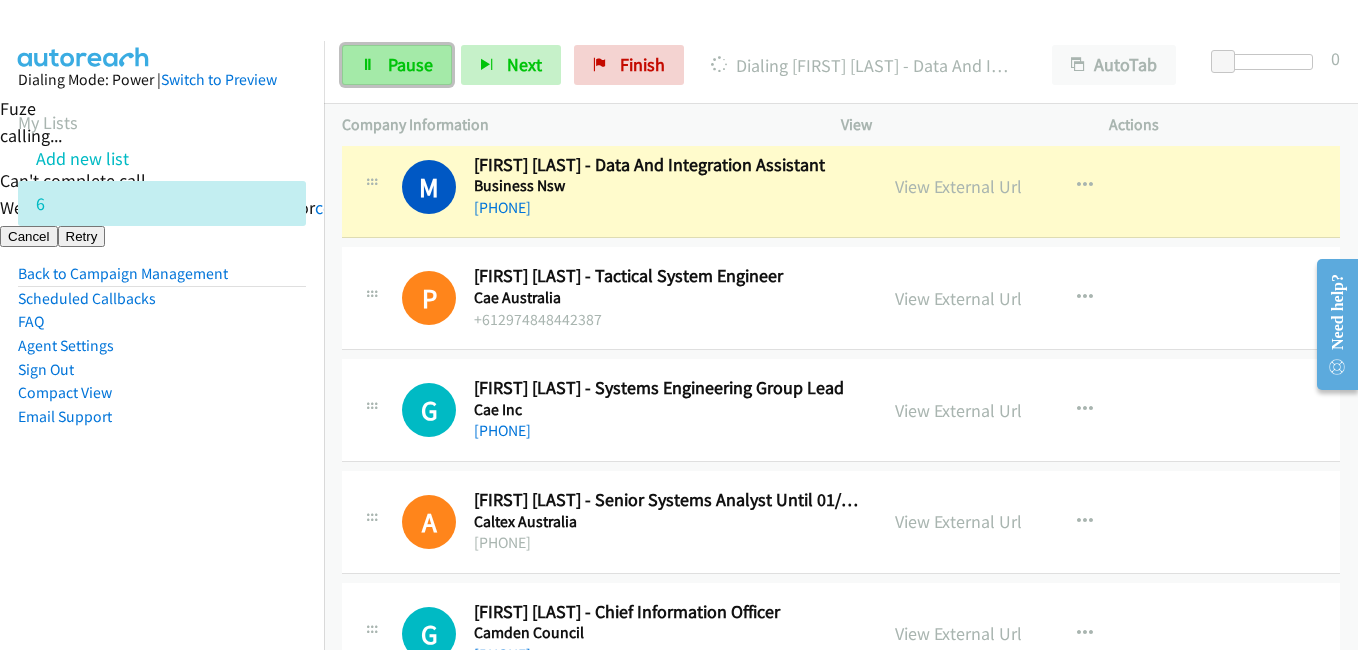 click on "Pause" at bounding box center [410, 64] 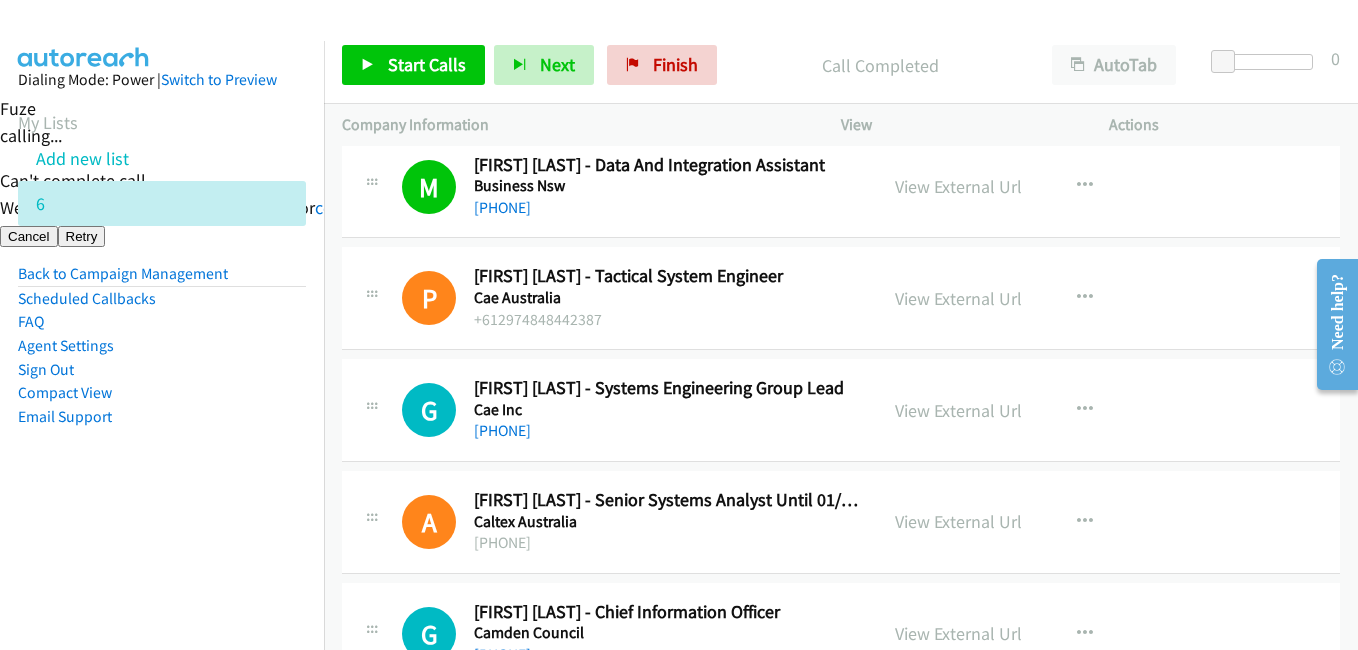 click on "Dialing Mode: Power
|
Switch to Preview
My Lists
Add new list
6
Back to Campaign Management
Scheduled Callbacks
FAQ
Agent Settings
Sign Out
Compact View
Email Support" at bounding box center [162, 366] 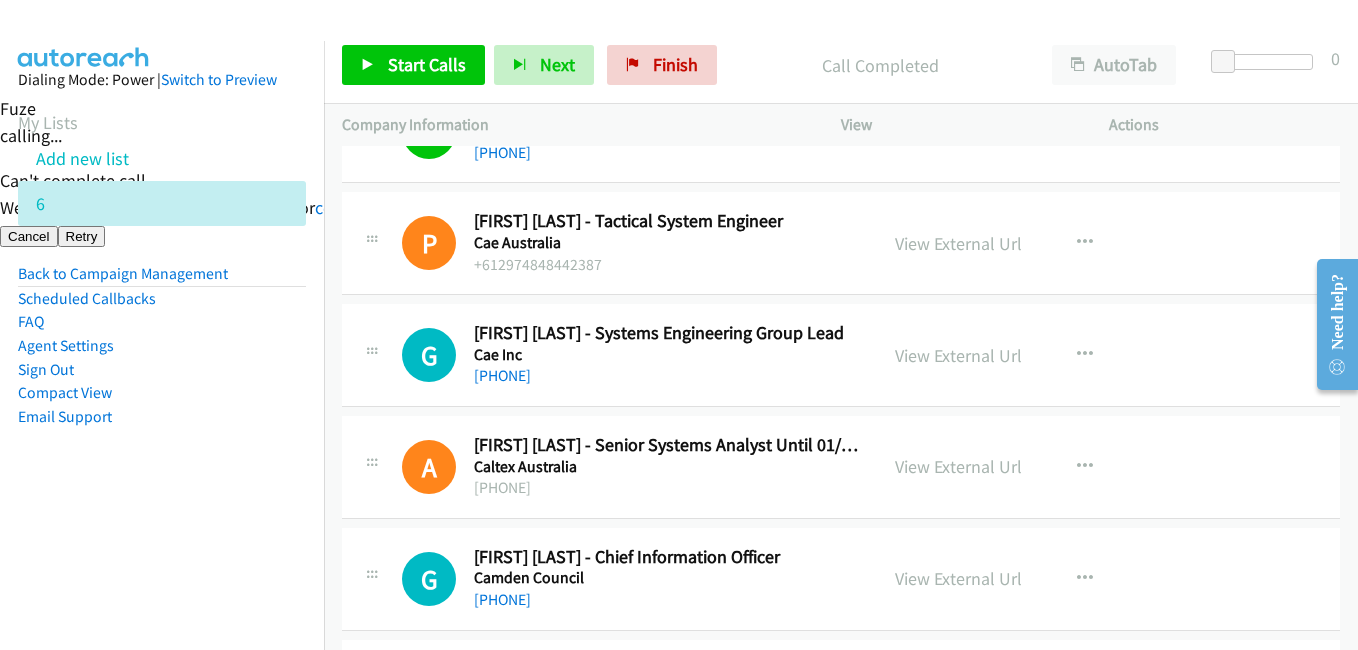 scroll, scrollTop: 6600, scrollLeft: 0, axis: vertical 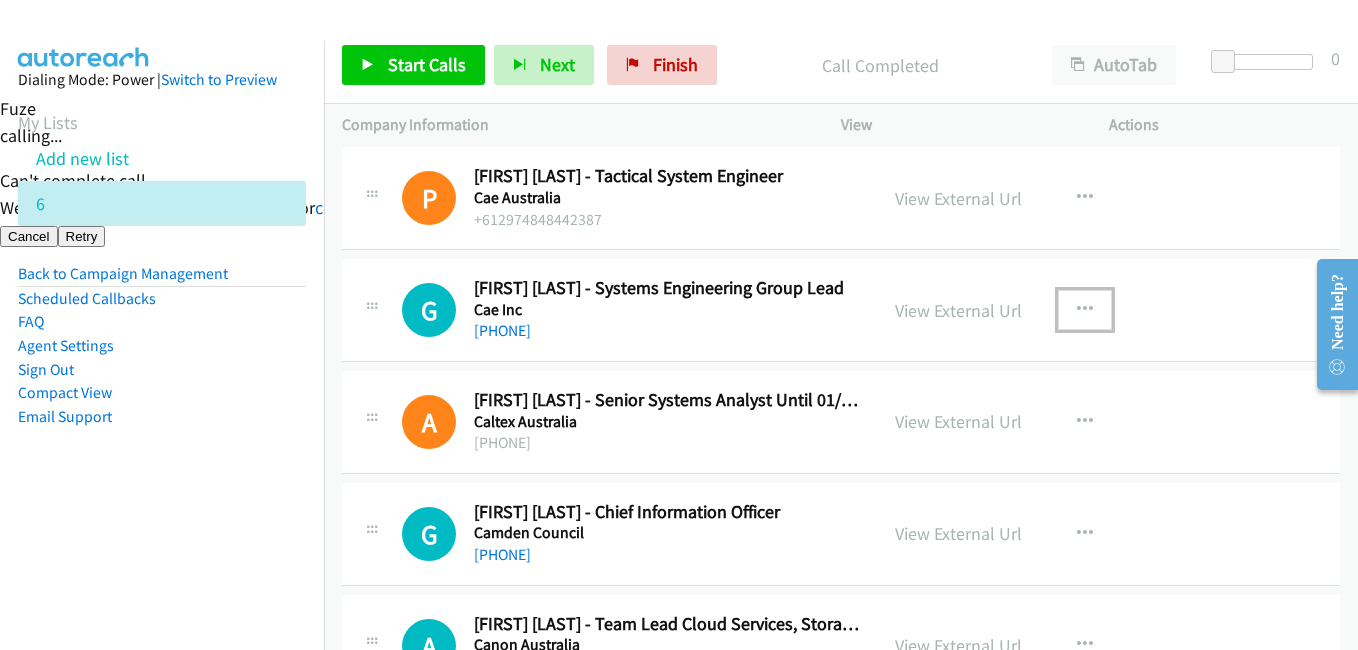 click at bounding box center [1085, 310] 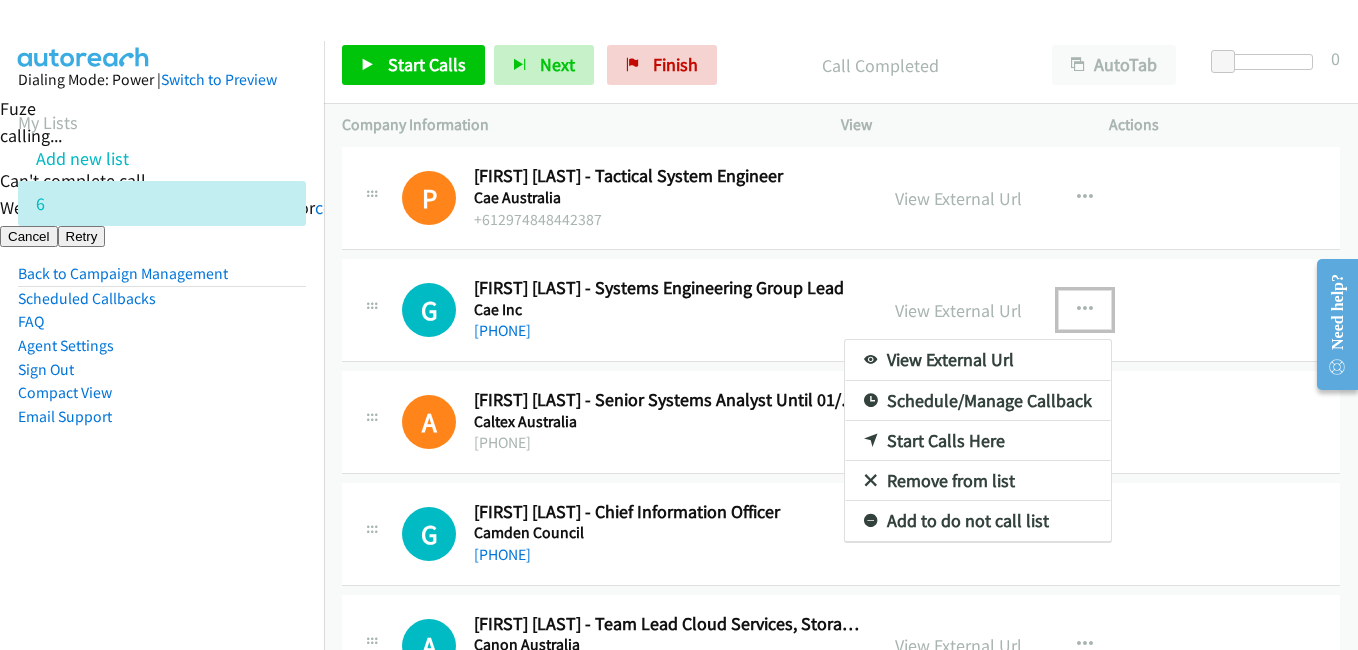 click on "Start Calls Here" at bounding box center (978, 441) 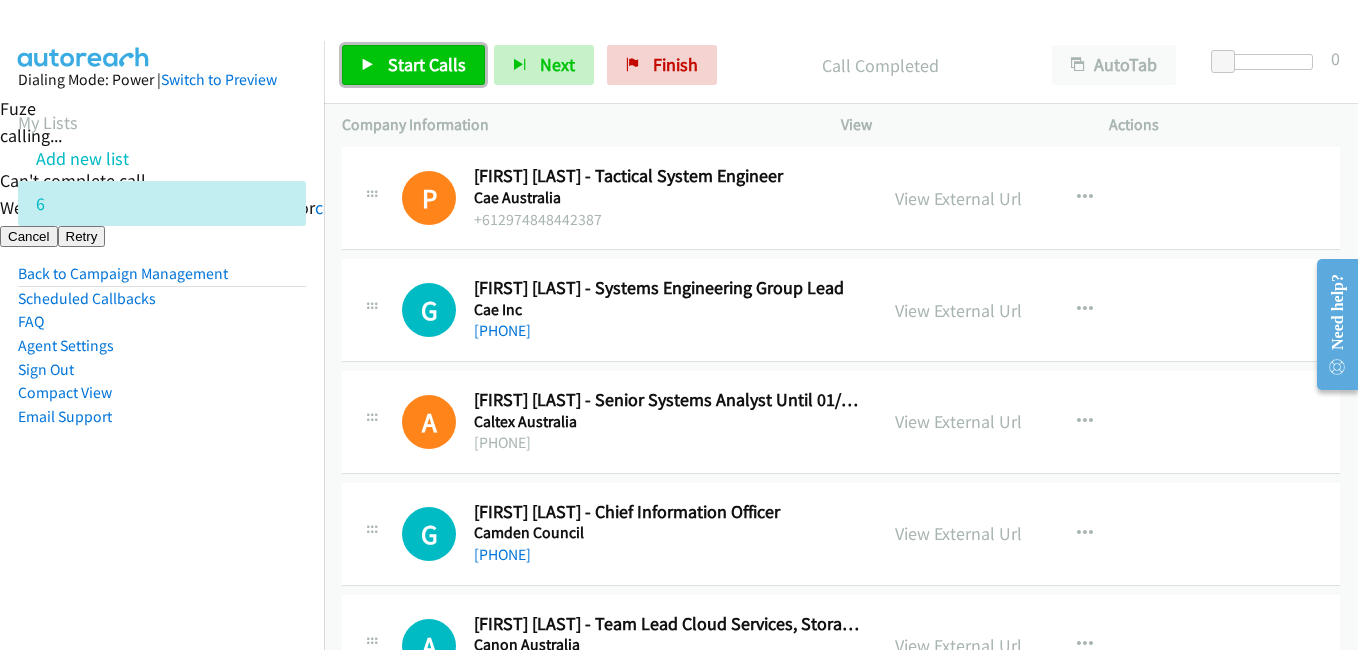 click on "Start Calls" at bounding box center [427, 64] 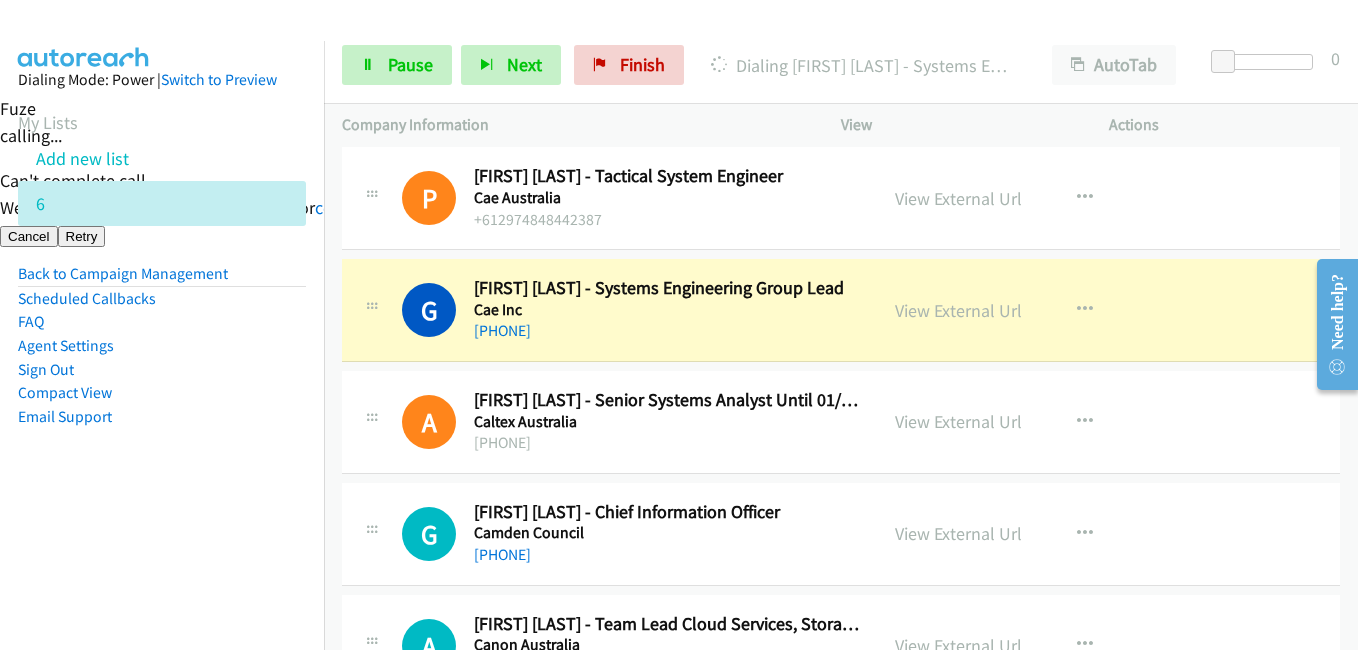 click on "Dialing Mode: Power
|
Switch to Preview
My Lists
Add new list
6
Back to Campaign Management
Scheduled Callbacks
FAQ
Agent Settings
Sign Out
Compact View
Email Support" at bounding box center [162, 280] 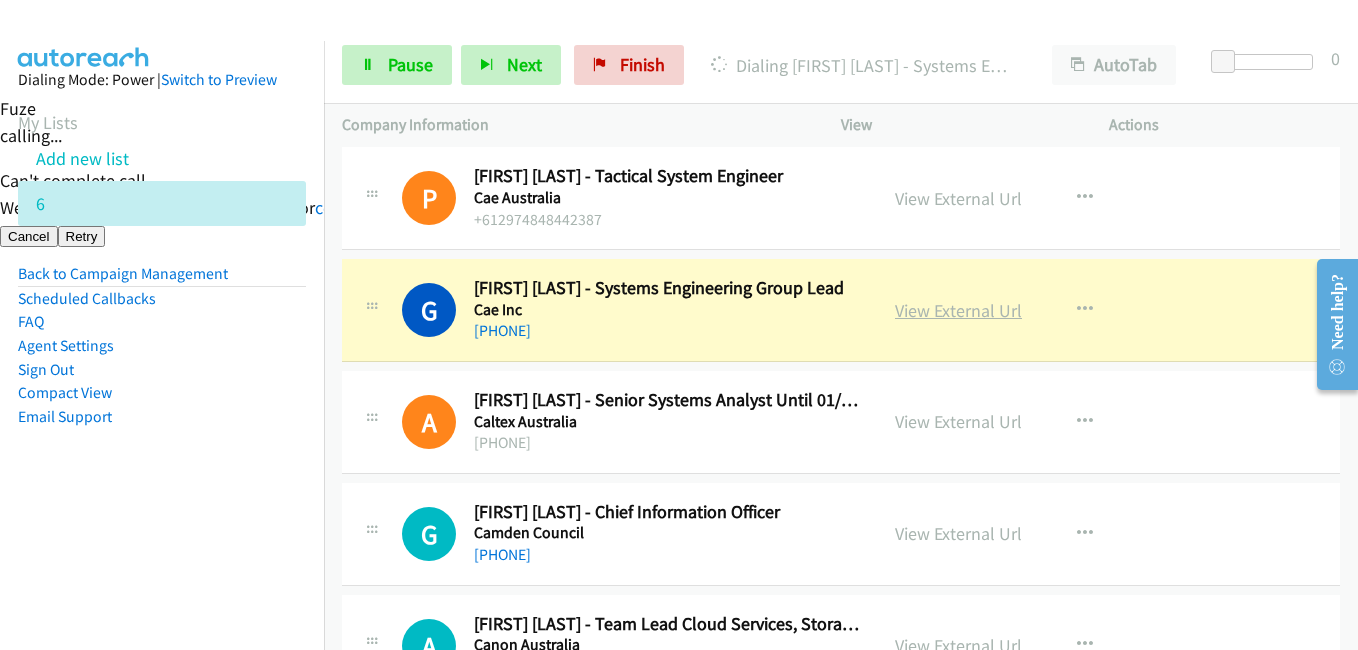 click on "View External Url" at bounding box center [958, 310] 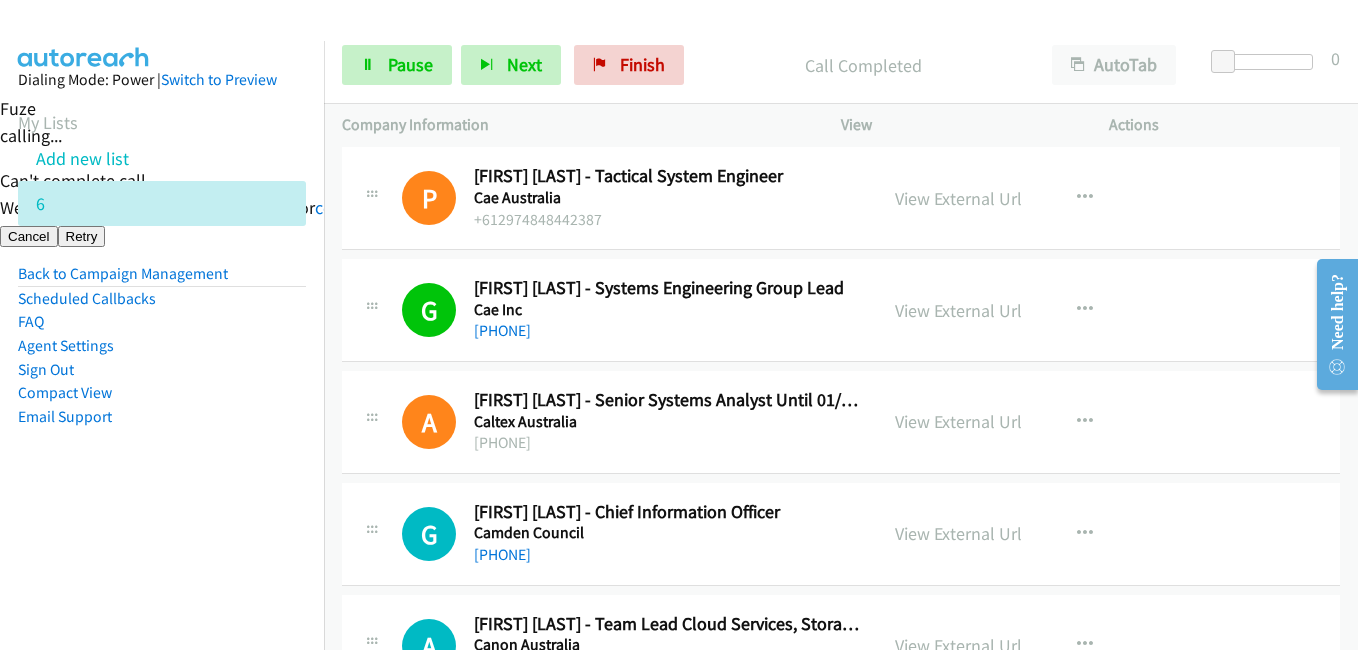 drag, startPoint x: 294, startPoint y: 345, endPoint x: 378, endPoint y: 189, distance: 177.17787 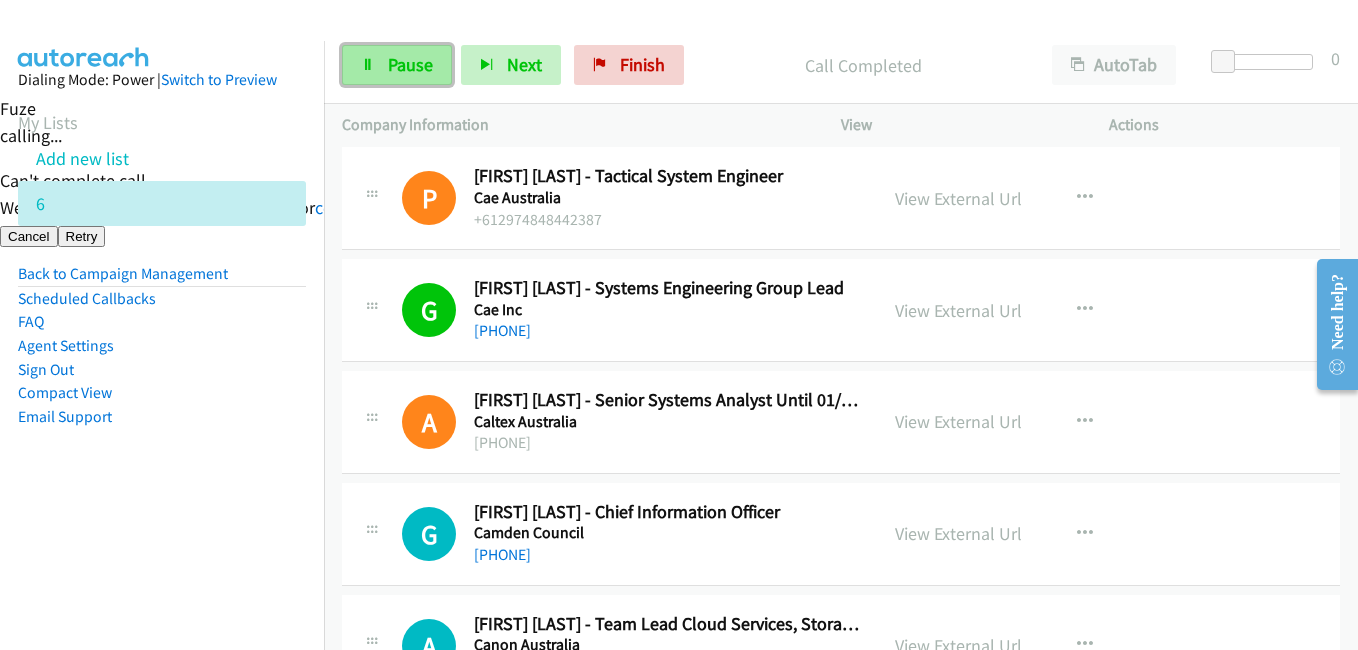click on "Pause" at bounding box center (410, 64) 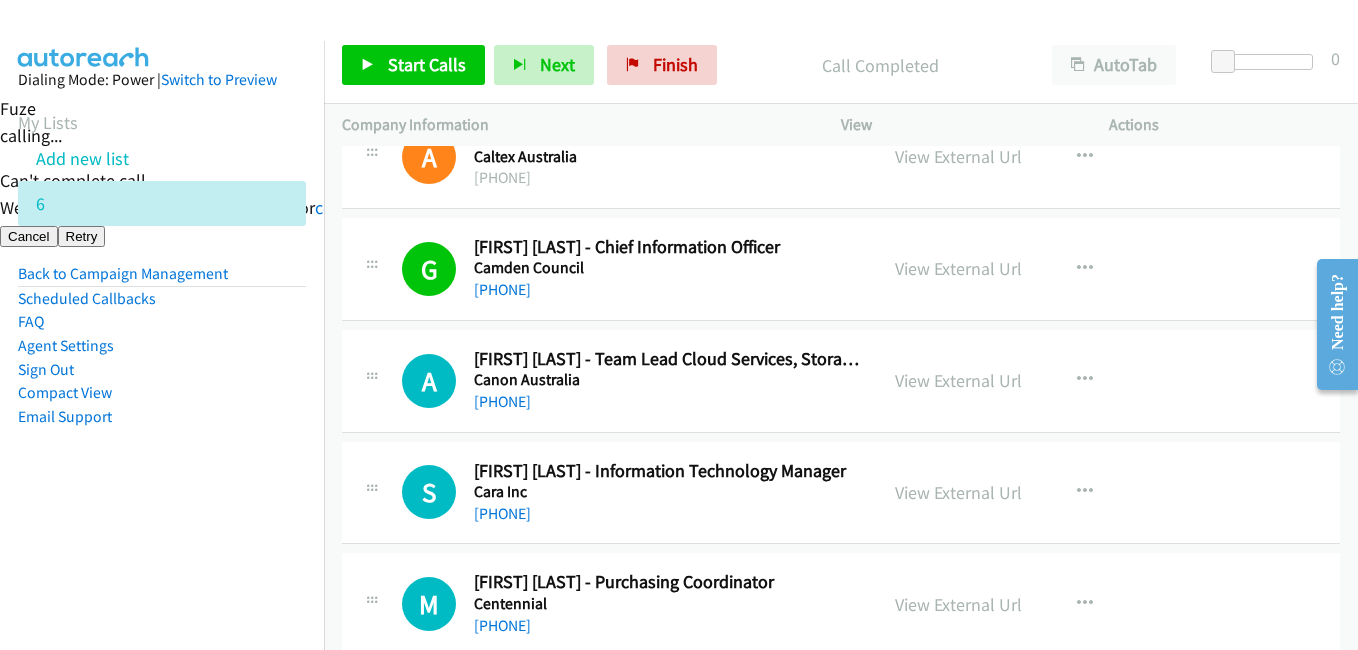 scroll, scrollTop: 6900, scrollLeft: 0, axis: vertical 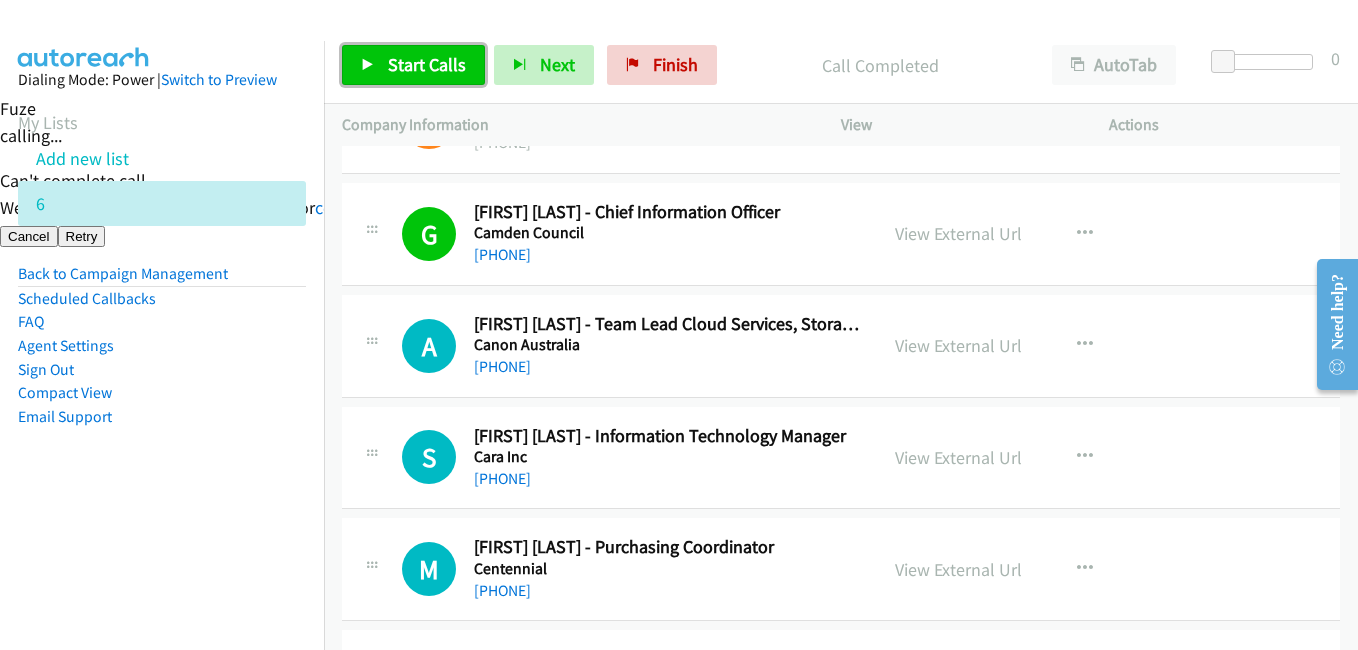 click on "Start Calls" at bounding box center [427, 64] 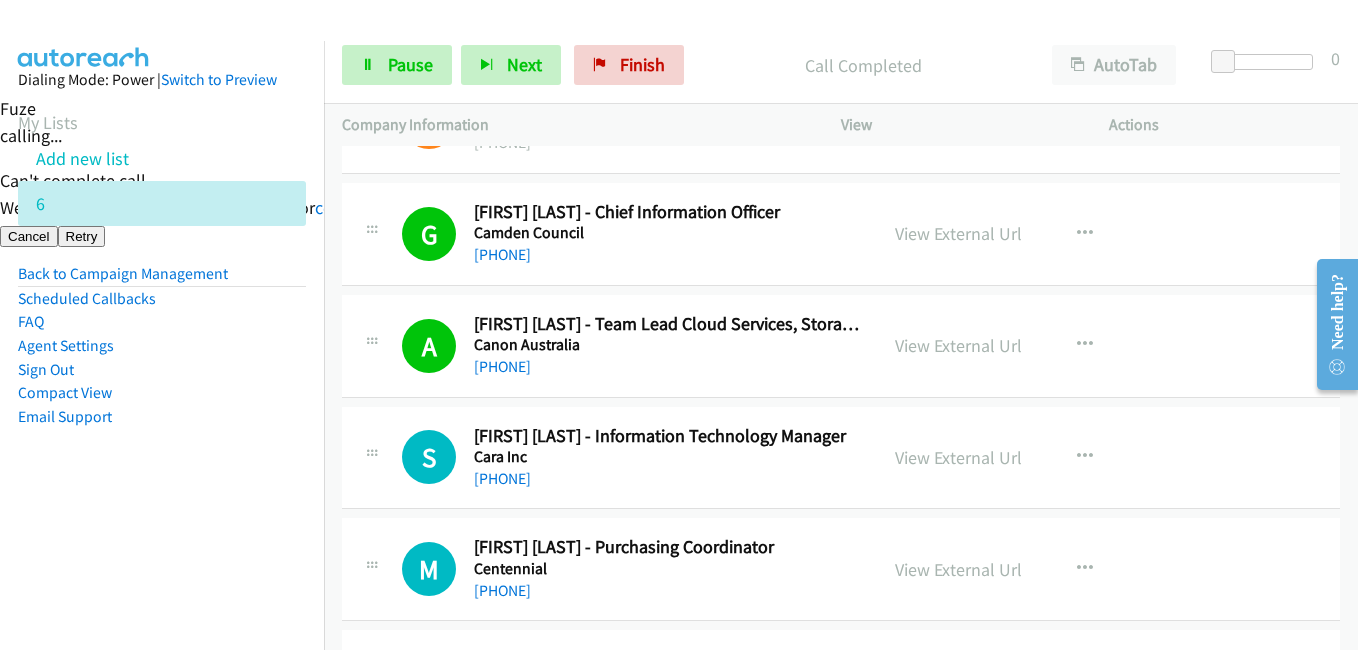 drag, startPoint x: 288, startPoint y: 525, endPoint x: 352, endPoint y: 512, distance: 65.30697 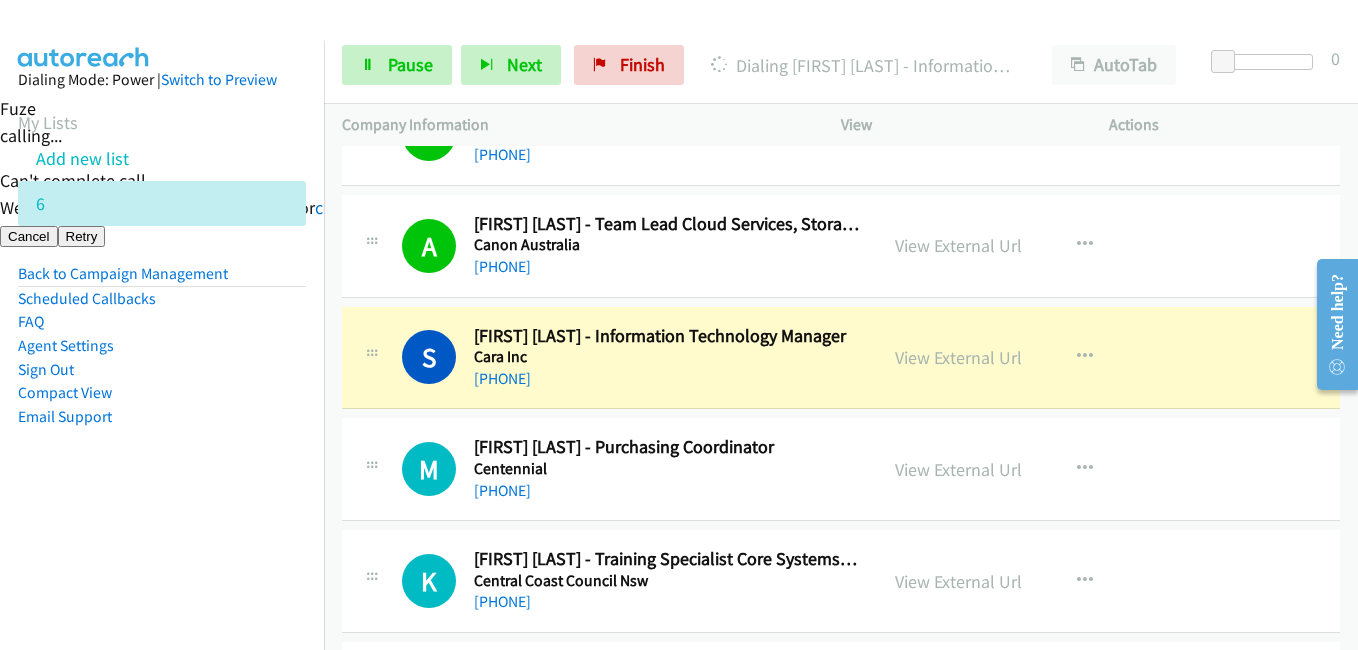 drag, startPoint x: 190, startPoint y: 457, endPoint x: 502, endPoint y: 417, distance: 314.55365 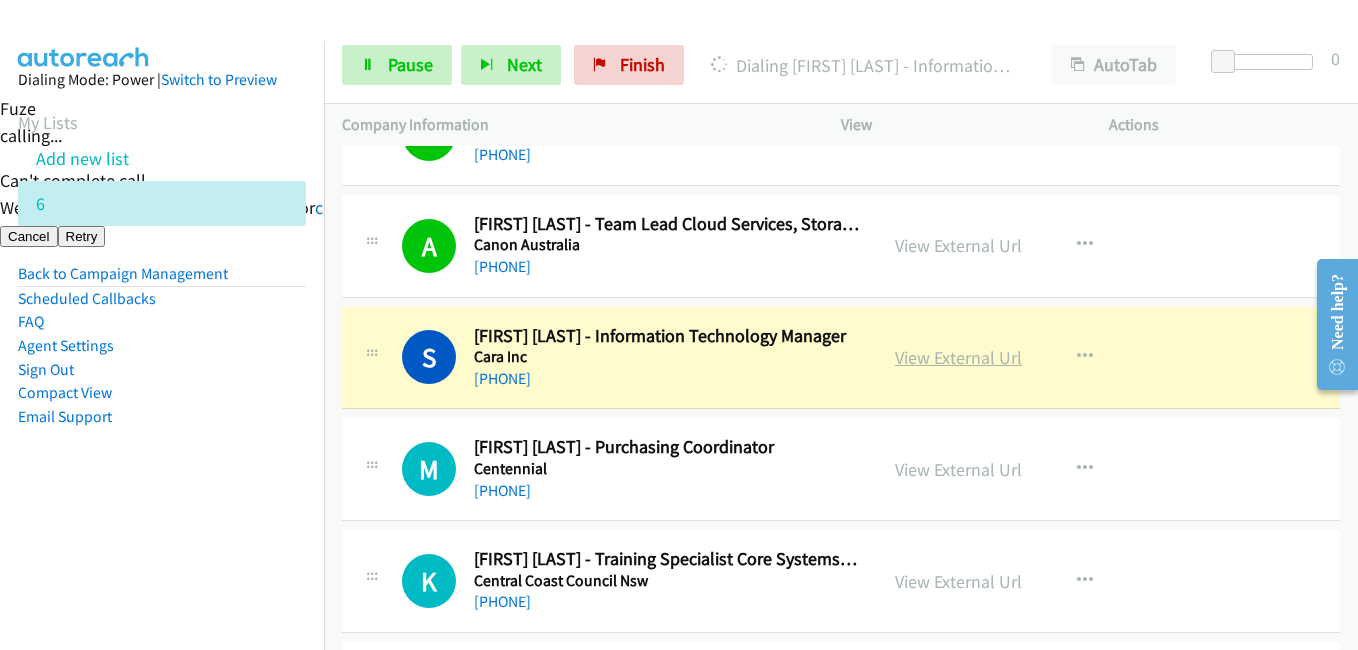 click on "View External Url" at bounding box center (958, 357) 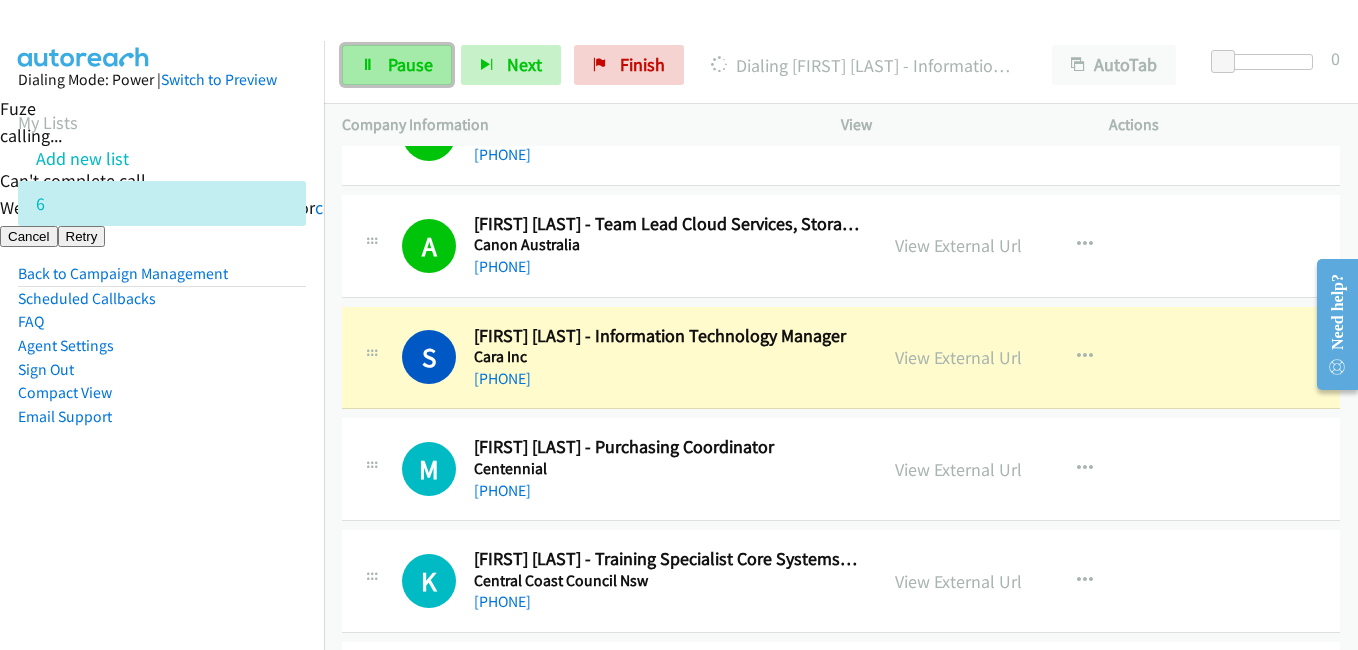 click on "Pause" at bounding box center [410, 64] 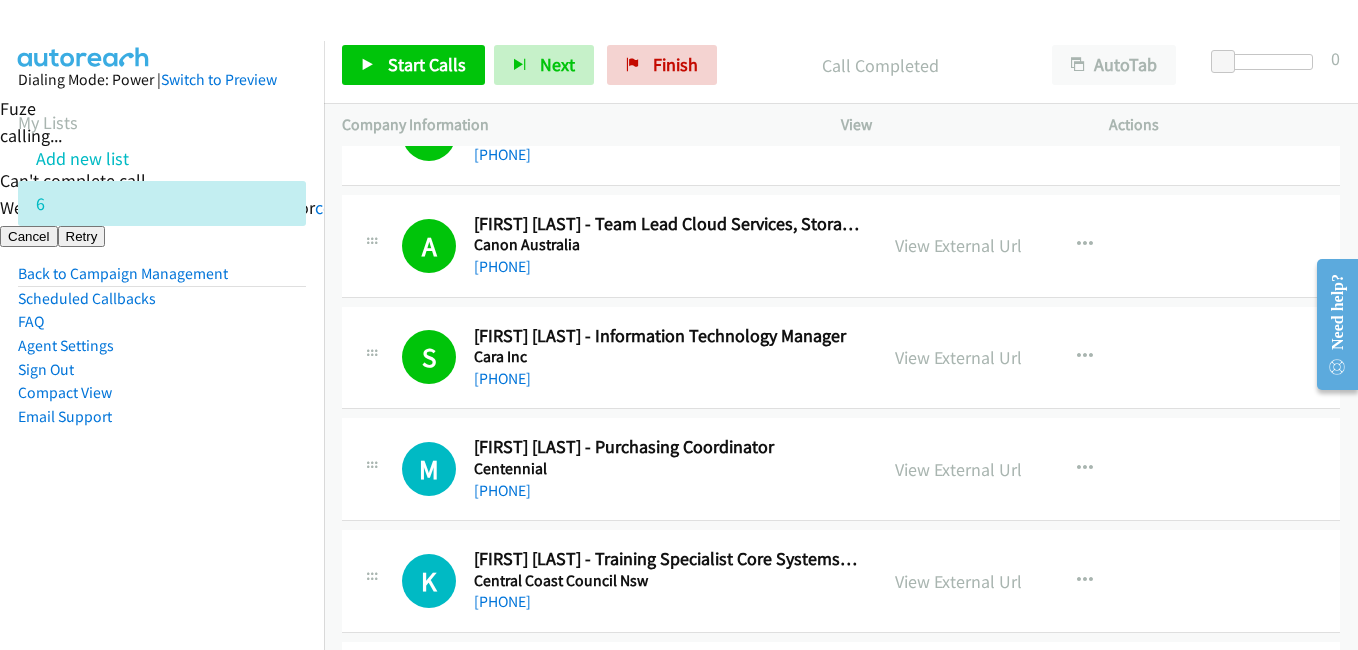 click on "Dialing Mode: Power
|
Switch to Preview
My Lists
Add new list
6
Back to Campaign Management
Scheduled Callbacks
FAQ
Agent Settings
Sign Out
Compact View
Email Support" at bounding box center [162, 280] 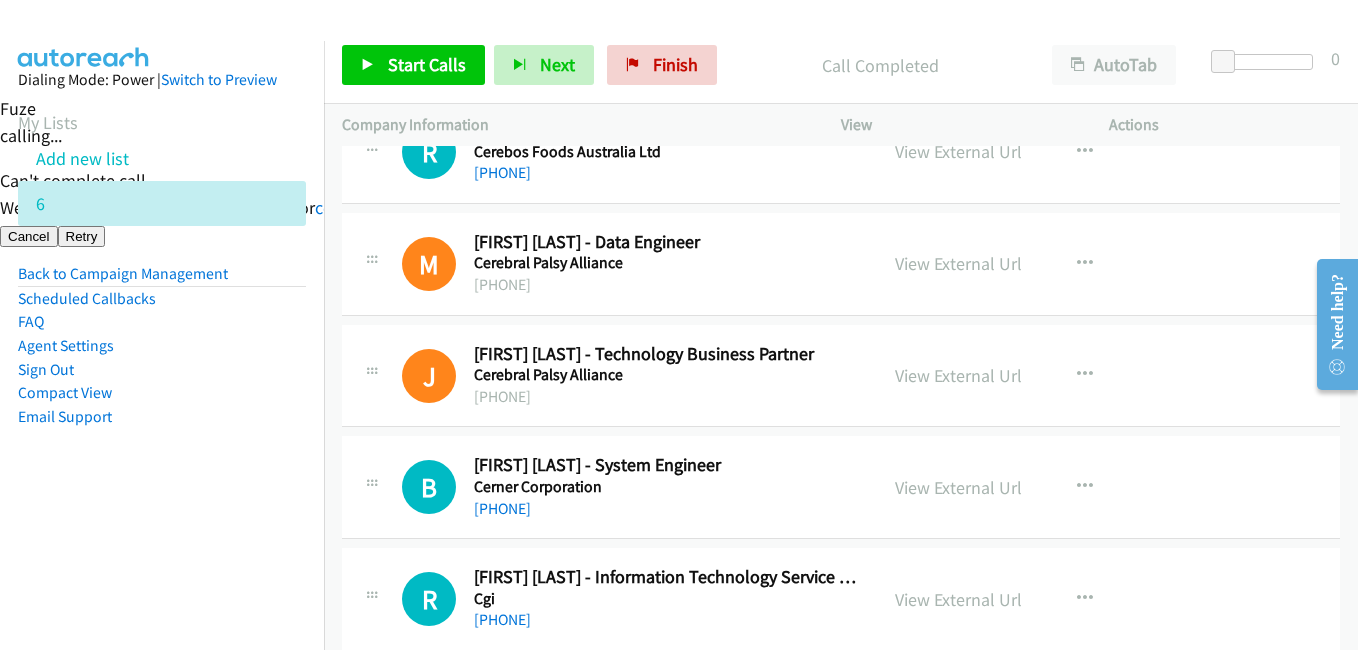 scroll, scrollTop: 8500, scrollLeft: 0, axis: vertical 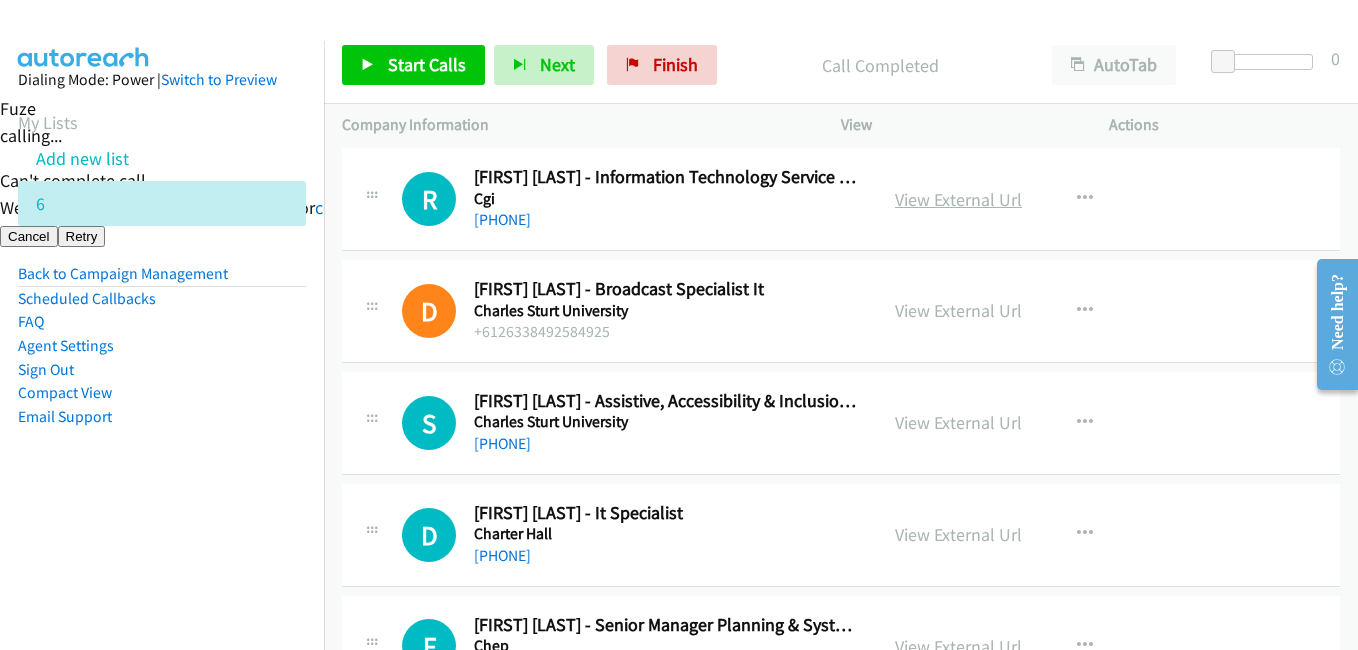 click on "View External Url" at bounding box center (958, 199) 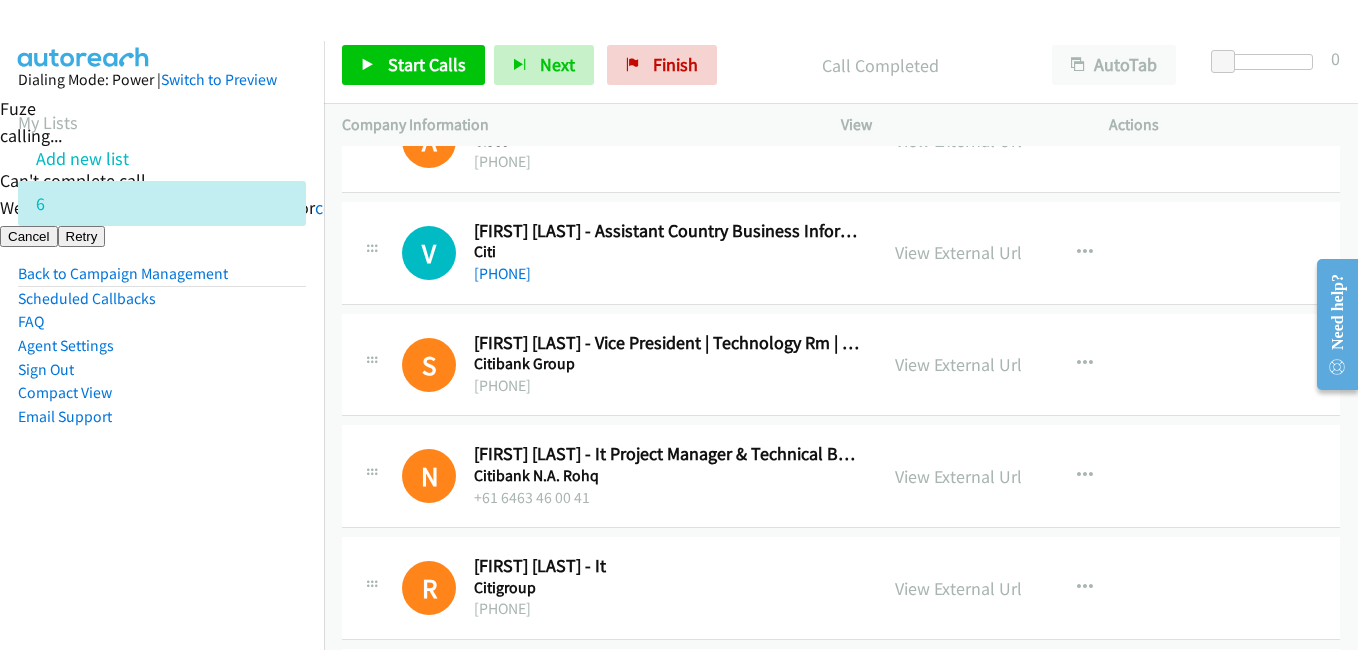 scroll, scrollTop: 10031, scrollLeft: 0, axis: vertical 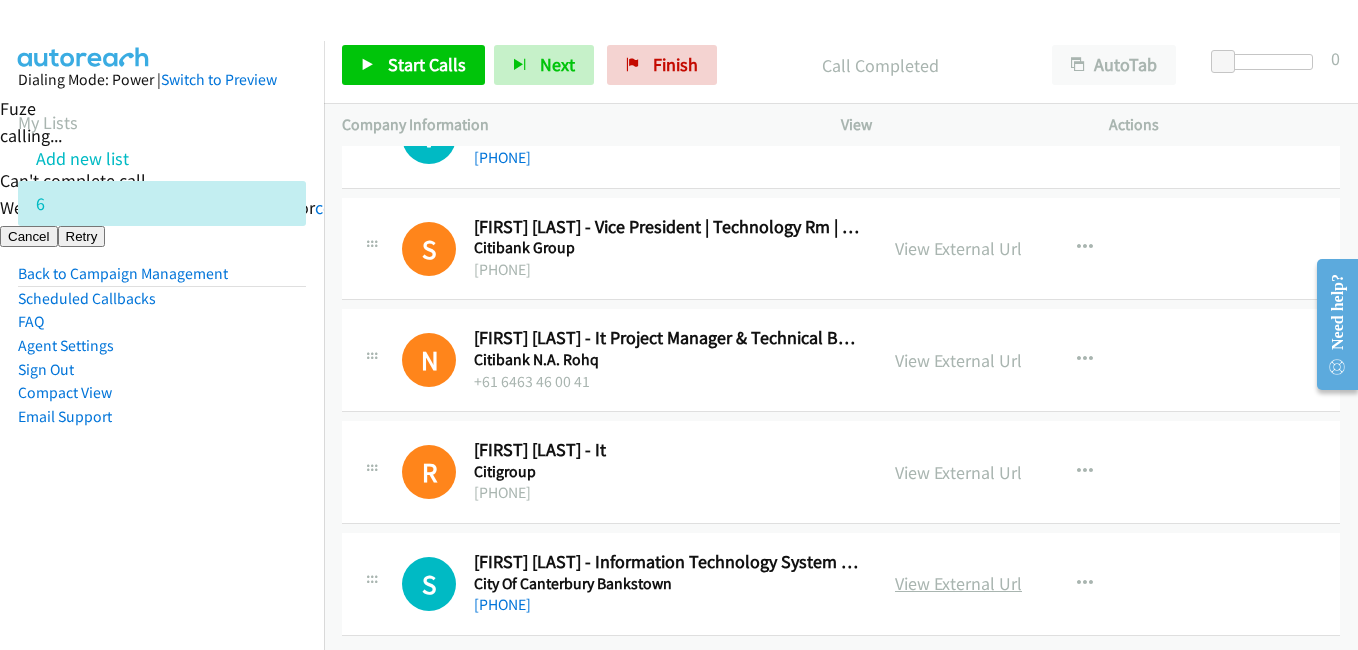 click on "View External Url" at bounding box center [958, 583] 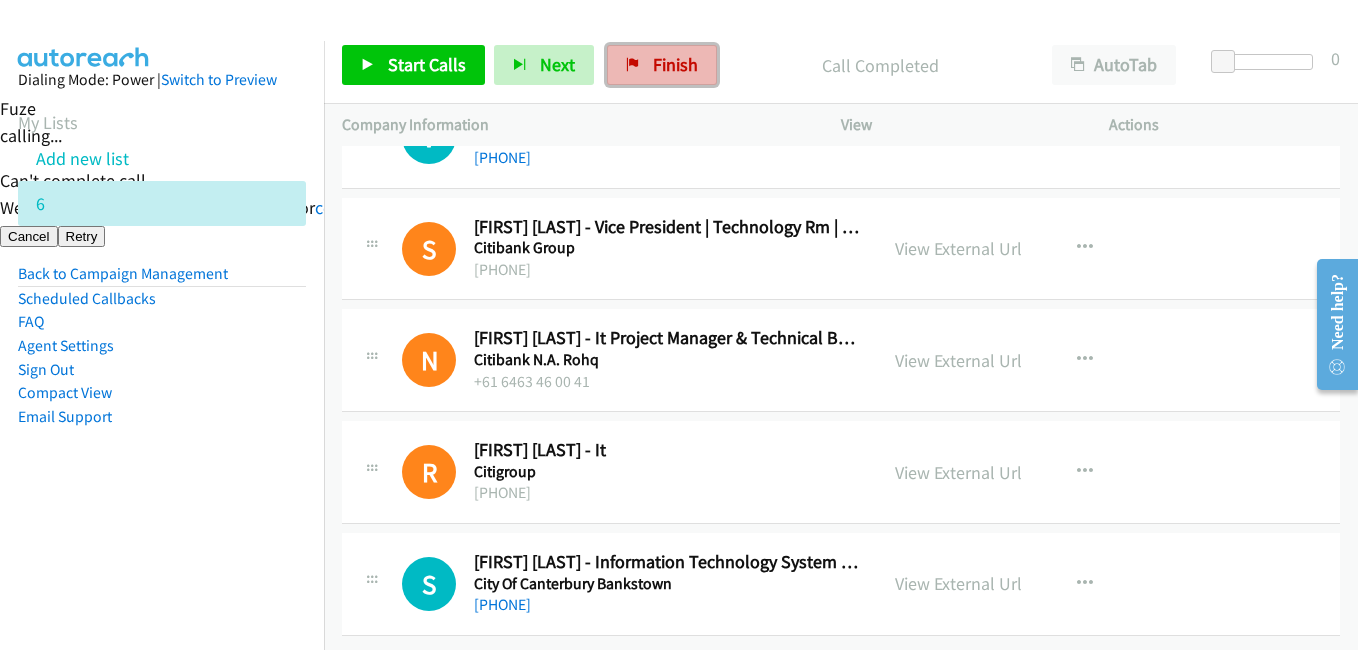 click on "Finish" at bounding box center (675, 64) 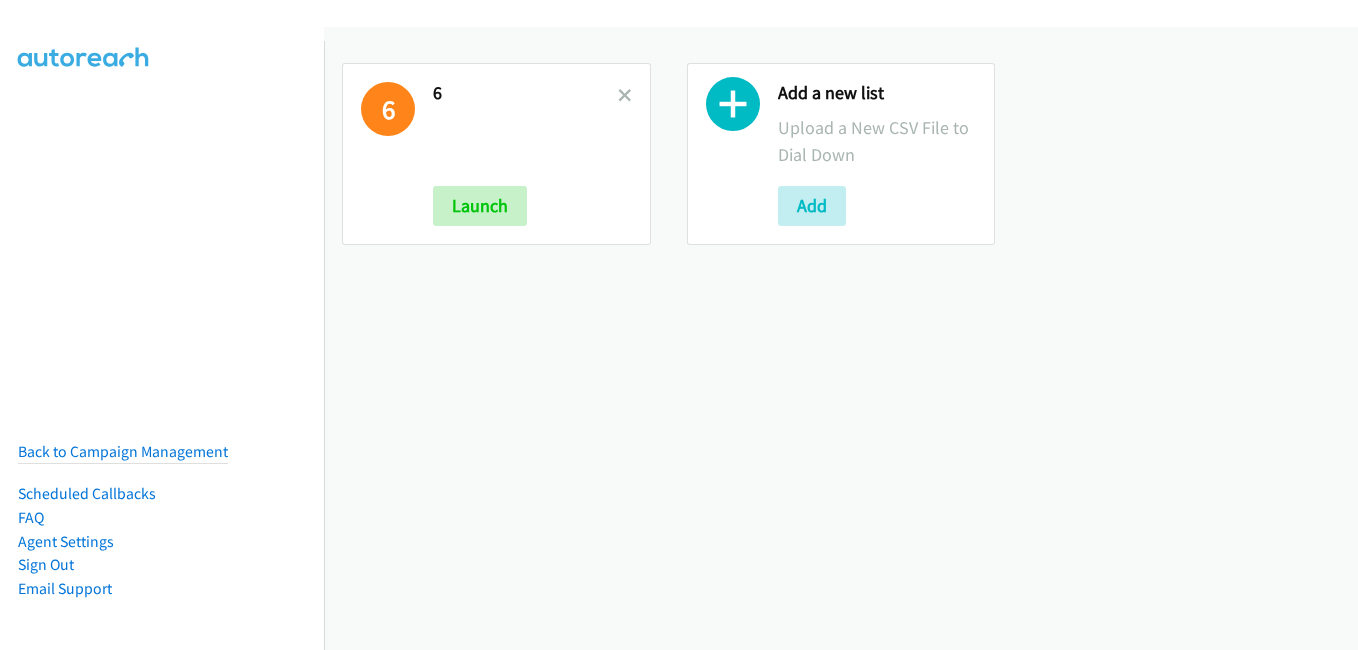 scroll, scrollTop: 0, scrollLeft: 0, axis: both 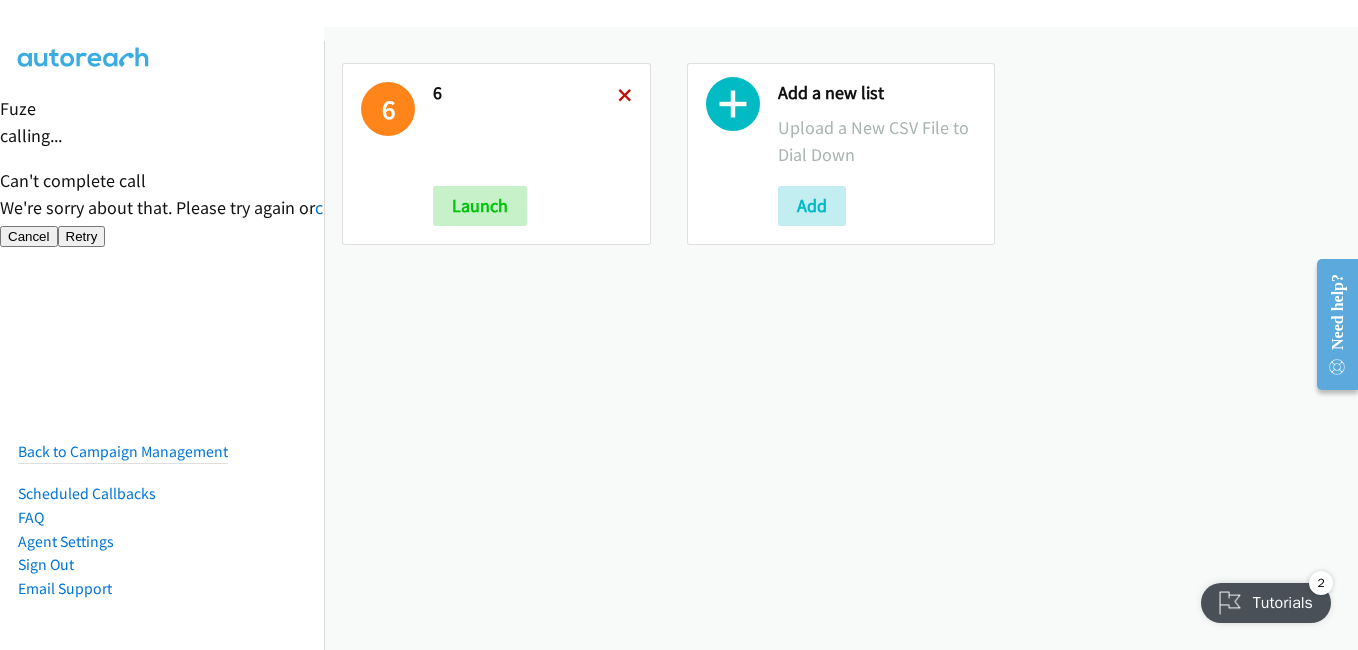 click at bounding box center (625, 97) 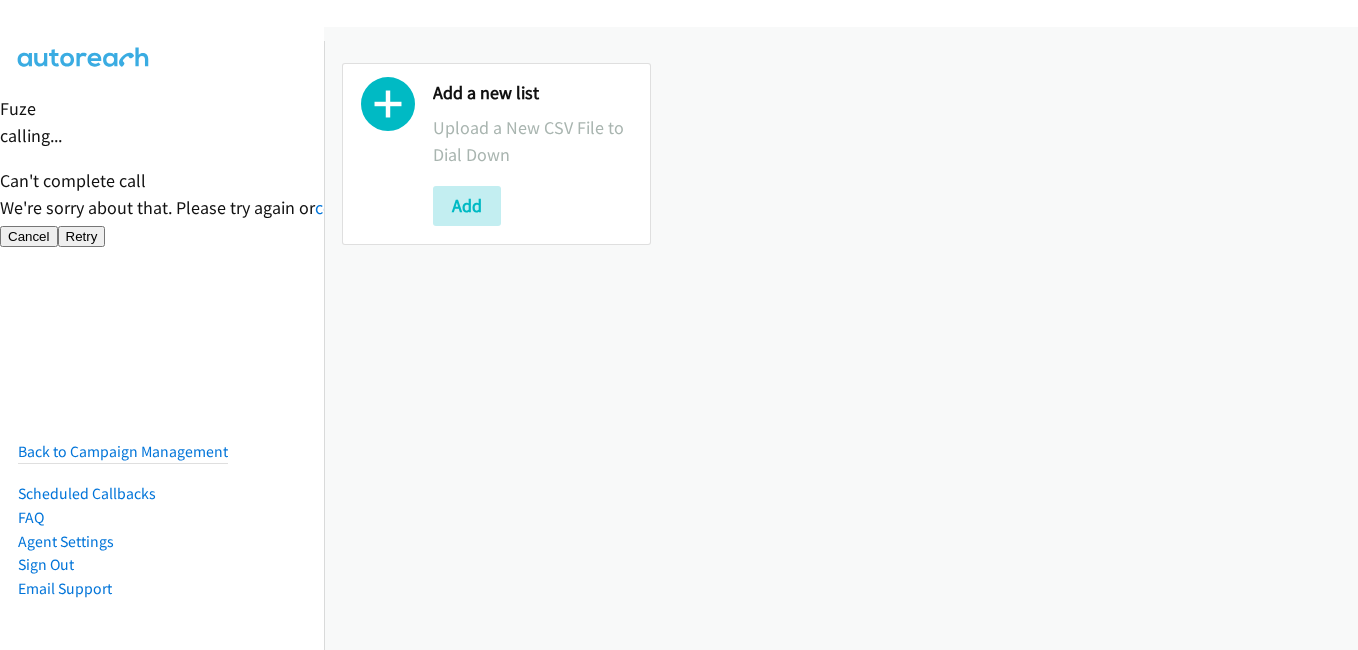 scroll, scrollTop: 0, scrollLeft: 0, axis: both 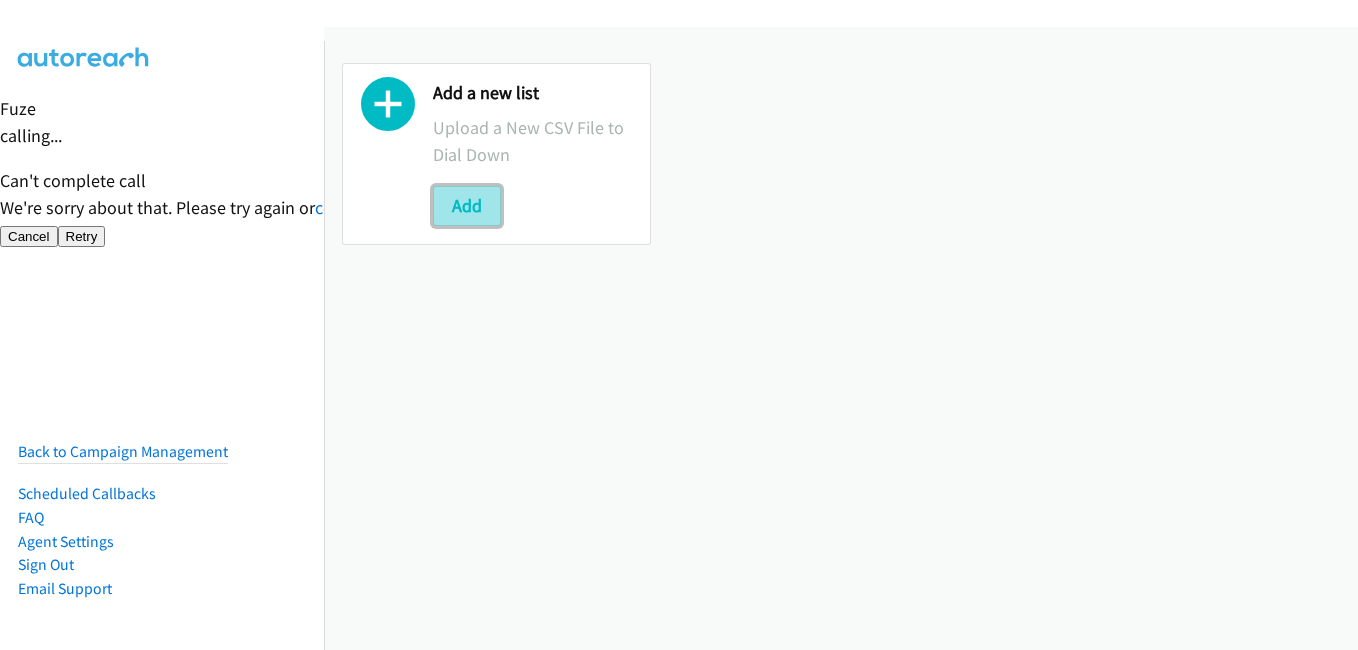 click on "Add" at bounding box center (467, 206) 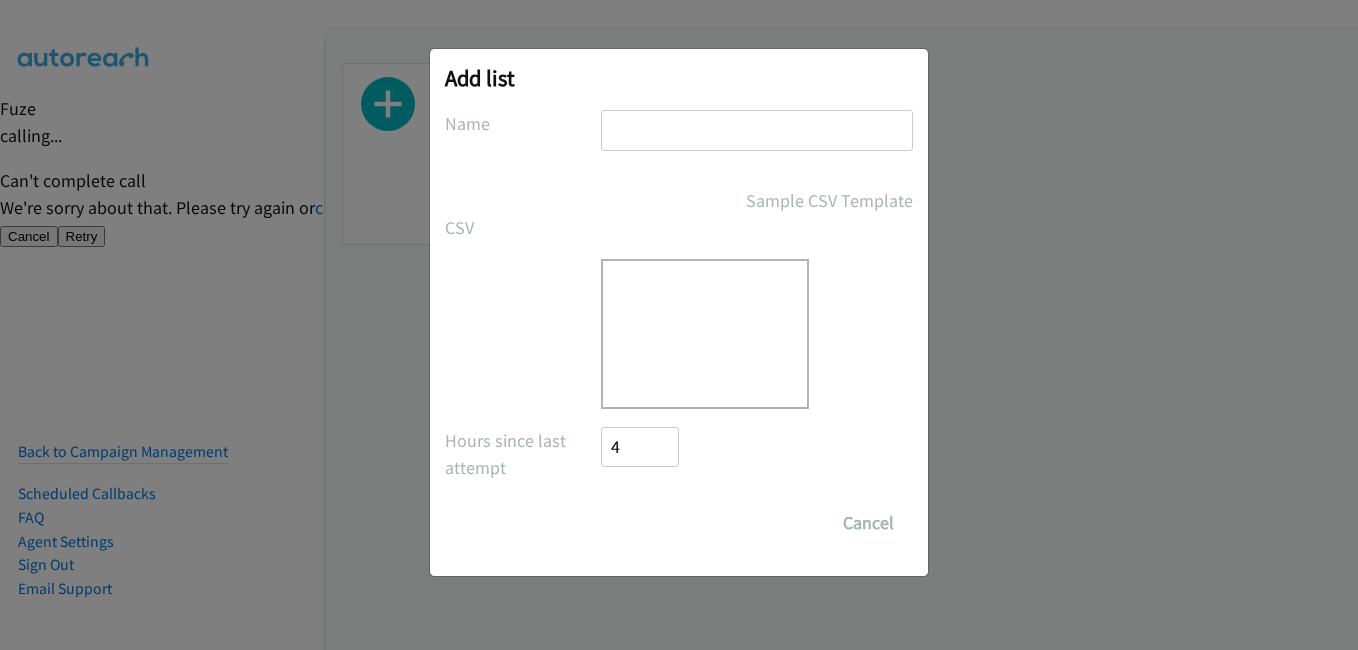 click at bounding box center [757, 130] 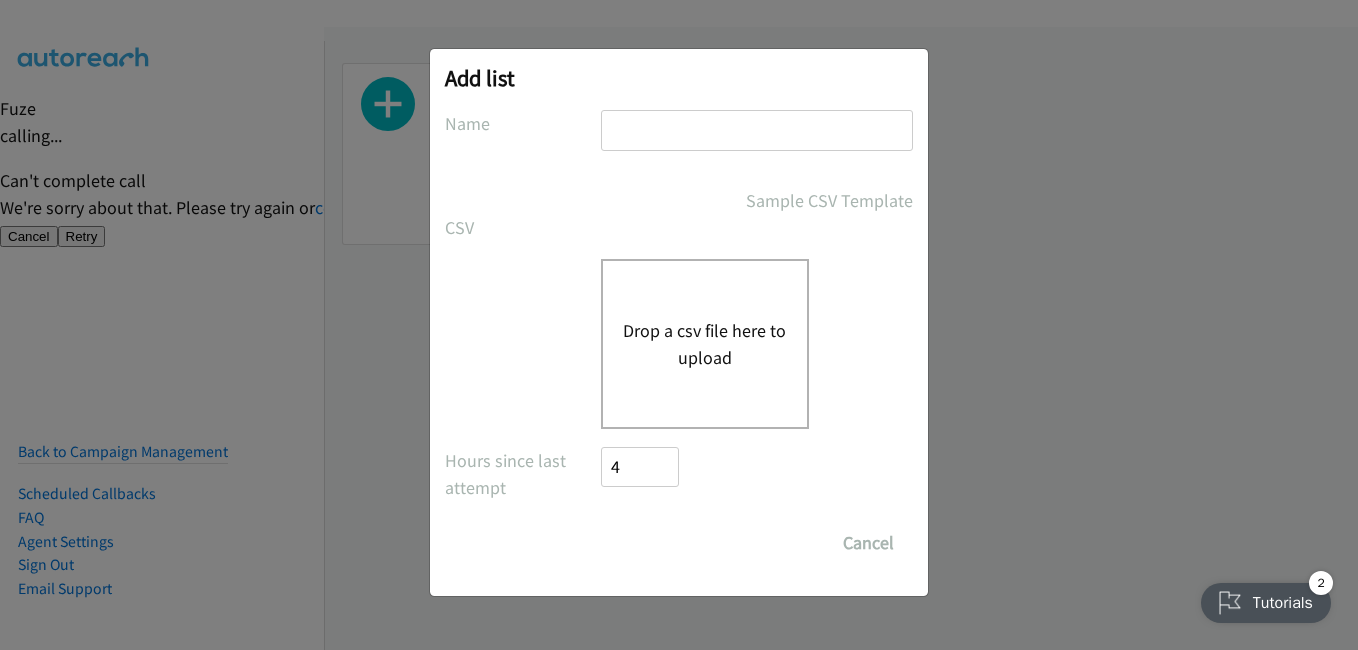 scroll, scrollTop: 0, scrollLeft: 0, axis: both 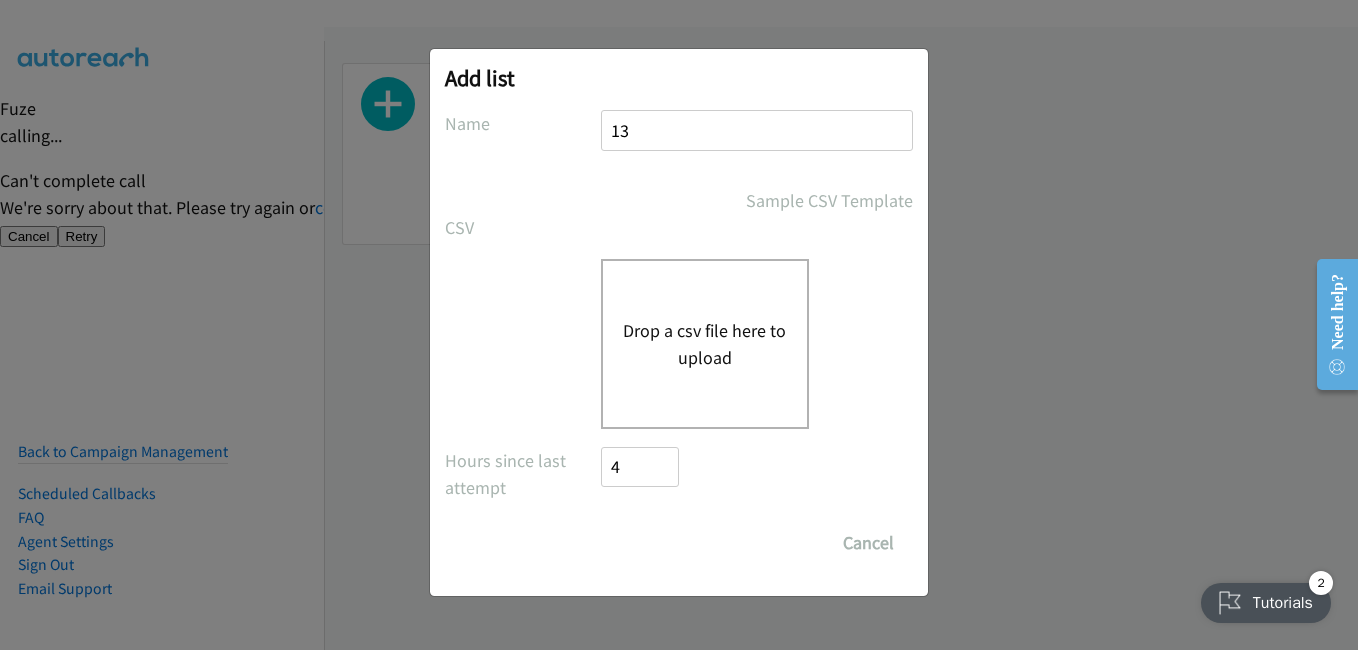 type on "14" 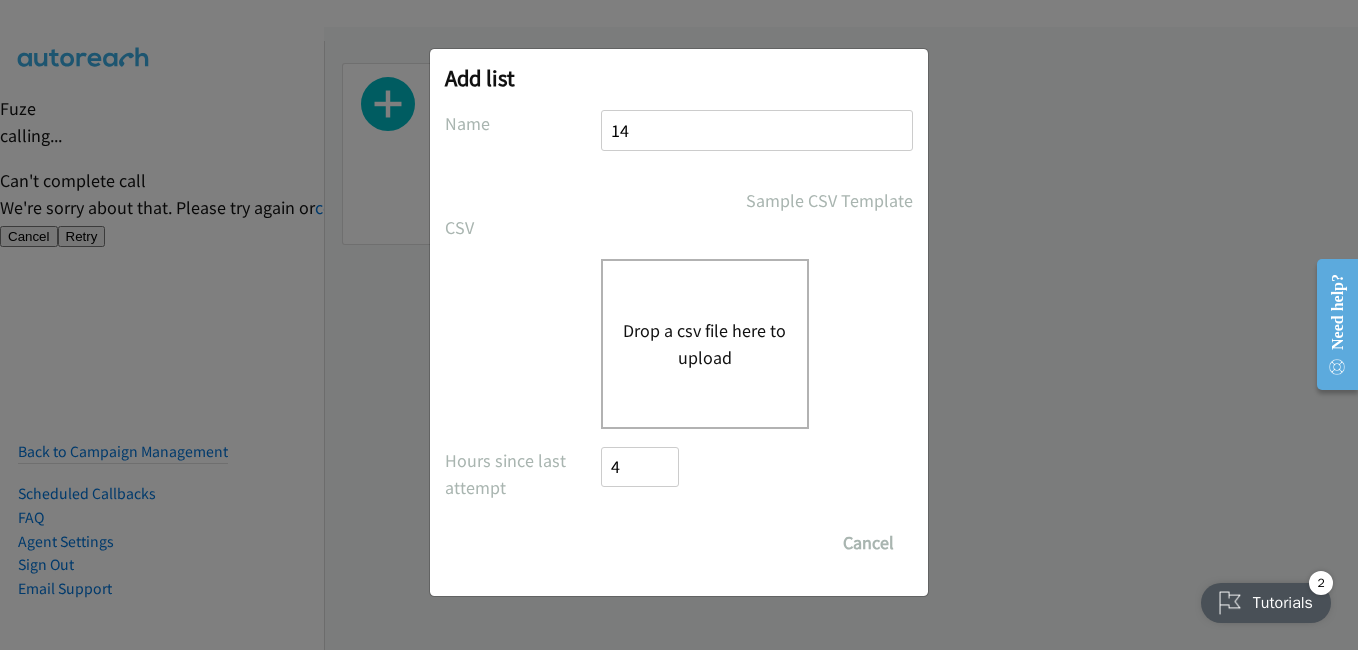click on "Drop a csv file here to upload" at bounding box center (705, 344) 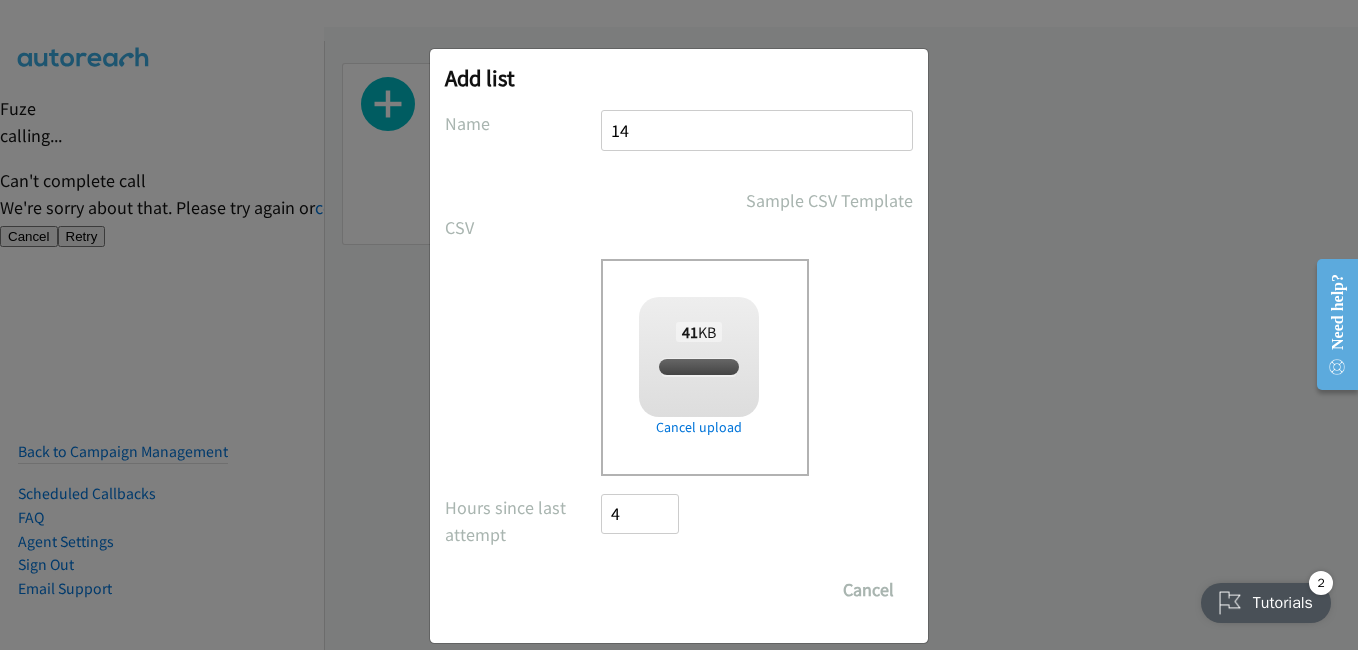 checkbox on "true" 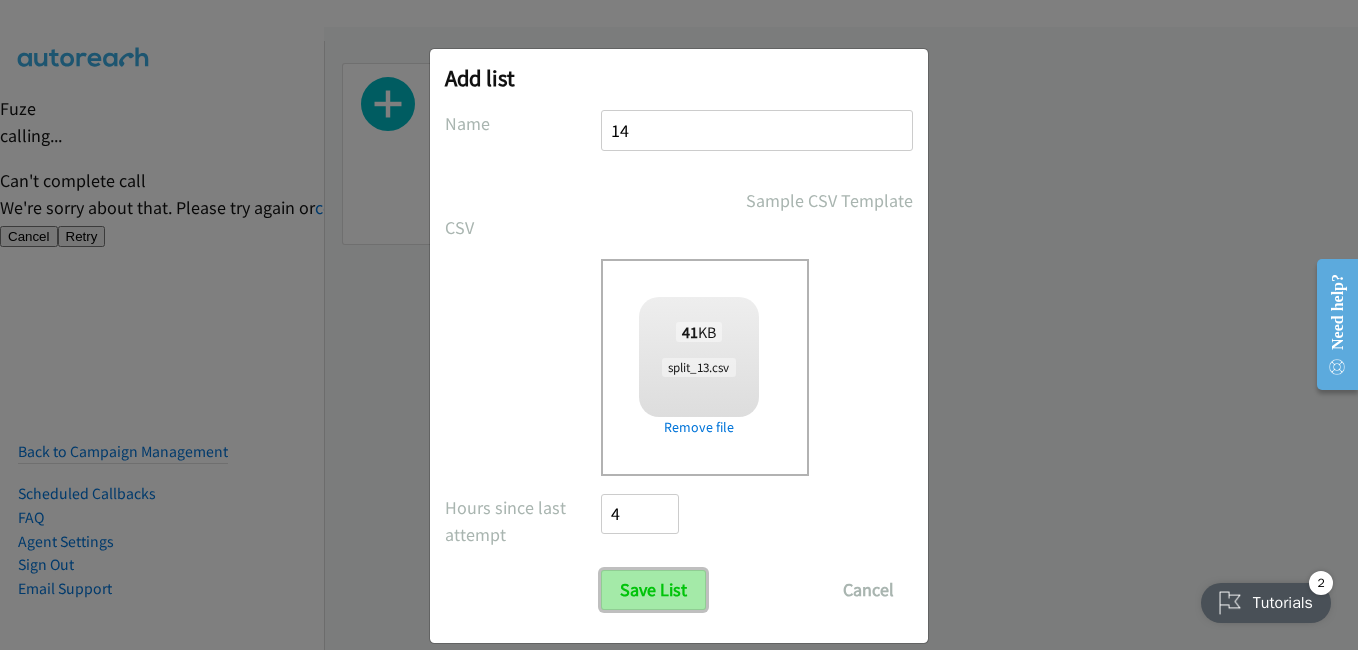 click on "Save List" at bounding box center (653, 590) 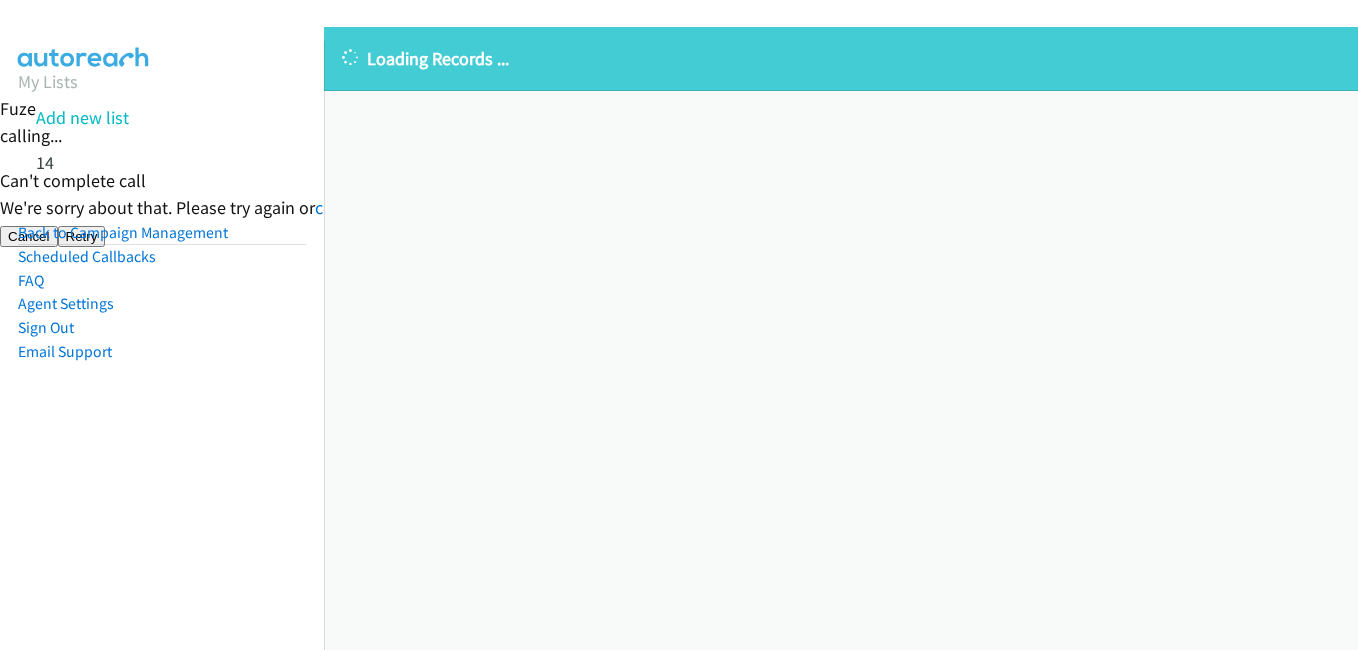 scroll, scrollTop: 0, scrollLeft: 0, axis: both 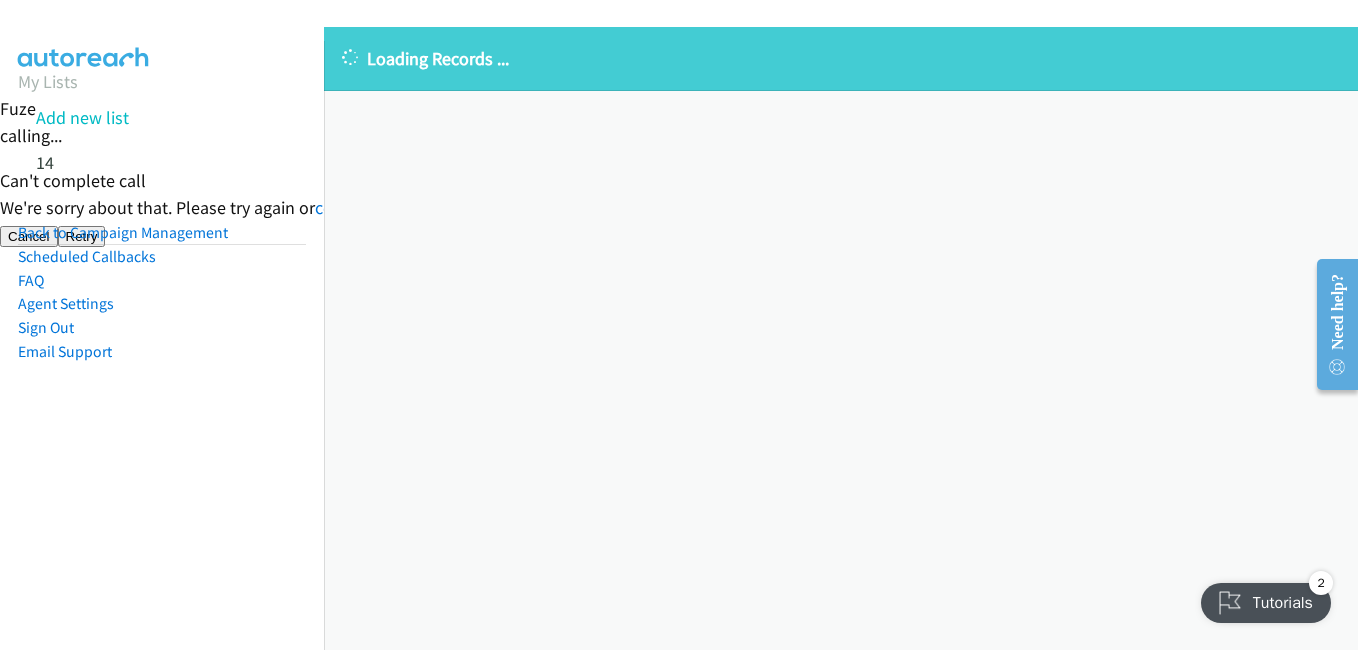 click on "My Lists
Add new list
14
Back to Campaign Management
Scheduled Callbacks
FAQ
Agent Settings
Sign Out
Compact View
Email Support" at bounding box center (162, 247) 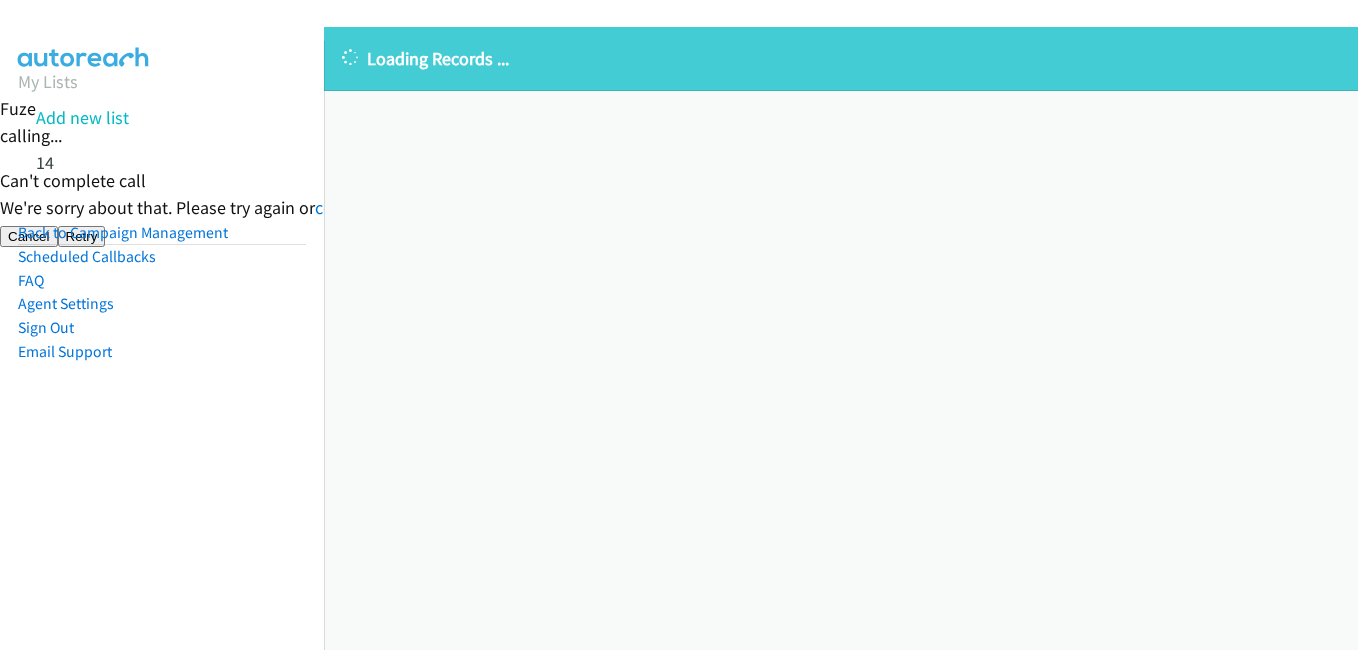 scroll, scrollTop: 0, scrollLeft: 0, axis: both 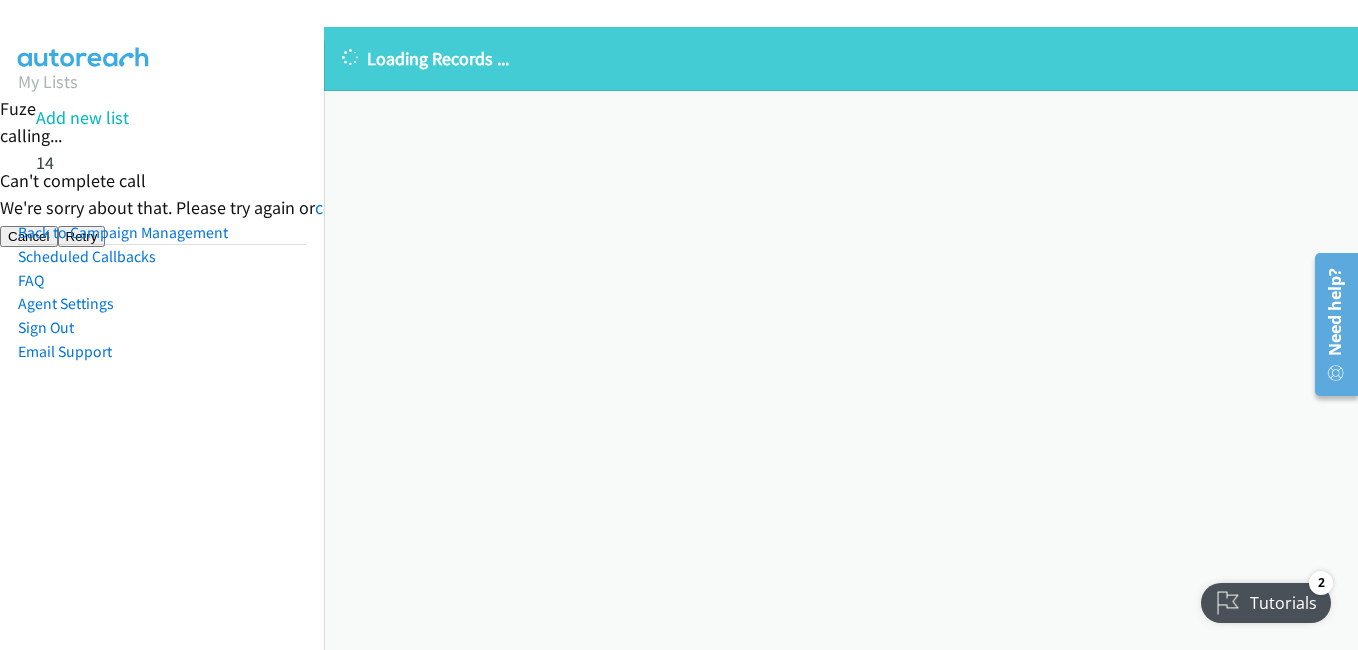 drag, startPoint x: 94, startPoint y: 514, endPoint x: 194, endPoint y: 497, distance: 101.43471 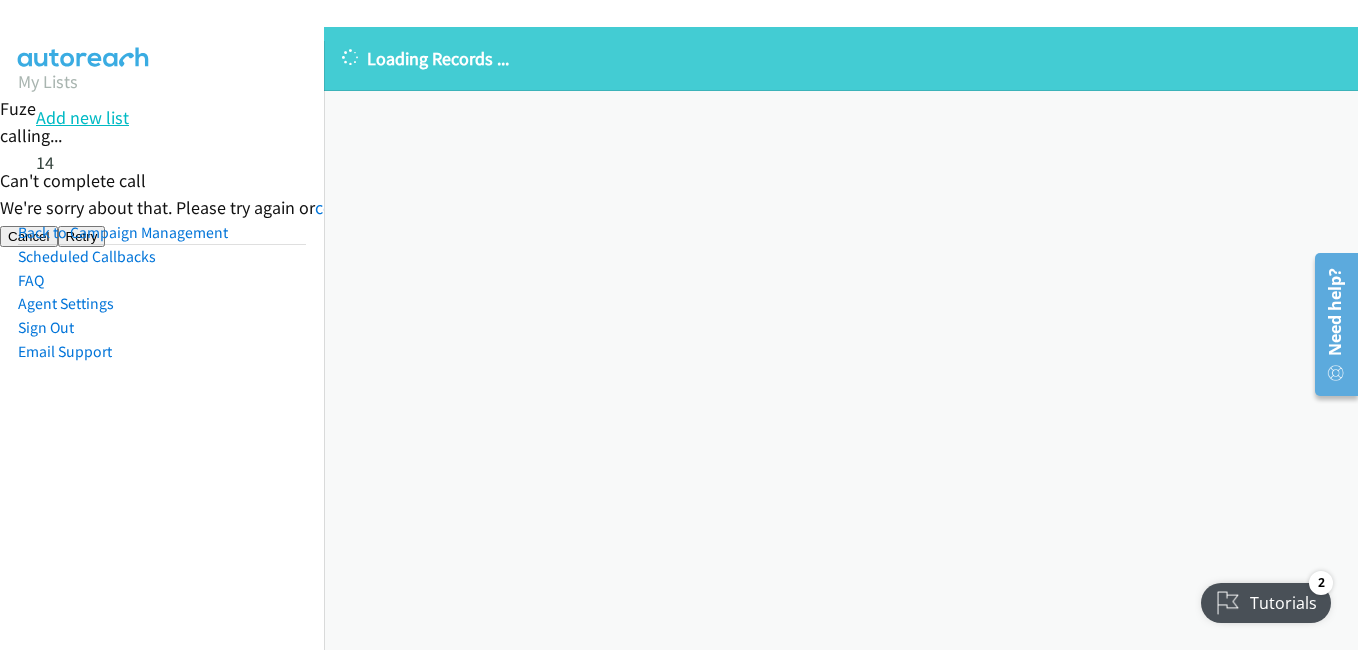 click on "Add new list" at bounding box center [82, 117] 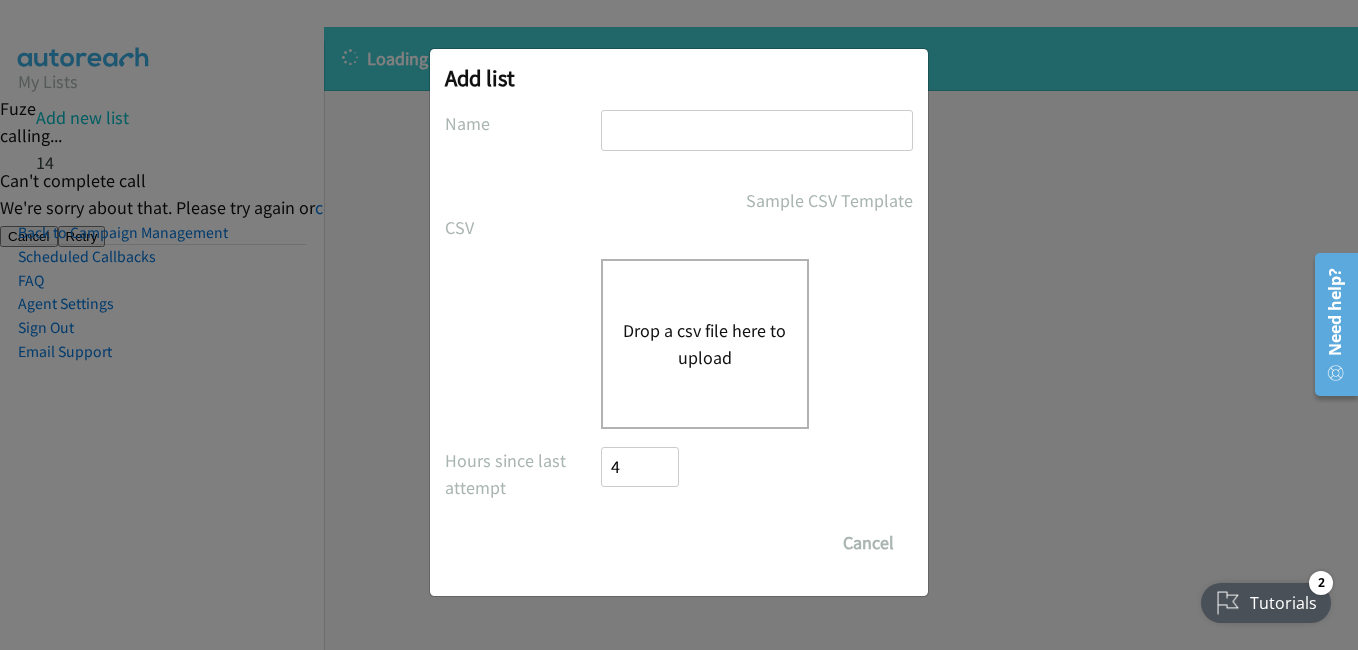 click on "Drop a csv file here to upload" at bounding box center (705, 344) 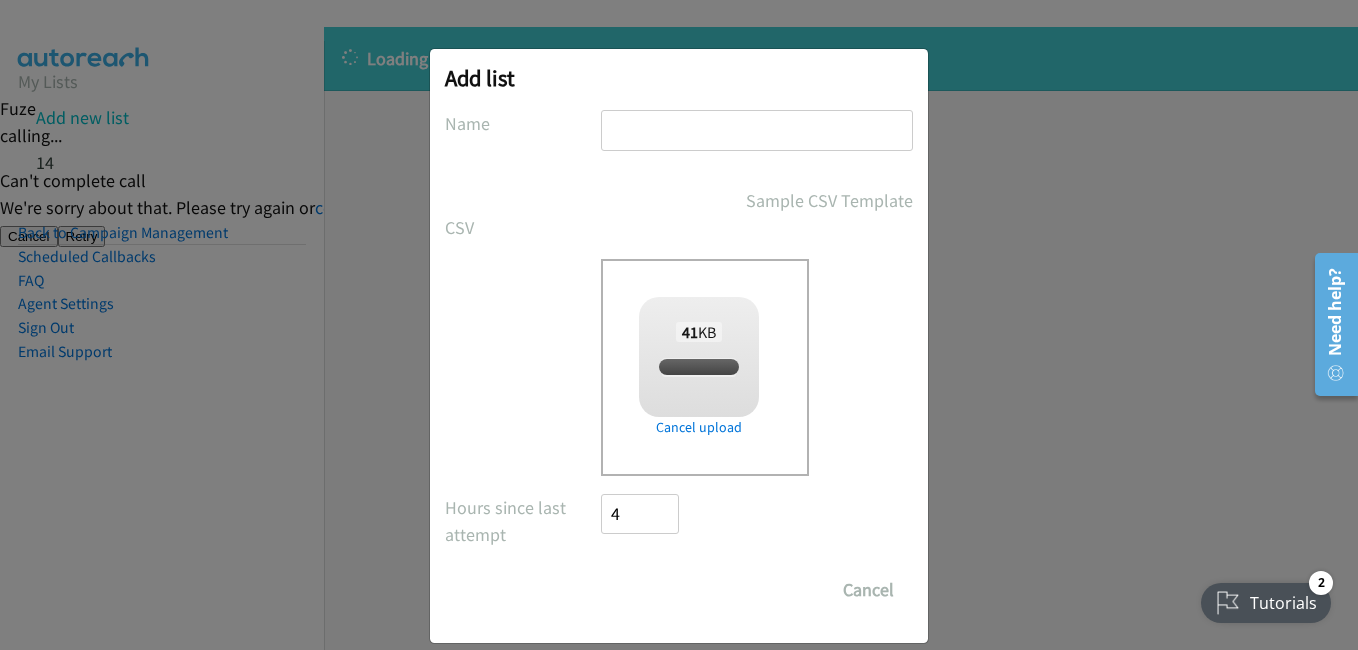 click at bounding box center [757, 130] 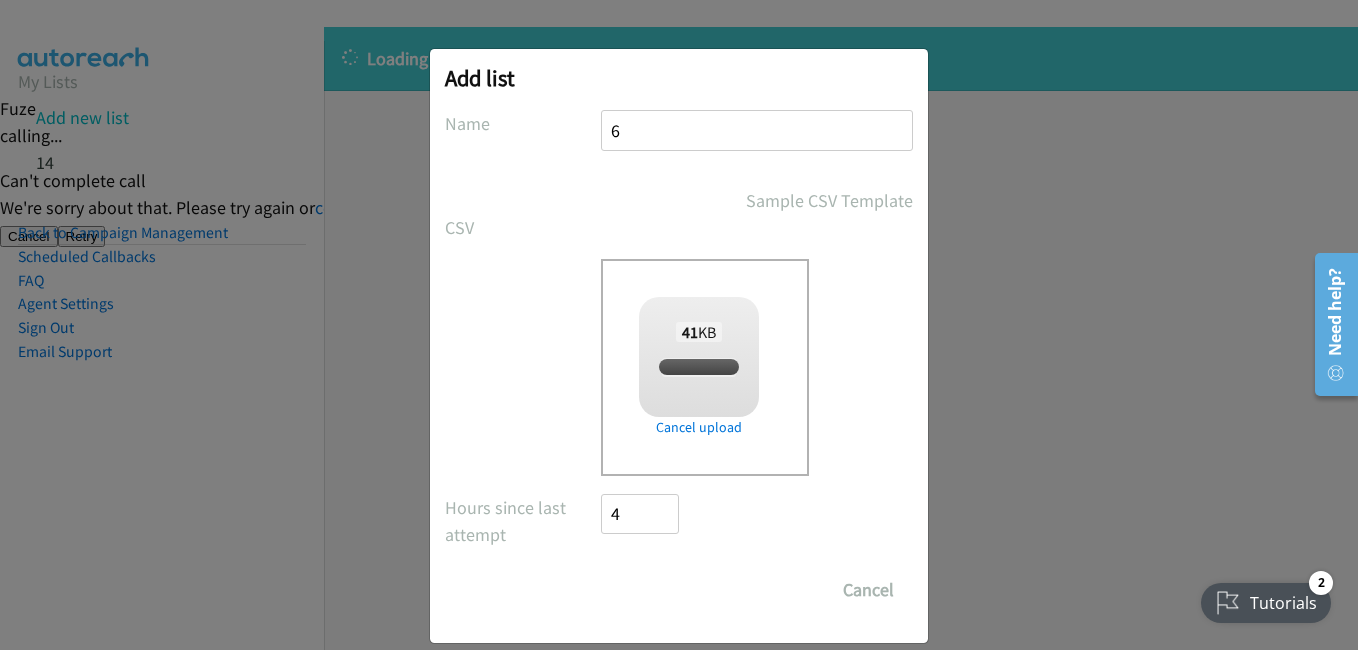 checkbox on "true" 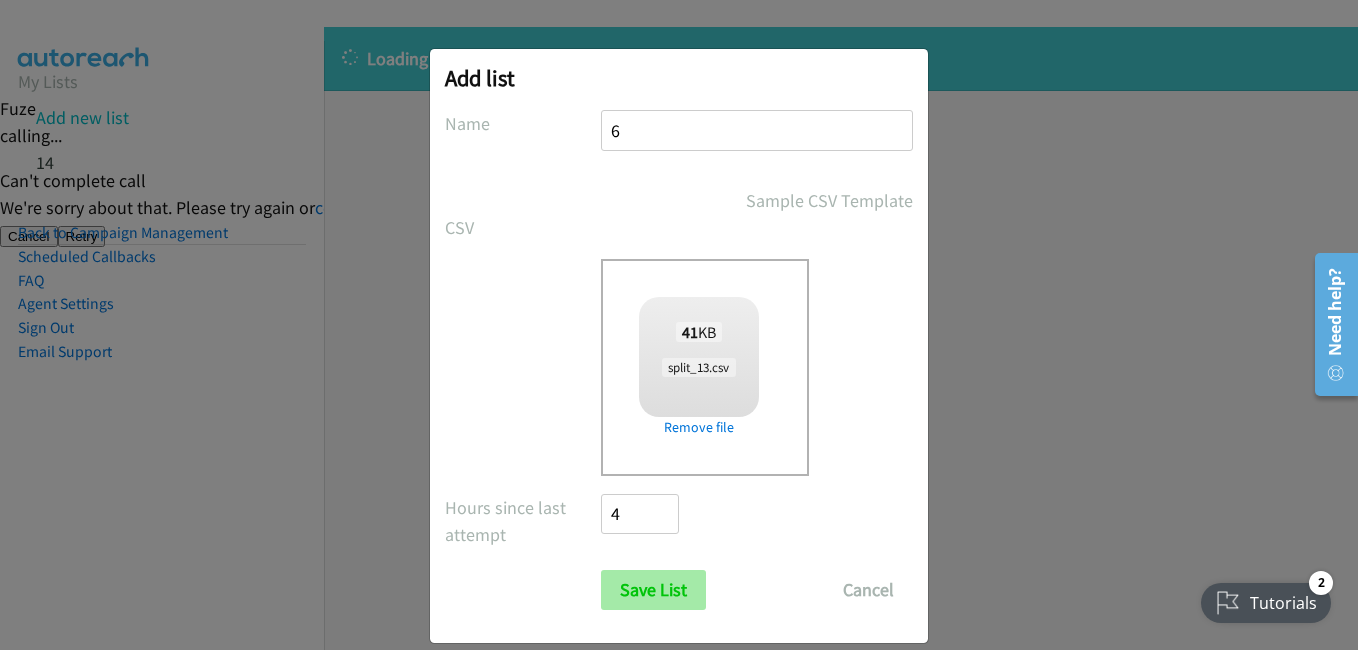 type on "6" 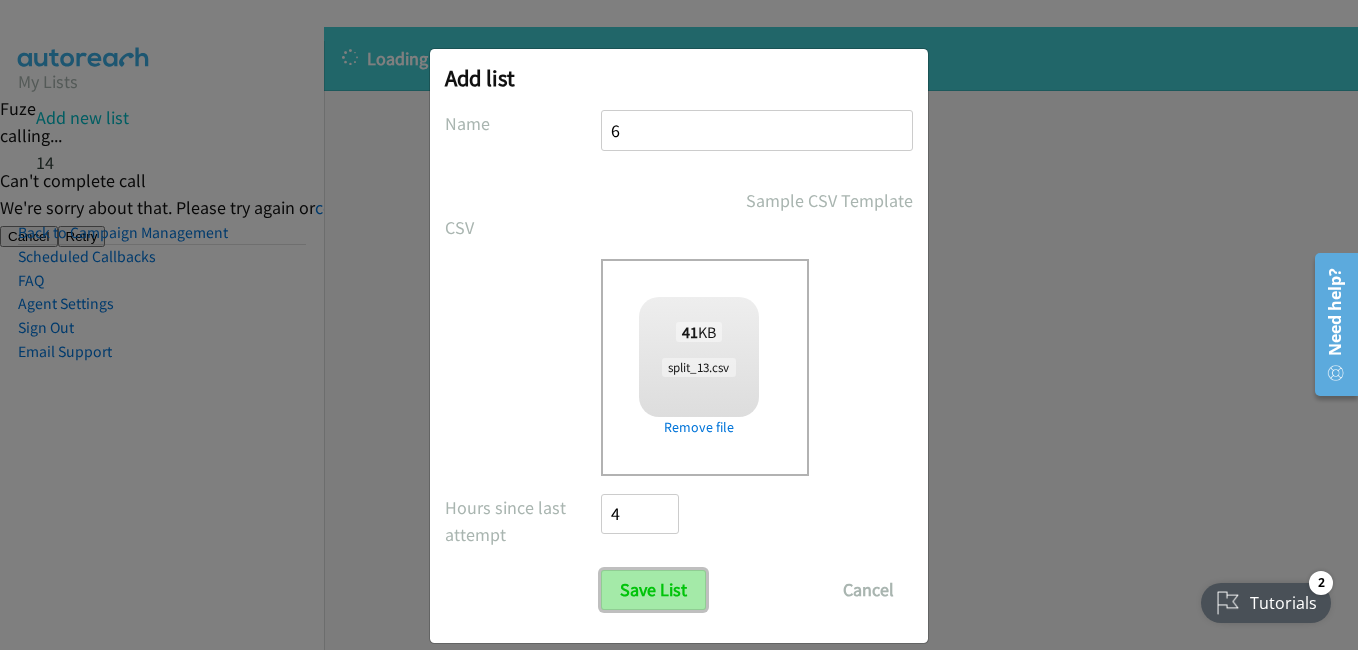 click on "Save List" at bounding box center [653, 590] 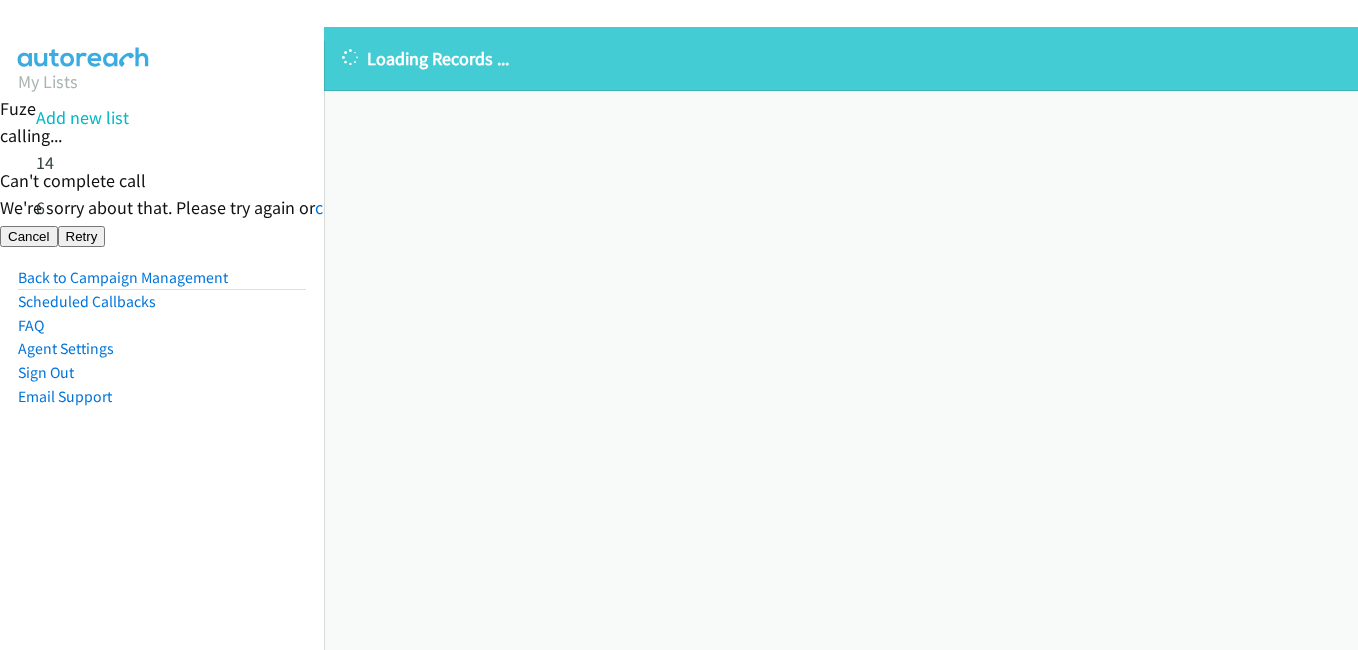 scroll, scrollTop: 0, scrollLeft: 0, axis: both 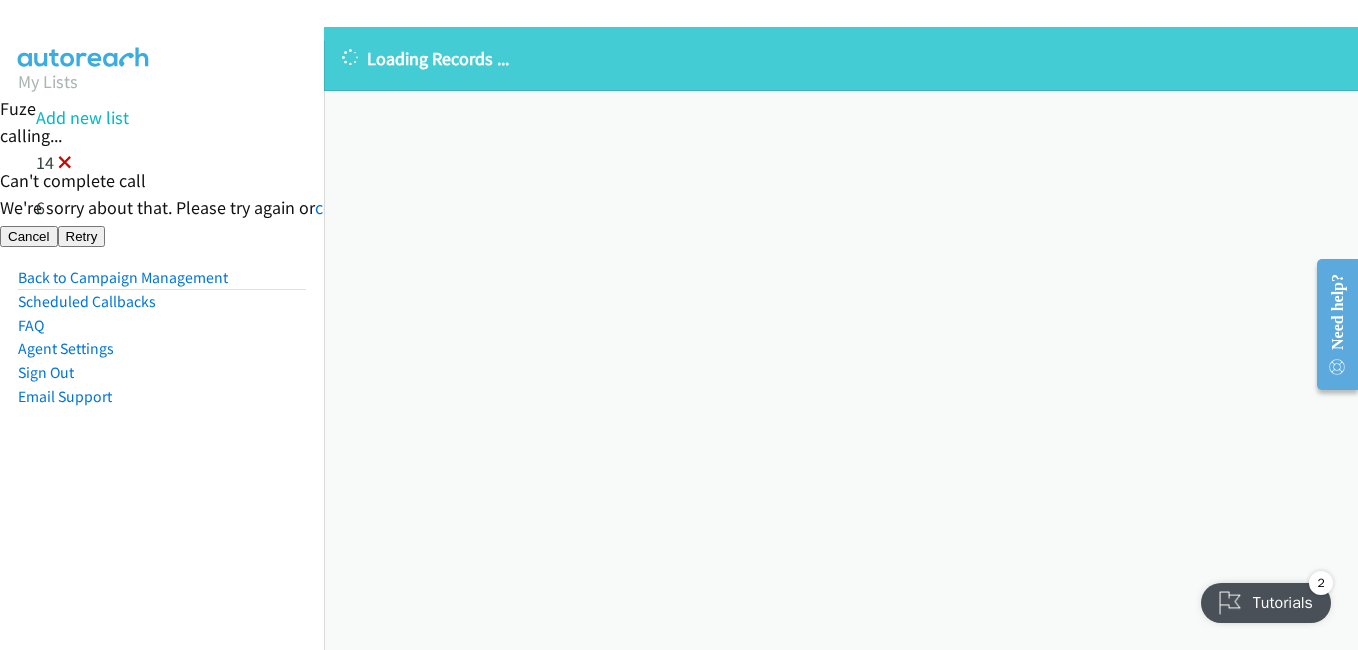 click at bounding box center (65, 164) 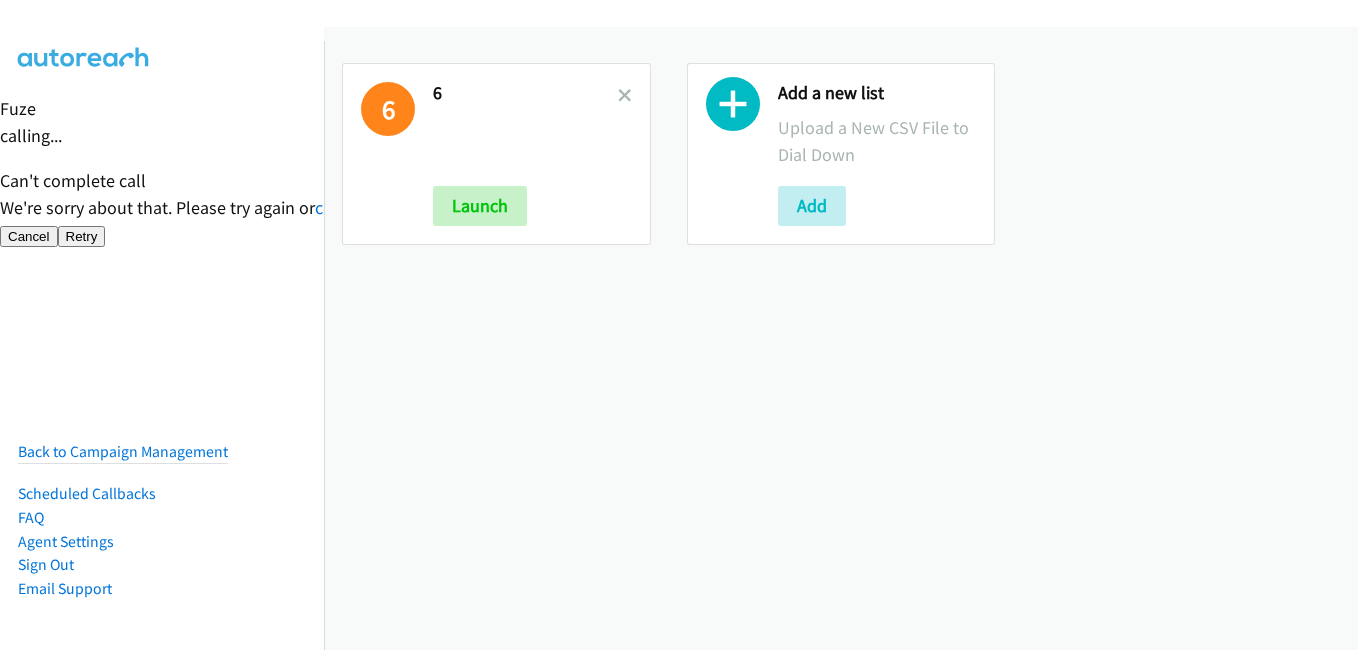 scroll, scrollTop: 0, scrollLeft: 0, axis: both 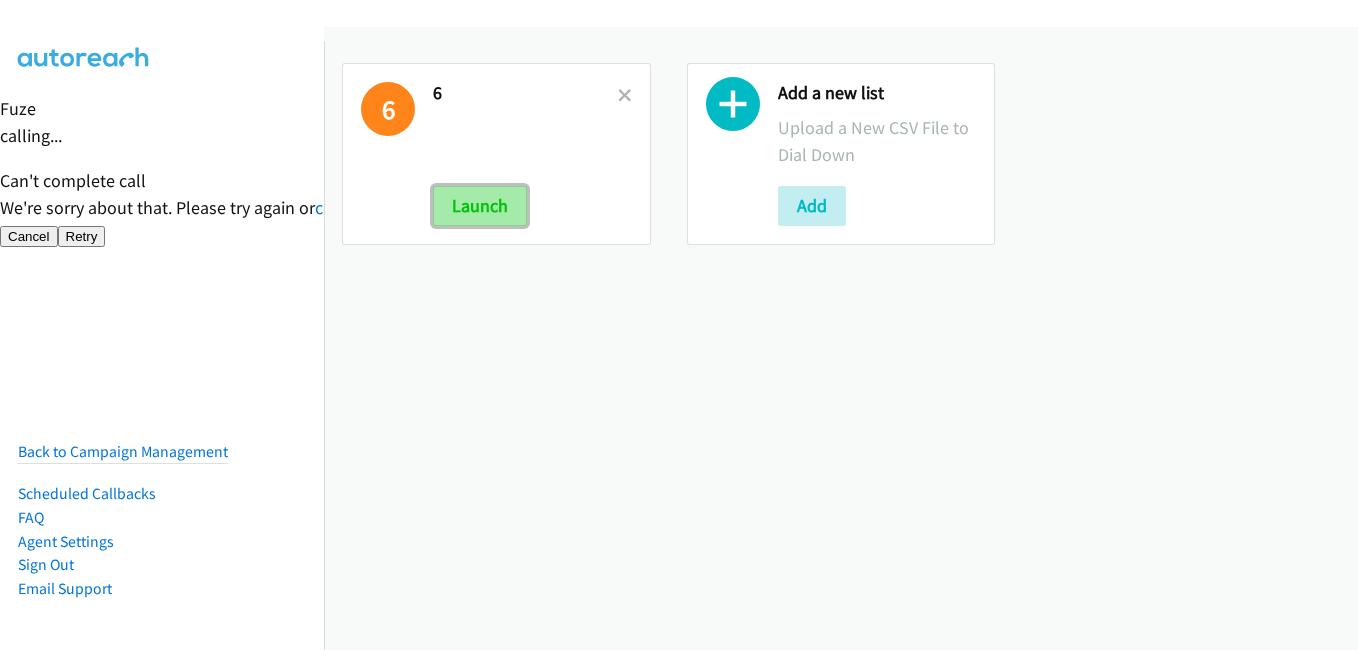 click on "Launch" at bounding box center (480, 206) 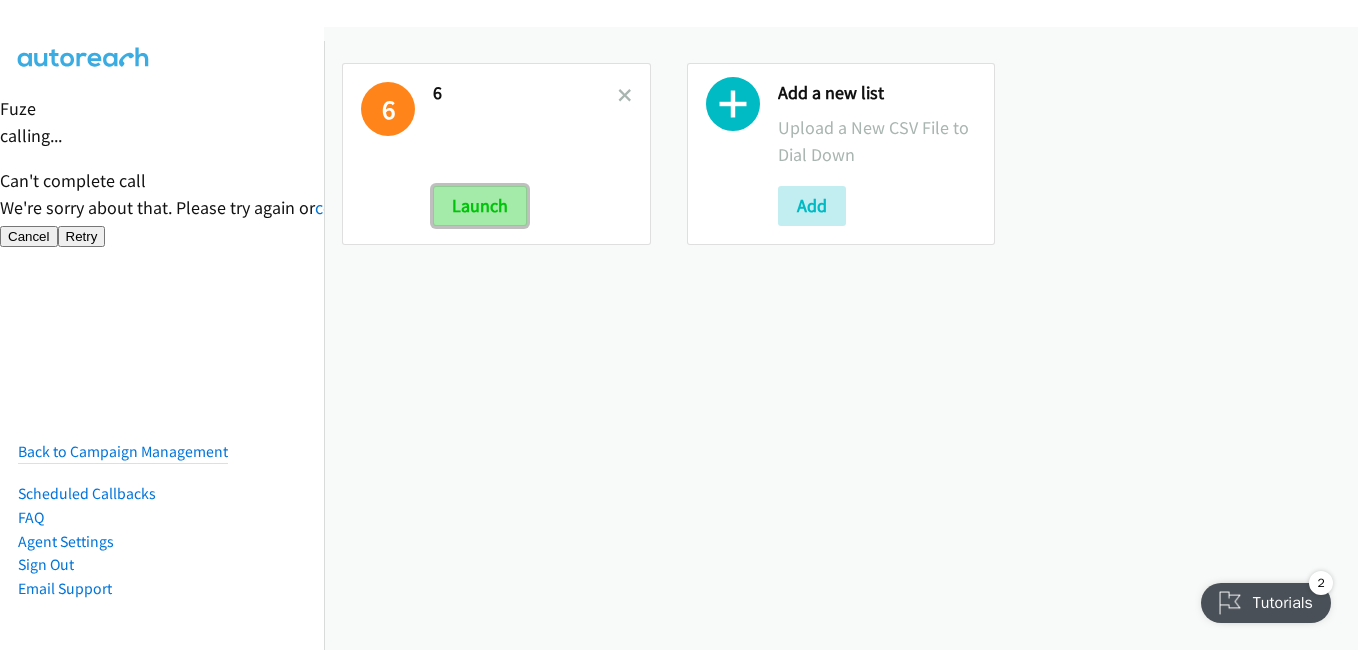 scroll, scrollTop: 0, scrollLeft: 0, axis: both 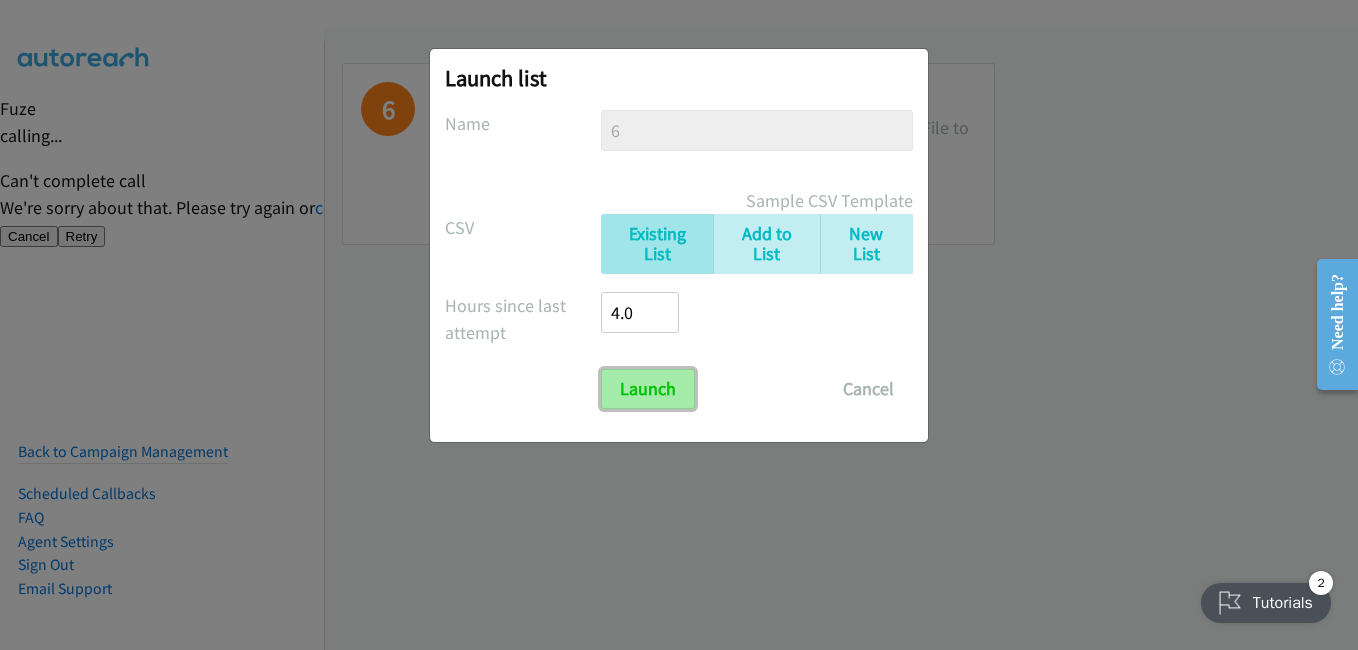 click on "Launch" at bounding box center [648, 389] 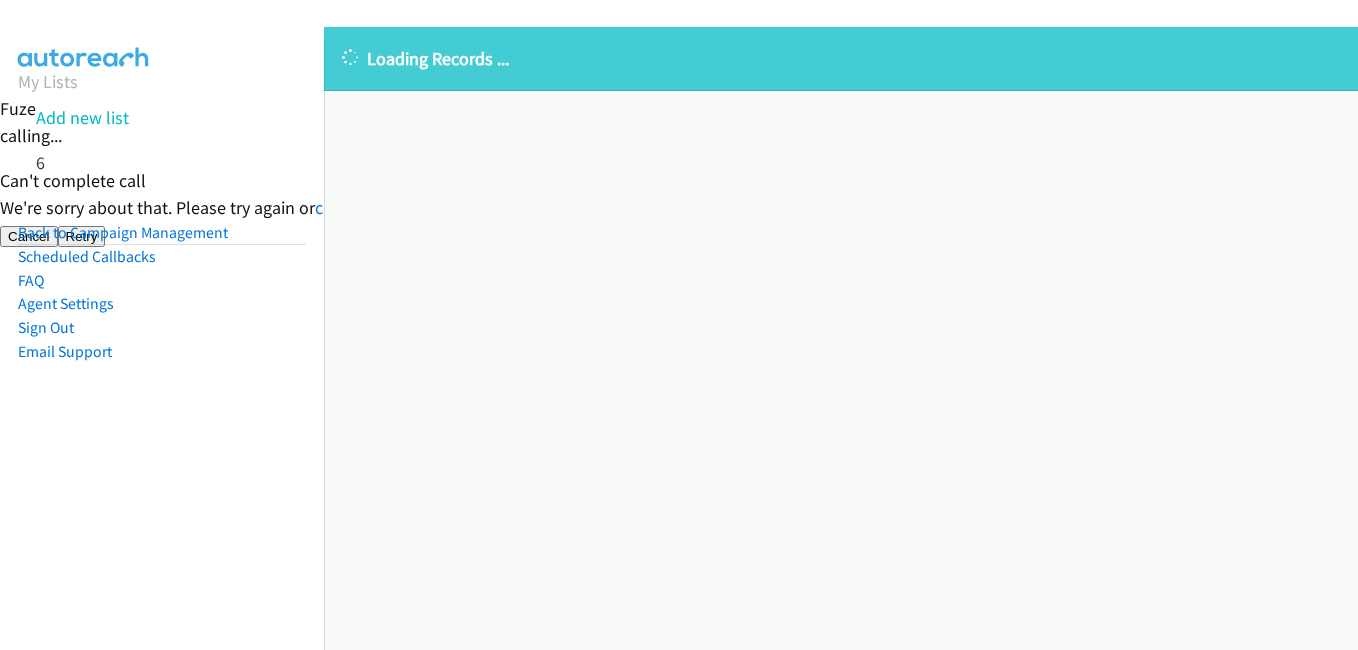 scroll, scrollTop: 0, scrollLeft: 0, axis: both 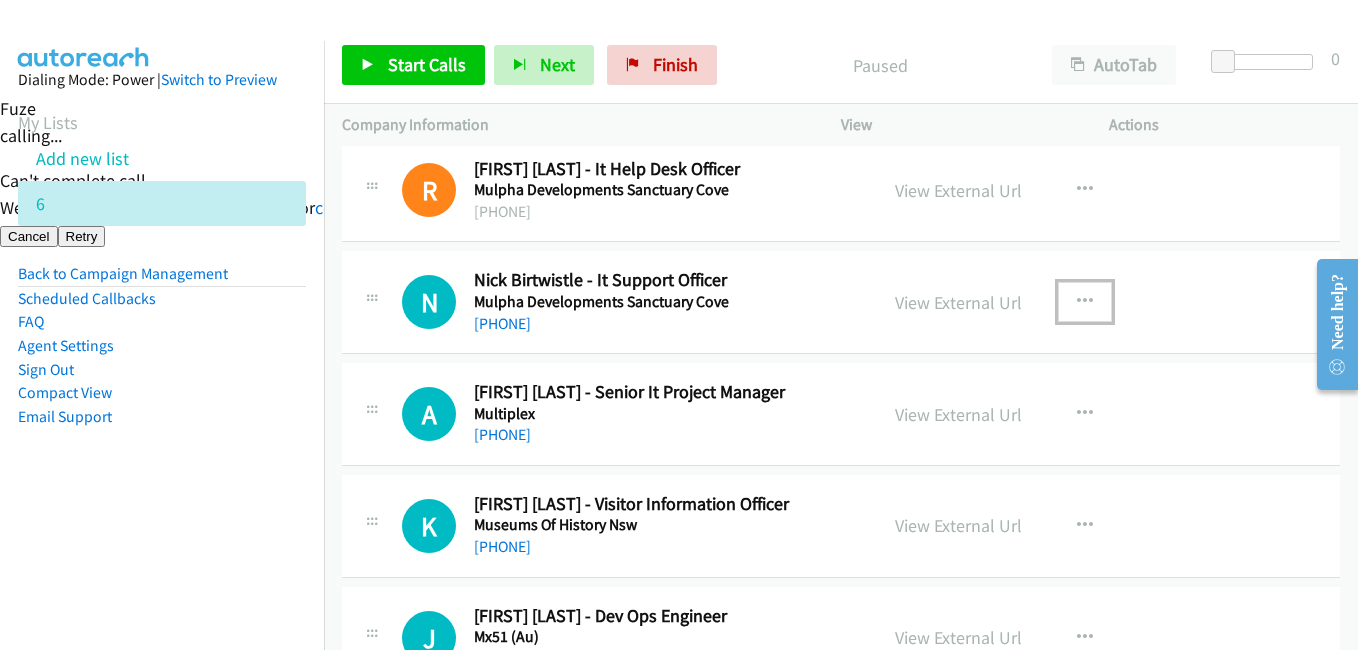 click at bounding box center (1085, 302) 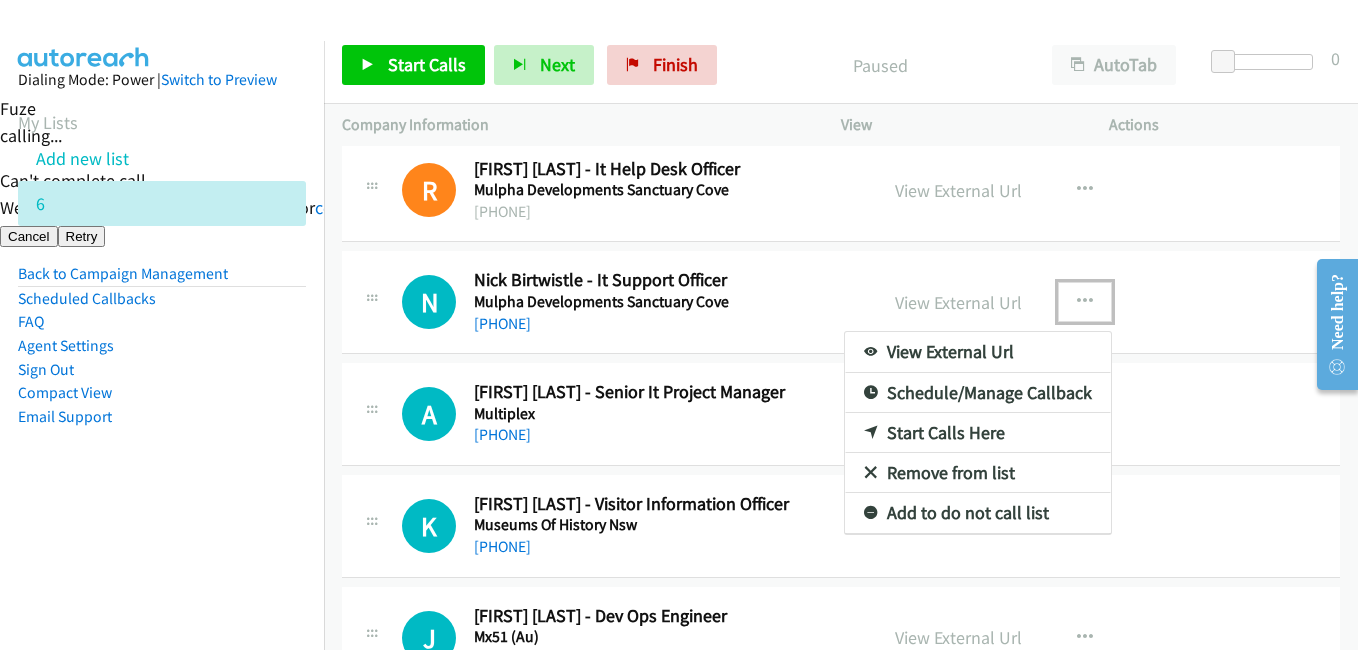 click on "Start Calls Here" at bounding box center [978, 433] 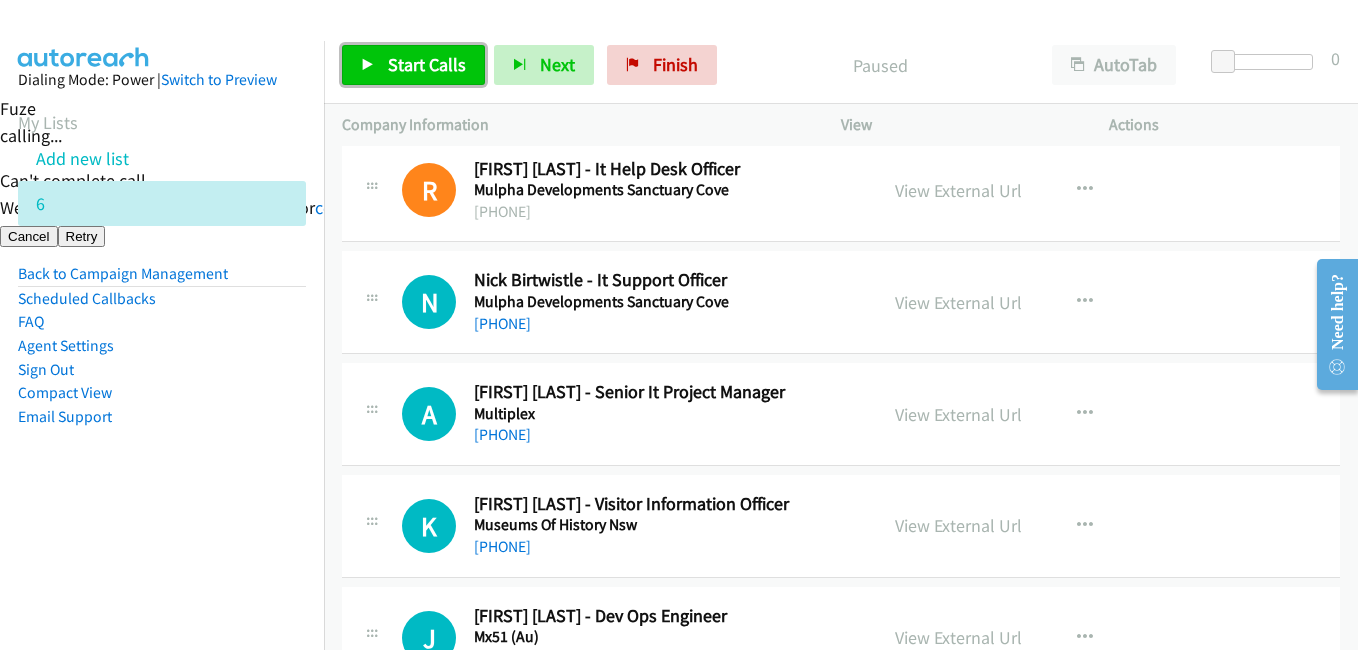 click on "Start Calls" at bounding box center (427, 64) 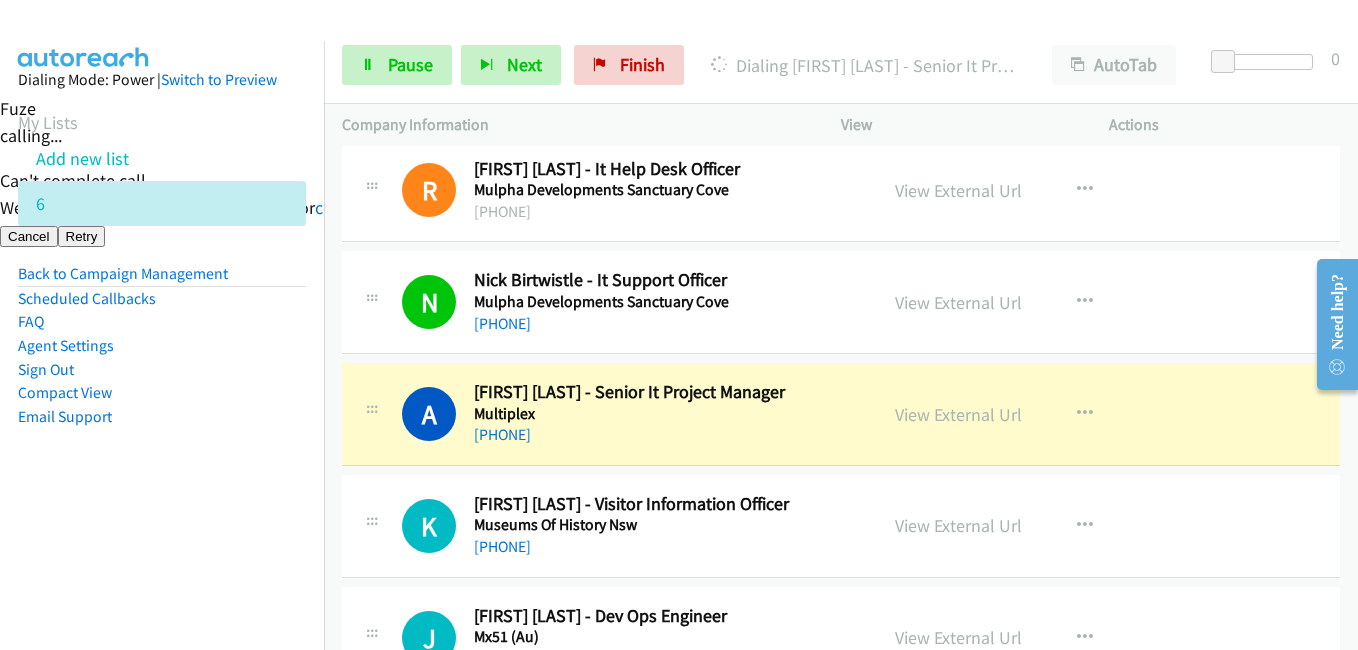 drag, startPoint x: 79, startPoint y: 456, endPoint x: 92, endPoint y: 456, distance: 13 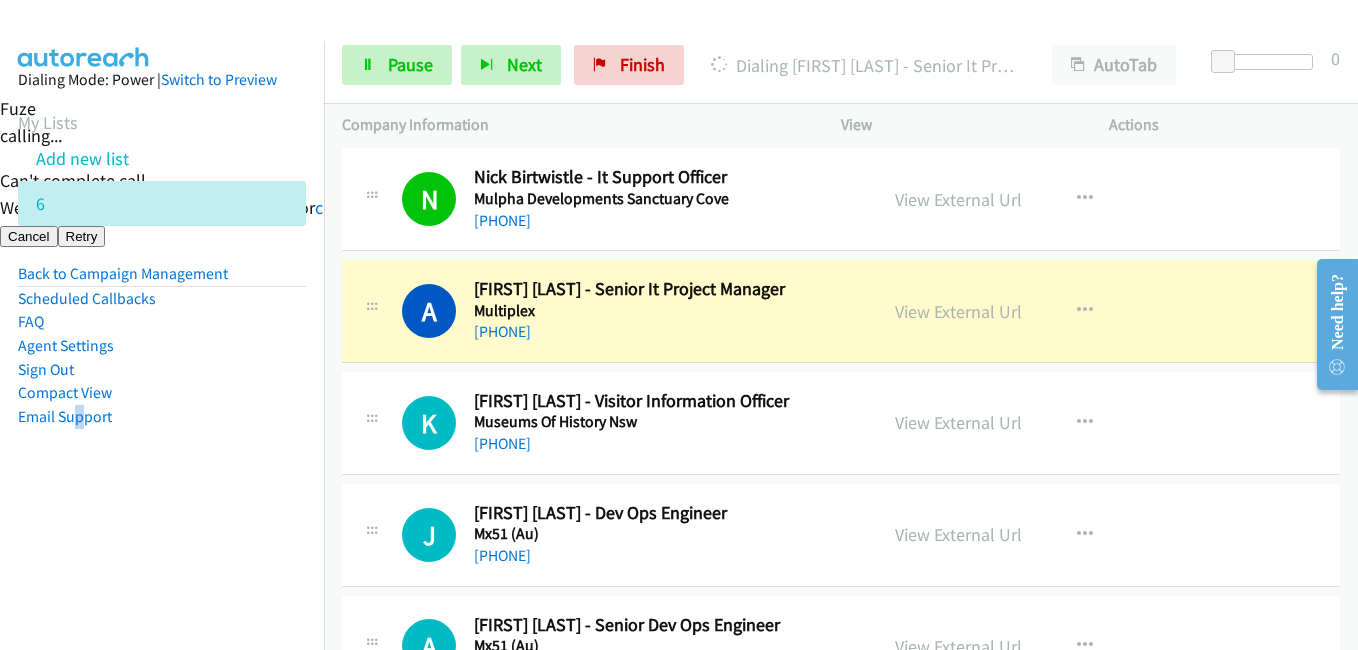 scroll, scrollTop: 2000, scrollLeft: 0, axis: vertical 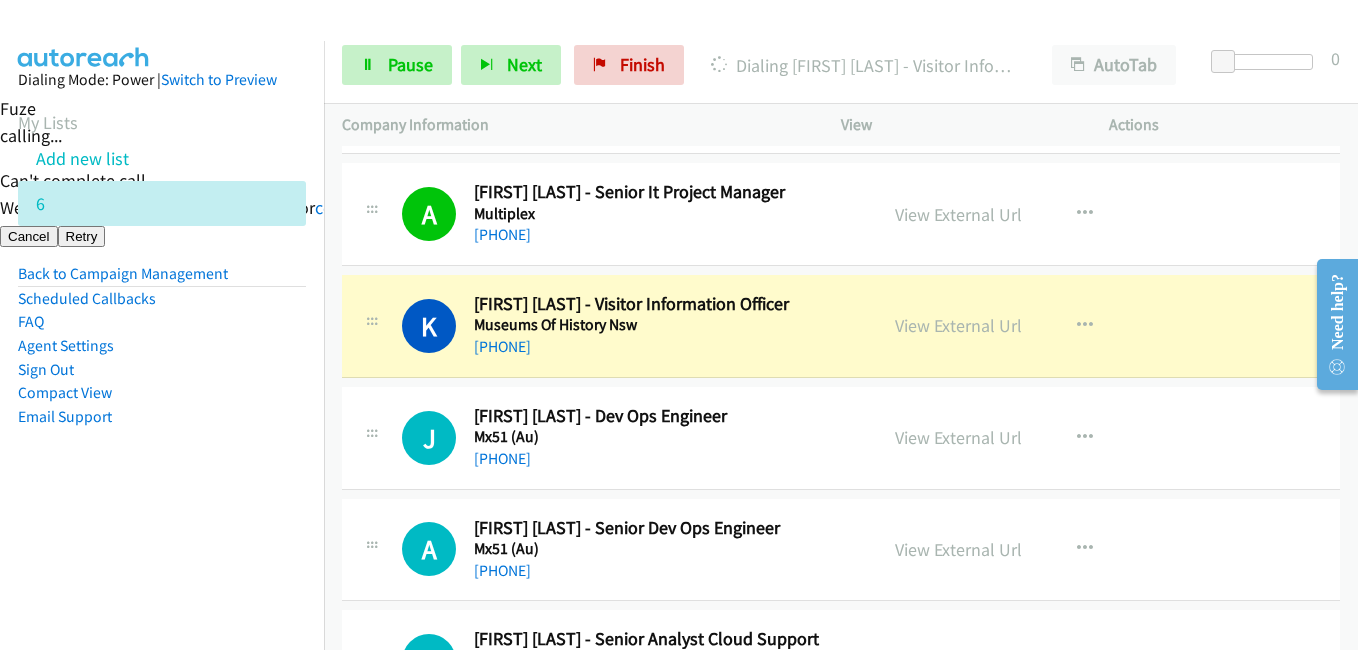 click on "Dialing Mode: Power
|
Switch to Preview
My Lists
Add new list
6
Back to Campaign Management
Scheduled Callbacks
FAQ
Agent Settings
Sign Out
Compact View
Email Support" at bounding box center (162, 366) 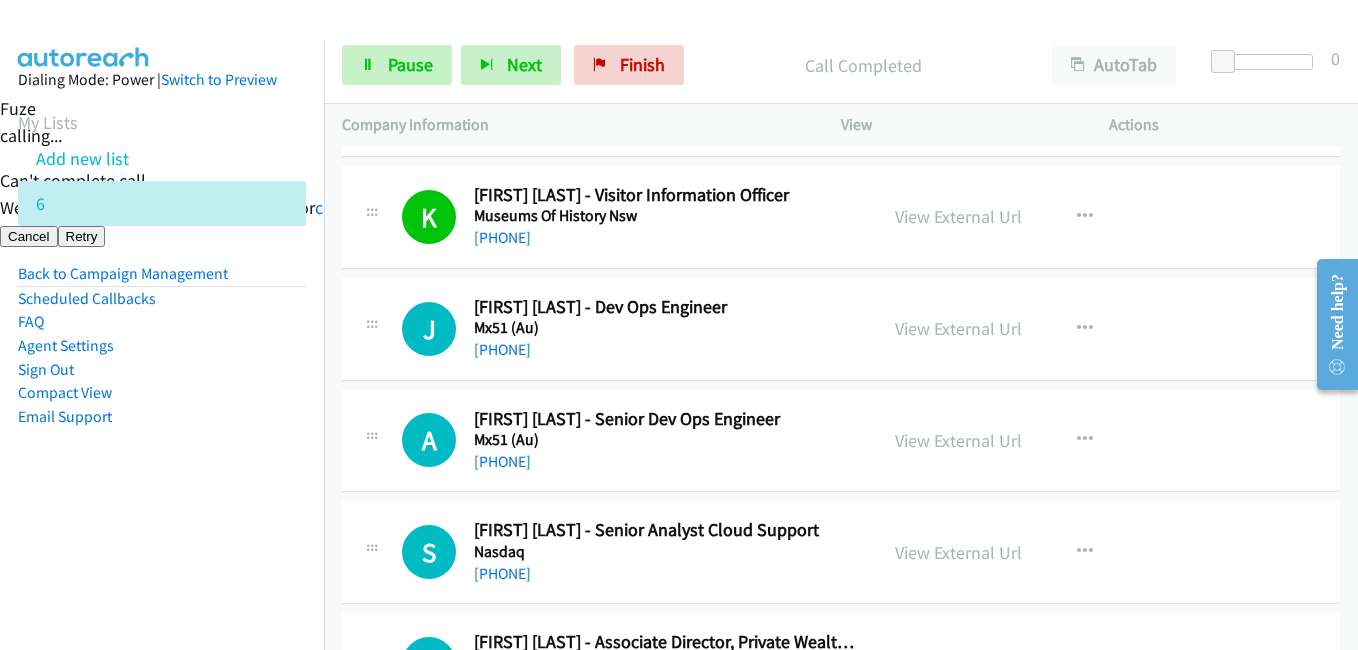 scroll, scrollTop: 2100, scrollLeft: 0, axis: vertical 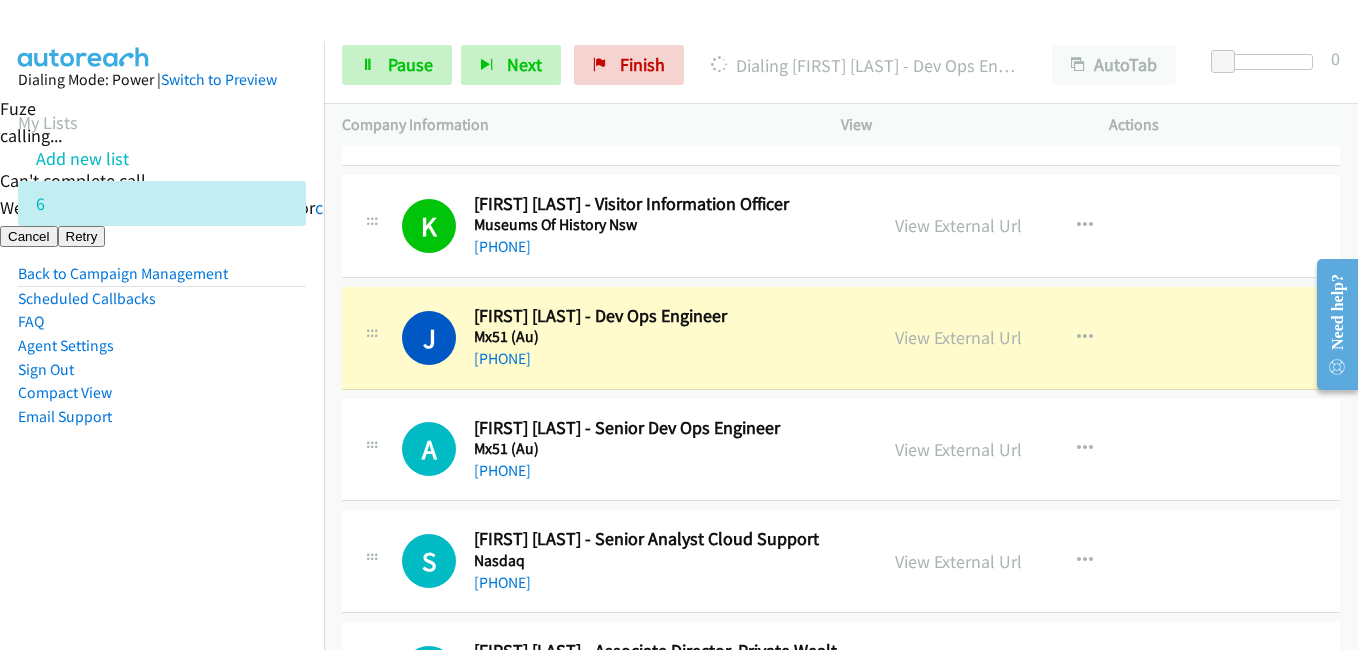 click on "Dialing Mode: Power
|
Switch to Preview
My Lists
Add new list
6
Back to Campaign Management
Scheduled Callbacks
FAQ
Agent Settings
Sign Out
Compact View
Email Support" at bounding box center [162, 280] 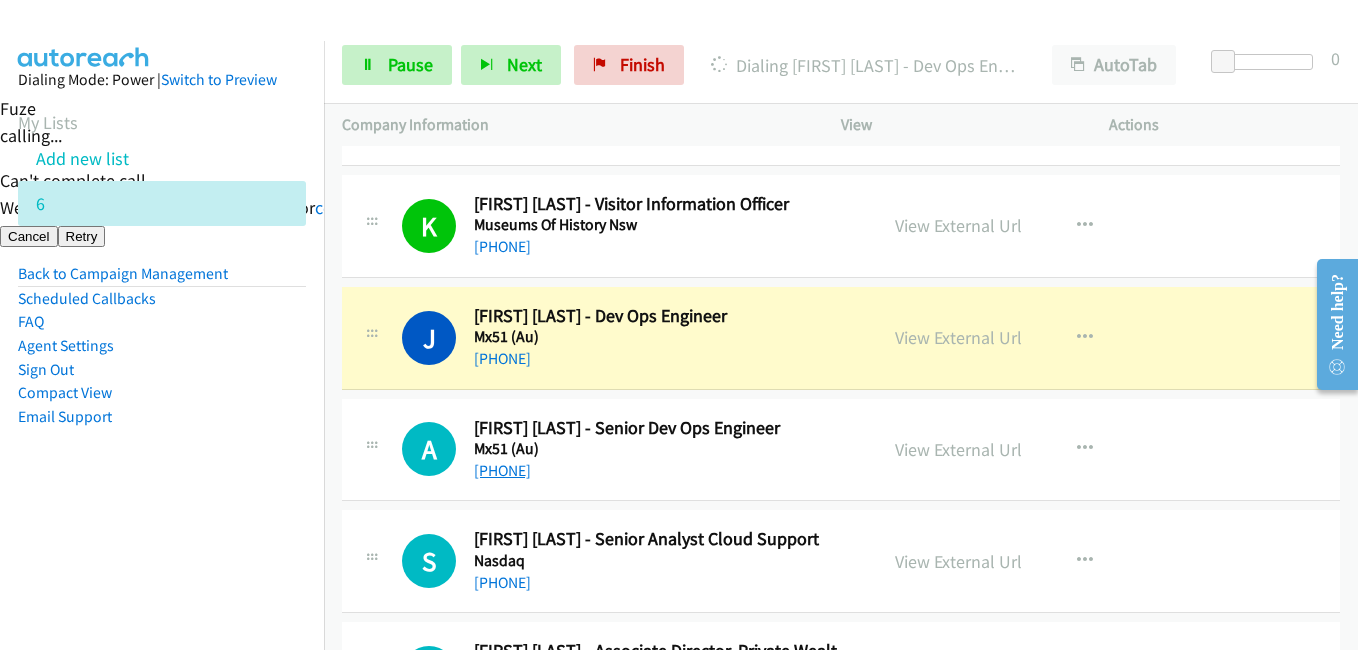 click on "Dialing Mode: Power
|
Switch to Preview
My Lists
Add new list
6
Back to Campaign Management
Scheduled Callbacks
FAQ
Agent Settings
Sign Out
Compact View
Email Support" at bounding box center (162, 280) 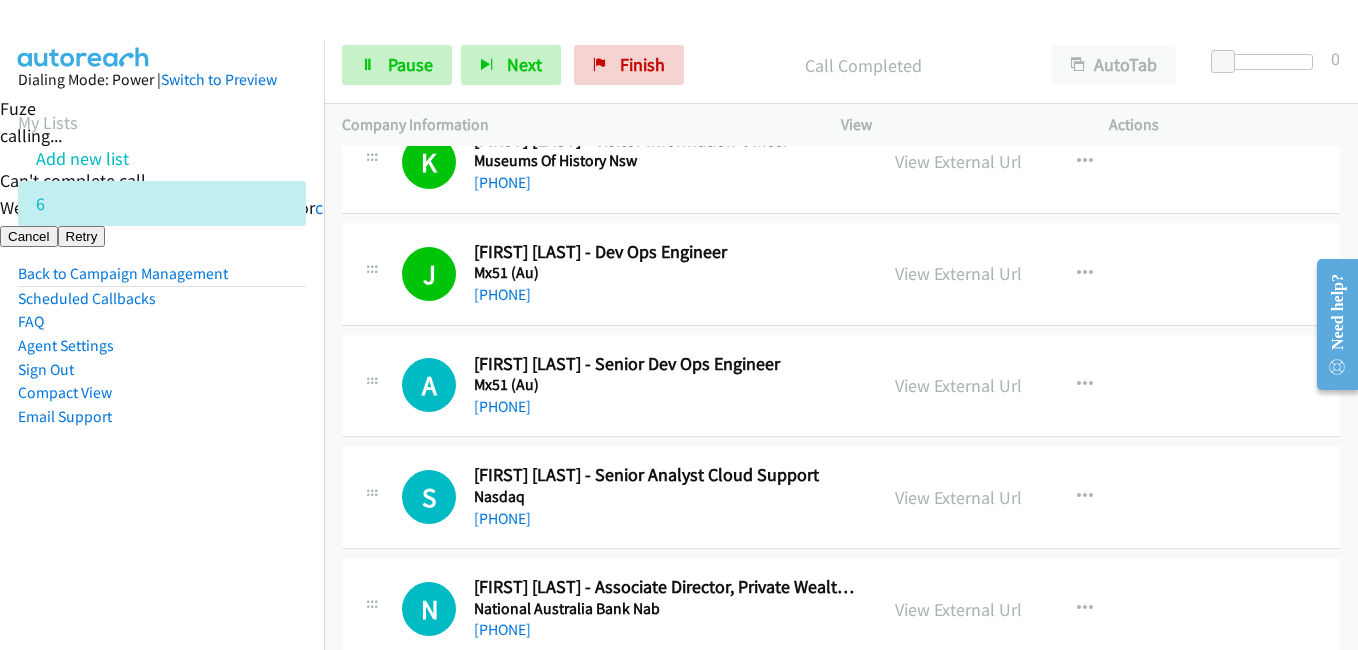 scroll, scrollTop: 2200, scrollLeft: 0, axis: vertical 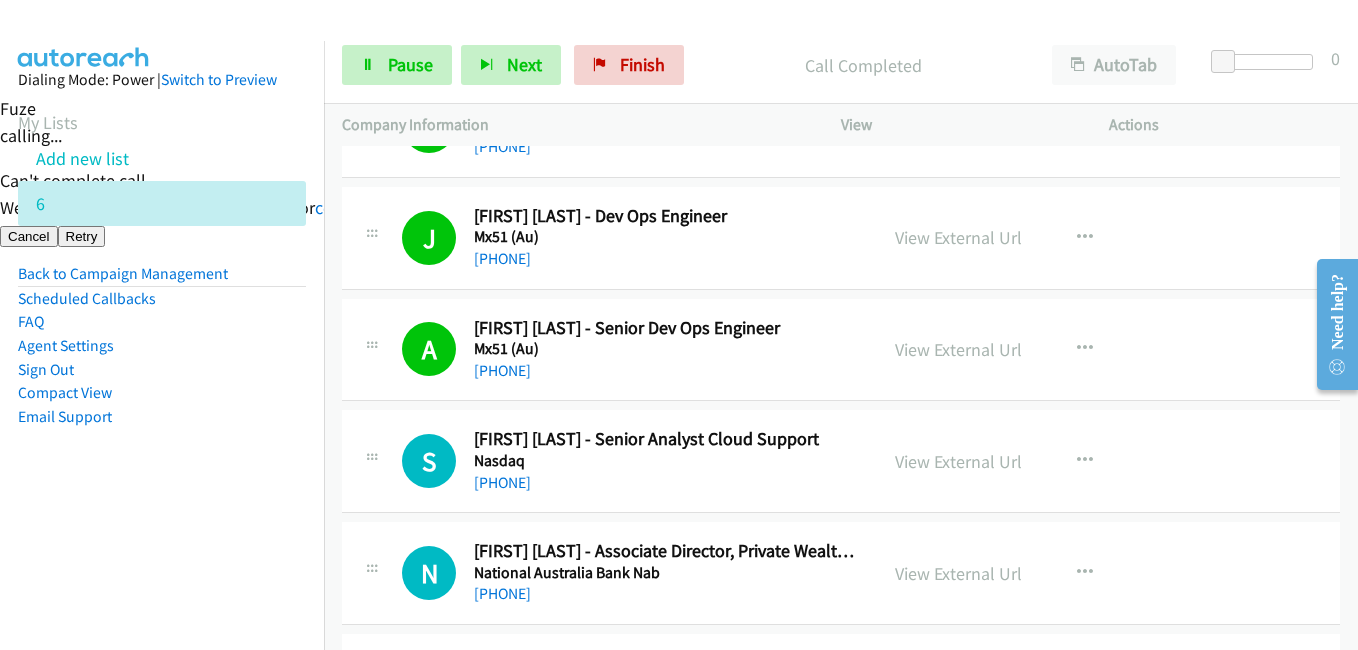 click on "Dialing Mode: Power
|
Switch to Preview
My Lists
Add new list
6
Back to Campaign Management
Scheduled Callbacks
FAQ
Agent Settings
Sign Out
Compact View
Email Support" at bounding box center (162, 280) 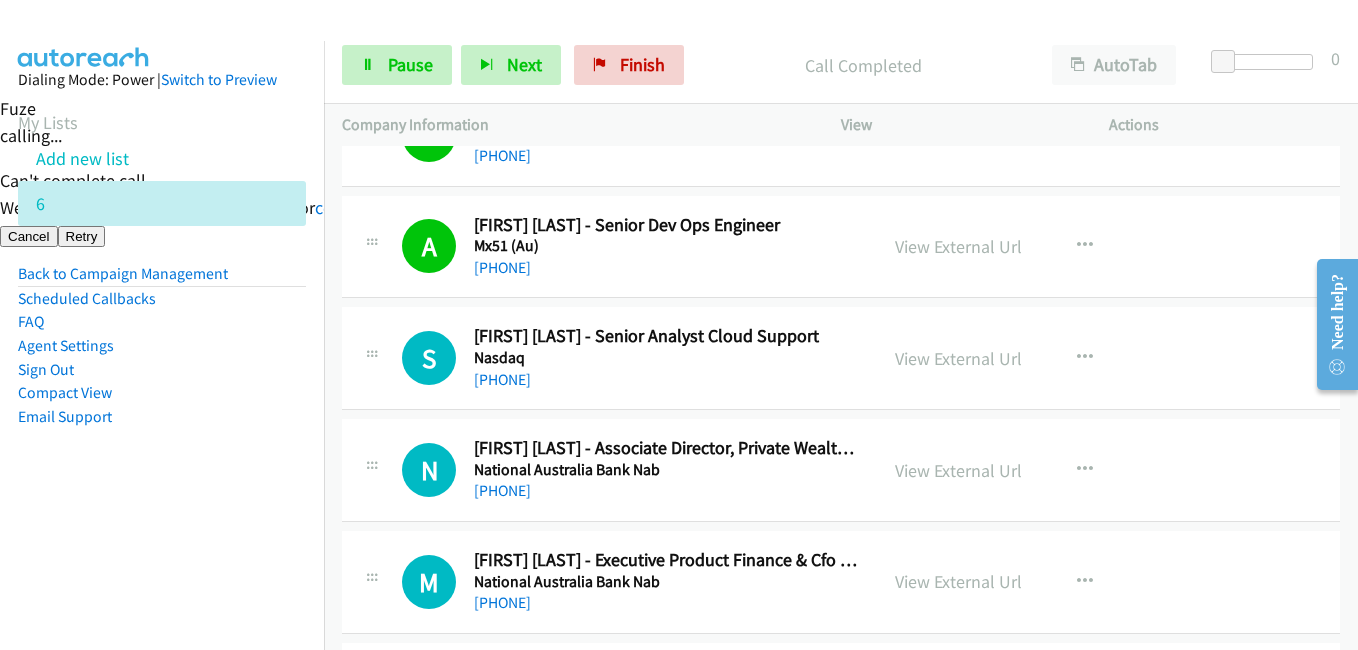 scroll, scrollTop: 2400, scrollLeft: 0, axis: vertical 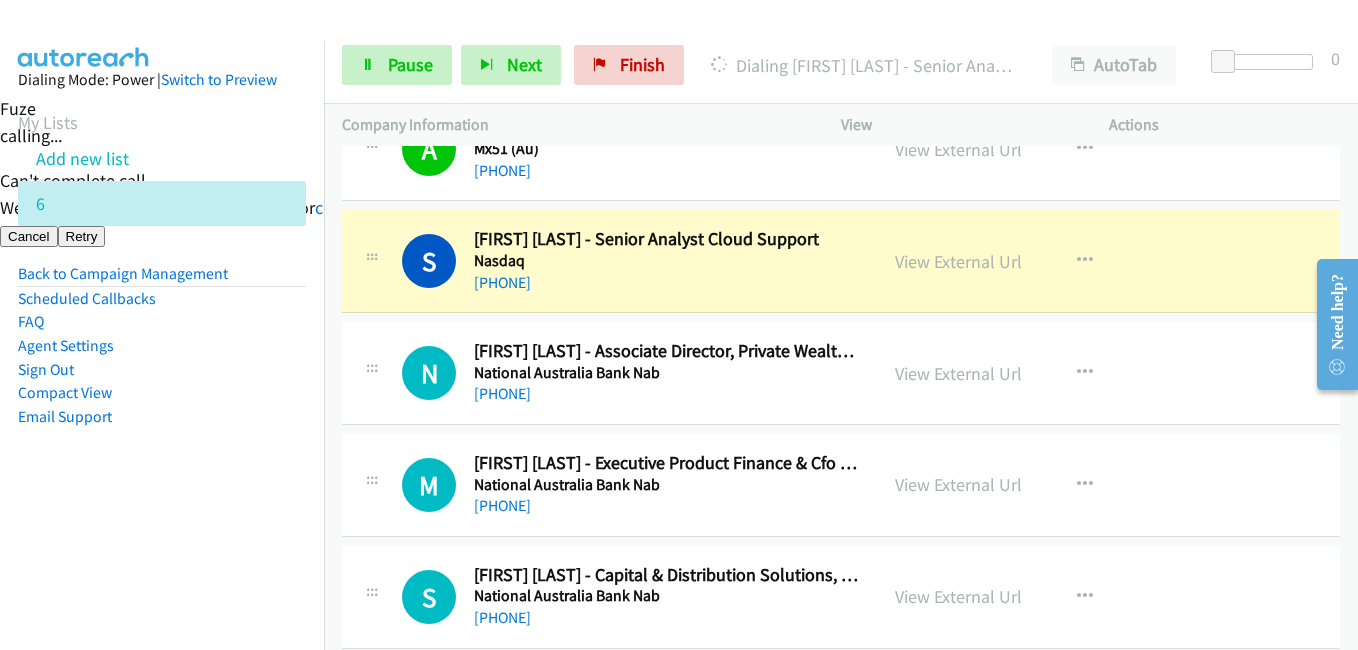 click on "Email Support" at bounding box center [162, 417] 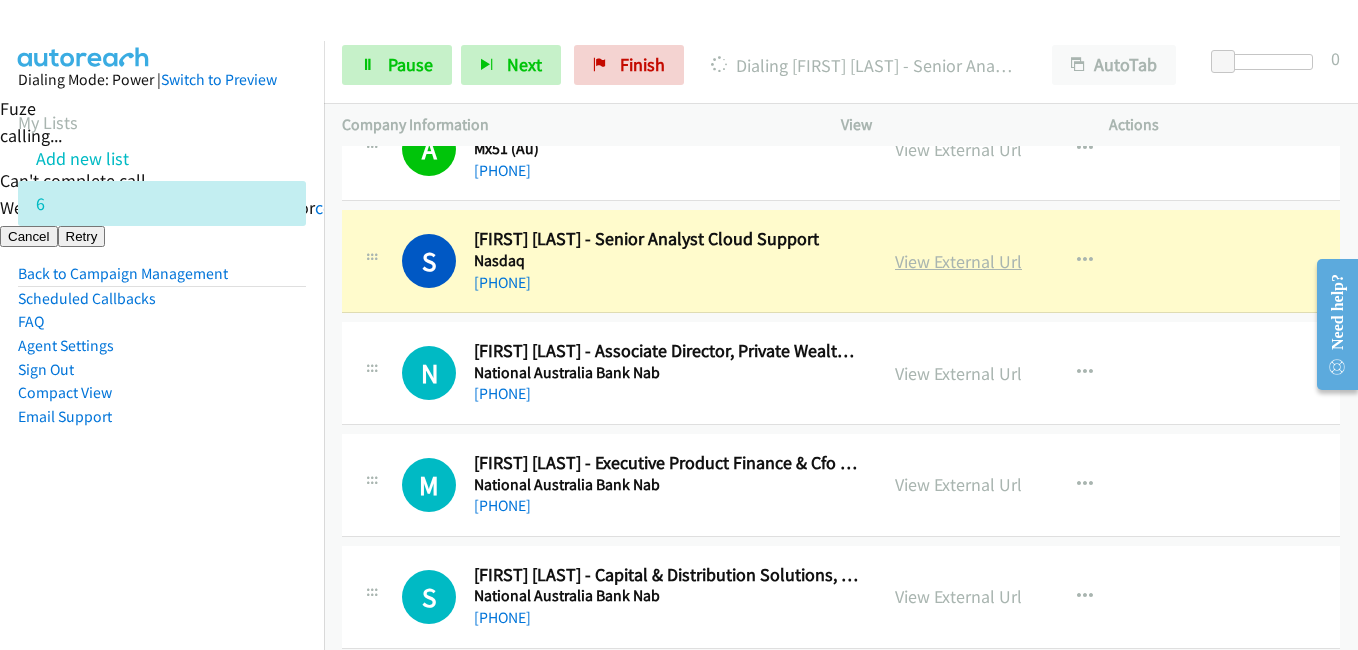 click on "View External Url" at bounding box center (958, 261) 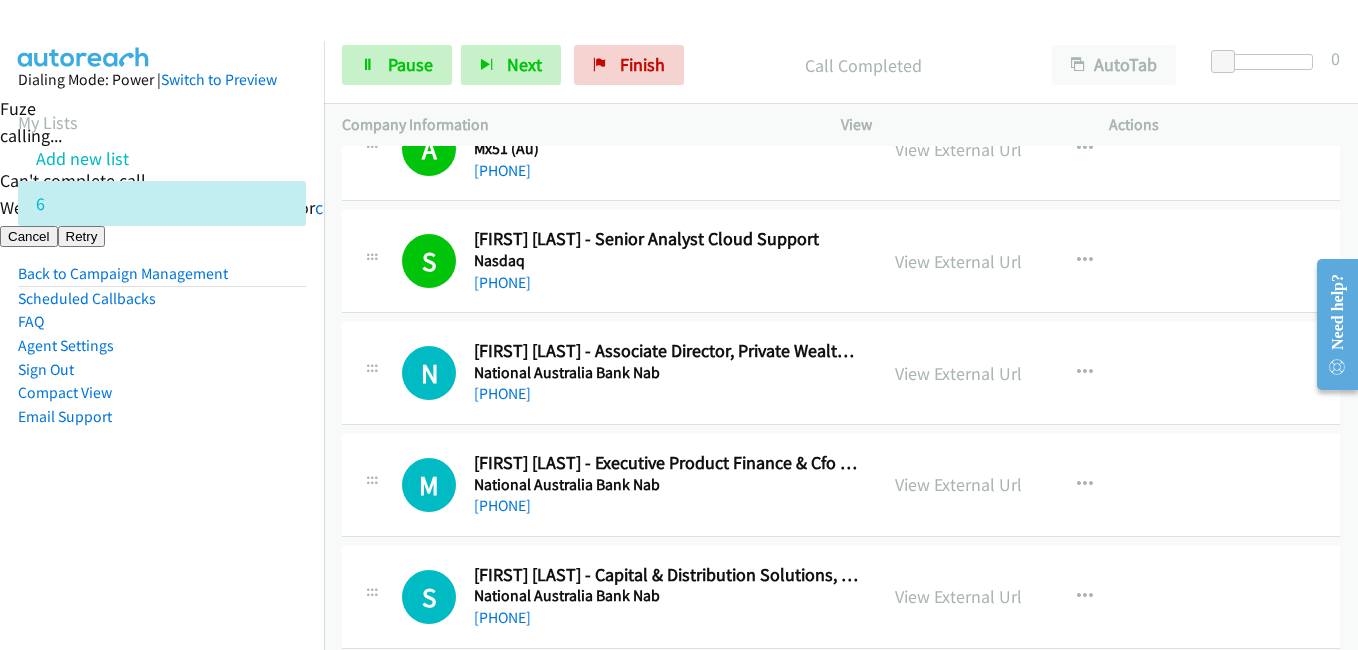 click on "Email Support" at bounding box center (162, 417) 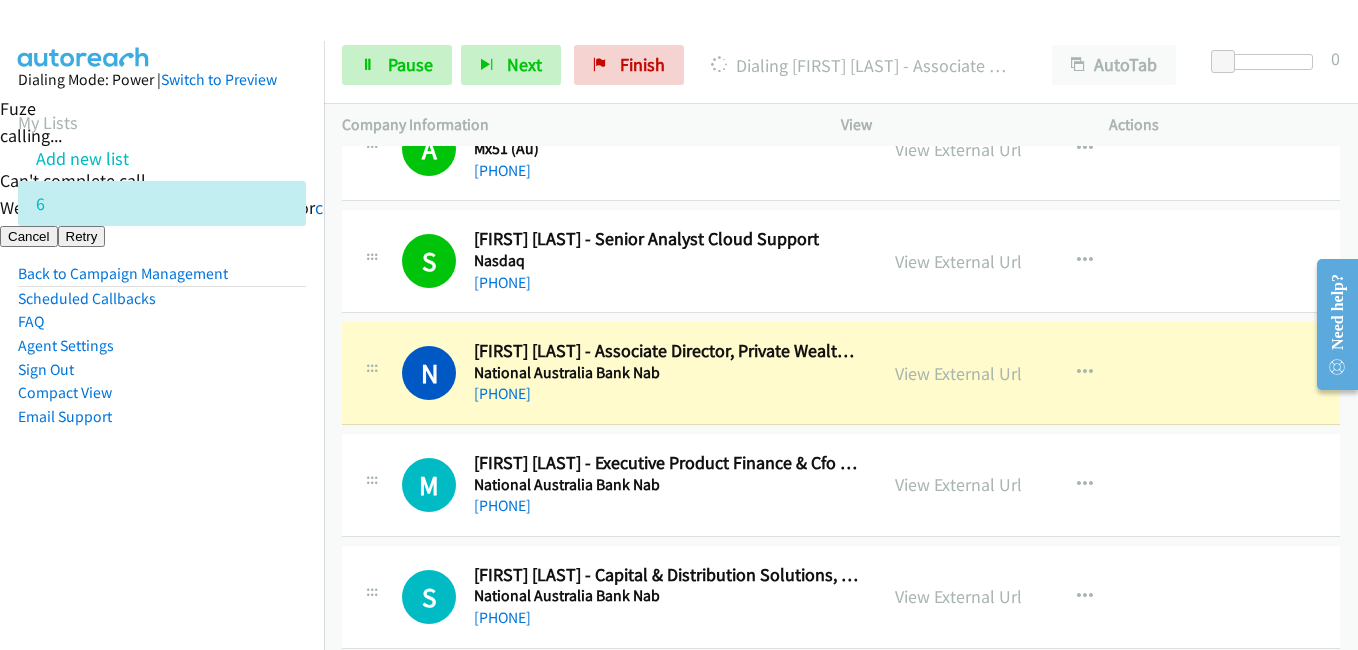 drag, startPoint x: 289, startPoint y: 521, endPoint x: 310, endPoint y: 511, distance: 23.259407 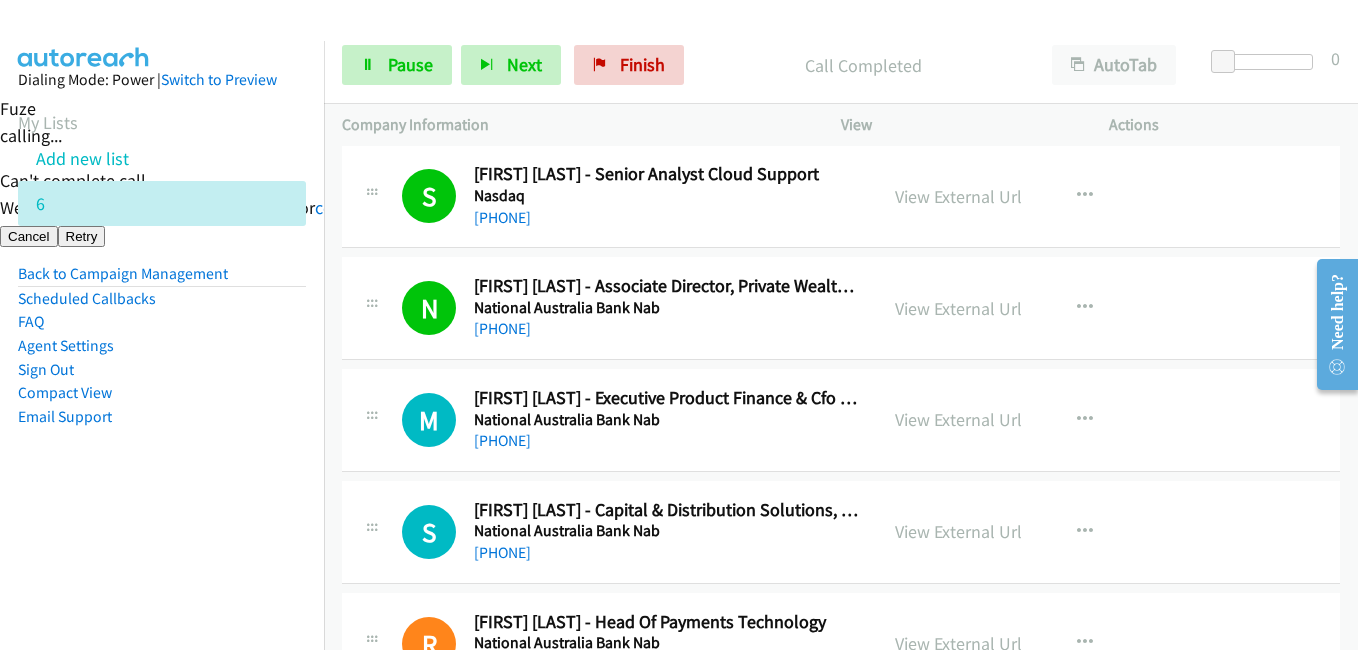 scroll, scrollTop: 2500, scrollLeft: 0, axis: vertical 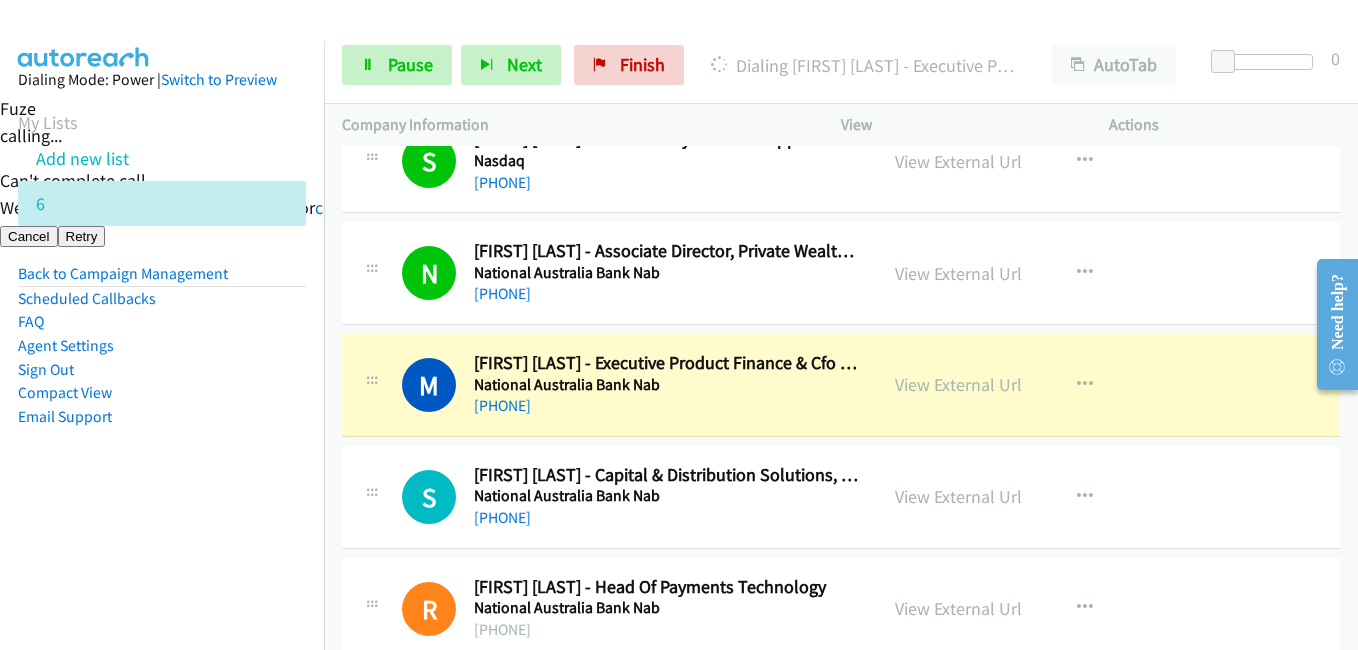 click on "Dialing Mode: Power
|
Switch to Preview
My Lists
Add new list
6
Back to Campaign Management
Scheduled Callbacks
FAQ
Agent Settings
Sign Out
Compact View
Email Support" at bounding box center [162, 280] 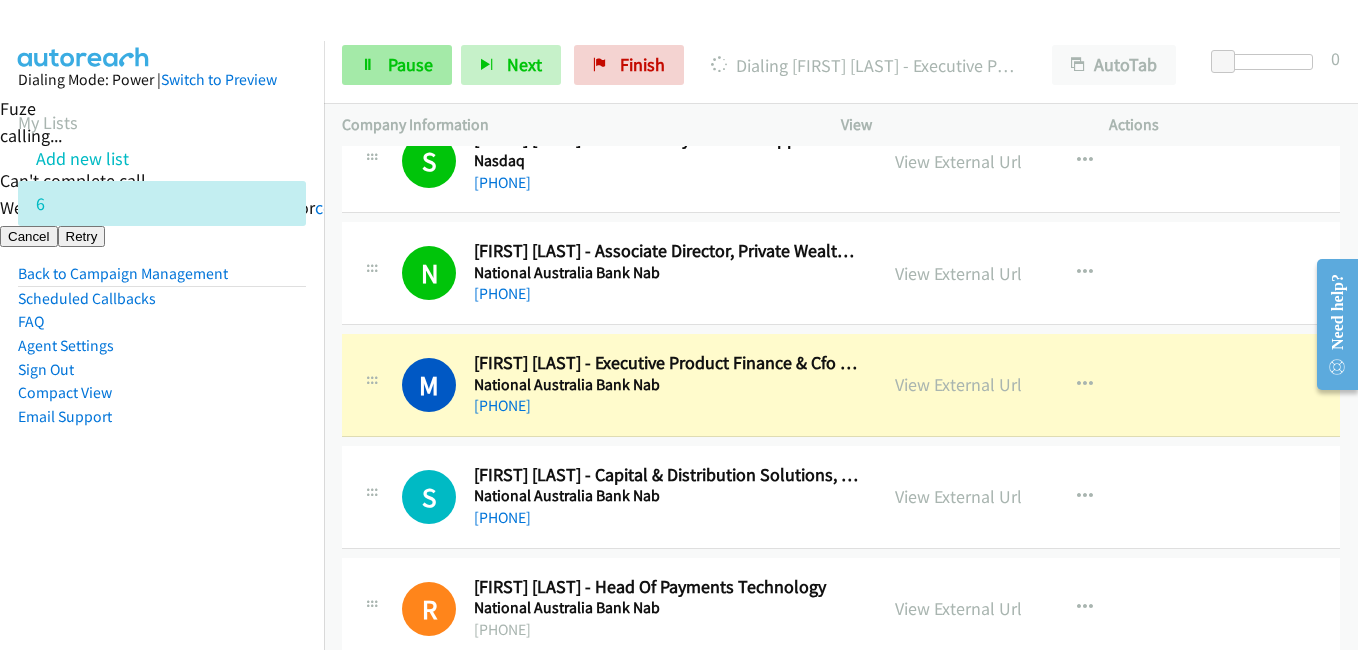 drag, startPoint x: 420, startPoint y: 44, endPoint x: 419, endPoint y: 57, distance: 13.038404 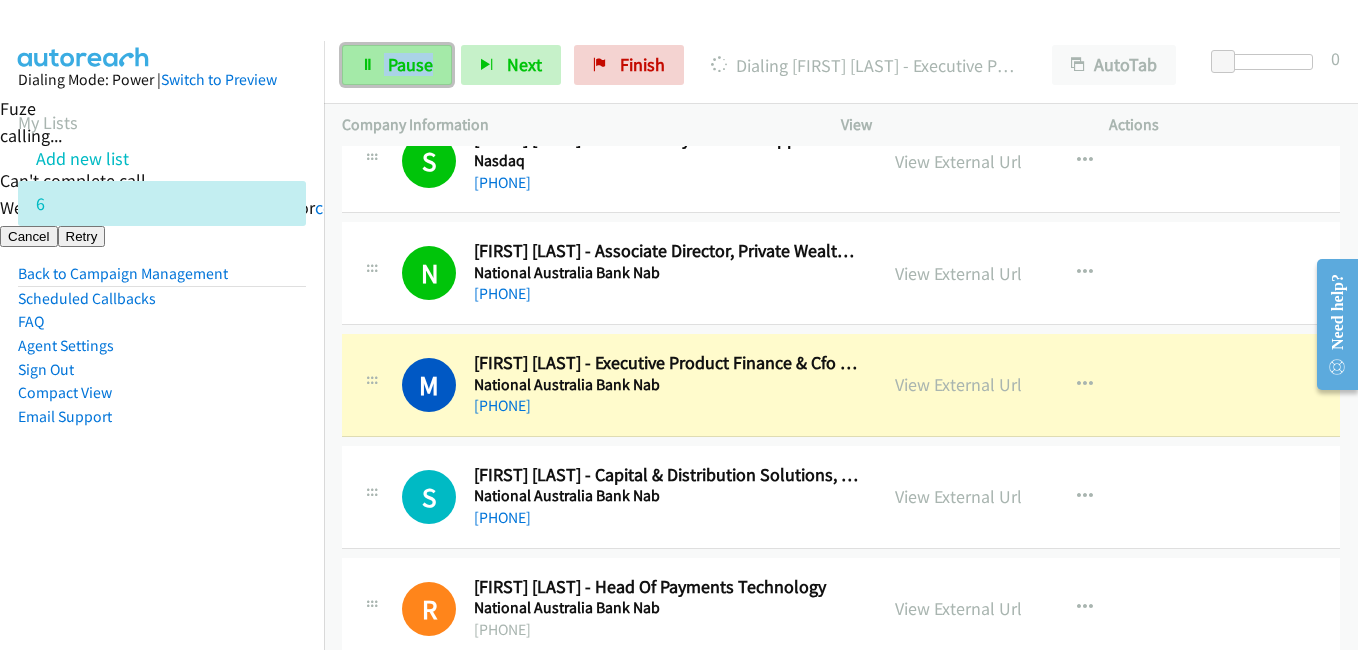 click on "Pause" at bounding box center (397, 65) 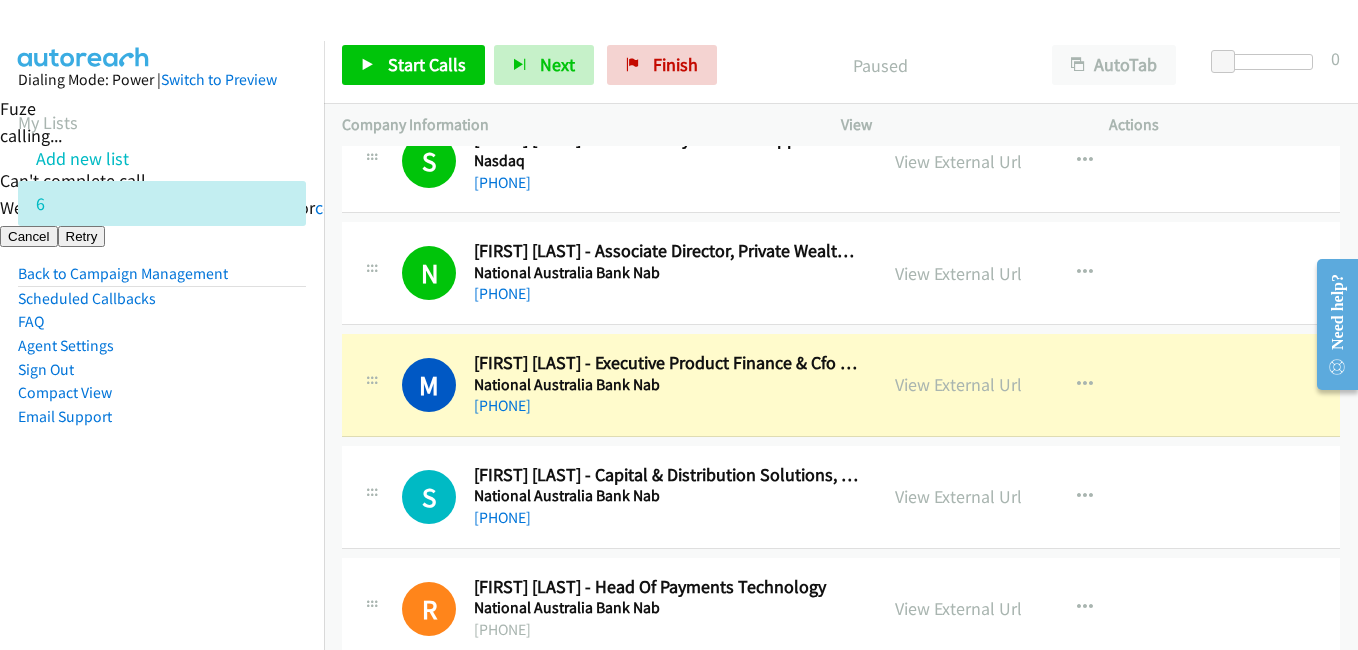 click on "Dialing Mode: Power
|
Switch to Preview
My Lists
Add new list
6
Back to Campaign Management
Scheduled Callbacks
FAQ
Agent Settings
Sign Out
Compact View
Email Support" at bounding box center [162, 280] 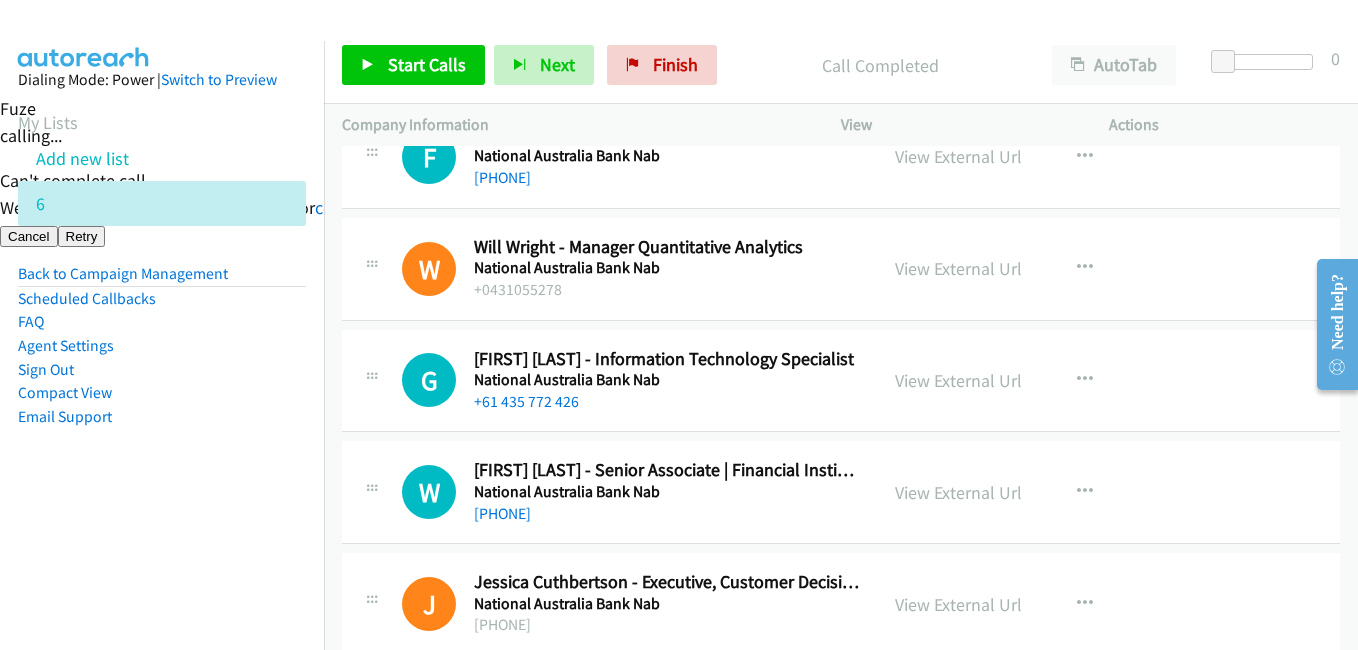 scroll, scrollTop: 3400, scrollLeft: 0, axis: vertical 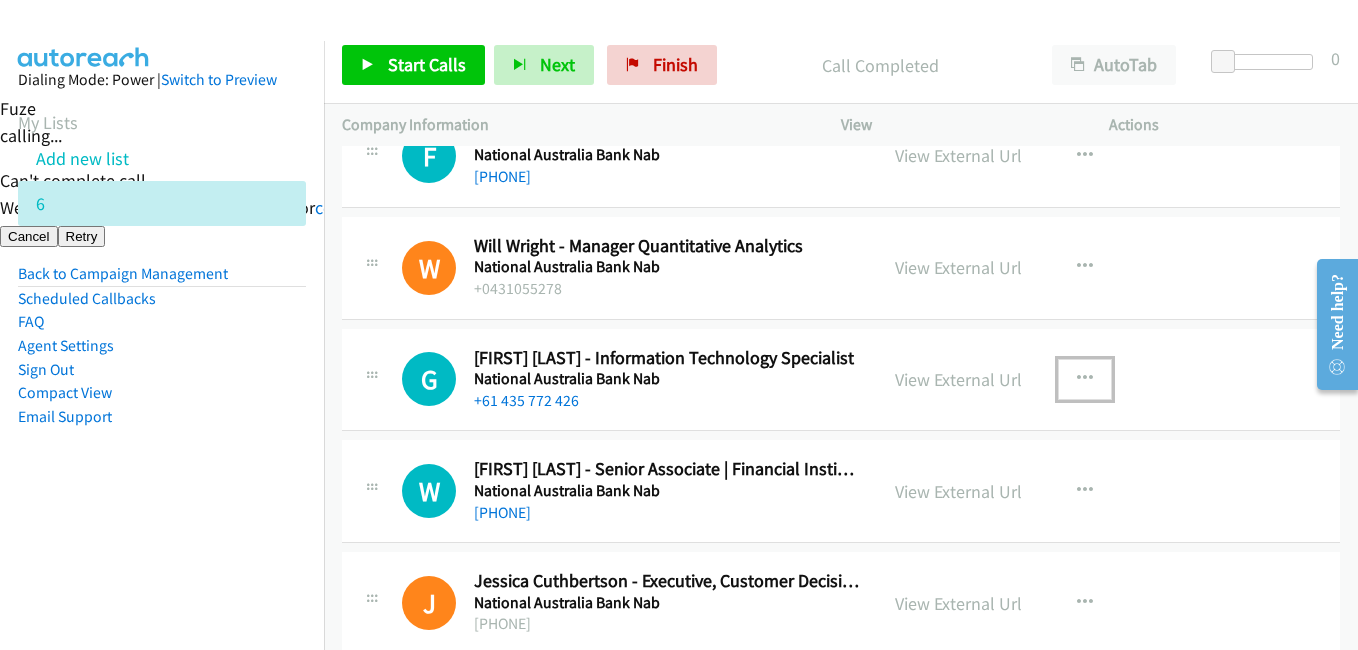 click at bounding box center [1085, 379] 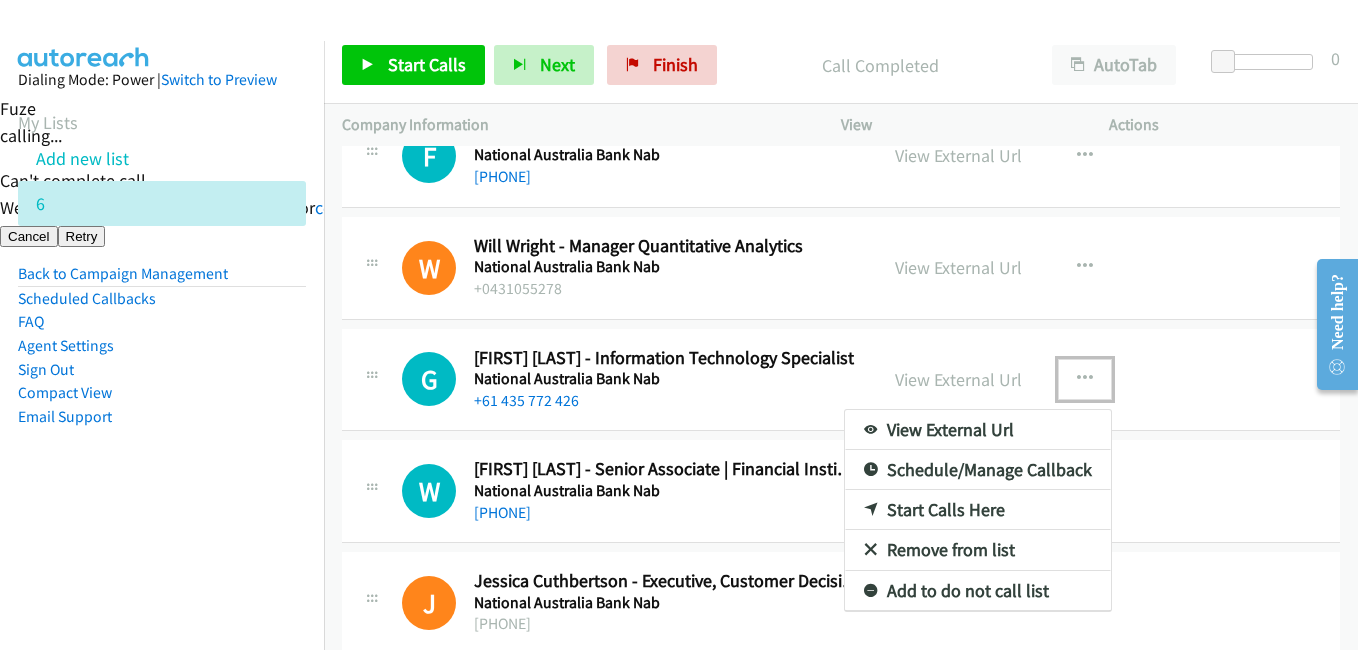 click on "Start Calls Here" at bounding box center [978, 510] 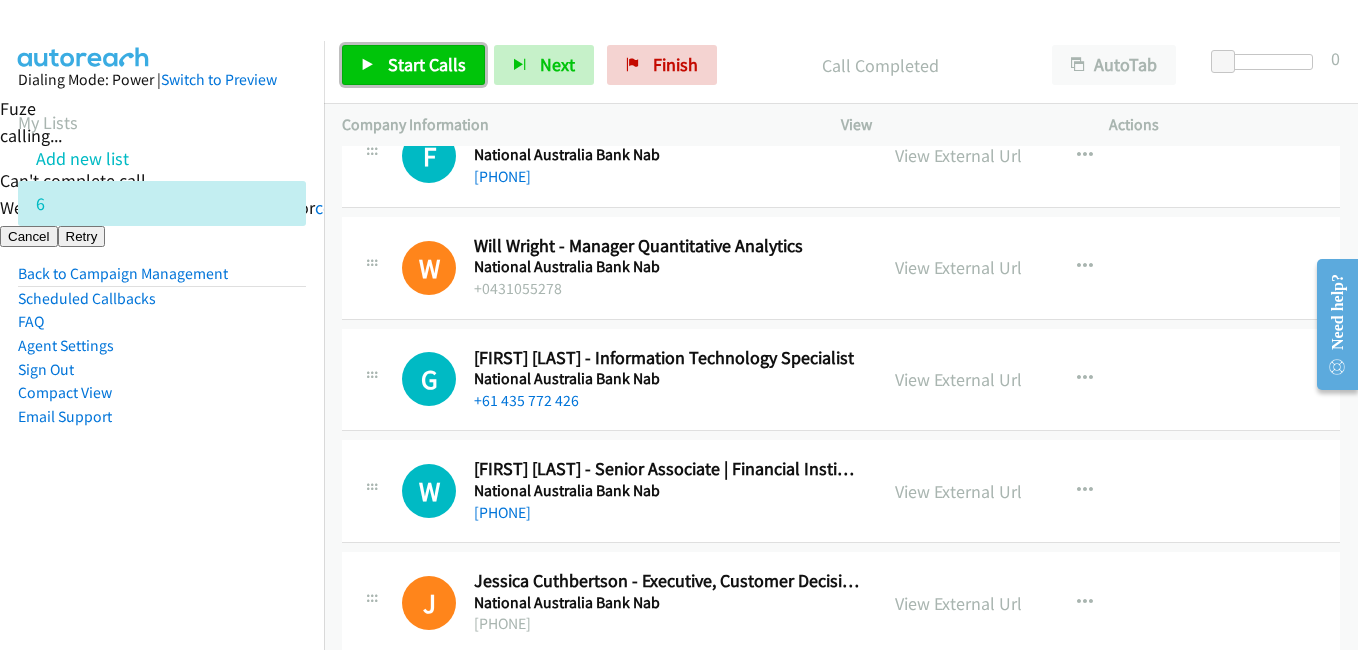 click on "Start Calls" at bounding box center [427, 64] 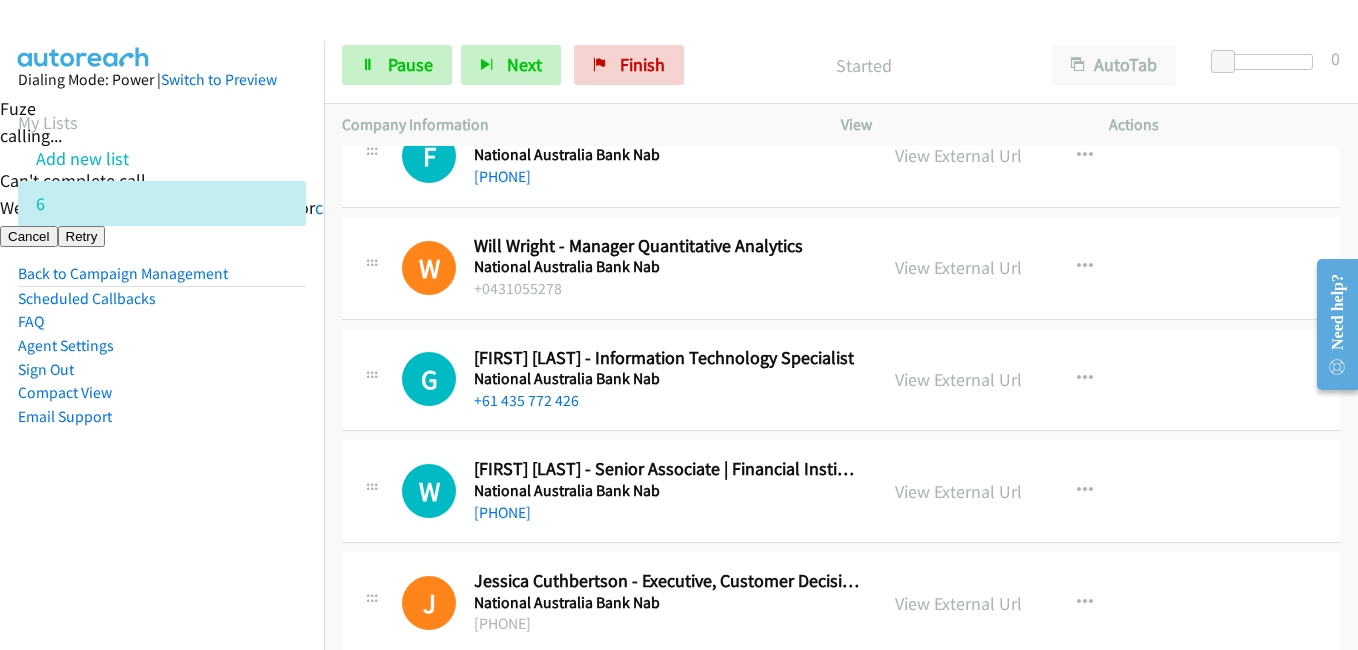 drag, startPoint x: 266, startPoint y: 406, endPoint x: 290, endPoint y: 361, distance: 51 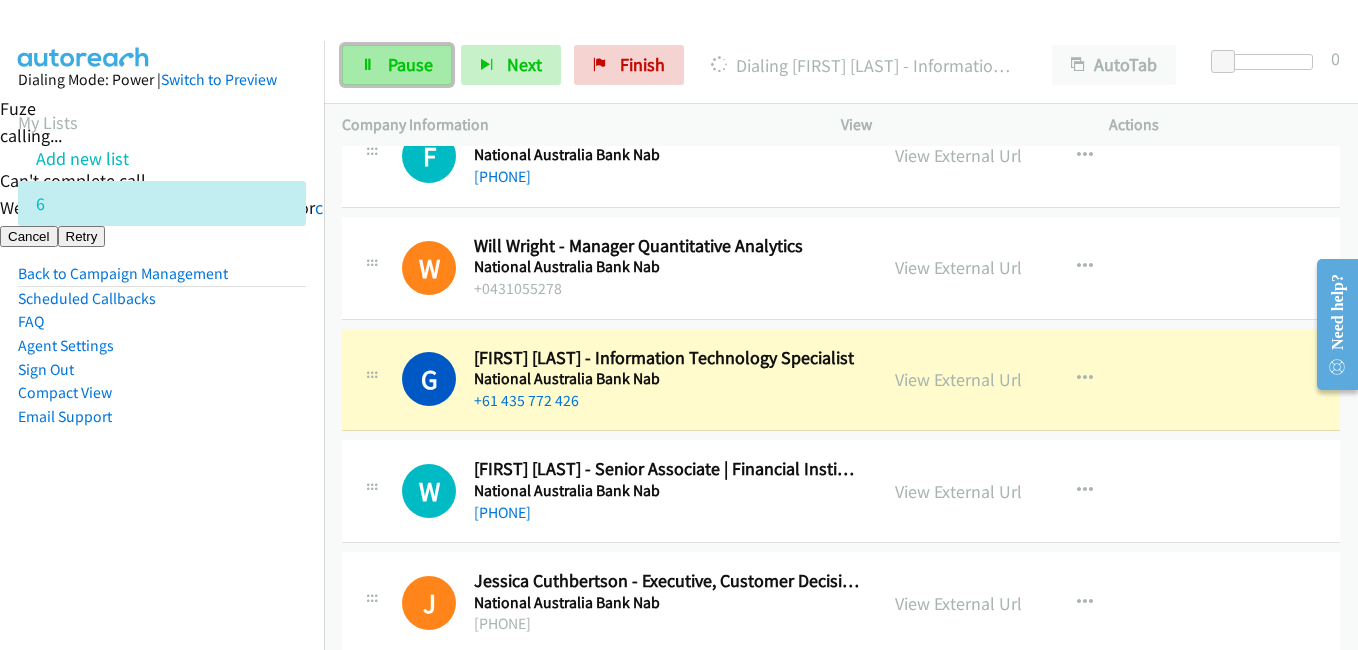 click on "Pause" at bounding box center (410, 64) 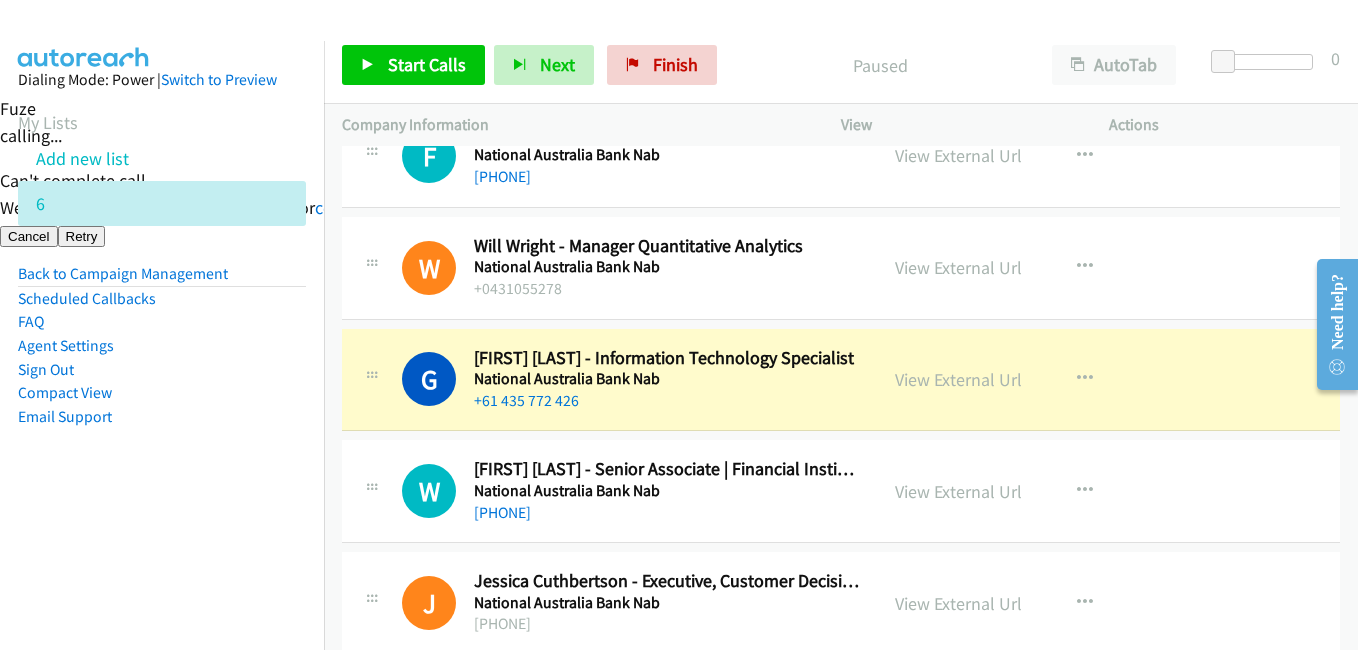 click on "Dialing Mode: Power
|
Switch to Preview
My Lists
Add new list
6
Back to Campaign Management
Scheduled Callbacks
FAQ
Agent Settings
Sign Out
Compact View
Email Support" at bounding box center (162, 280) 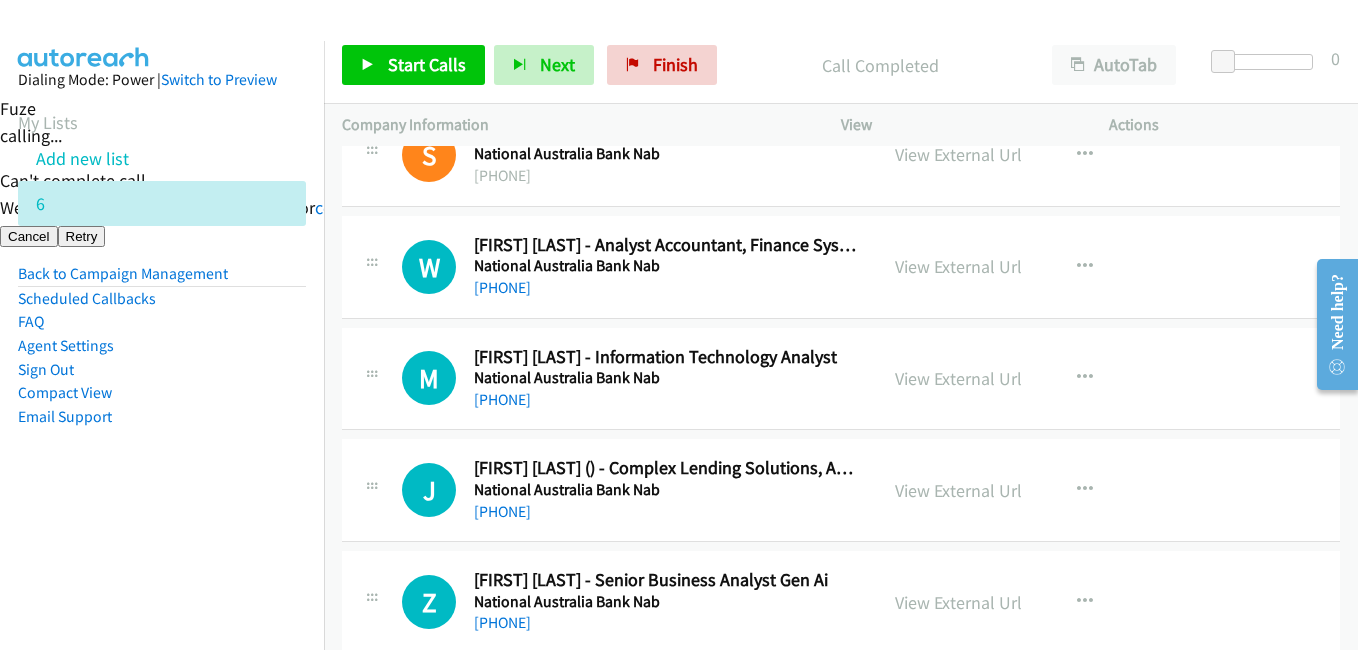 scroll, scrollTop: 4100, scrollLeft: 0, axis: vertical 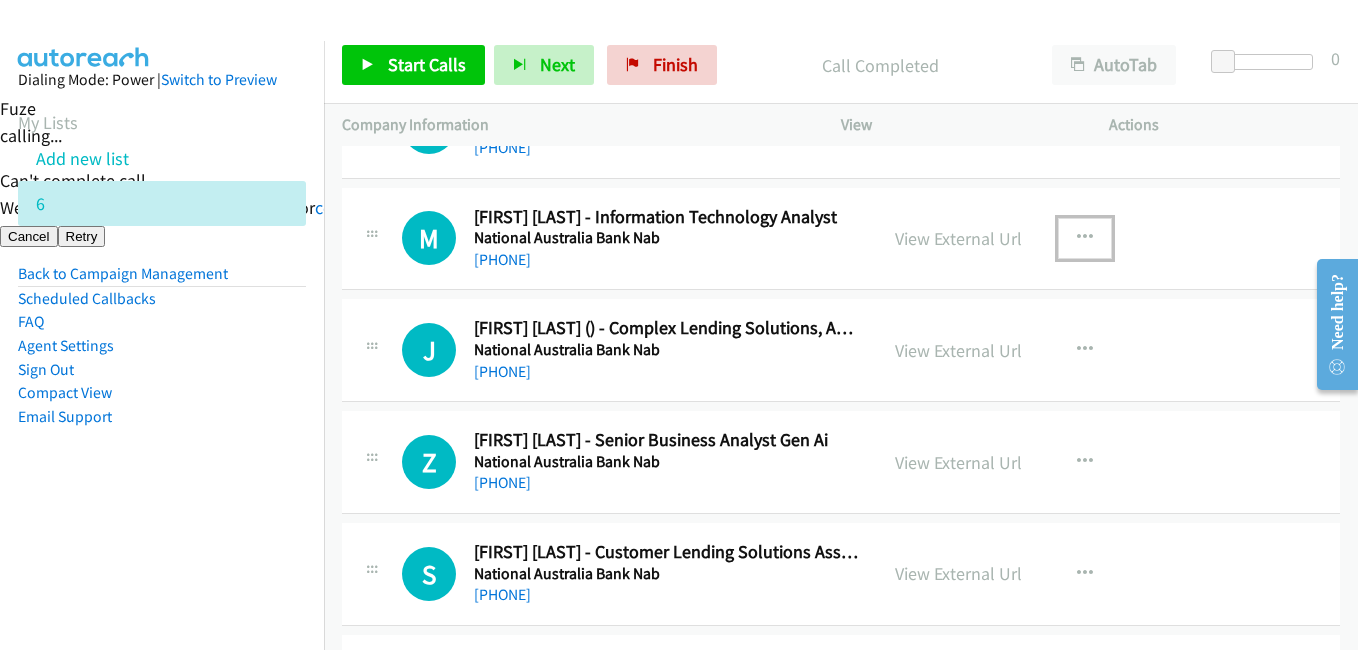 click at bounding box center (1085, 238) 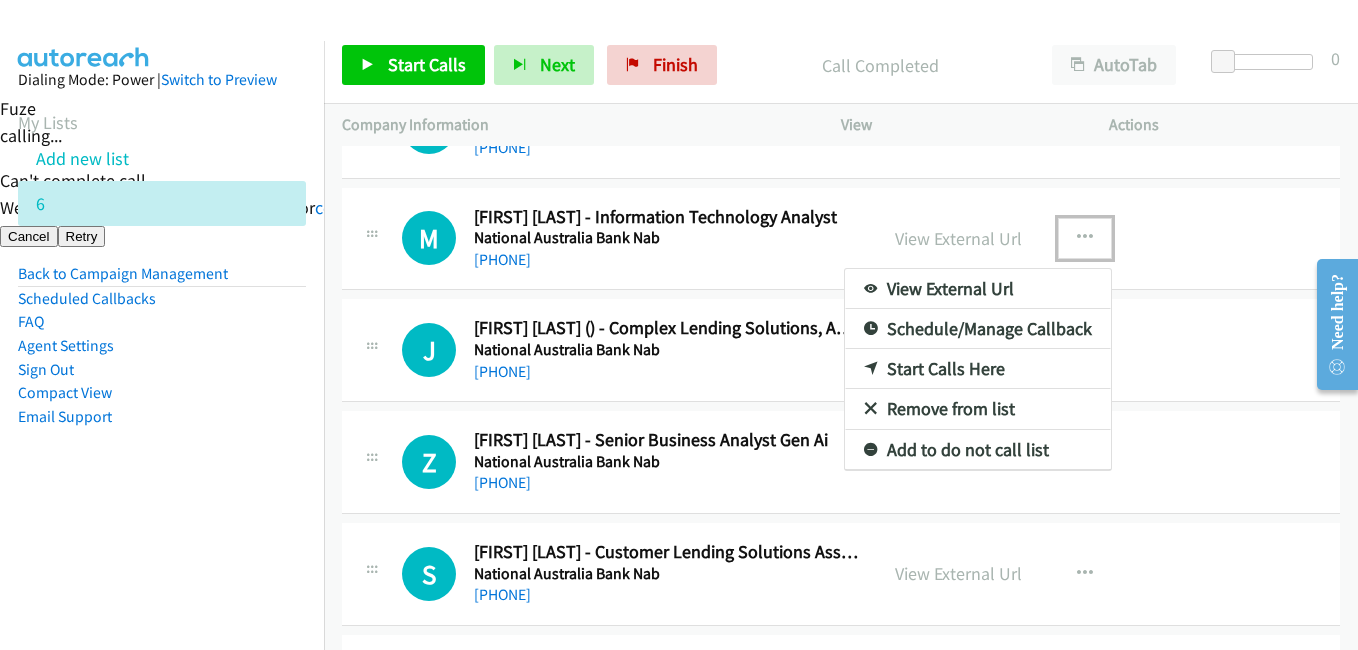 click on "Start Calls Here" at bounding box center [978, 369] 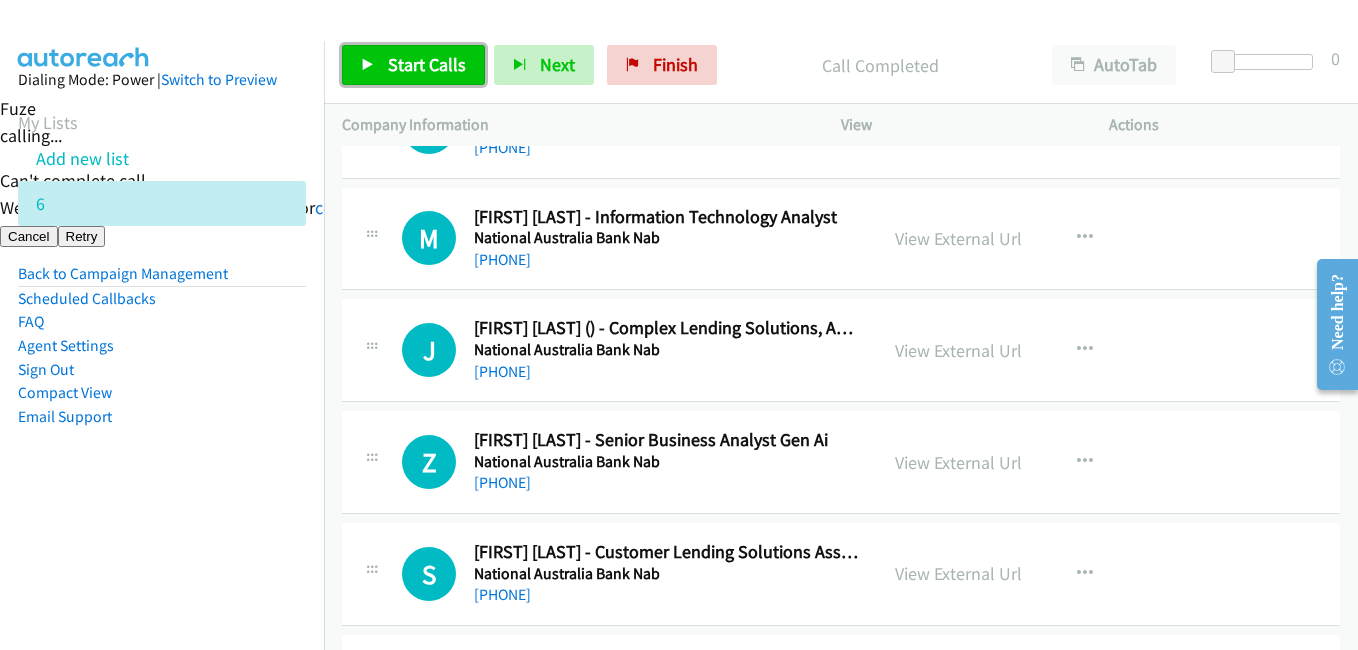 click on "Start Calls" at bounding box center (427, 64) 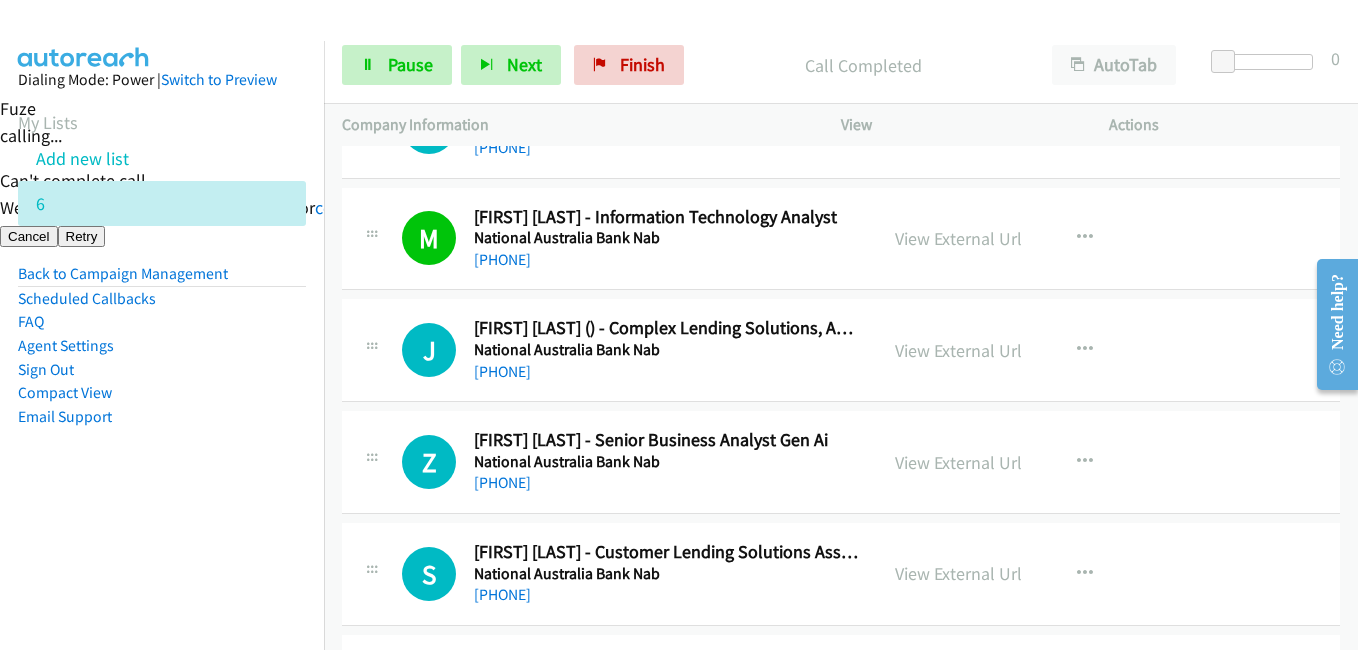 click on "Dialing Mode: Power
|
Switch to Preview
My Lists
Add new list
6
Back to Campaign Management
Scheduled Callbacks
FAQ
Agent Settings
Sign Out
Compact View
Email Support" at bounding box center [162, 280] 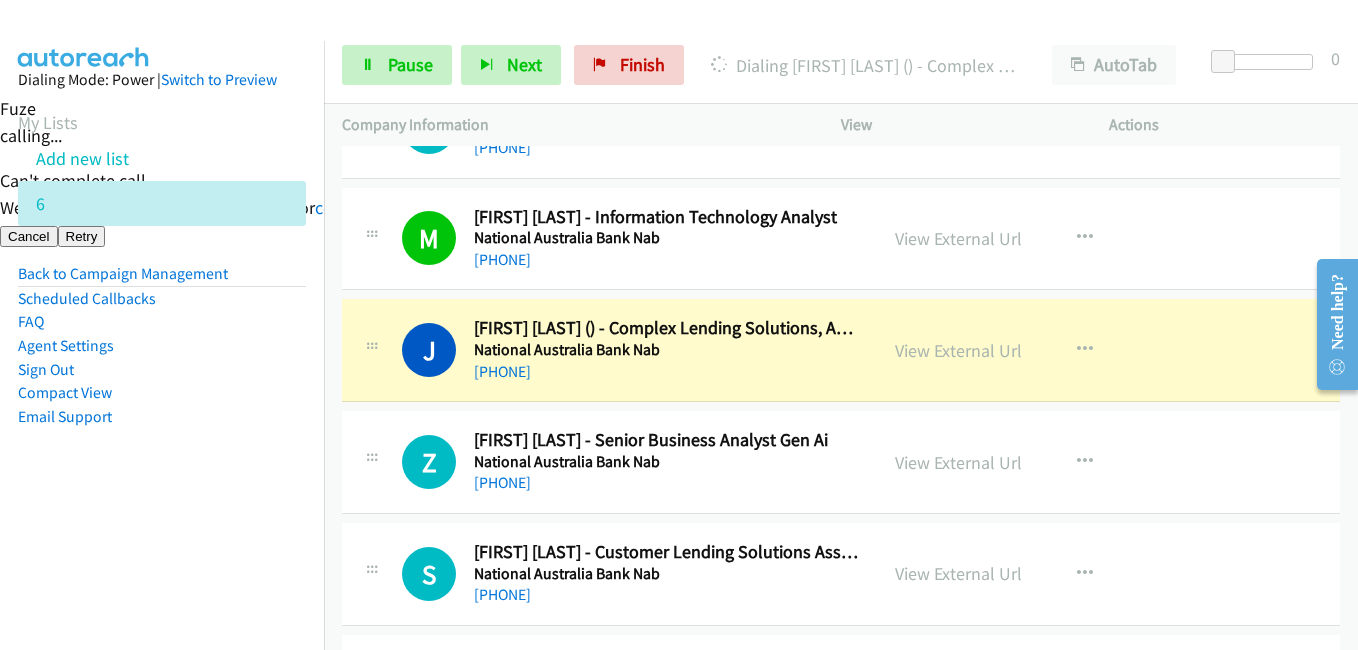 click on "Dialing Mode: Power
|
Switch to Preview
My Lists
Add new list
6
Back to Campaign Management
Scheduled Callbacks
FAQ
Agent Settings
Sign Out
Compact View
Email Support" at bounding box center [162, 280] 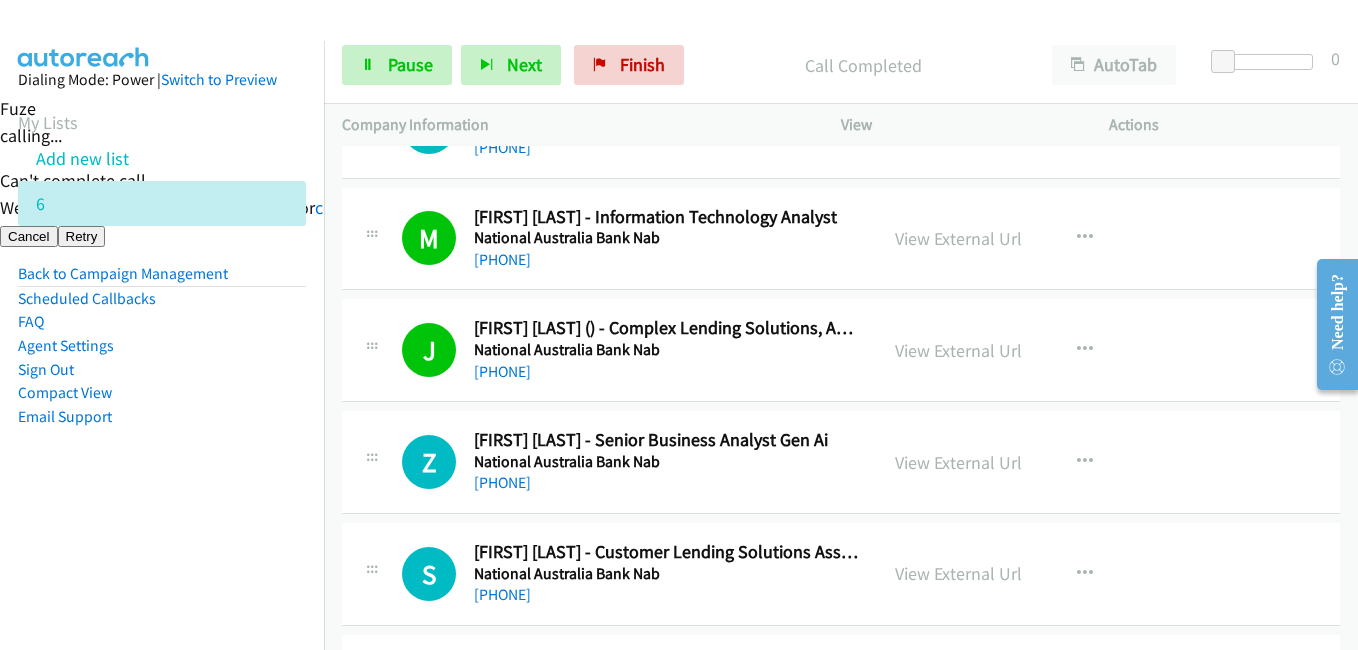 scroll, scrollTop: 4300, scrollLeft: 0, axis: vertical 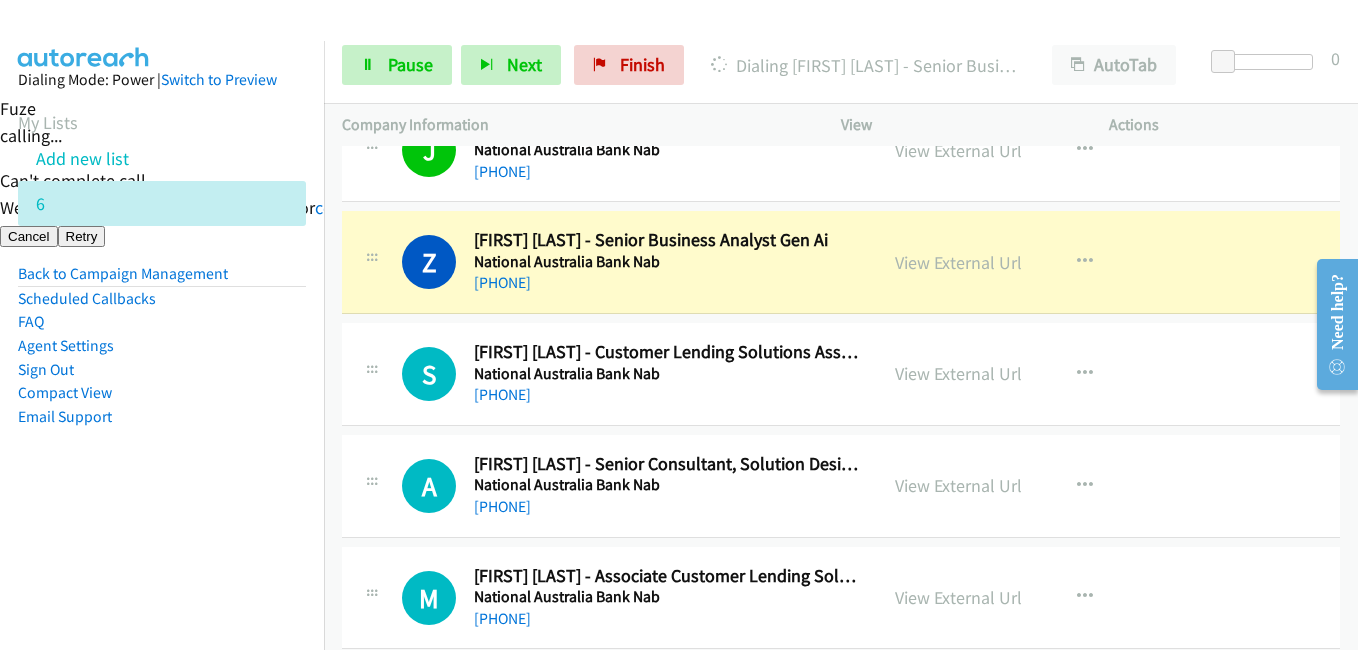 click on "Dialing Mode: Power
|
Switch to Preview
My Lists
Add new list
6
Back to Campaign Management
Scheduled Callbacks
FAQ
Agent Settings
Sign Out
Compact View
Email Support" at bounding box center (162, 280) 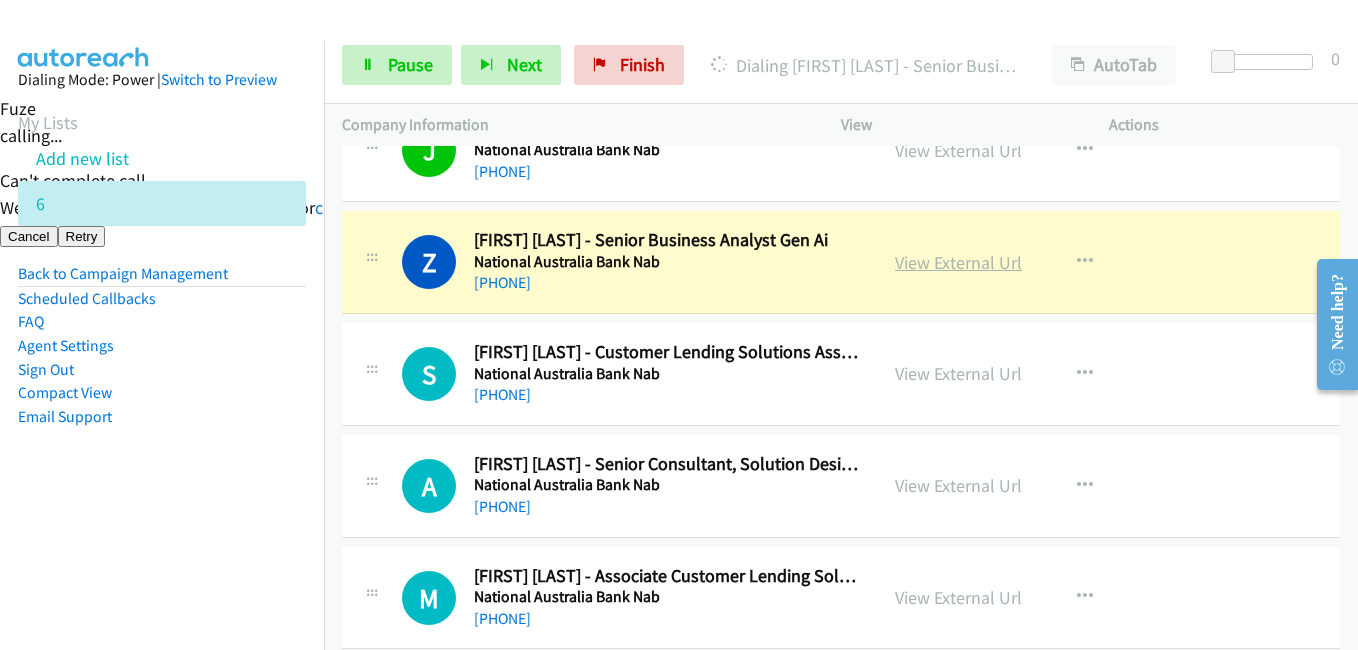 click on "View External Url" at bounding box center (958, 262) 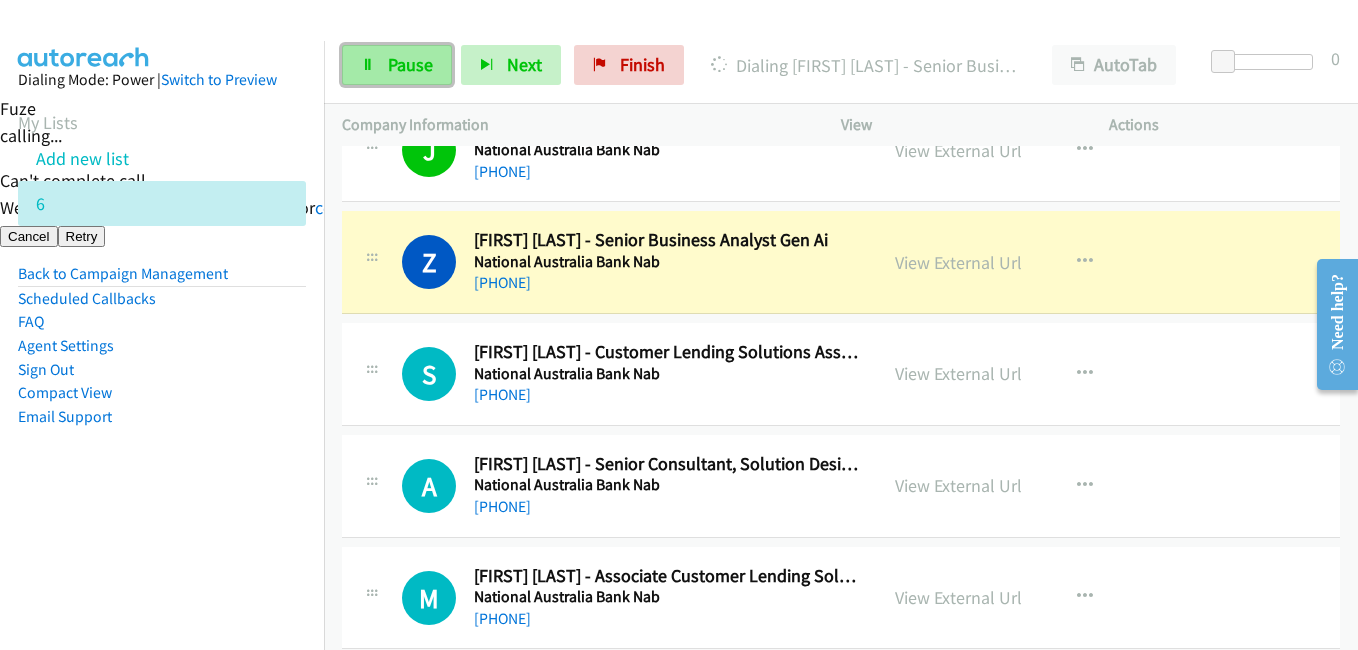 click on "Pause" at bounding box center (410, 64) 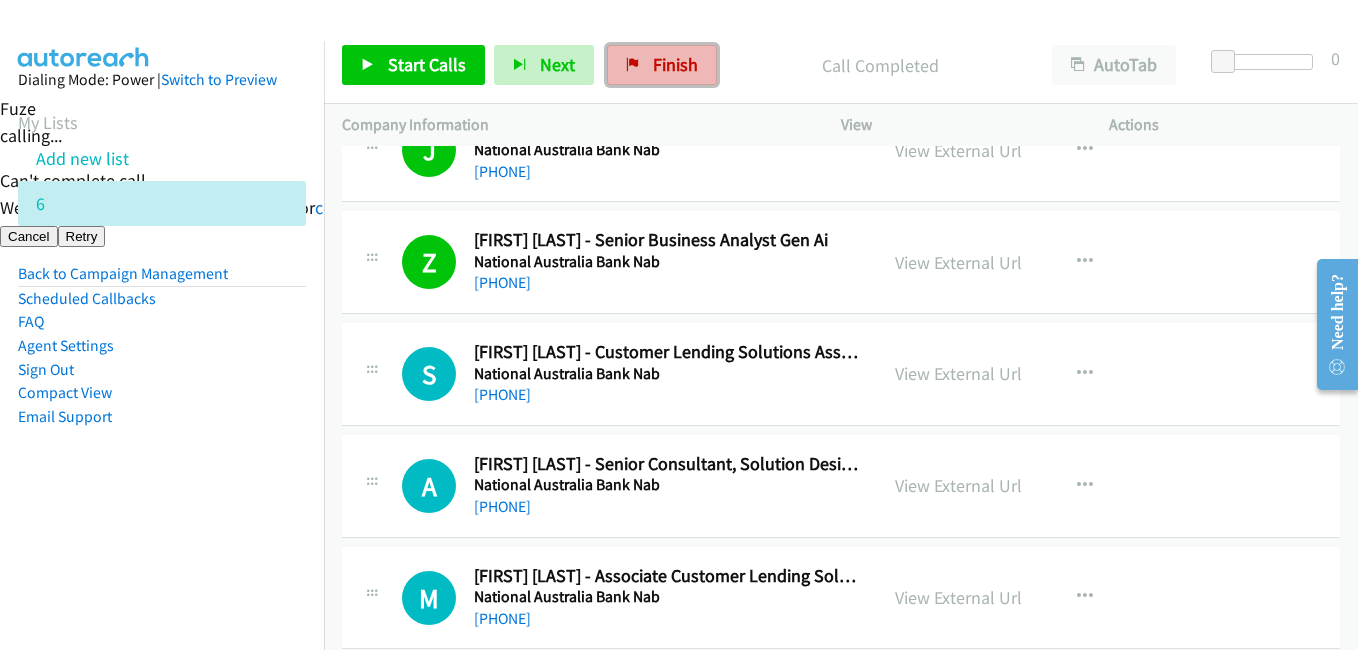 click on "Finish" at bounding box center (675, 64) 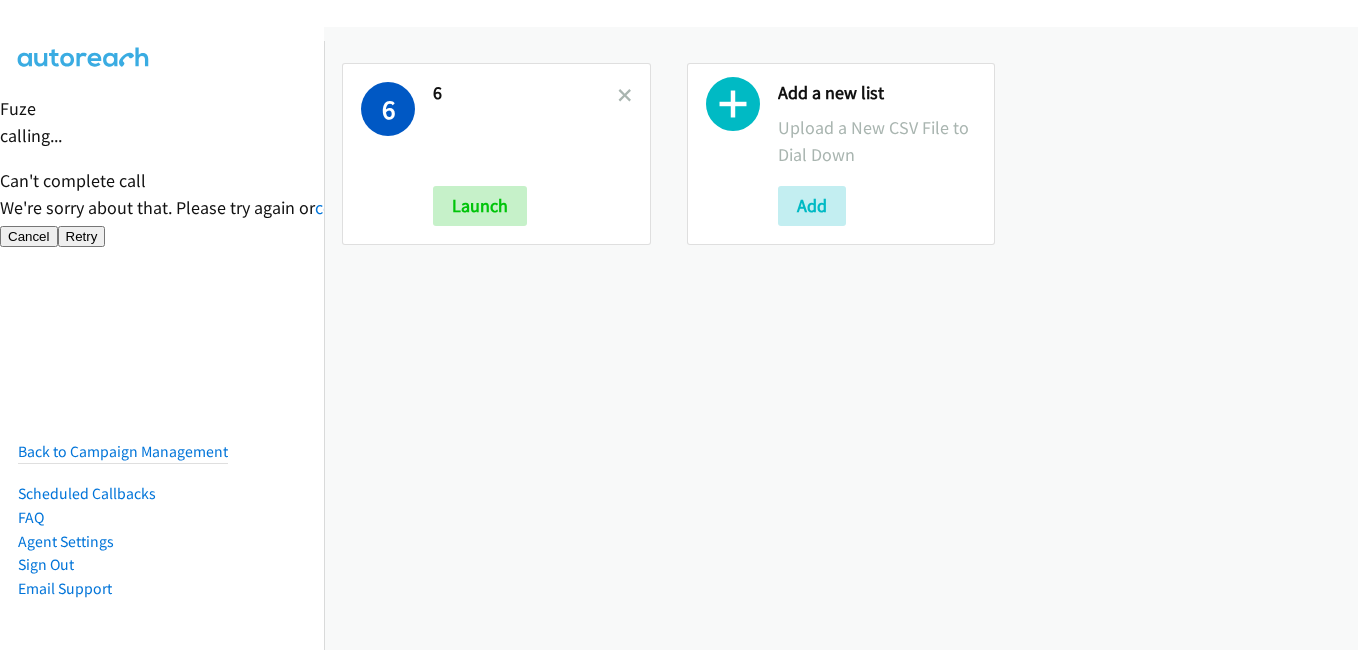 scroll, scrollTop: 0, scrollLeft: 0, axis: both 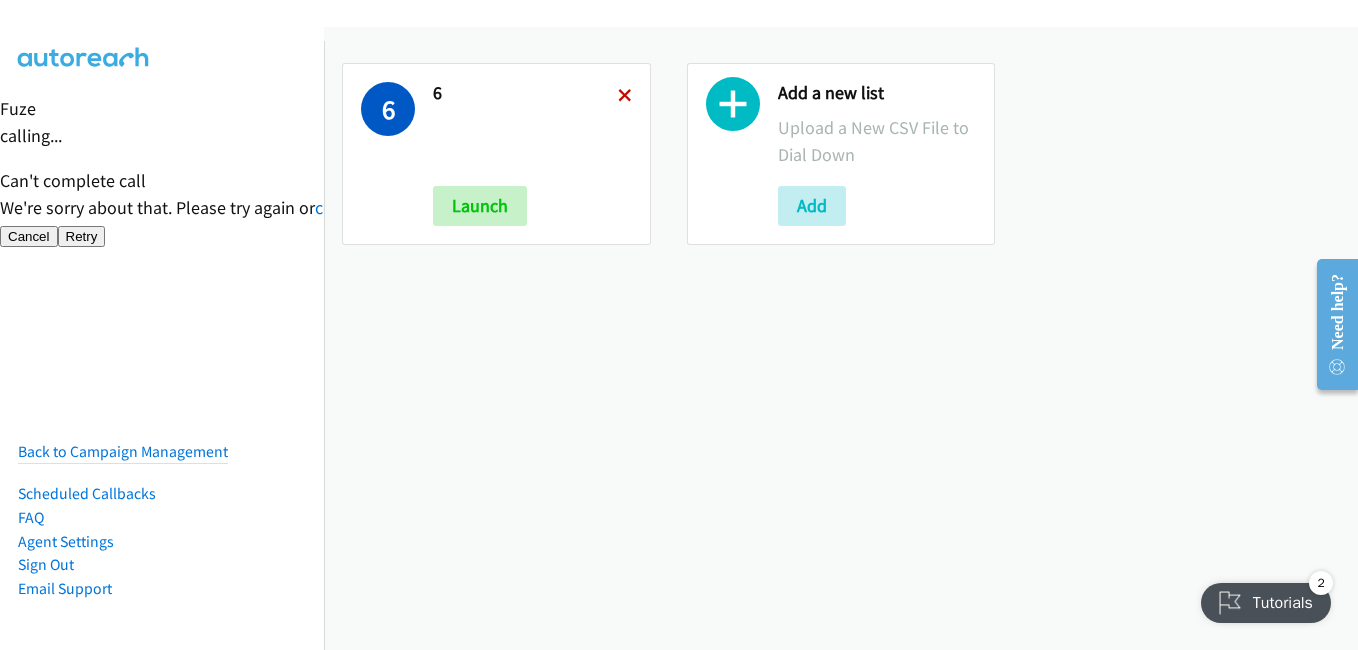 click at bounding box center [625, 97] 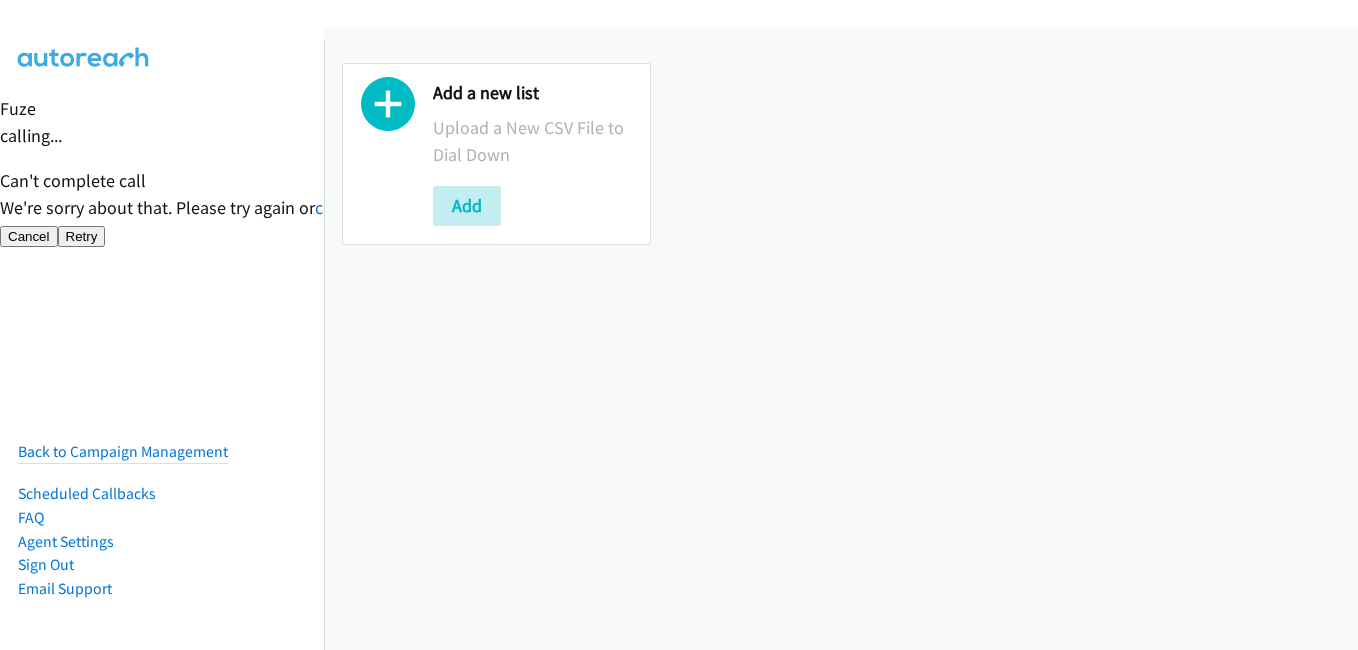 scroll, scrollTop: 0, scrollLeft: 0, axis: both 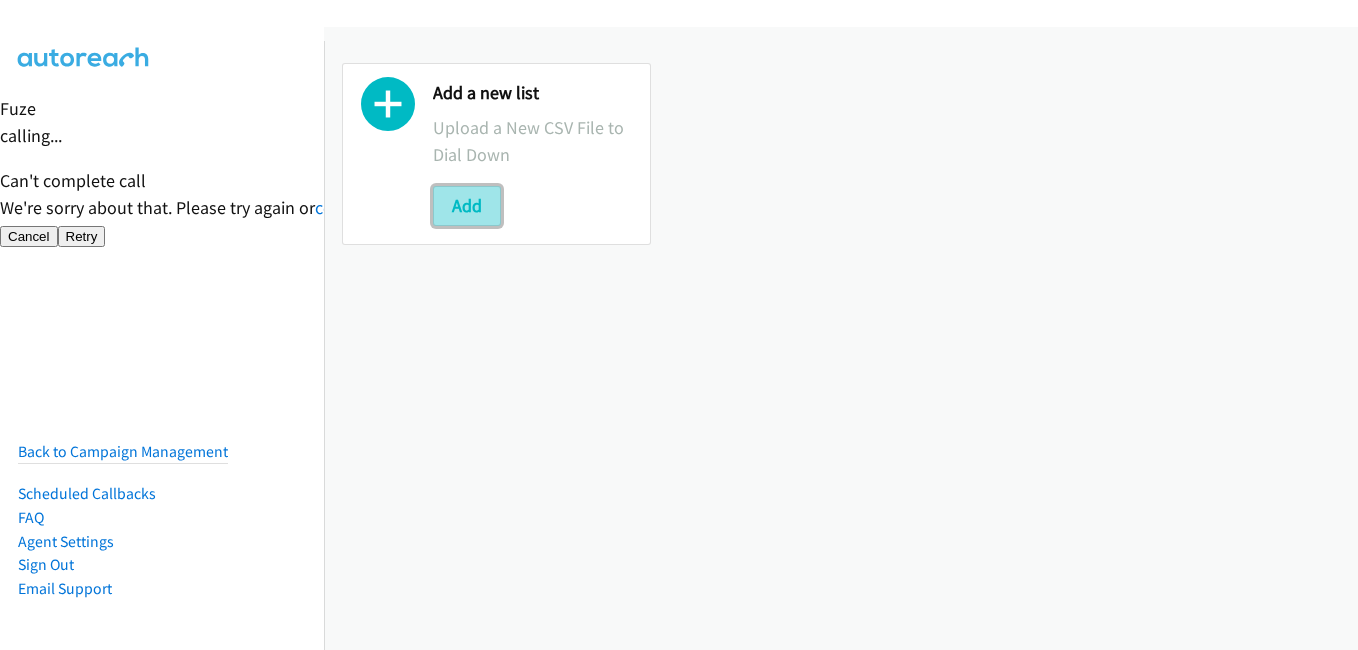 click on "Add" at bounding box center (467, 206) 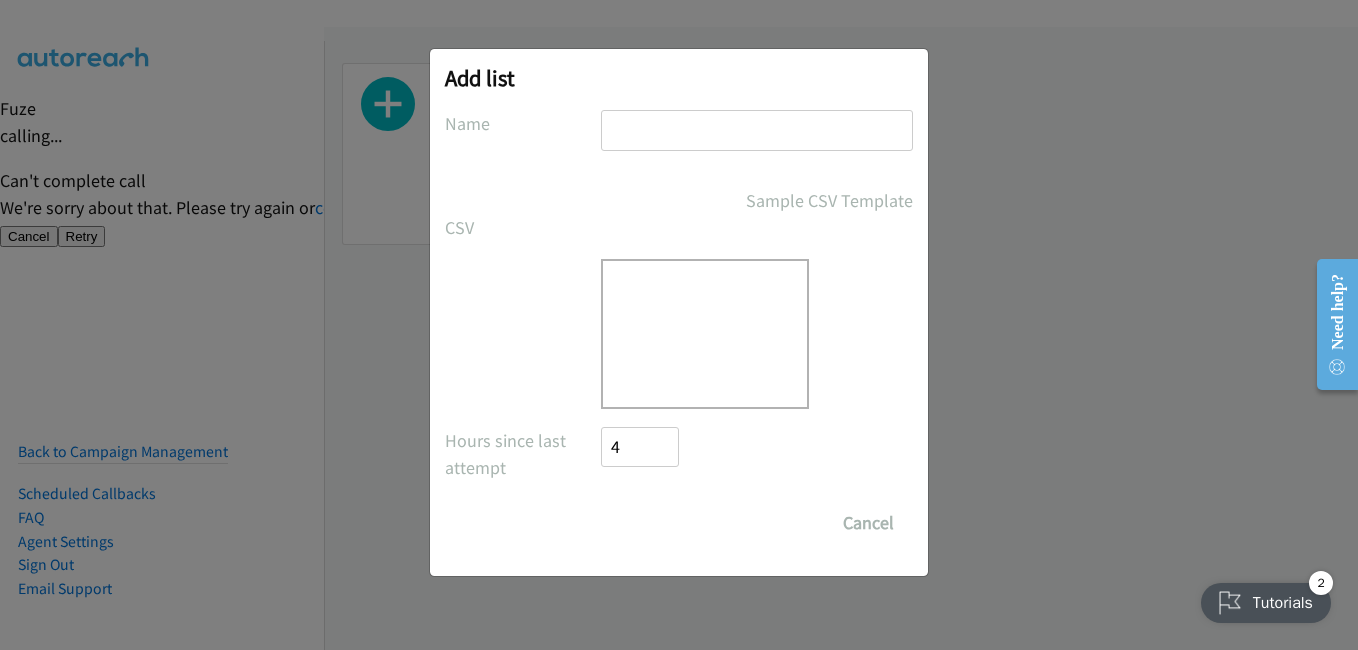 scroll, scrollTop: 0, scrollLeft: 0, axis: both 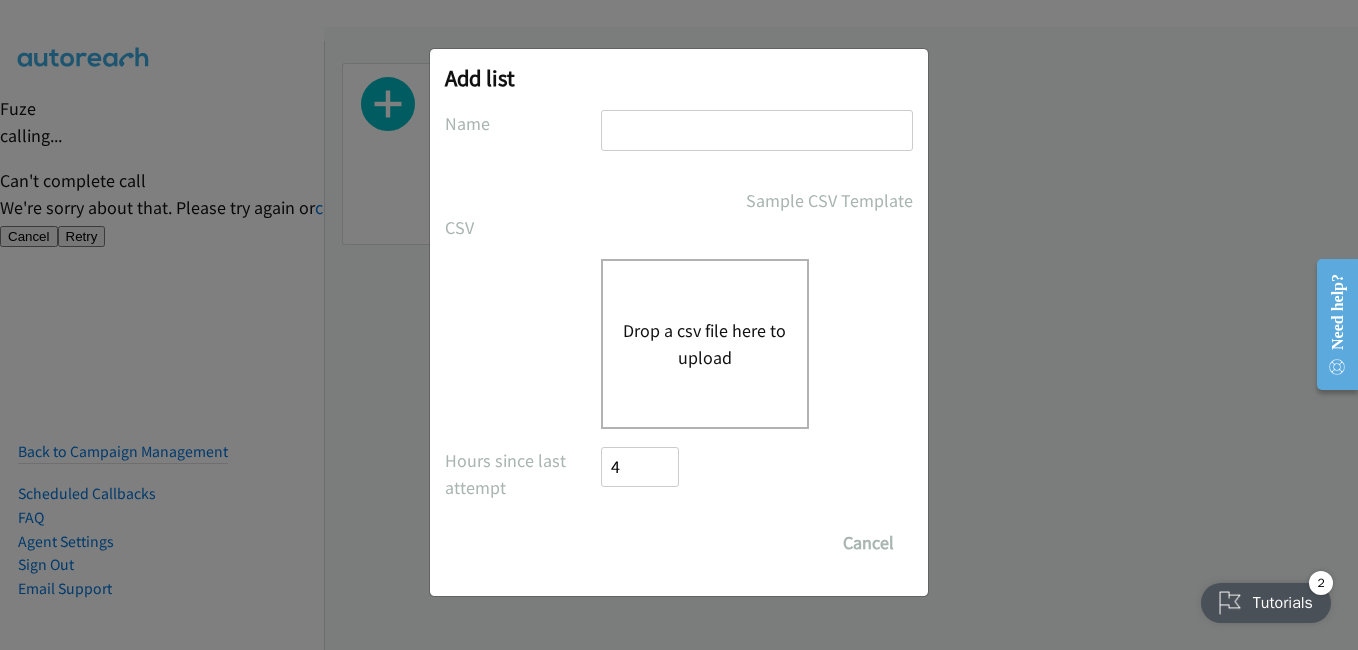 click on "Drop a csv file here to upload" at bounding box center [705, 344] 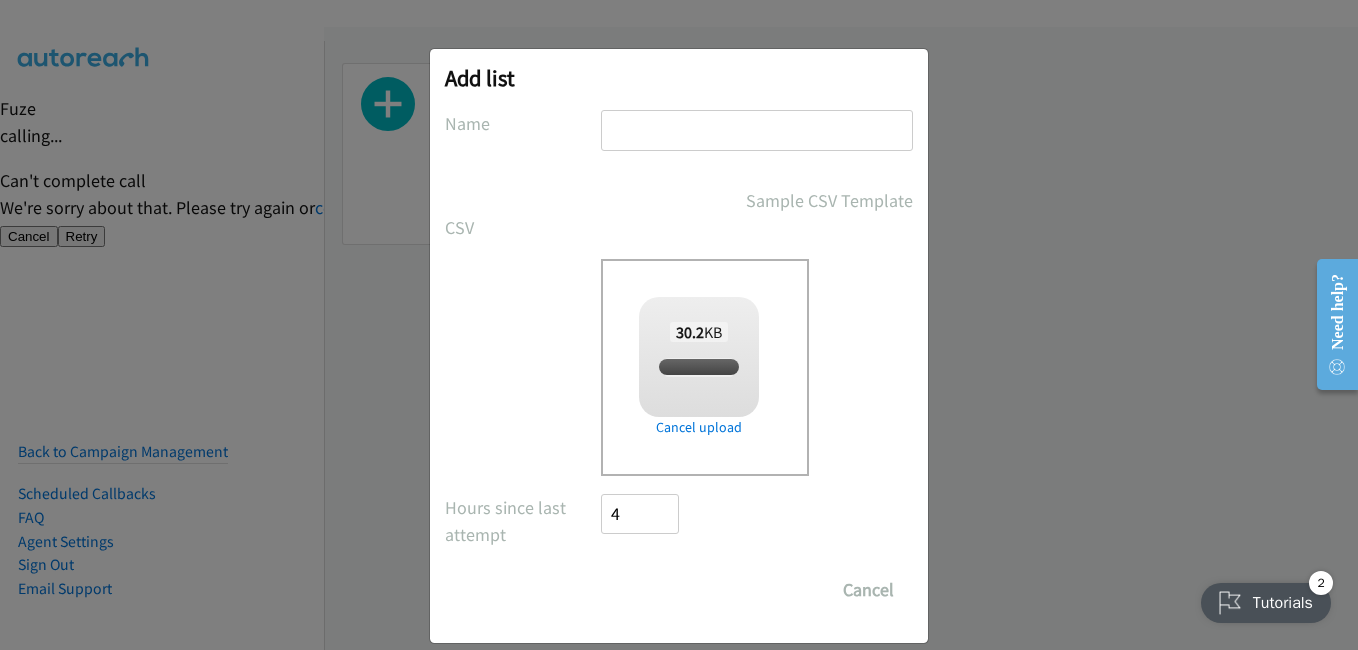 click at bounding box center [757, 130] 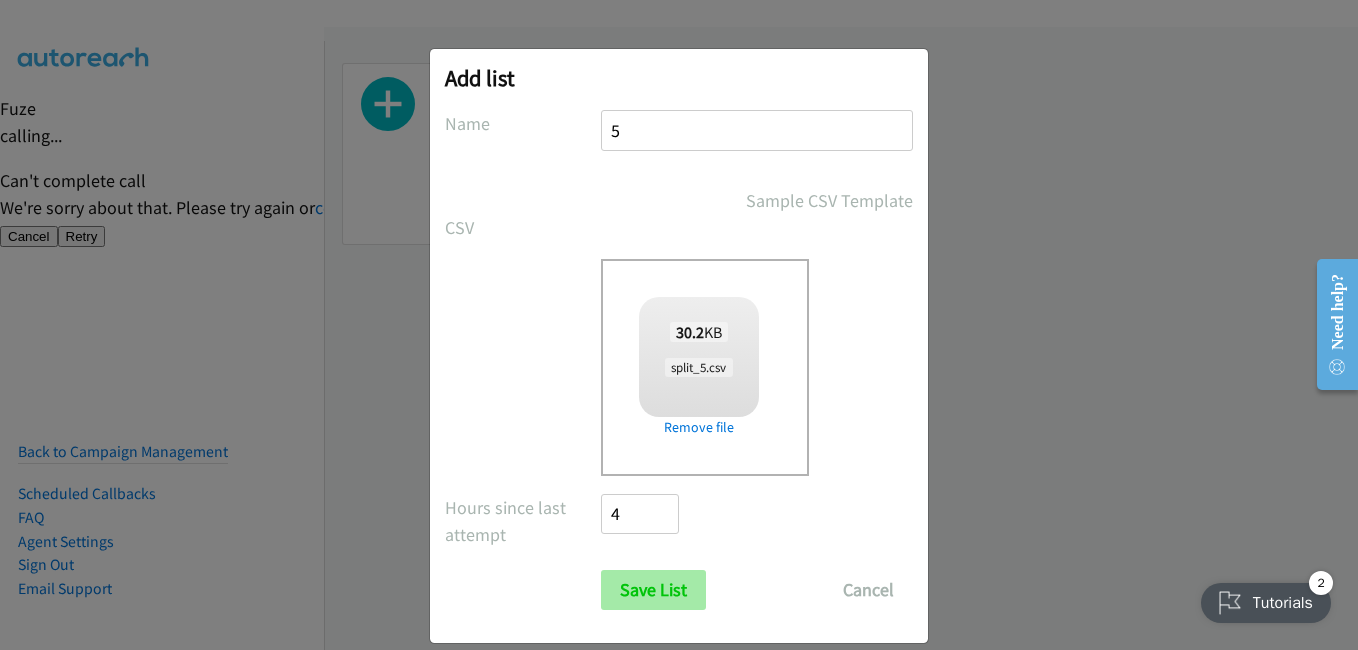 type on "5" 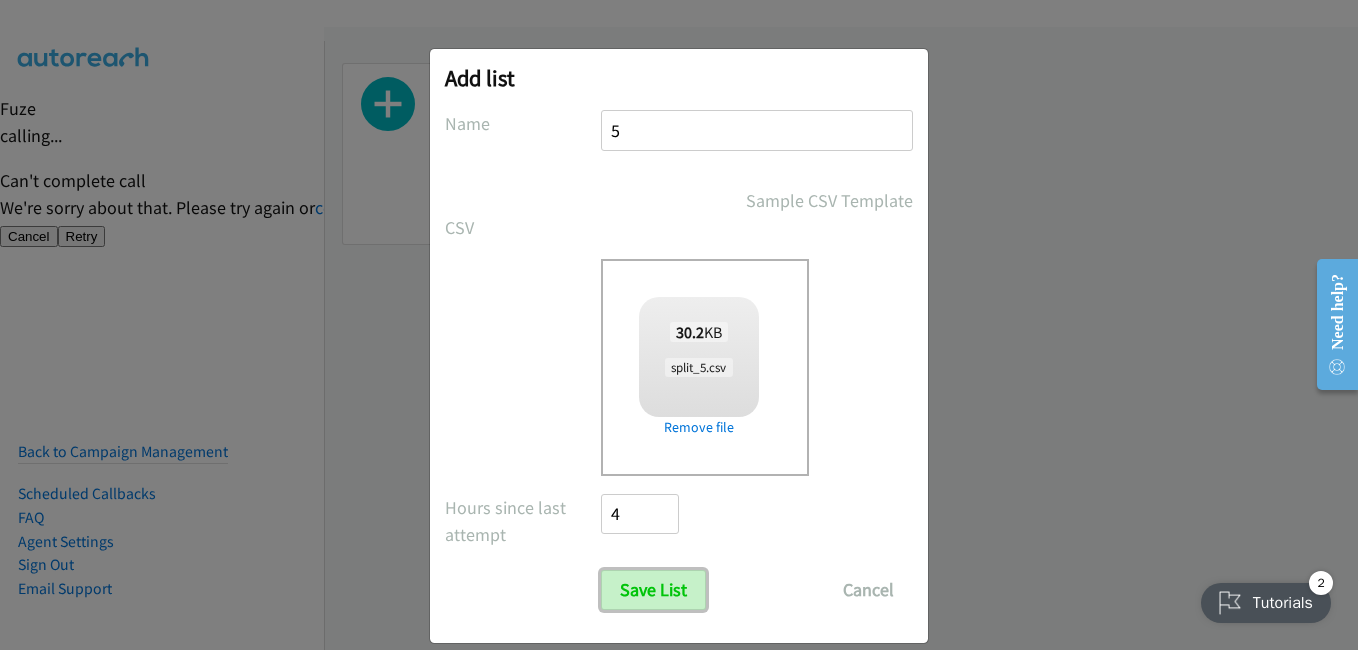 drag, startPoint x: 638, startPoint y: 584, endPoint x: 645, endPoint y: 548, distance: 36.67424 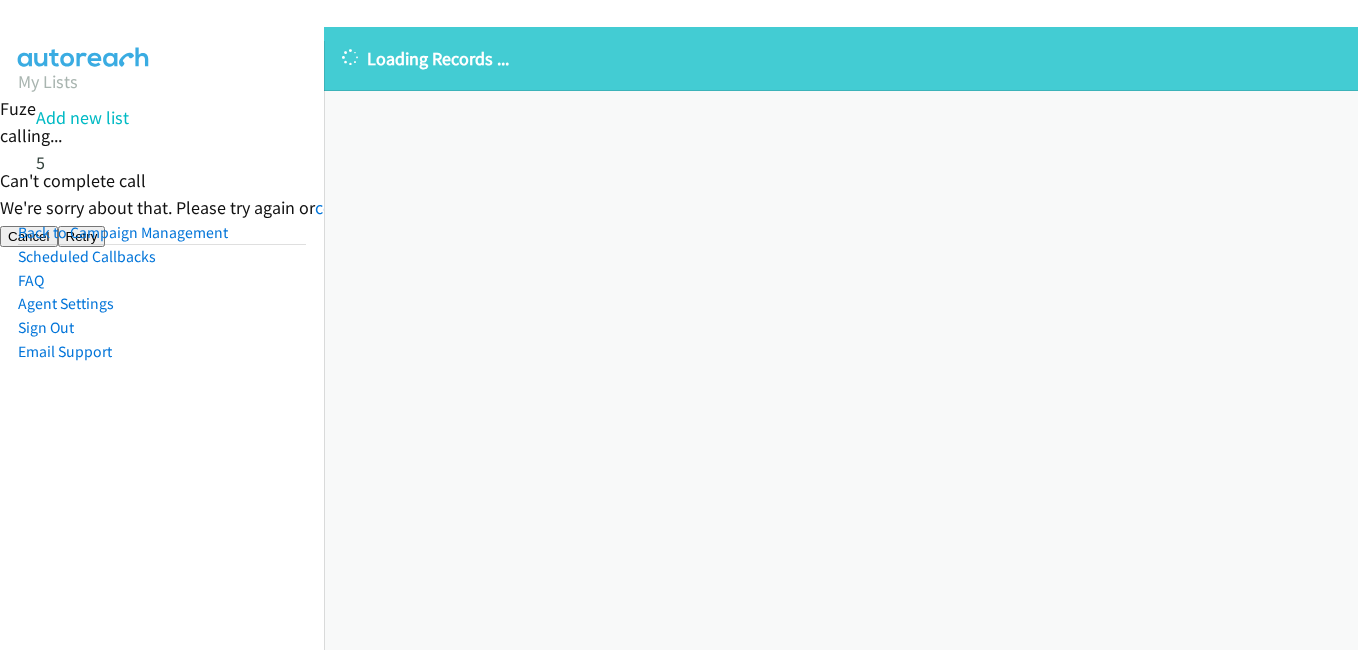 scroll, scrollTop: 0, scrollLeft: 0, axis: both 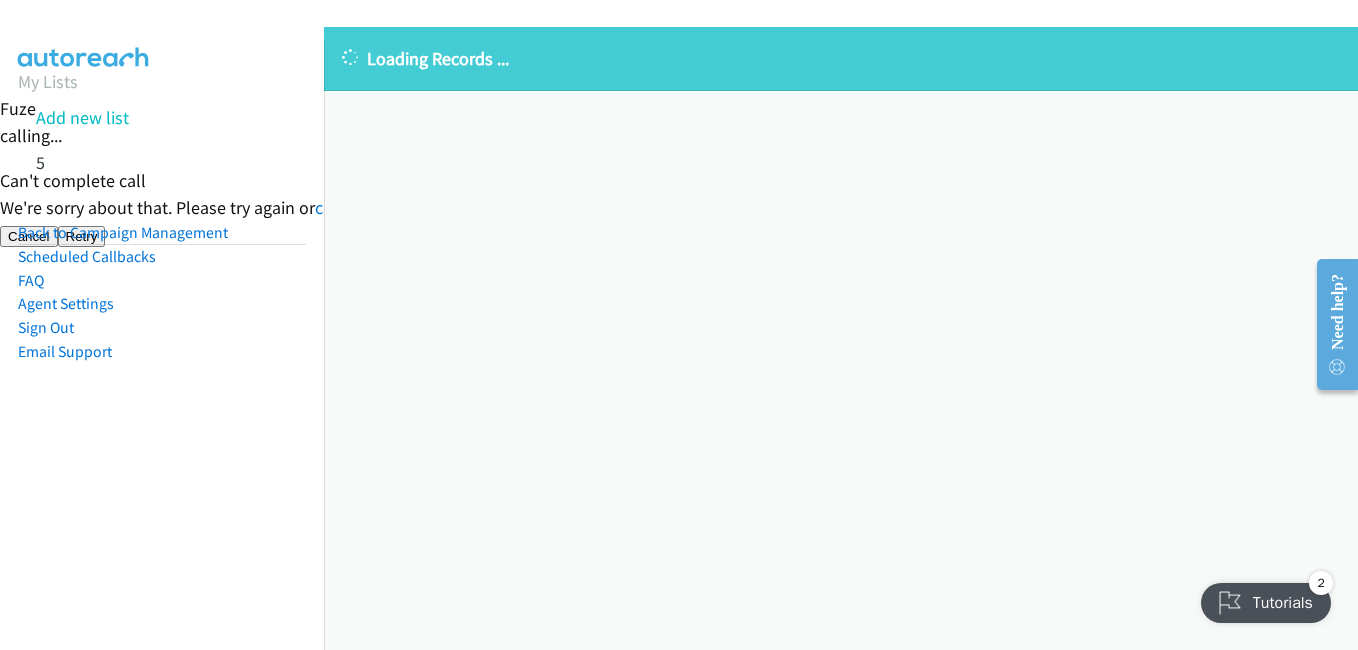 click on "Loading Records ...
Sorry, something went wrong please try again." at bounding box center (841, 338) 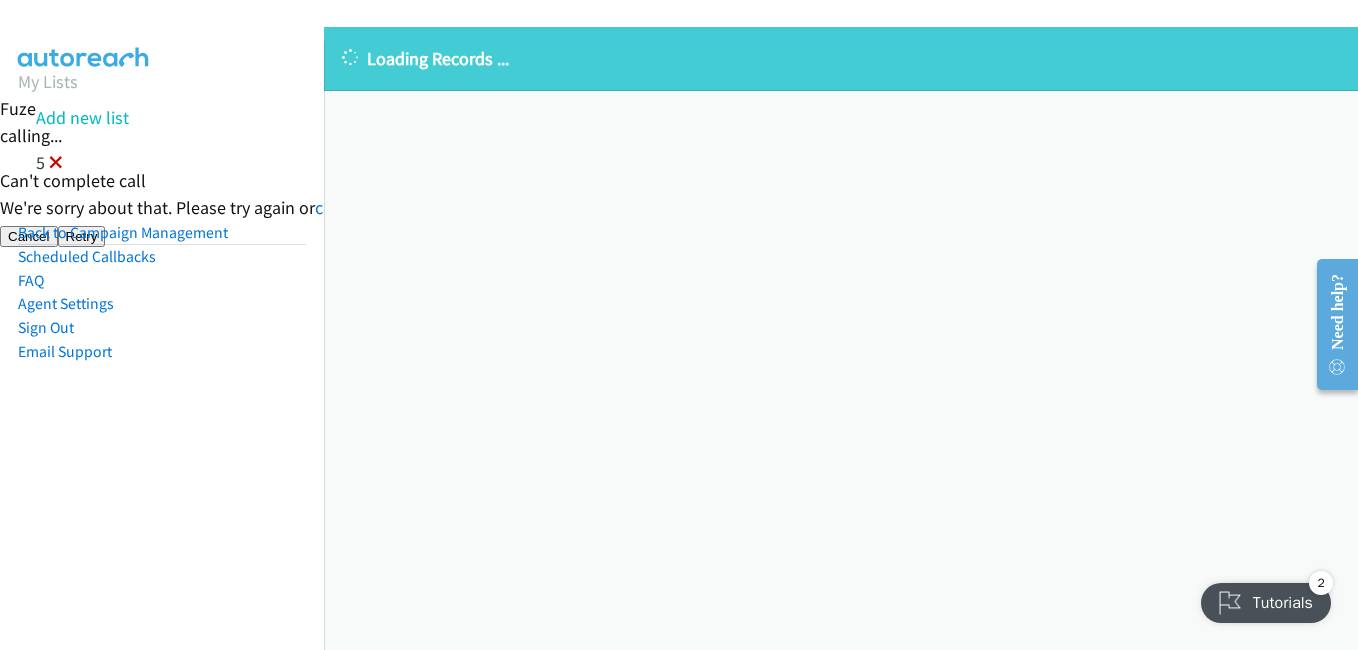 click at bounding box center (56, 164) 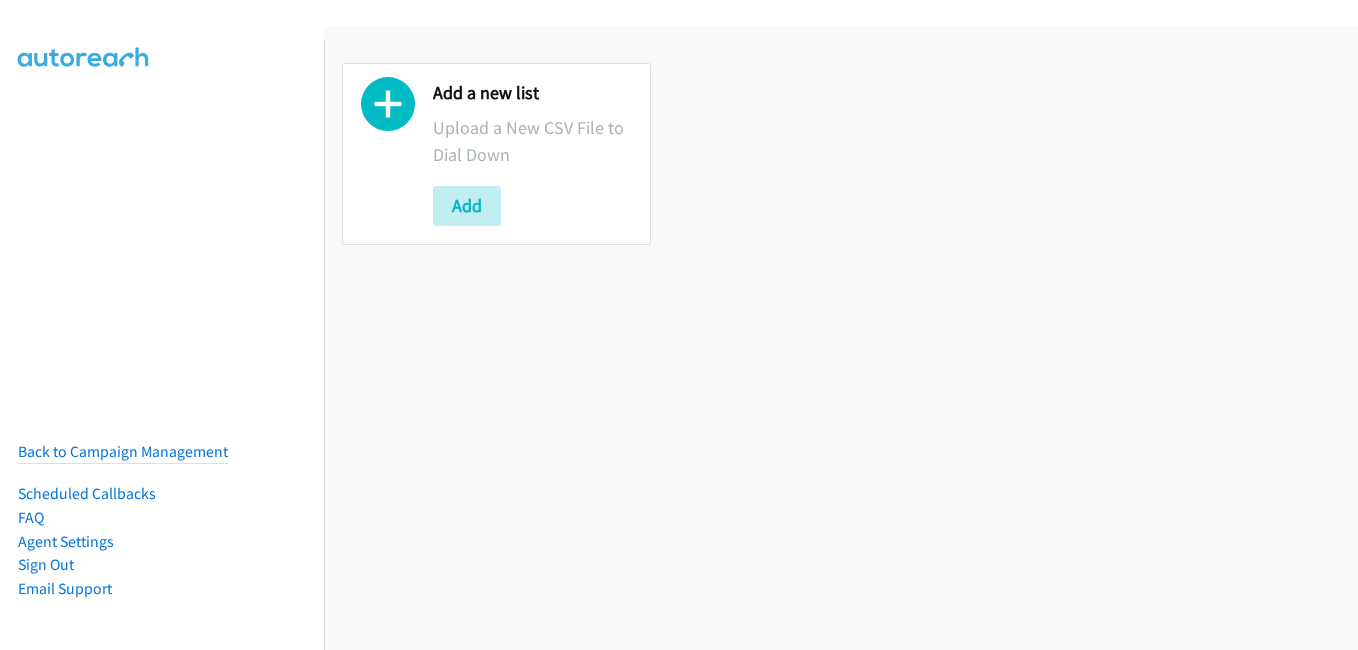 scroll, scrollTop: 0, scrollLeft: 0, axis: both 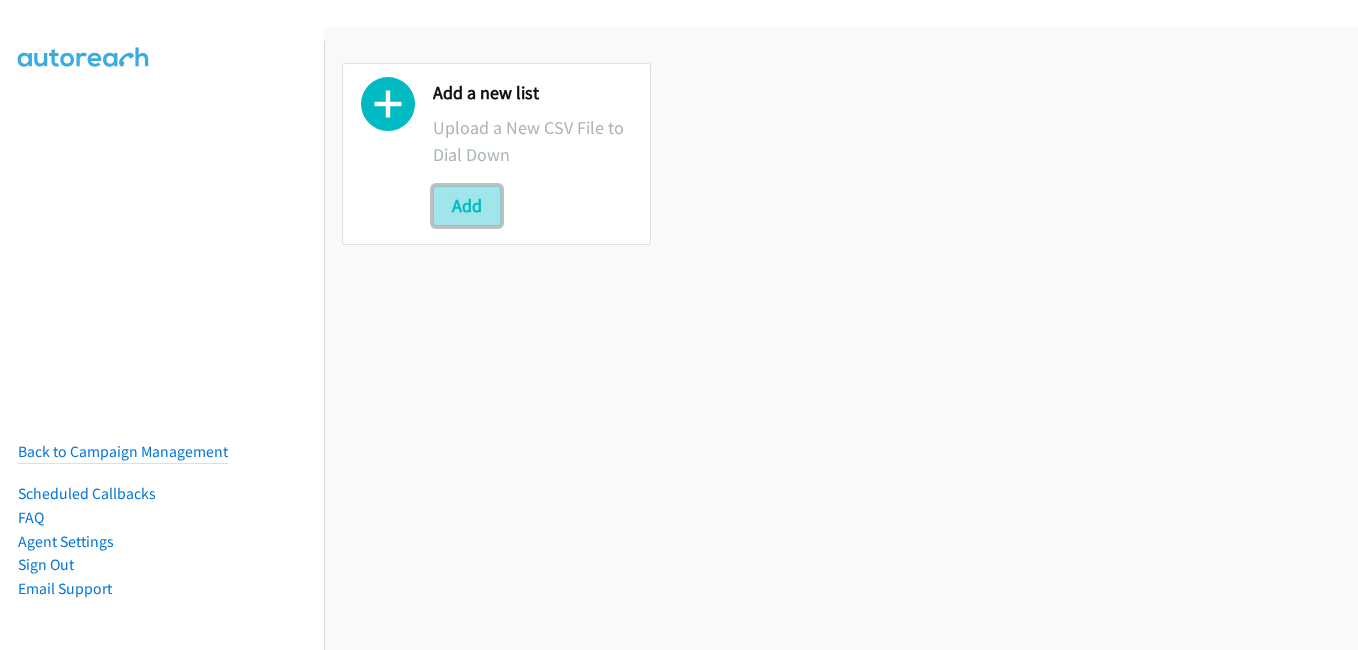 click on "Add" at bounding box center (467, 206) 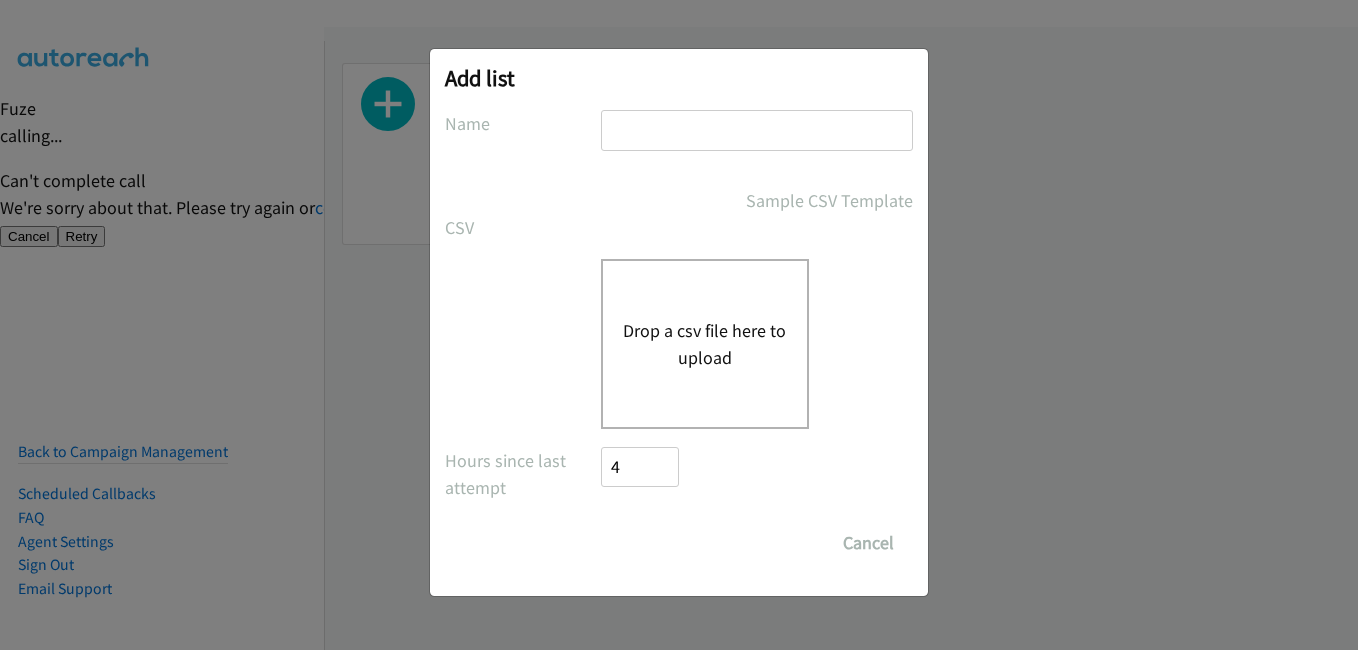 click on "Drop a csv file here to upload" at bounding box center (705, 344) 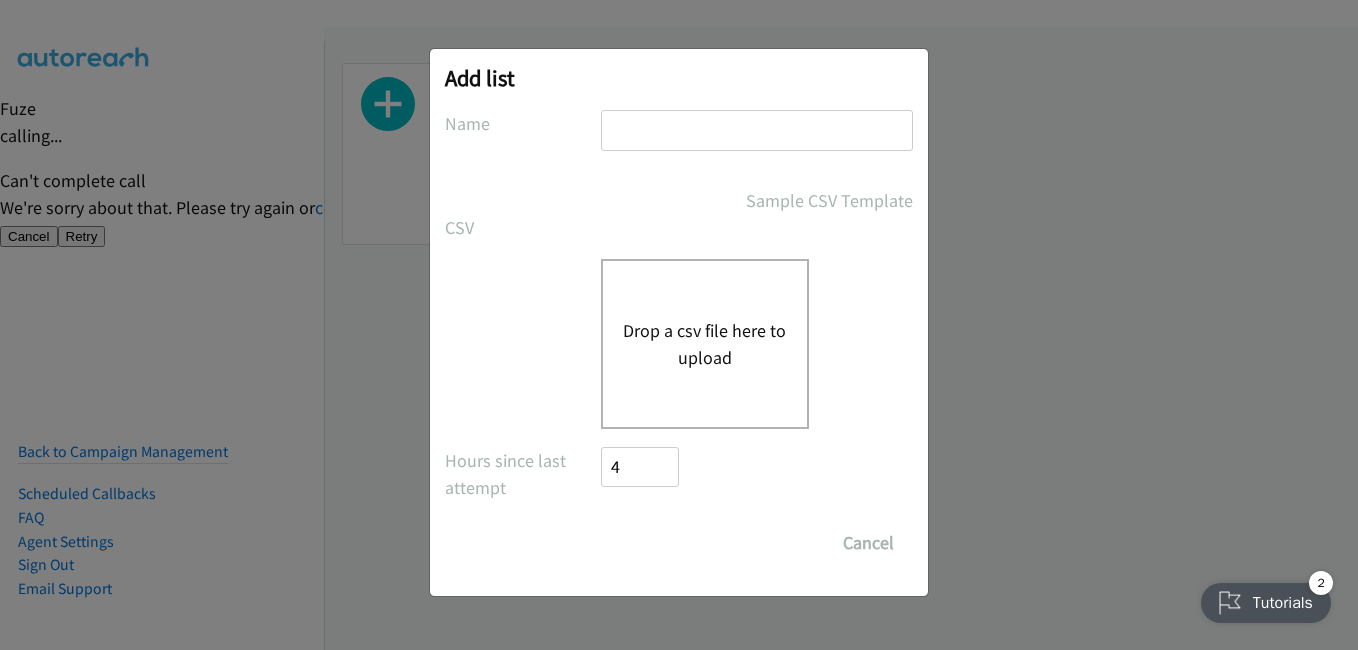 scroll, scrollTop: 0, scrollLeft: 0, axis: both 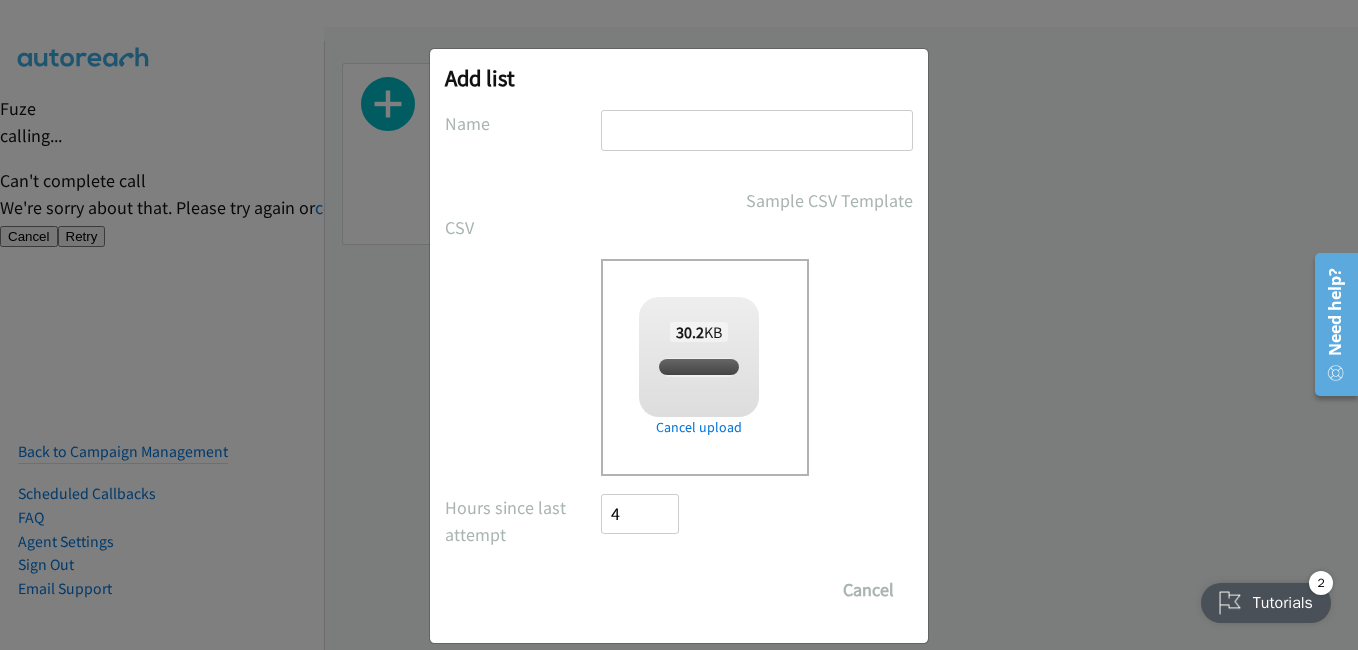 checkbox on "true" 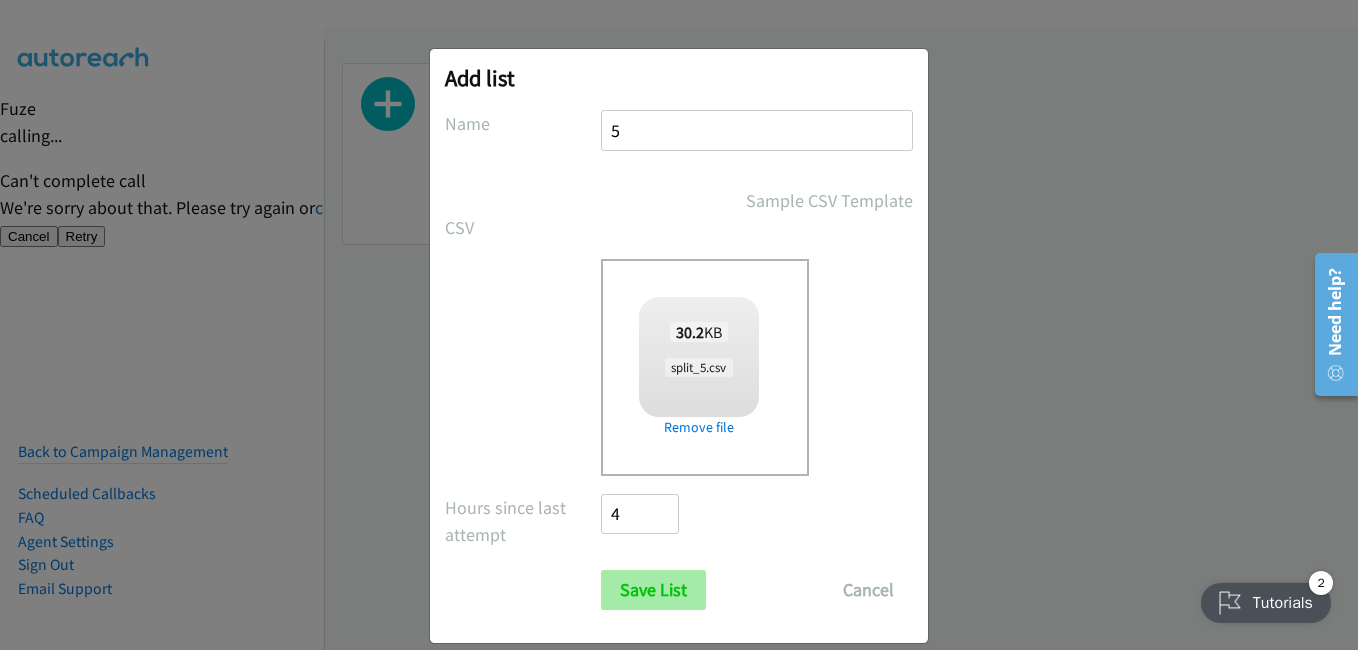 type on "5" 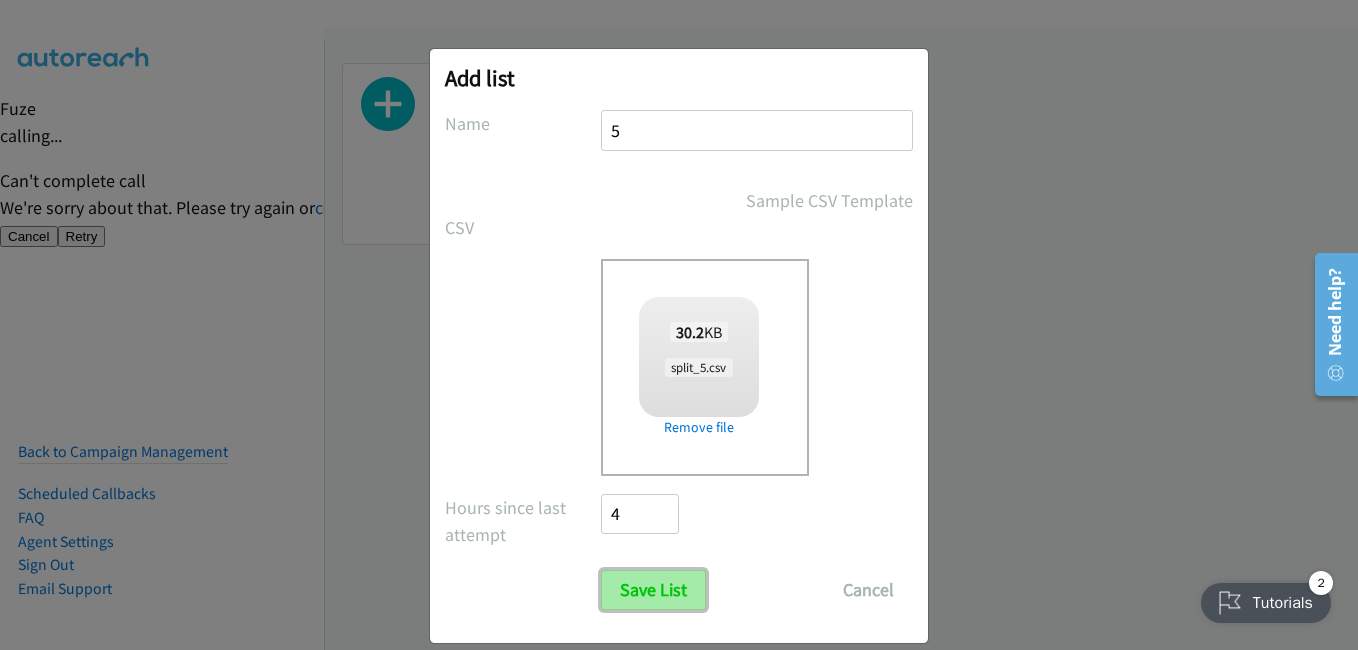 click on "Save List" at bounding box center [653, 590] 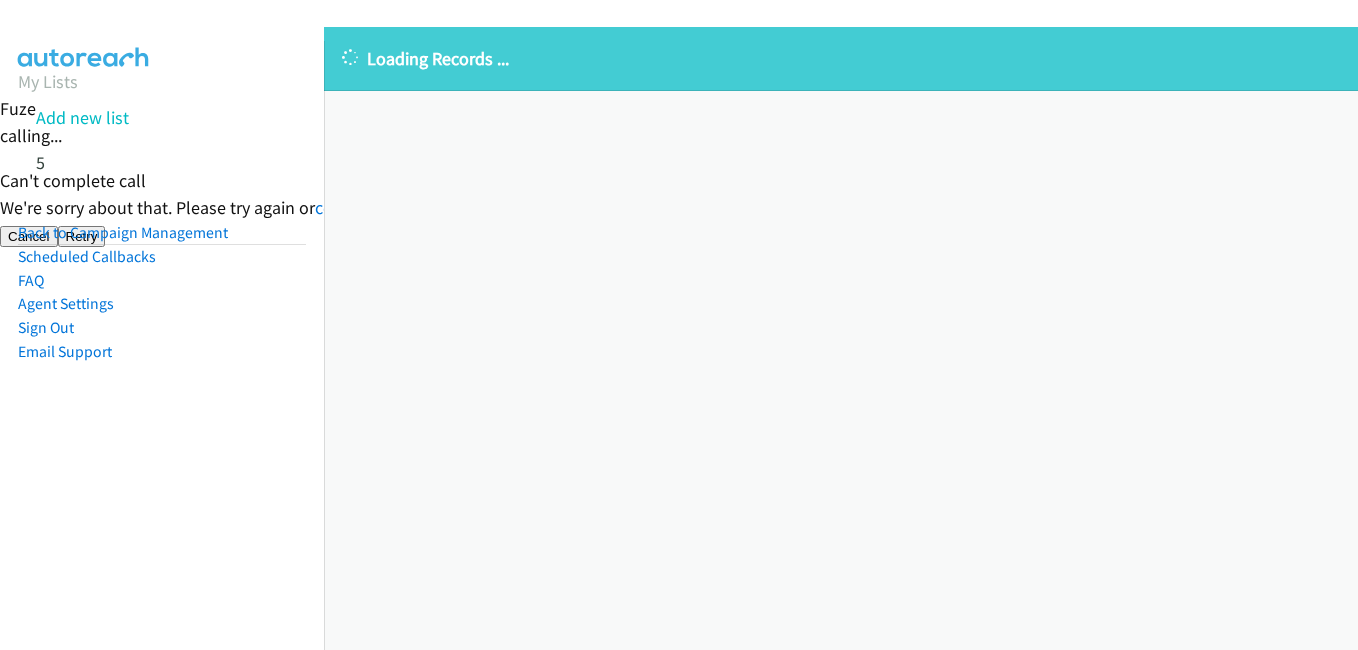 scroll, scrollTop: 0, scrollLeft: 0, axis: both 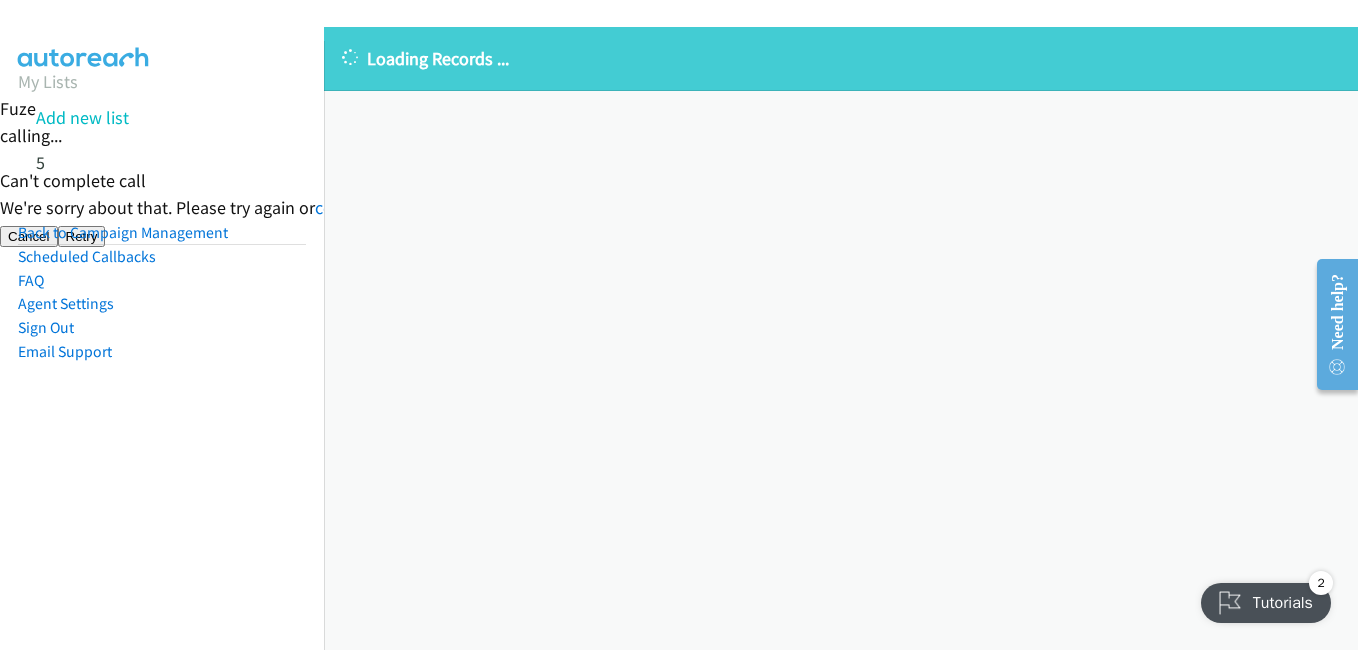 click on "My Lists
Add new list
5
Back to Campaign Management
Scheduled Callbacks
FAQ
Agent Settings
Sign Out
Compact View
Email Support" at bounding box center (162, 366) 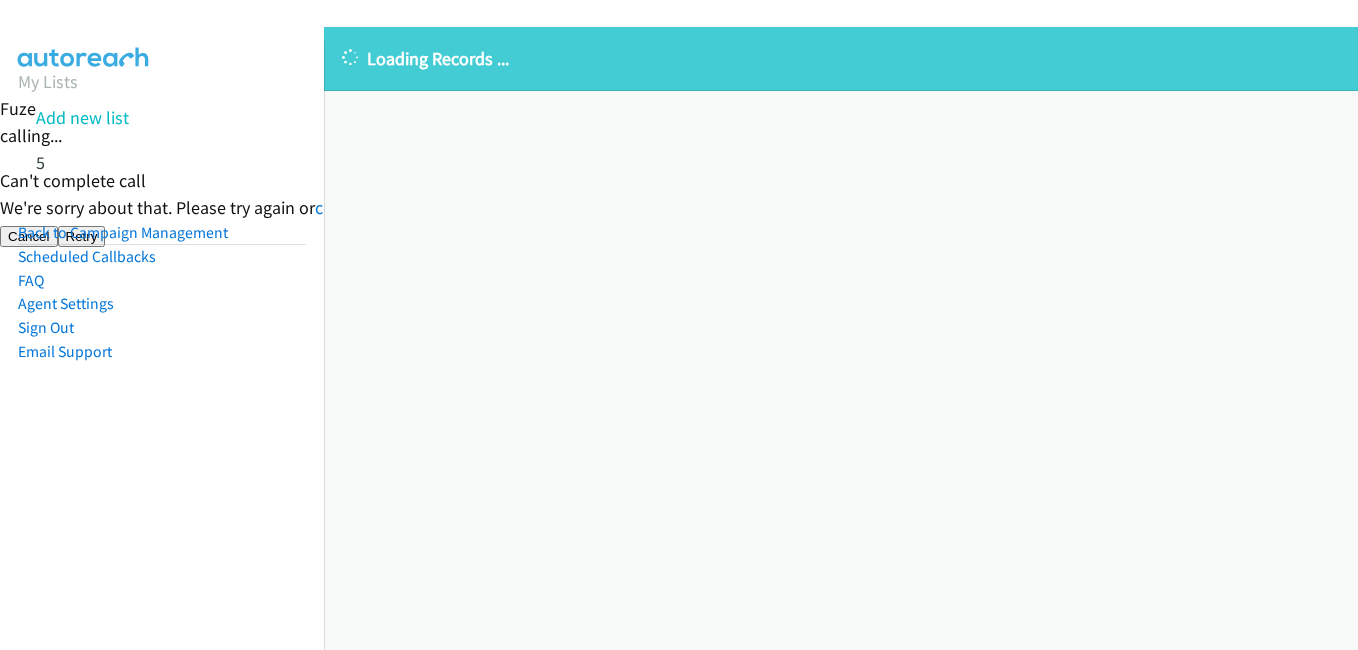 scroll, scrollTop: 0, scrollLeft: 0, axis: both 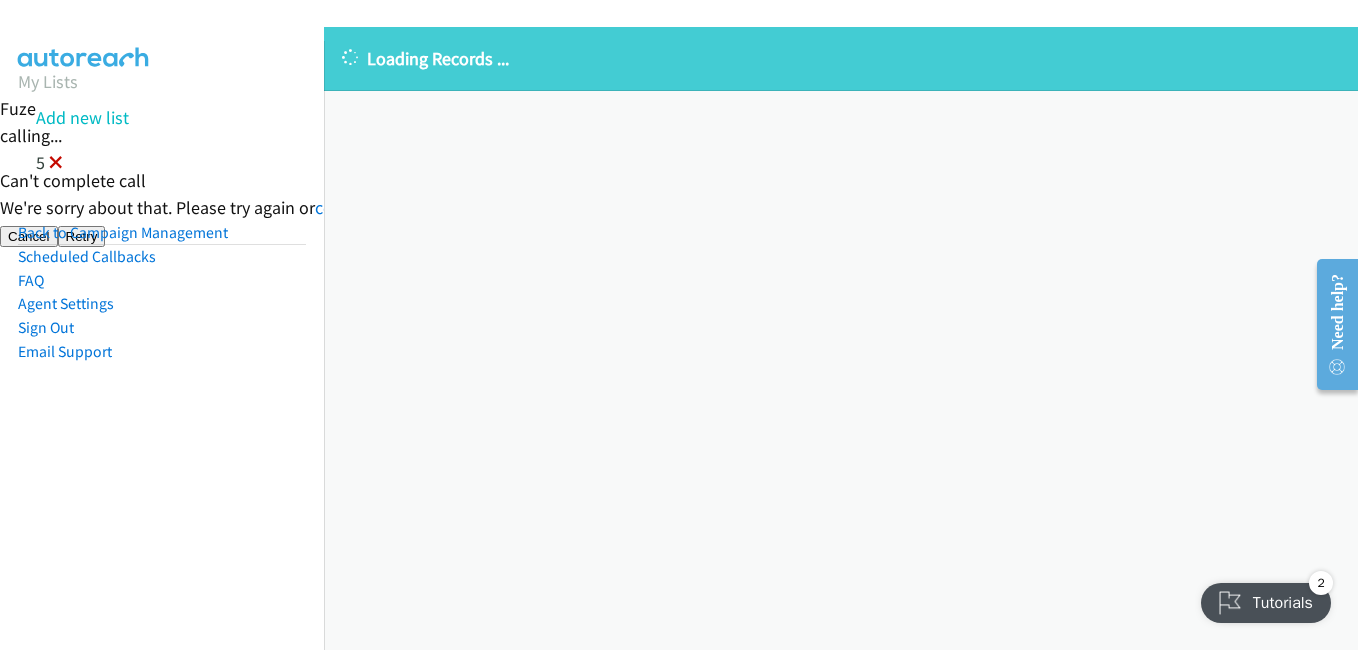 click at bounding box center [56, 164] 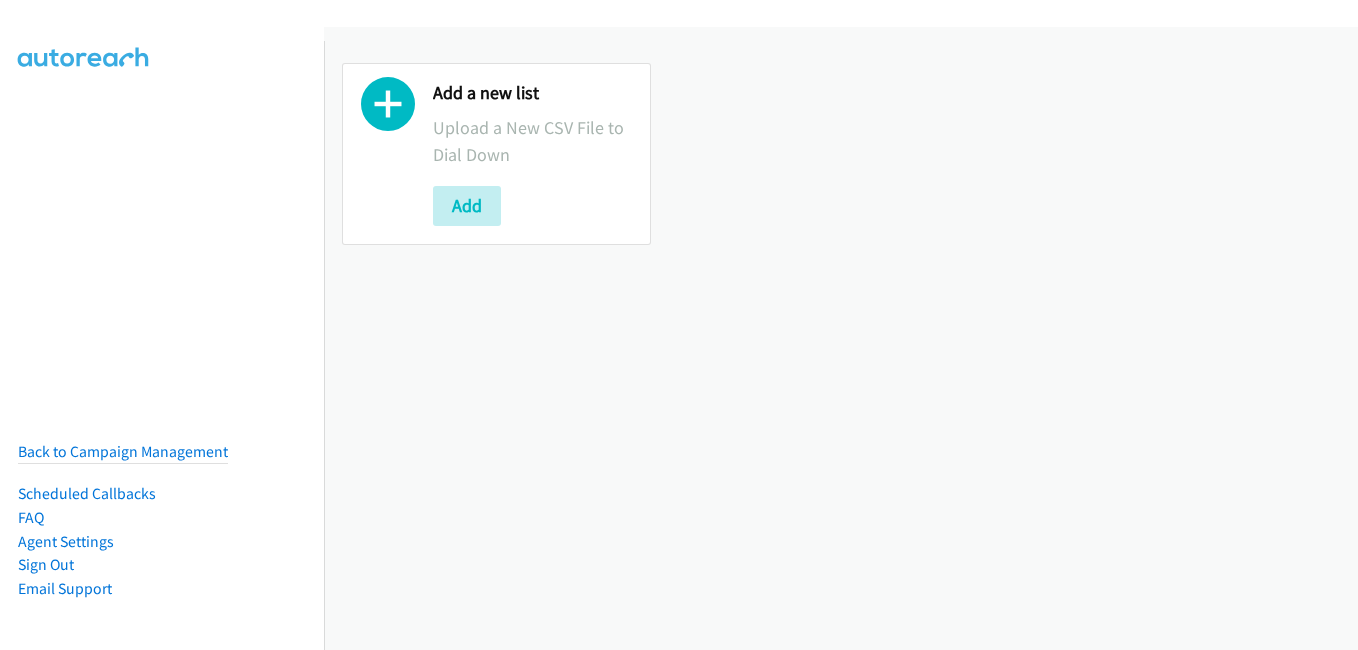 scroll, scrollTop: 0, scrollLeft: 0, axis: both 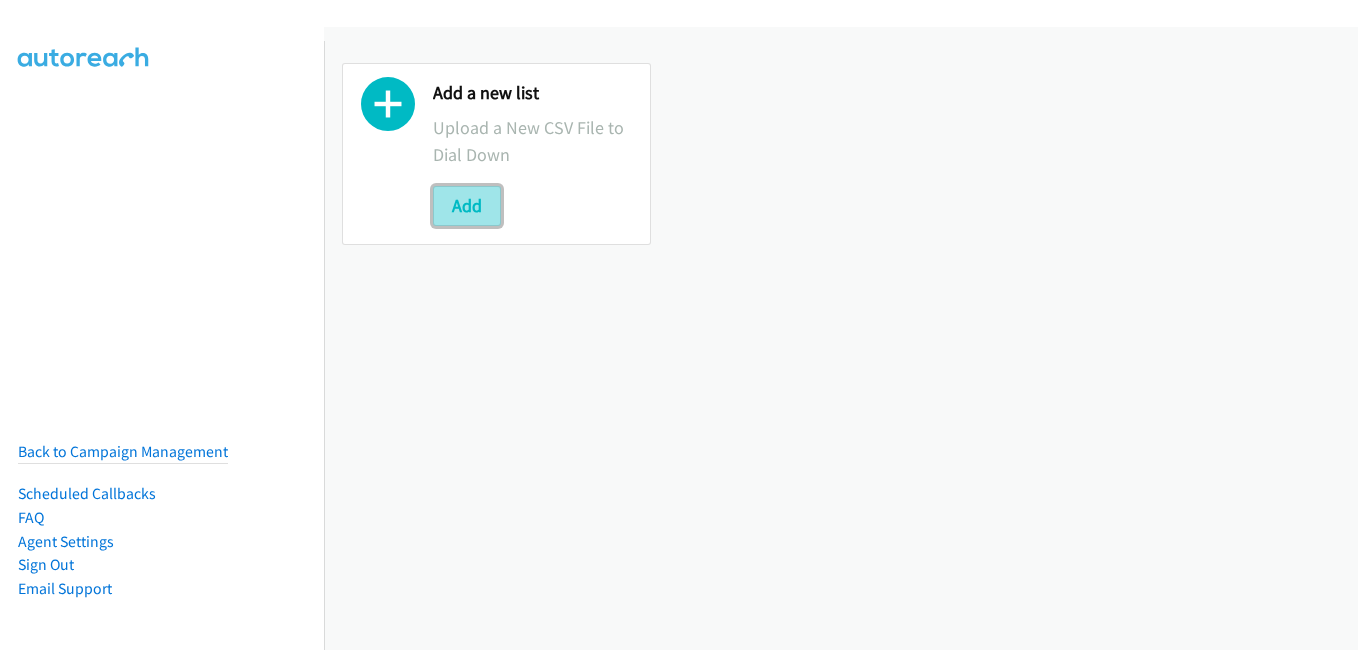 click on "Add" at bounding box center (467, 206) 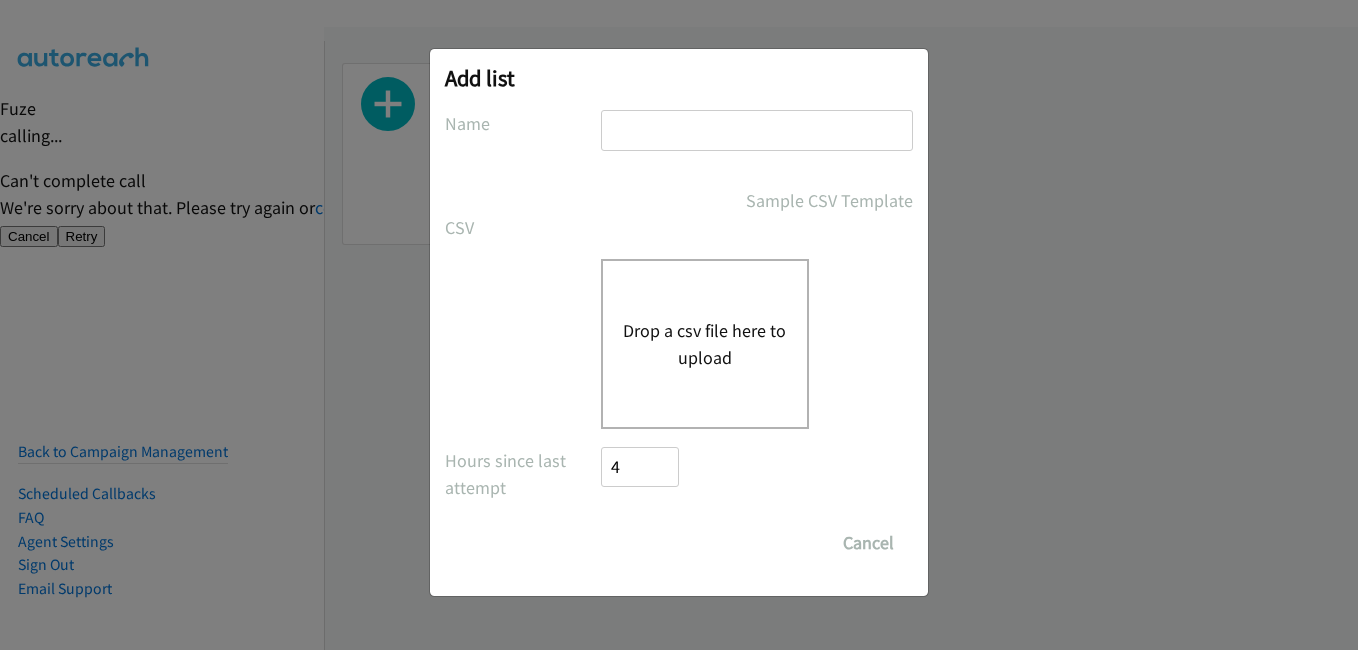 click on "Drop a csv file here to upload" at bounding box center (705, 344) 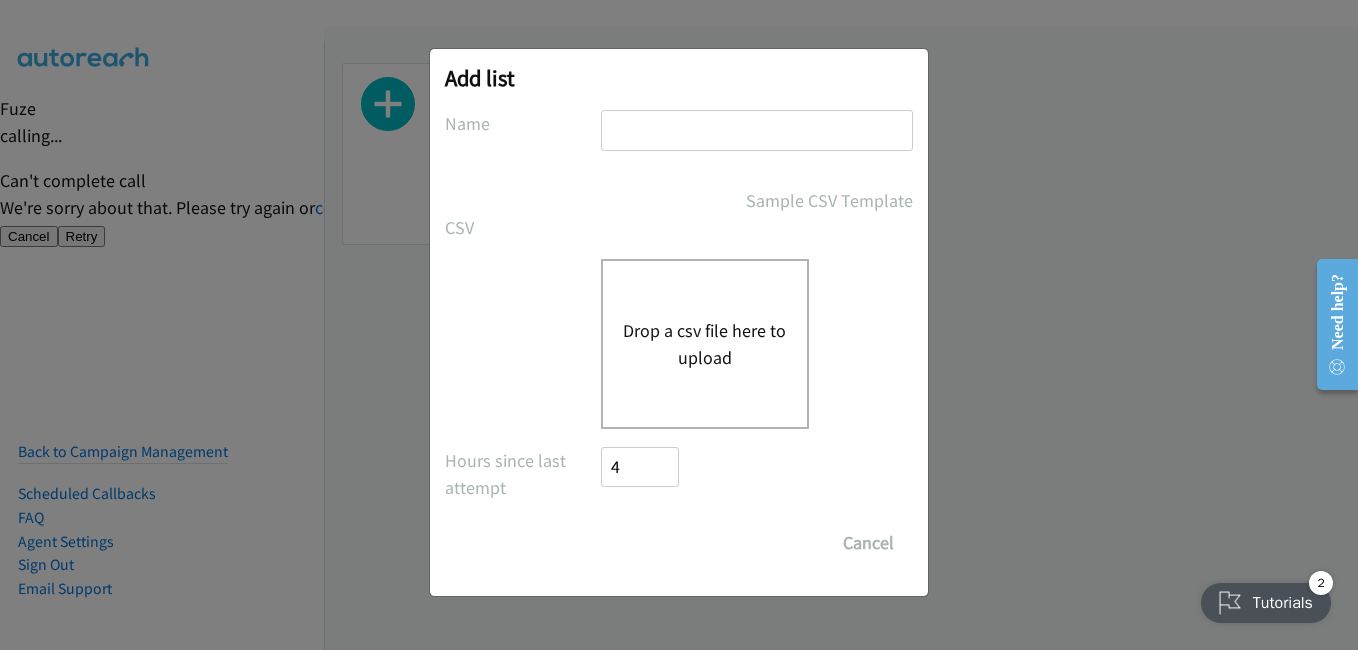 scroll, scrollTop: 0, scrollLeft: 0, axis: both 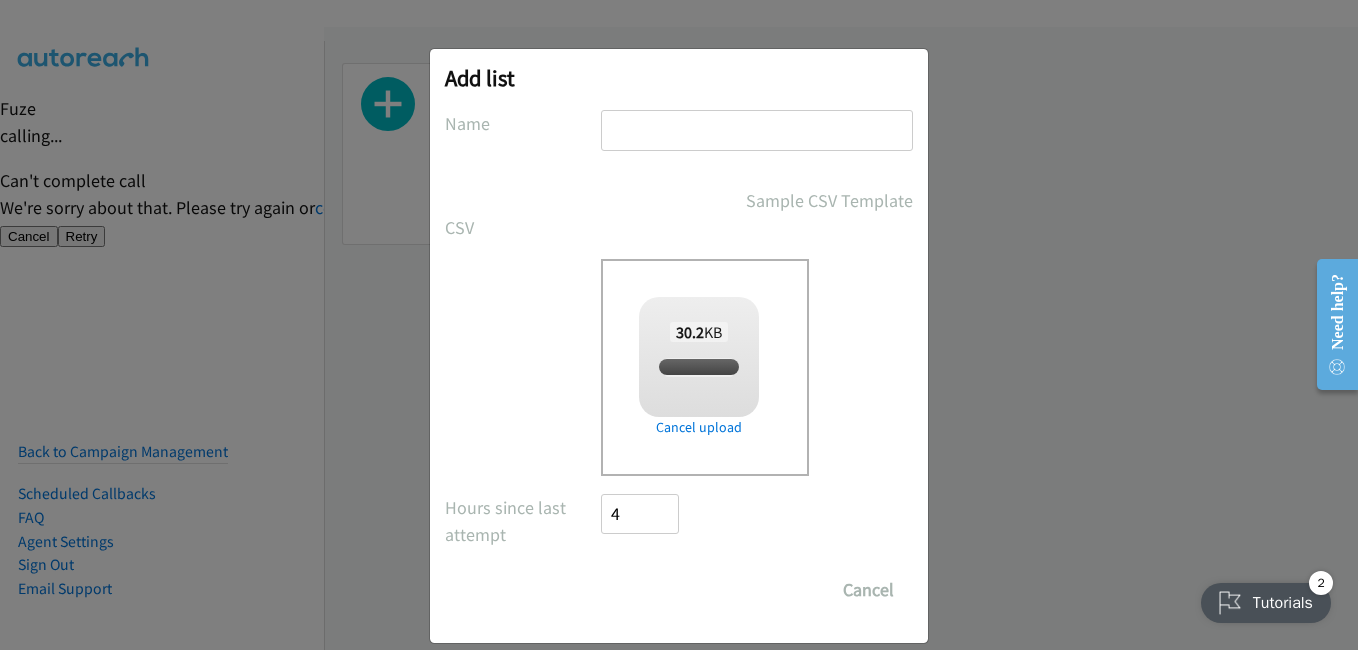 checkbox on "true" 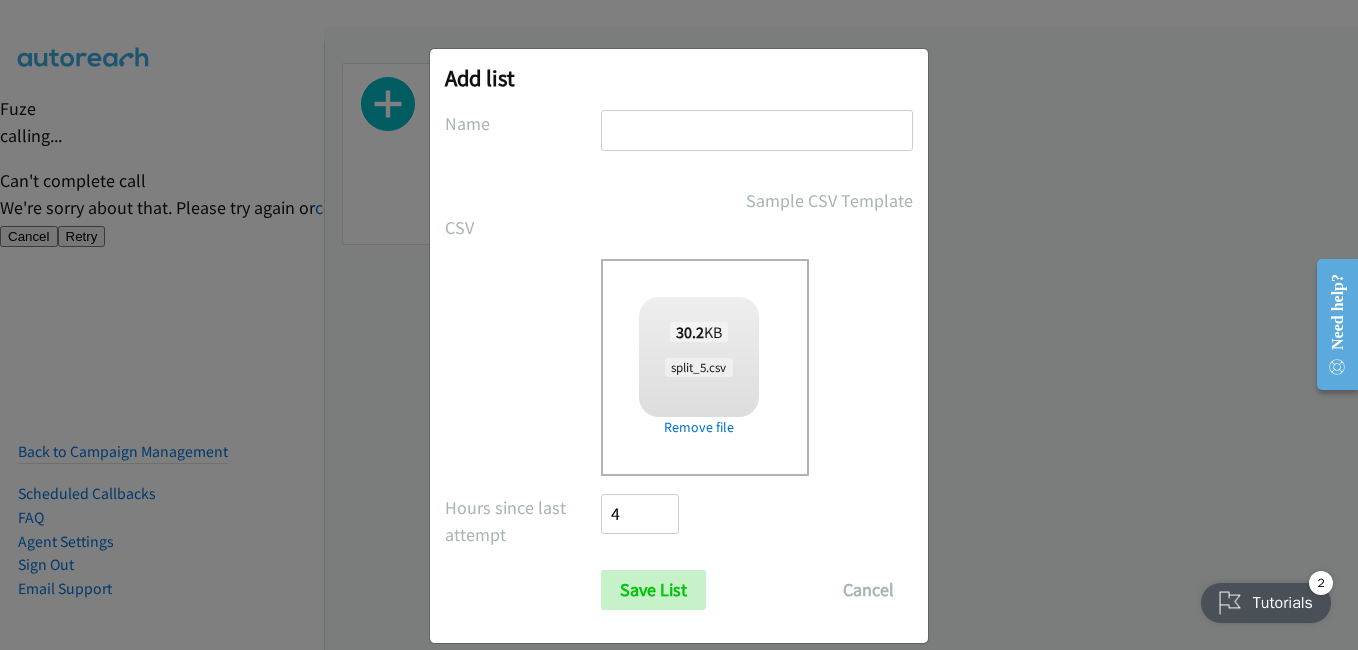 click at bounding box center (757, 130) 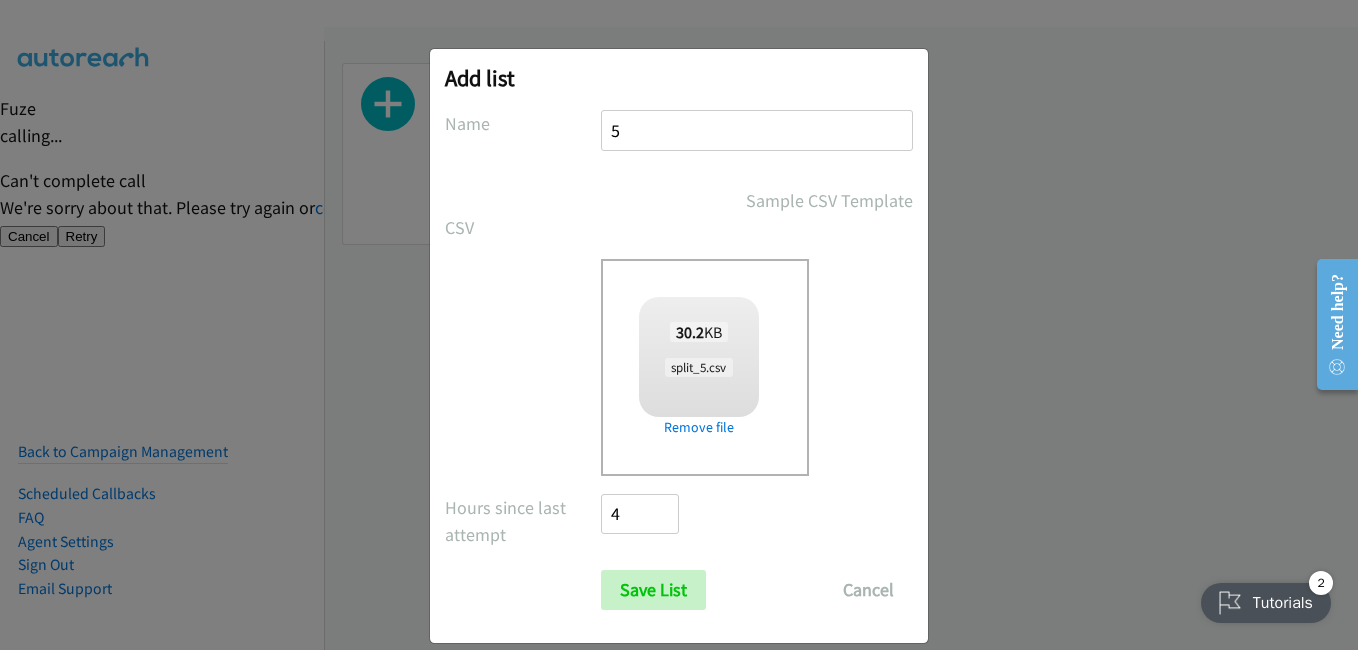 type on "55" 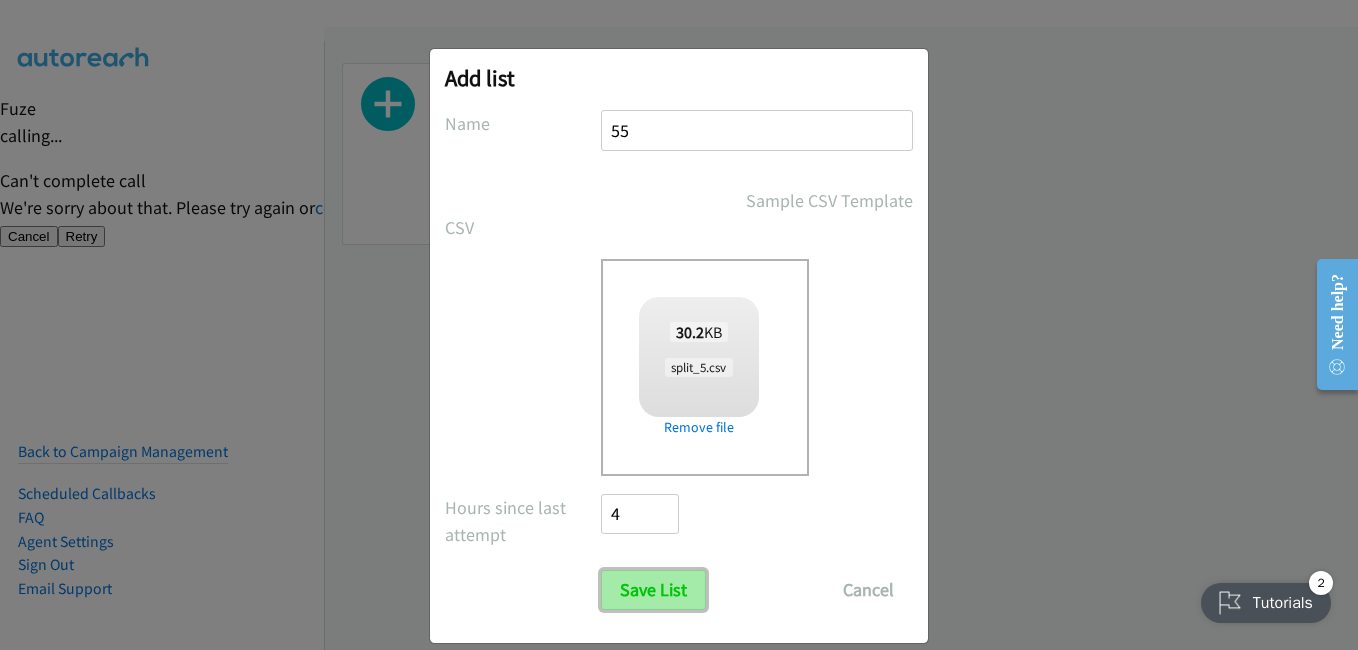click on "Save List" at bounding box center (653, 590) 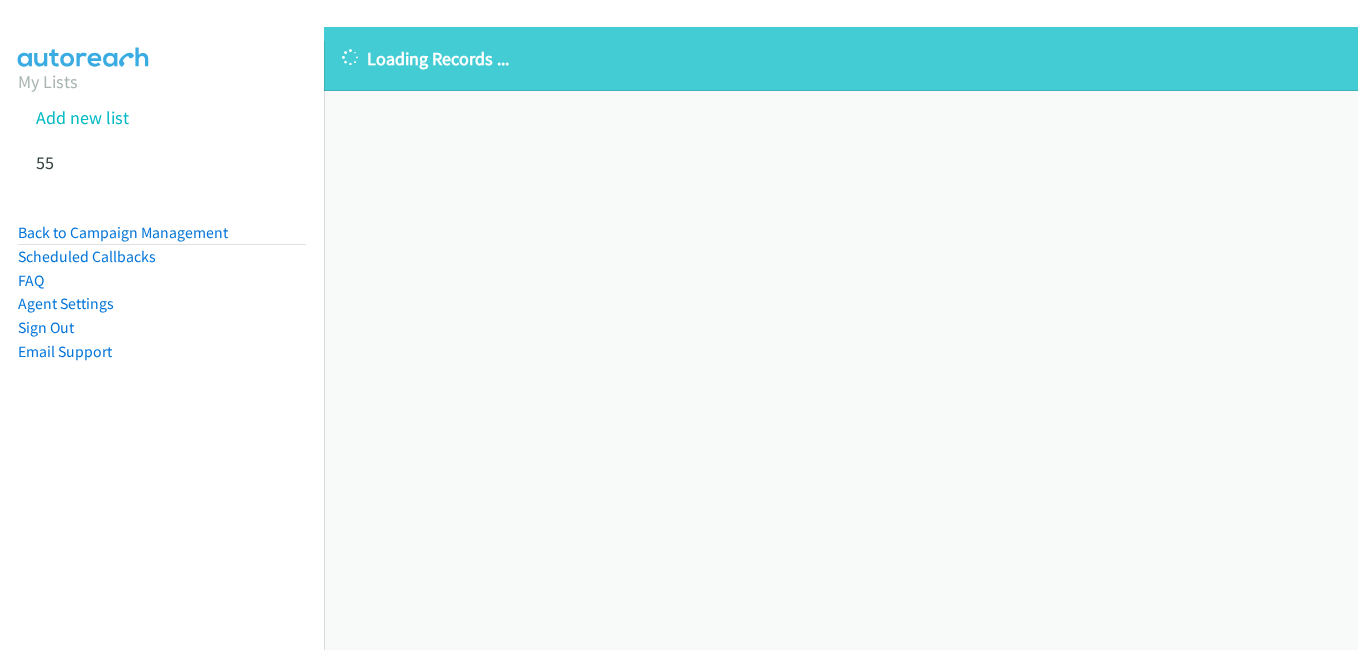 scroll, scrollTop: 0, scrollLeft: 0, axis: both 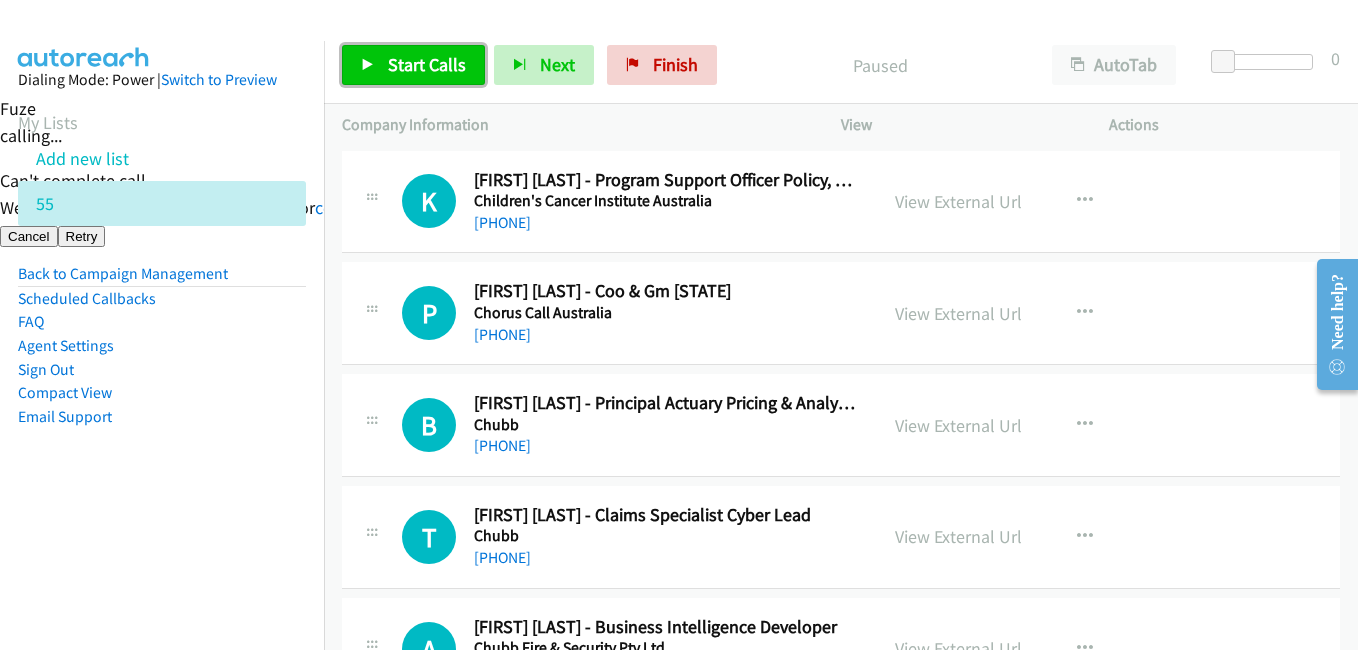 click on "Start Calls" at bounding box center [413, 65] 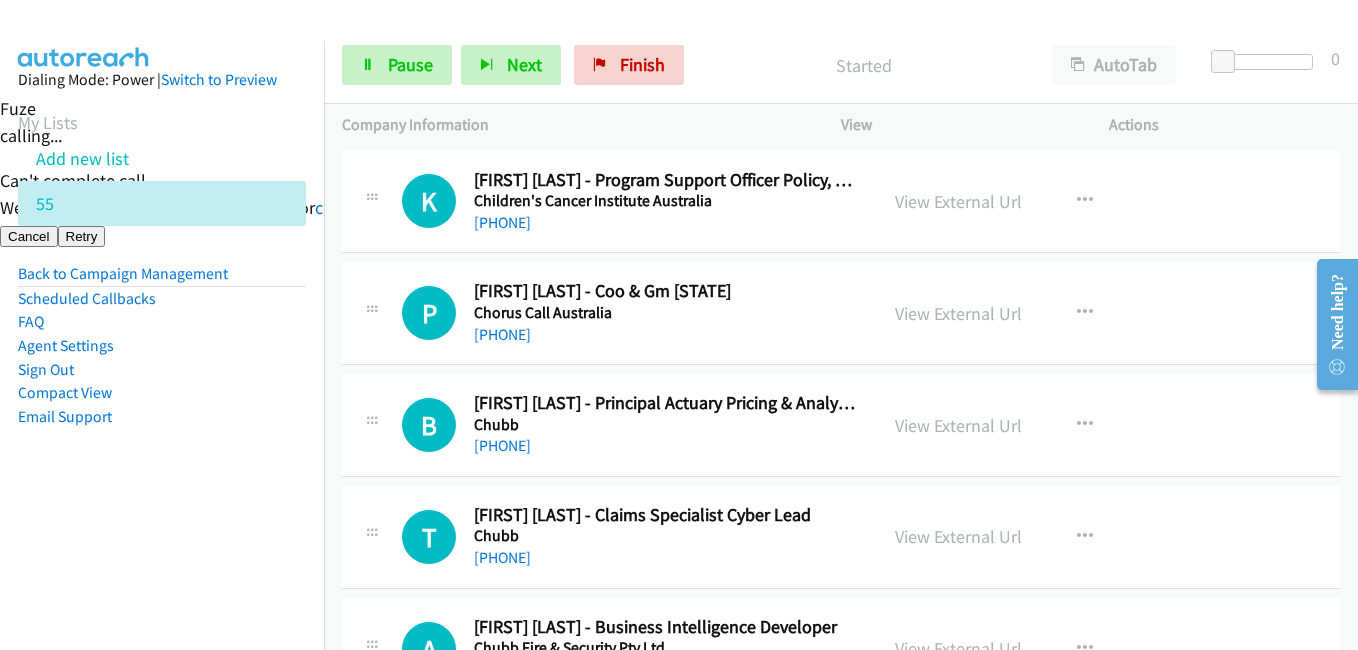 click on "Dialing Mode: Power
|
Switch to Preview
My Lists
Add new list
55
Back to Campaign Management
Scheduled Callbacks
FAQ
Agent Settings
Sign Out
Compact View
Email Support" at bounding box center (162, 366) 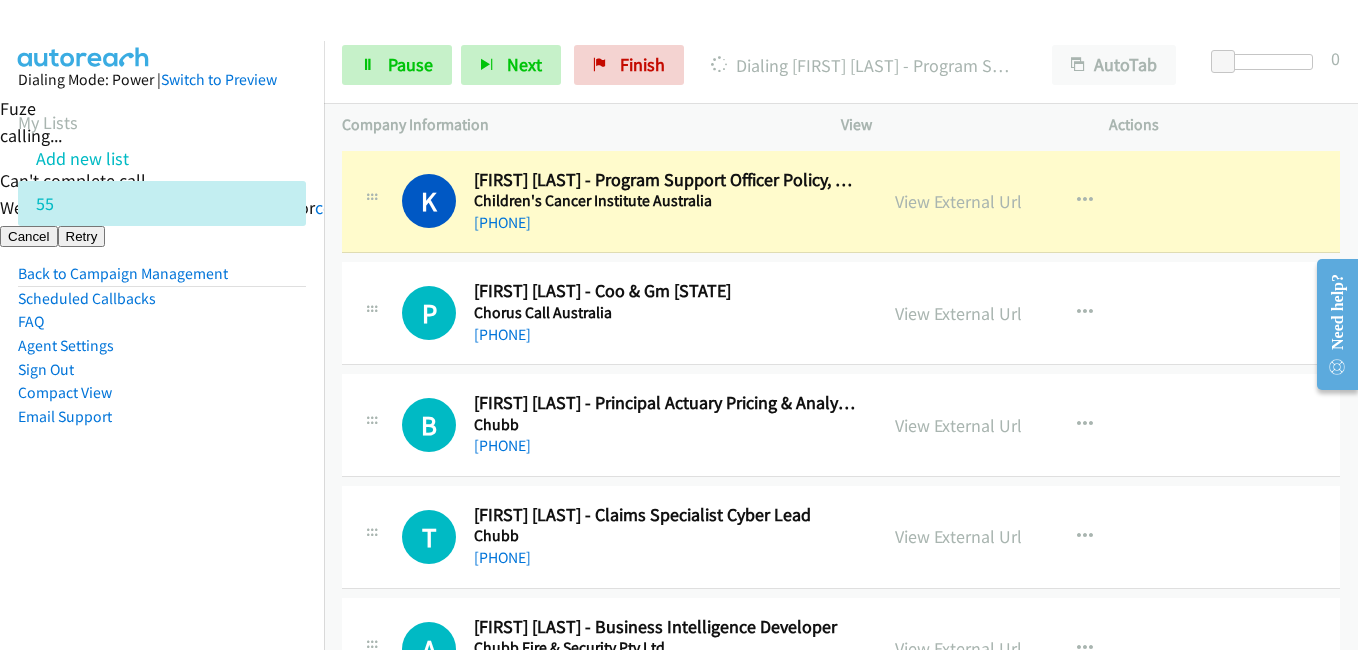 drag, startPoint x: 284, startPoint y: 499, endPoint x: 418, endPoint y: 430, distance: 150.7216 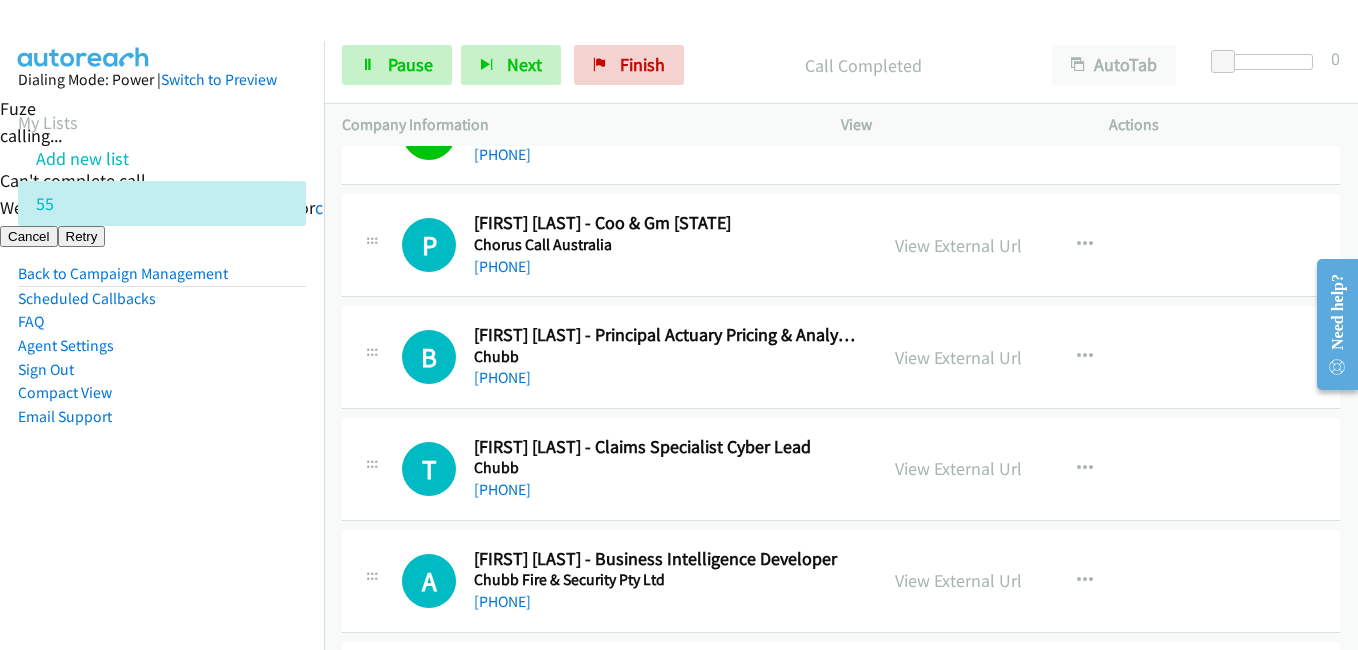 scroll, scrollTop: 100, scrollLeft: 0, axis: vertical 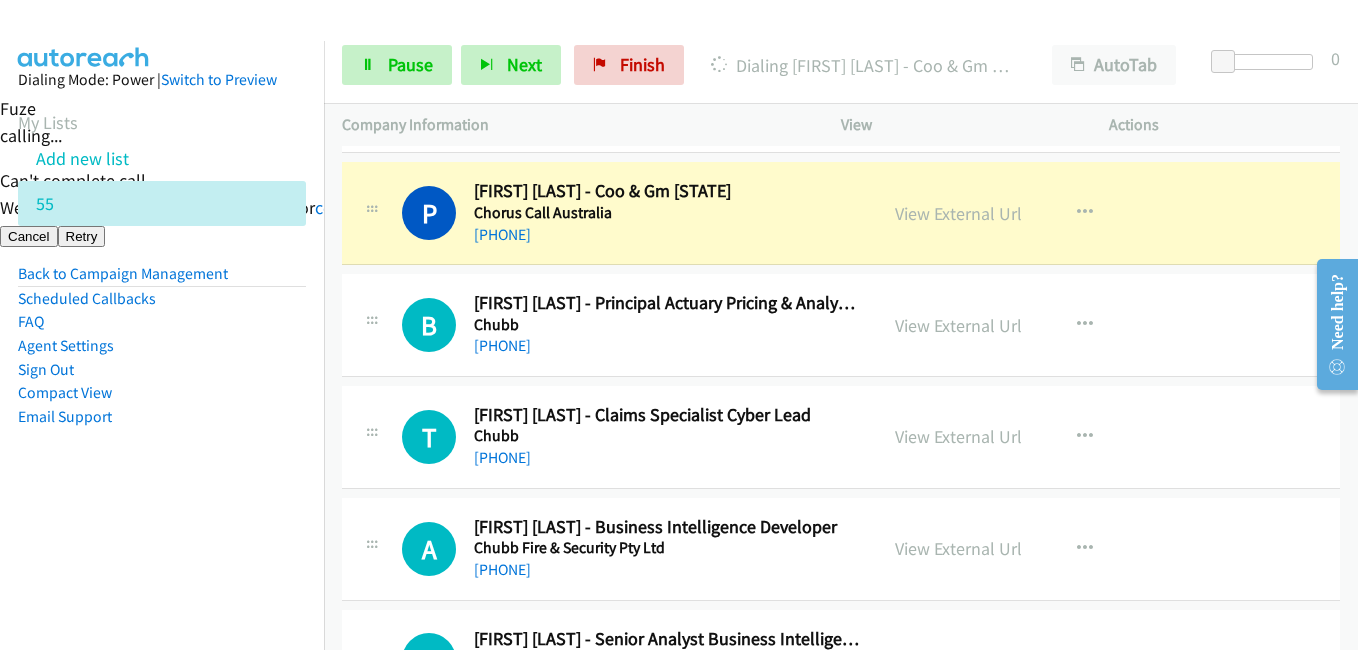 click on "Dialing Mode: Power
|
Switch to Preview
My Lists
Add new list
55
Back to Campaign Management
Scheduled Callbacks
FAQ
Agent Settings
Sign Out
Compact View
Email Support" at bounding box center (162, 280) 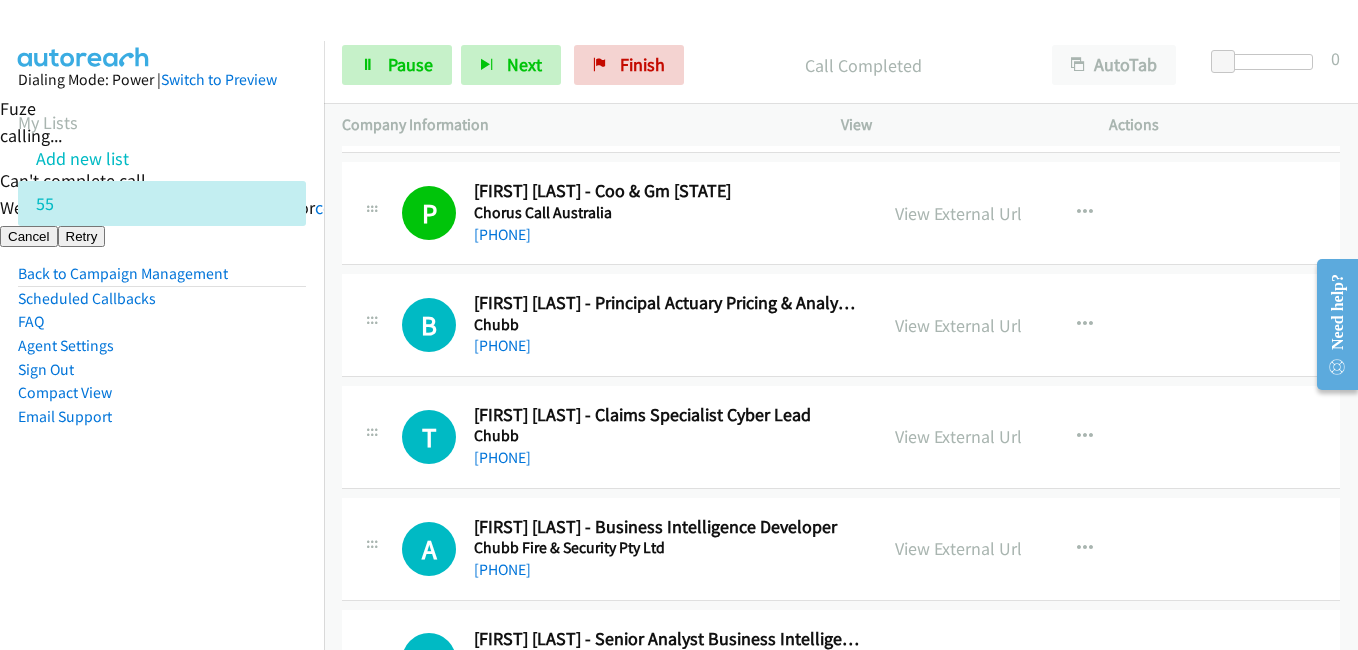 click on "Compact View" at bounding box center [162, 393] 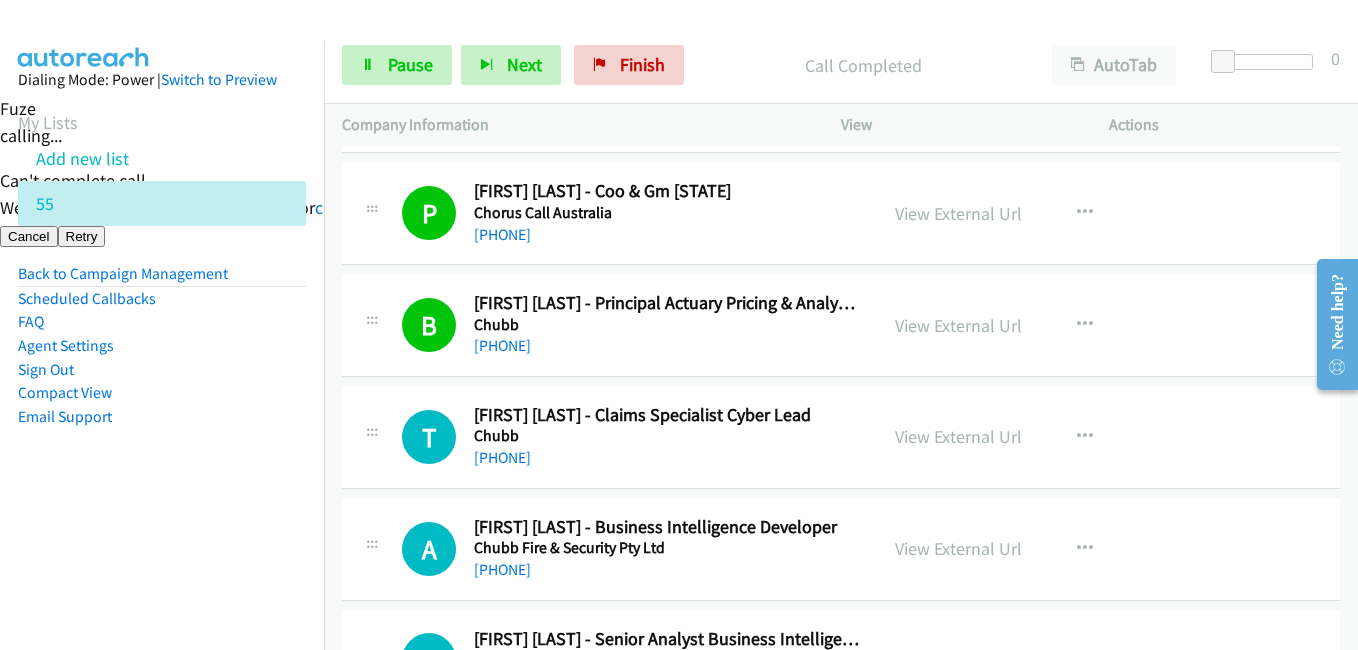 click on "Dialing Mode: Power
|
Switch to Preview
My Lists
Add new list
55
Back to Campaign Management
Scheduled Callbacks
FAQ
Agent Settings
Sign Out
Compact View
Email Support" at bounding box center [162, 280] 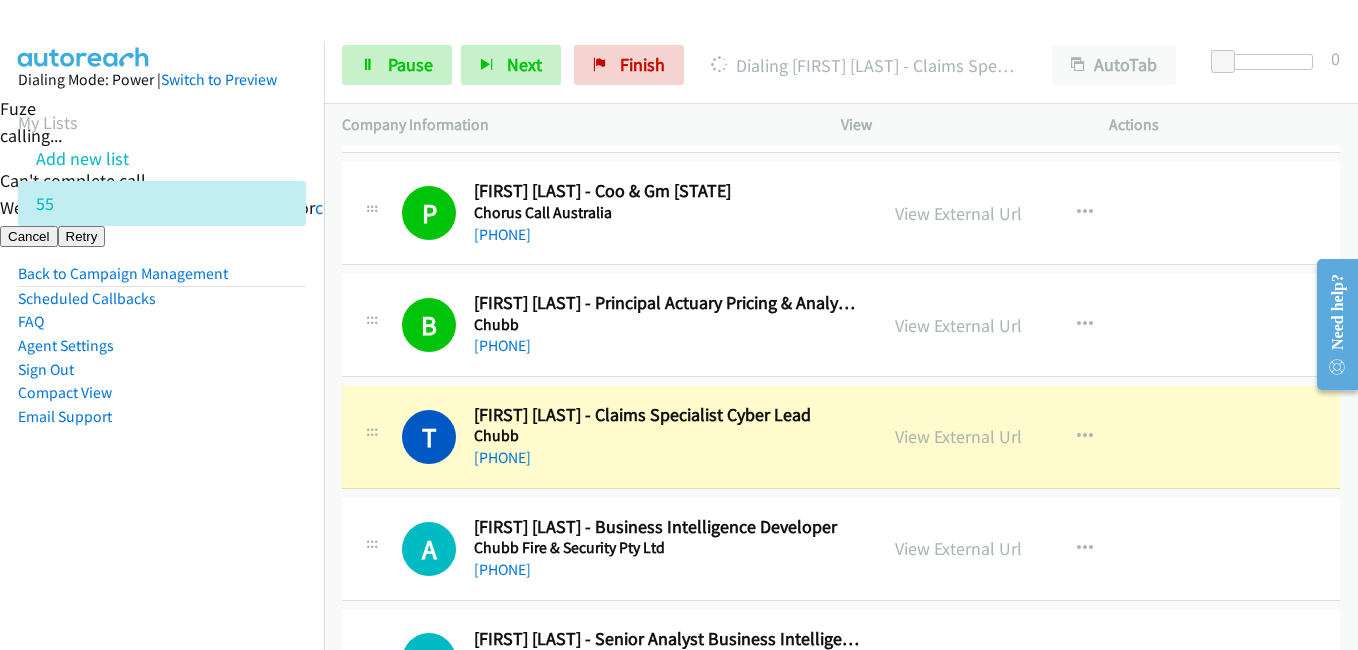 click on "Compact View" at bounding box center [162, 393] 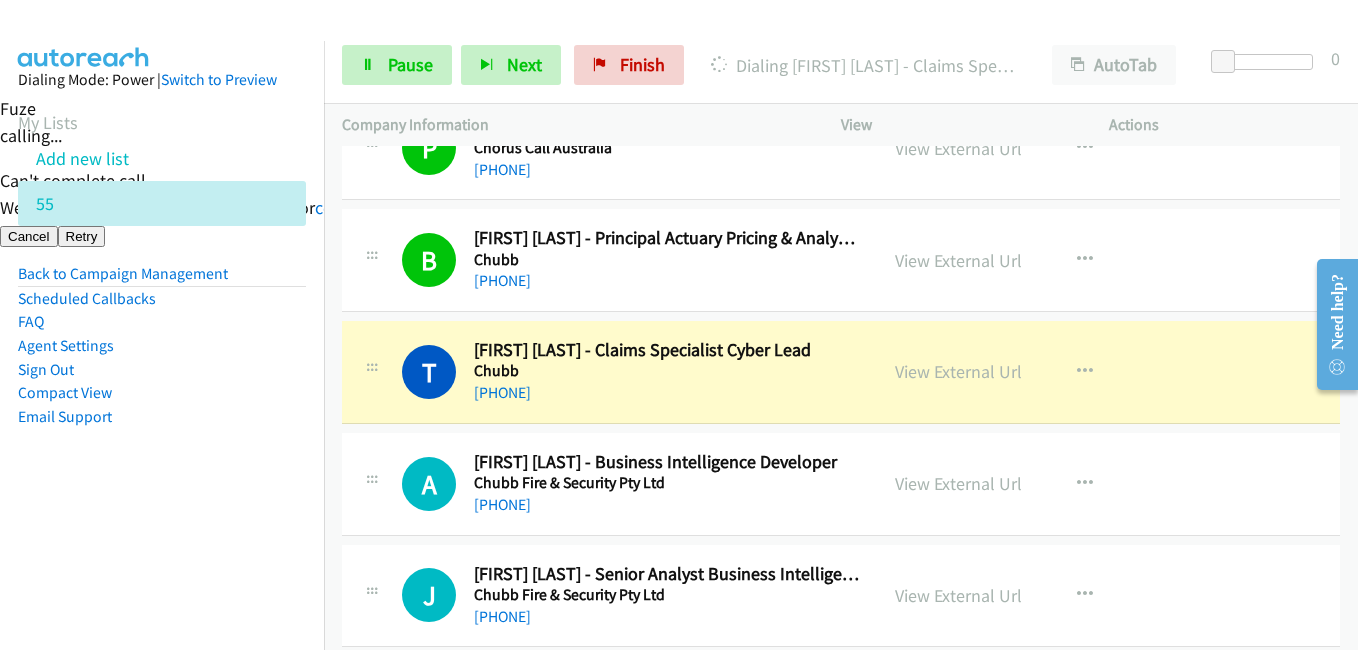 scroll, scrollTop: 200, scrollLeft: 0, axis: vertical 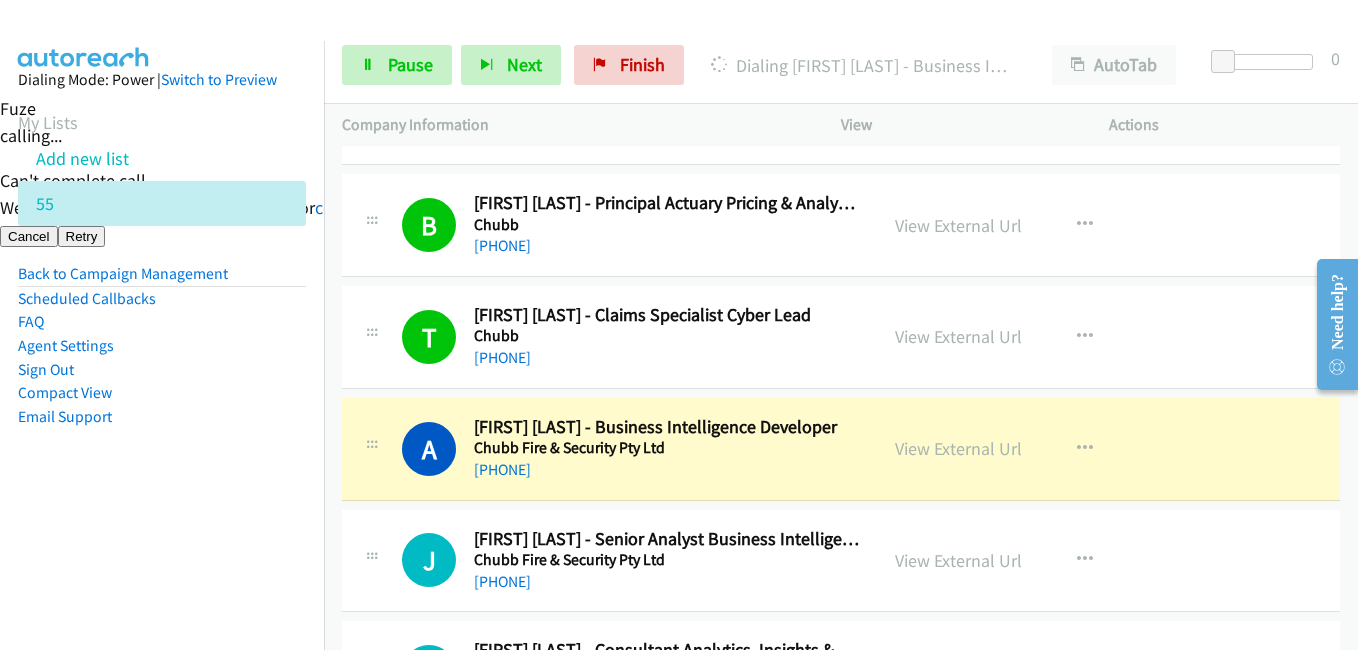 click on "Email Support" at bounding box center (162, 417) 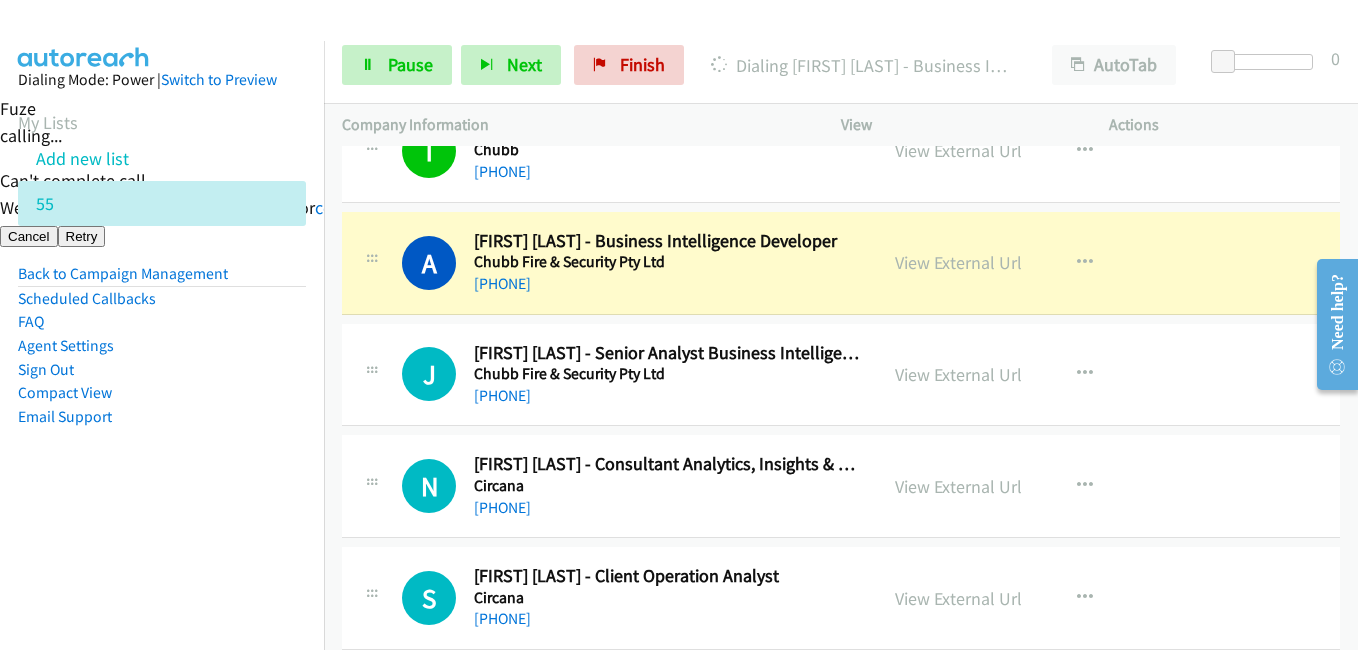 scroll, scrollTop: 400, scrollLeft: 0, axis: vertical 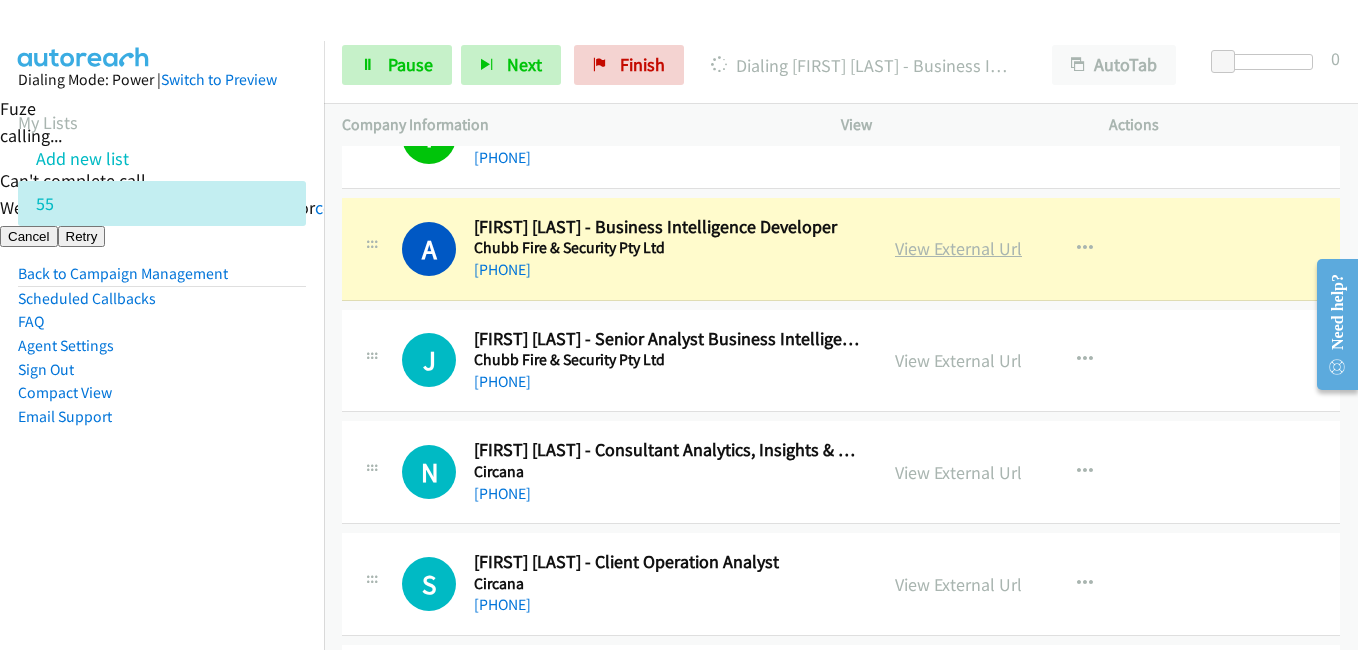 click on "View External Url" at bounding box center [958, 248] 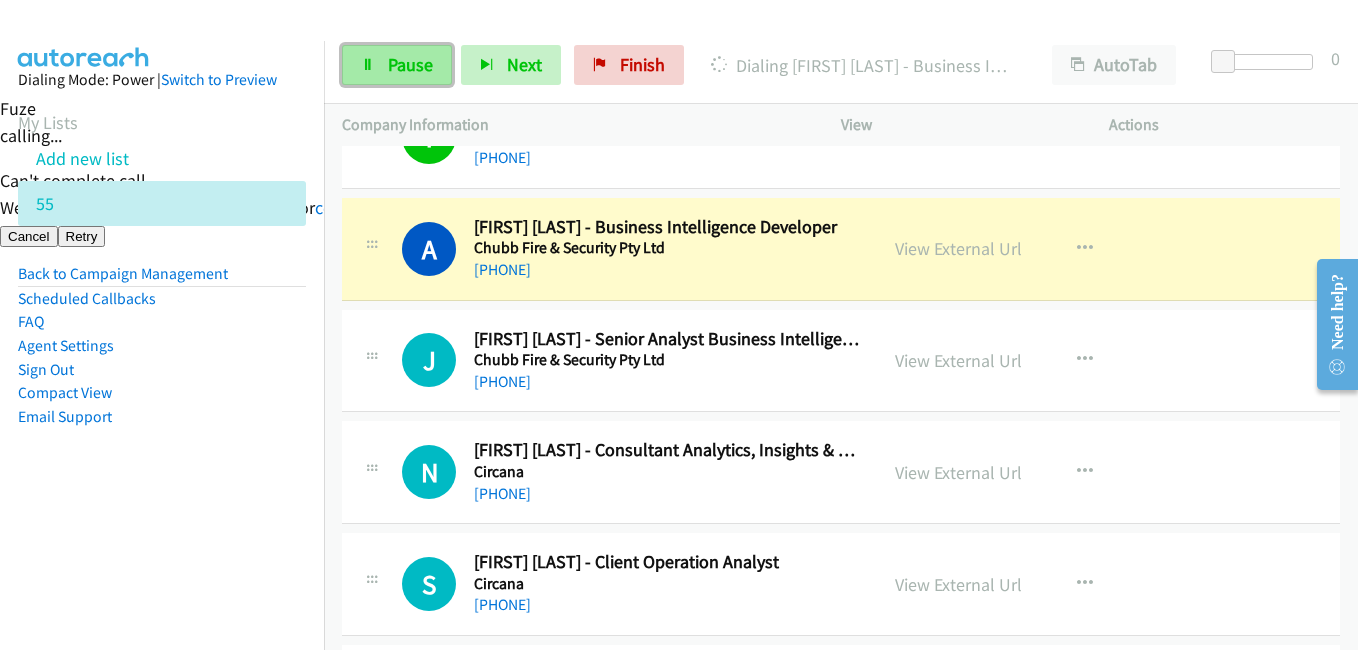 click on "Pause" at bounding box center (410, 64) 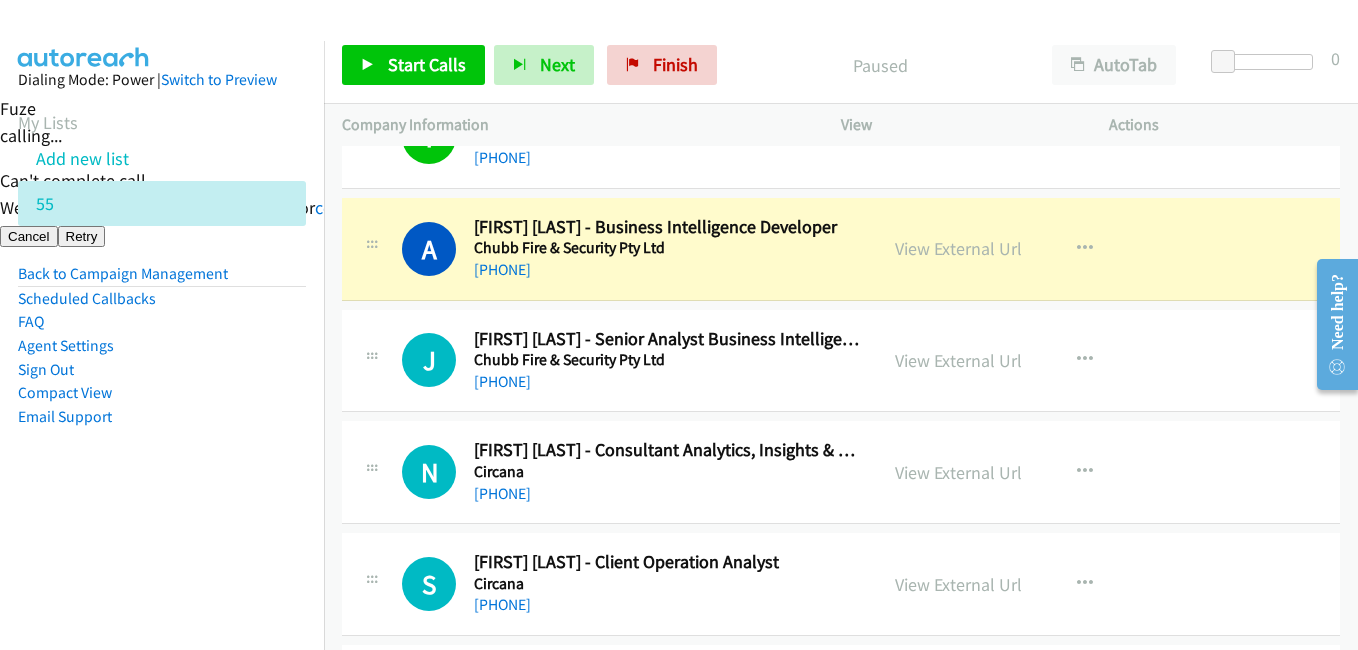 drag, startPoint x: 154, startPoint y: 483, endPoint x: 424, endPoint y: 533, distance: 274.5906 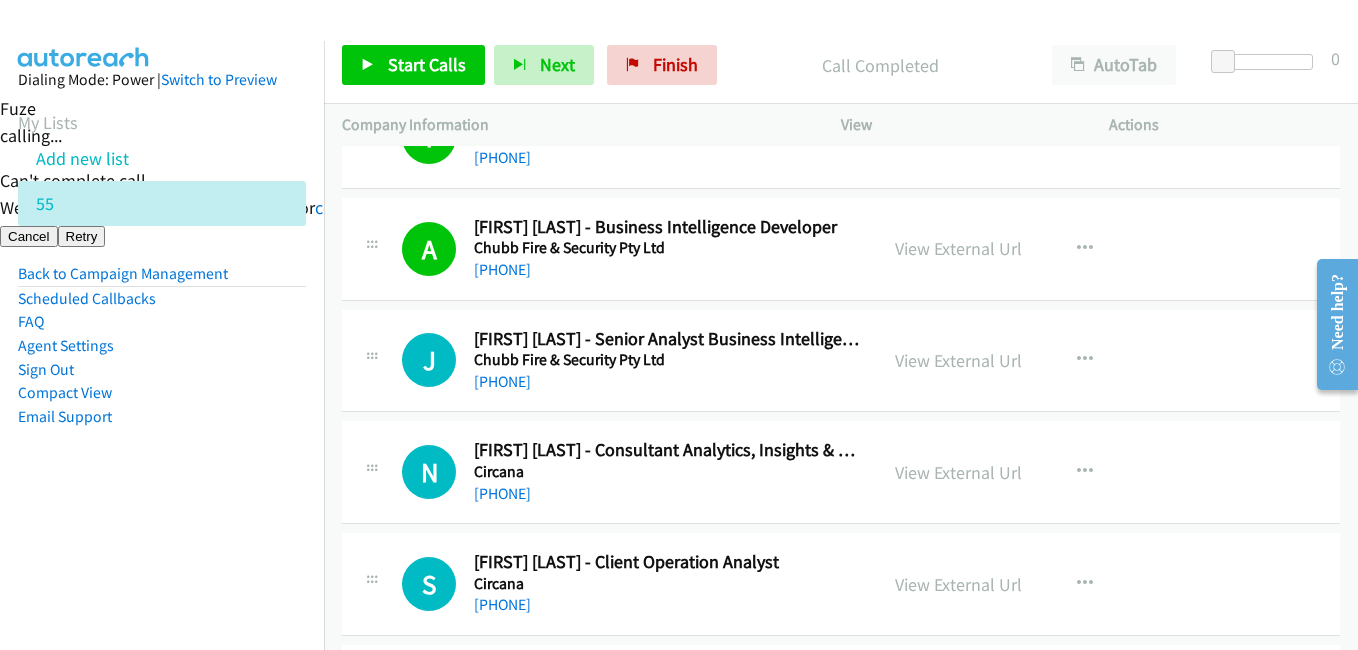 click on "Dialing Mode: Power
|
Switch to Preview
My Lists
Add new list
55
Back to Campaign Management
Scheduled Callbacks
FAQ
Agent Settings
Sign Out
Compact View
Email Support" at bounding box center [162, 280] 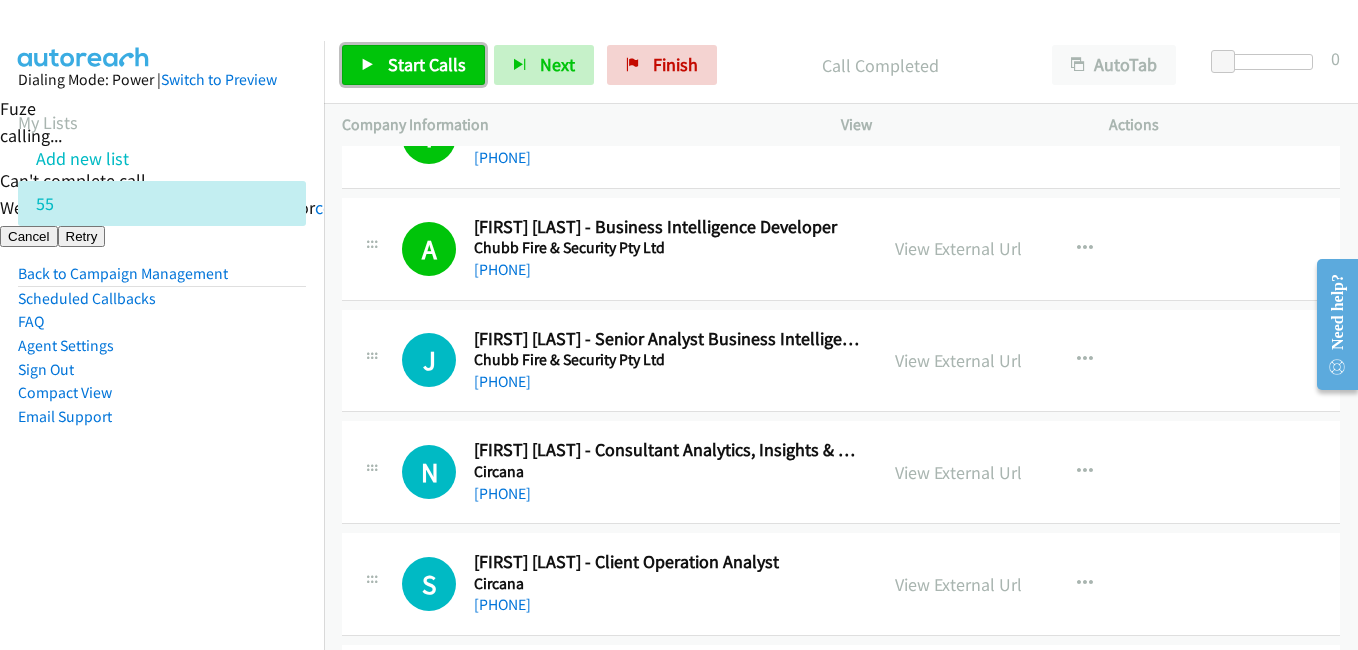 drag, startPoint x: 442, startPoint y: 62, endPoint x: 452, endPoint y: 60, distance: 10.198039 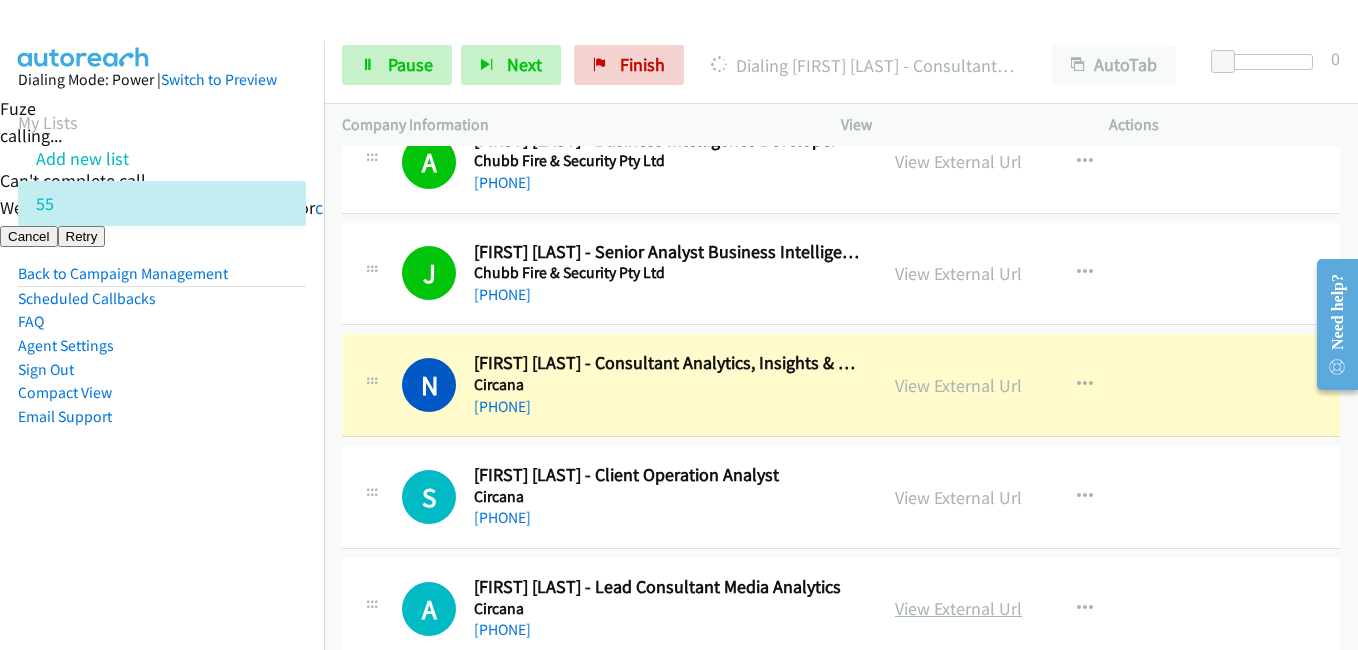 scroll, scrollTop: 600, scrollLeft: 0, axis: vertical 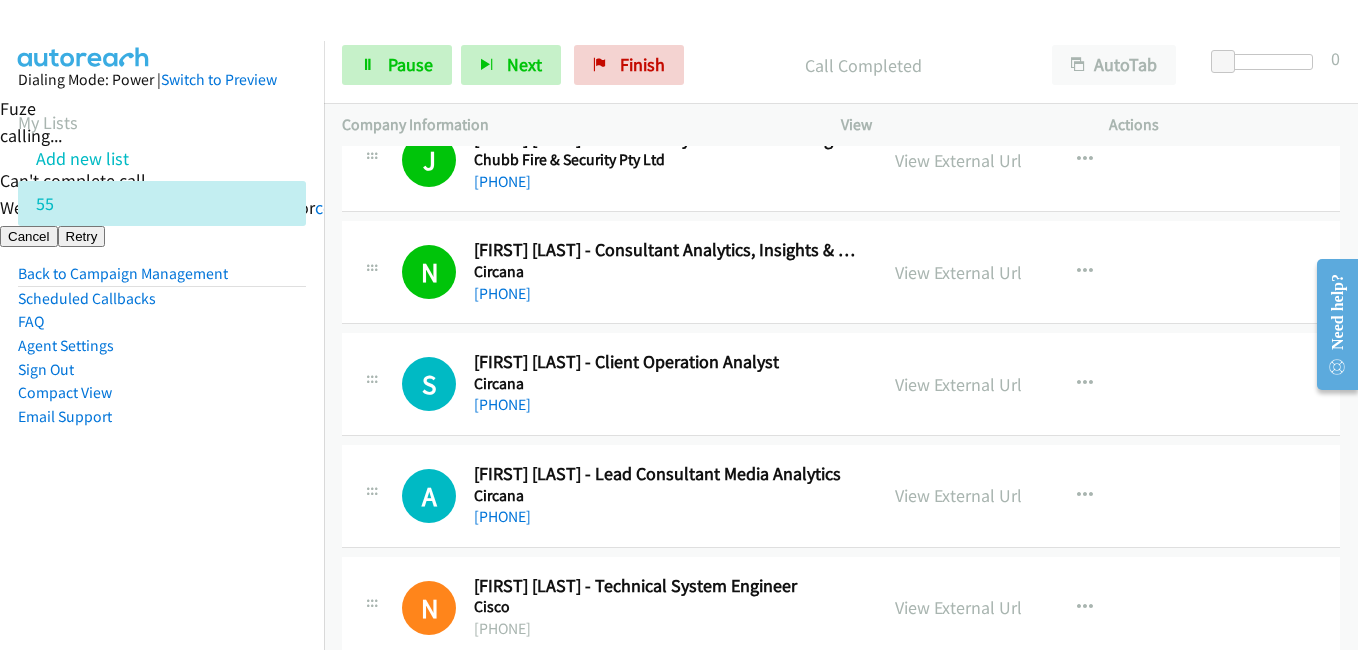 click on "Dialing Mode: Power
|
Switch to Preview
My Lists
Add new list
55
Back to Campaign Management
Scheduled Callbacks
FAQ
Agent Settings
Sign Out
Compact View
Email Support" at bounding box center [162, 366] 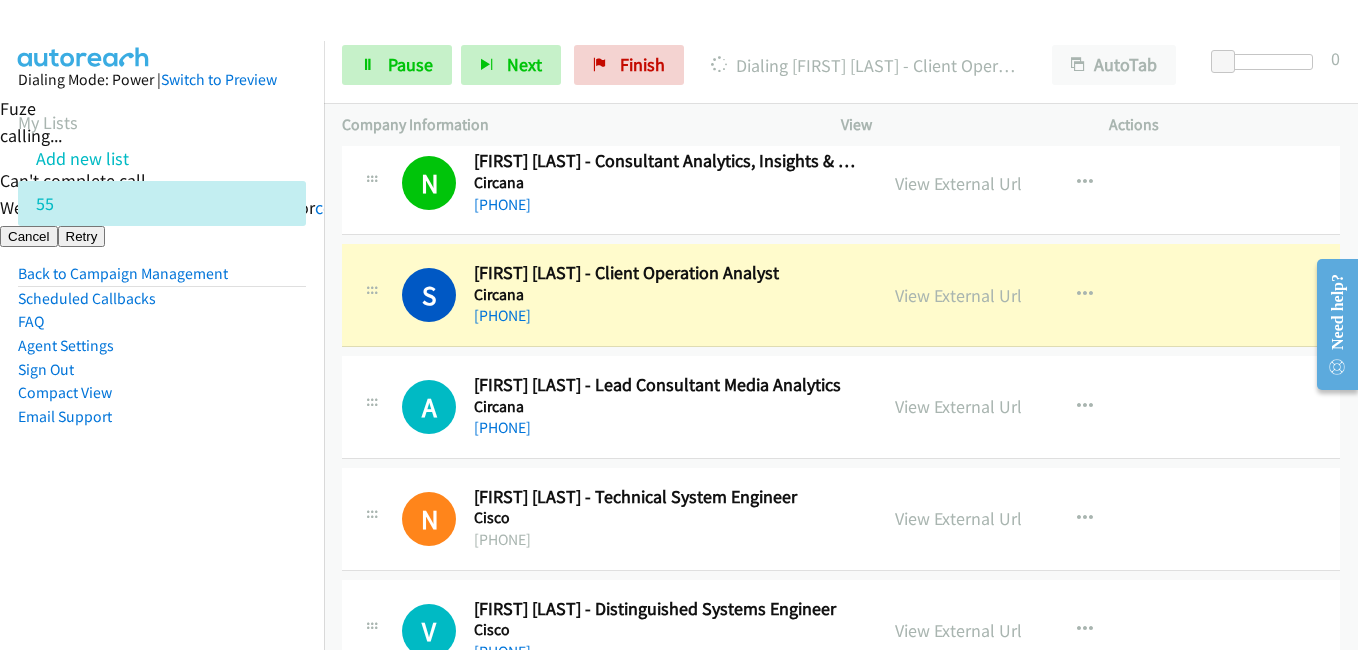 scroll, scrollTop: 800, scrollLeft: 0, axis: vertical 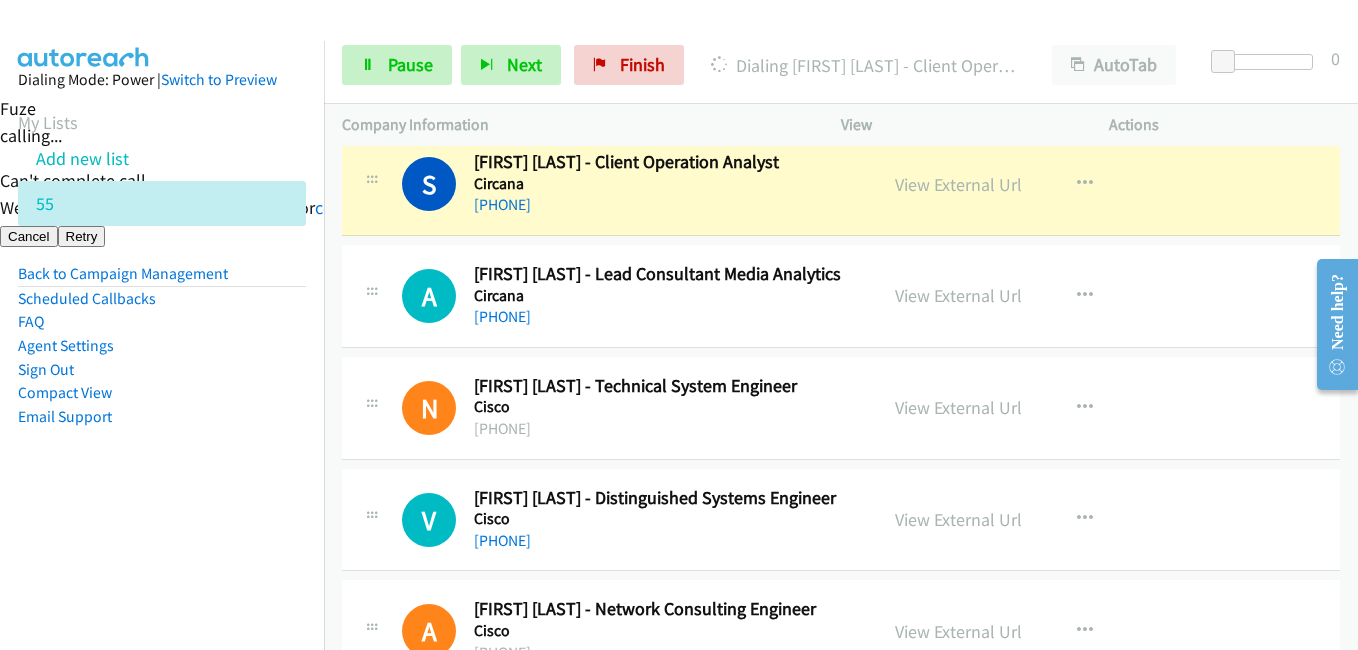 click on "Dialing Mode: Power
|
Switch to Preview
My Lists
Add new list
55
Back to Campaign Management
Scheduled Callbacks
FAQ
Agent Settings
Sign Out
Compact View
Email Support" at bounding box center (162, 280) 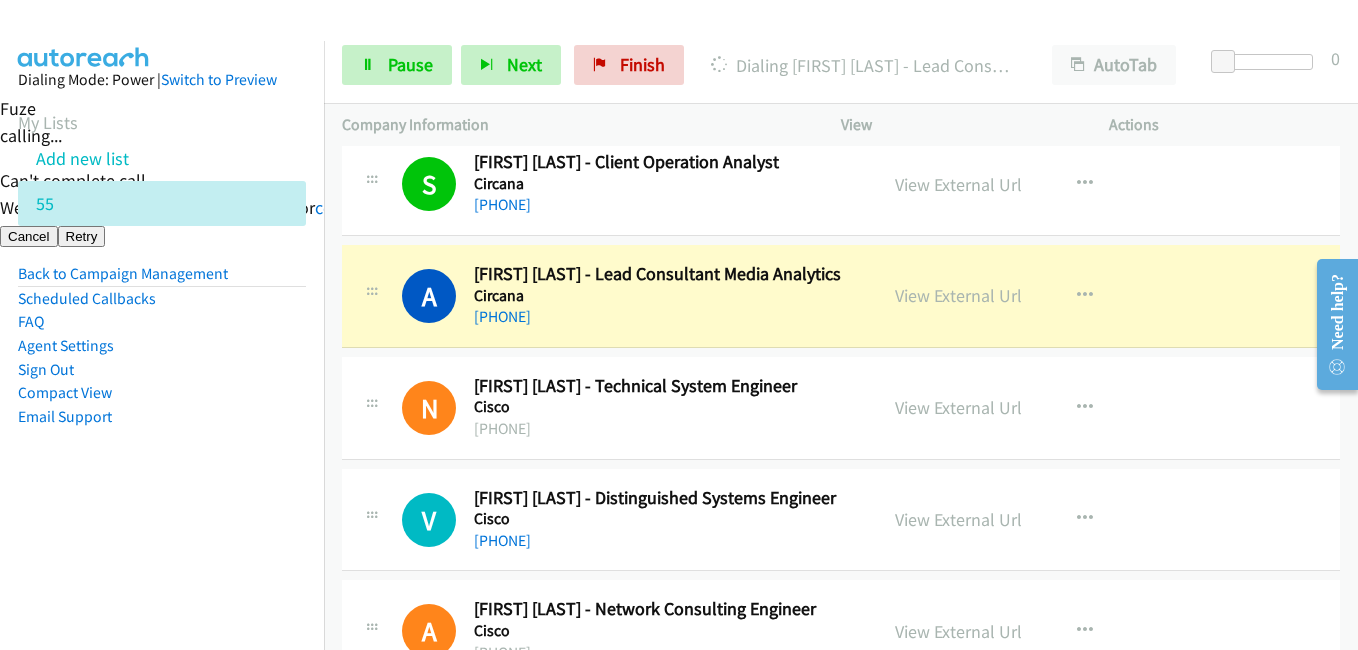click on "Dialing Mode: Power
|
Switch to Preview
My Lists
Add new list
55
Back to Campaign Management
Scheduled Callbacks
FAQ
Agent Settings
Sign Out
Compact View
Email Support" at bounding box center (162, 280) 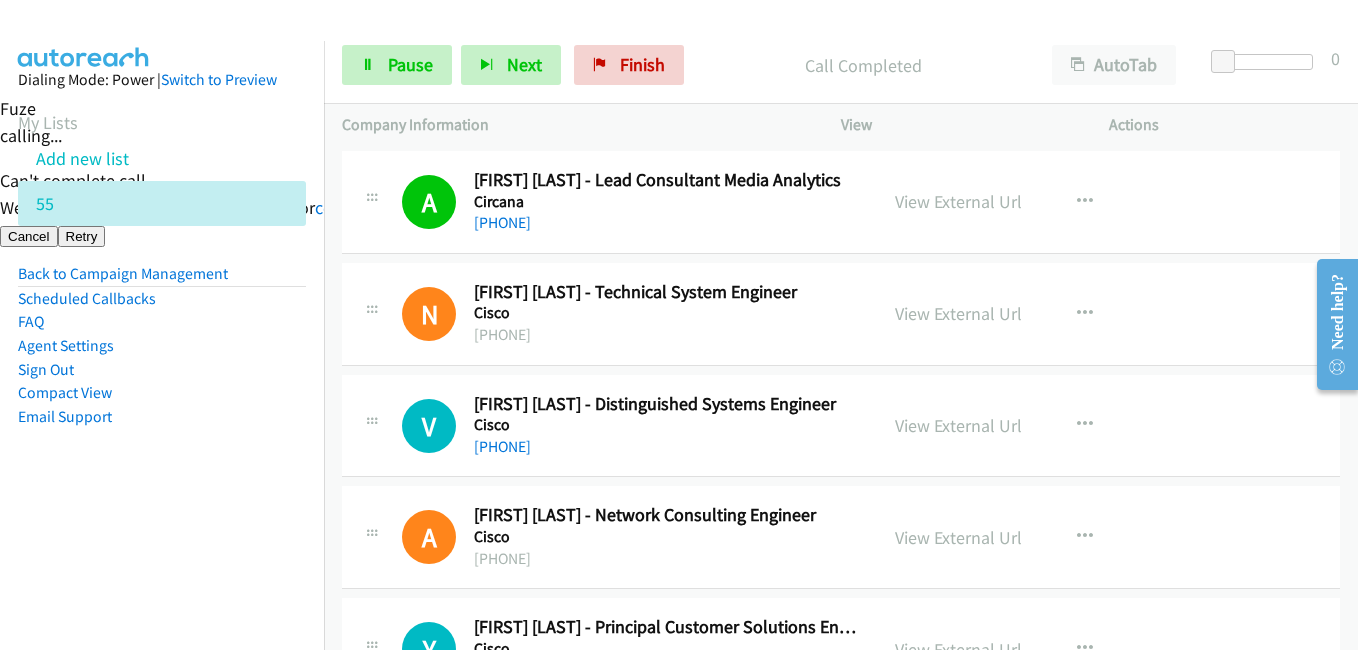 scroll, scrollTop: 1000, scrollLeft: 0, axis: vertical 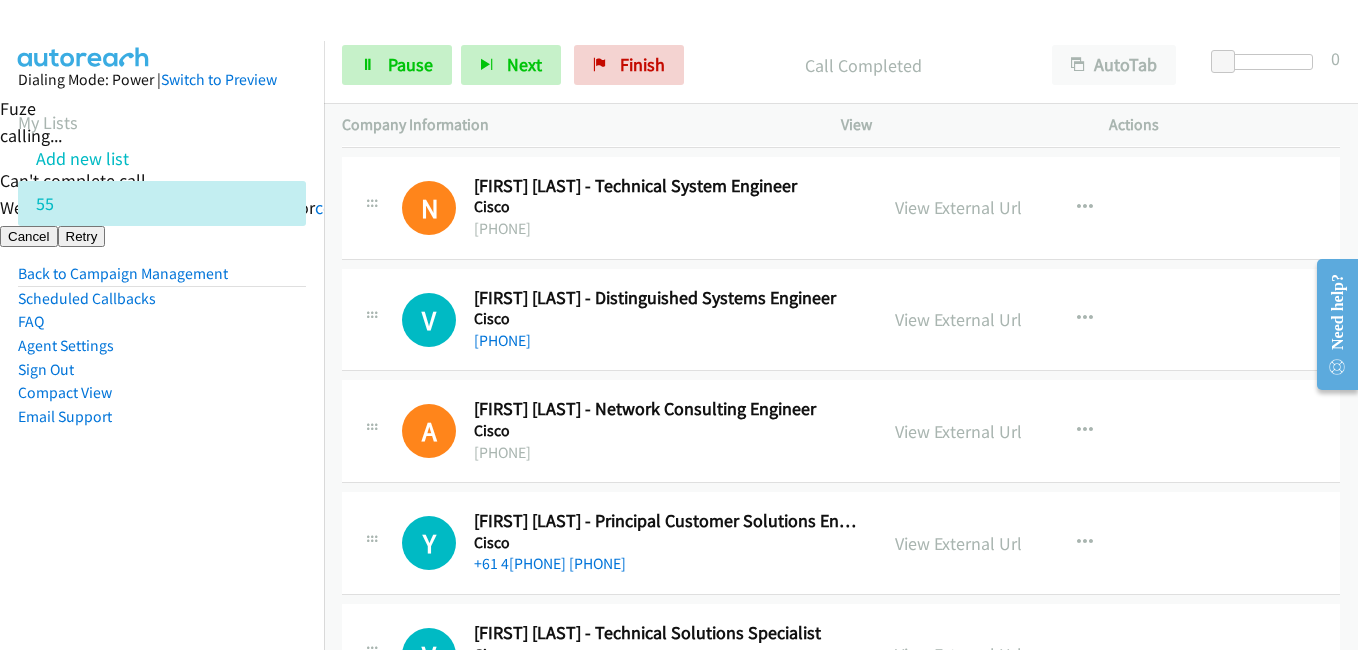 click on "Email Support" at bounding box center [162, 417] 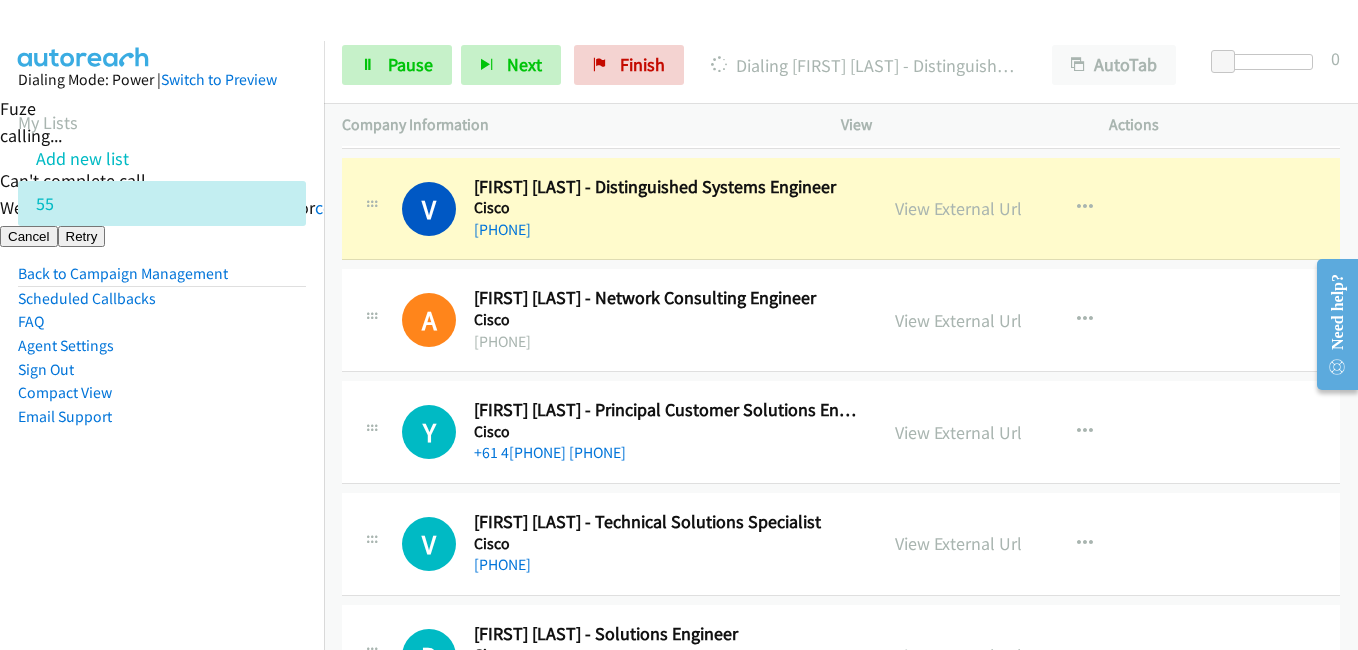 scroll, scrollTop: 1200, scrollLeft: 0, axis: vertical 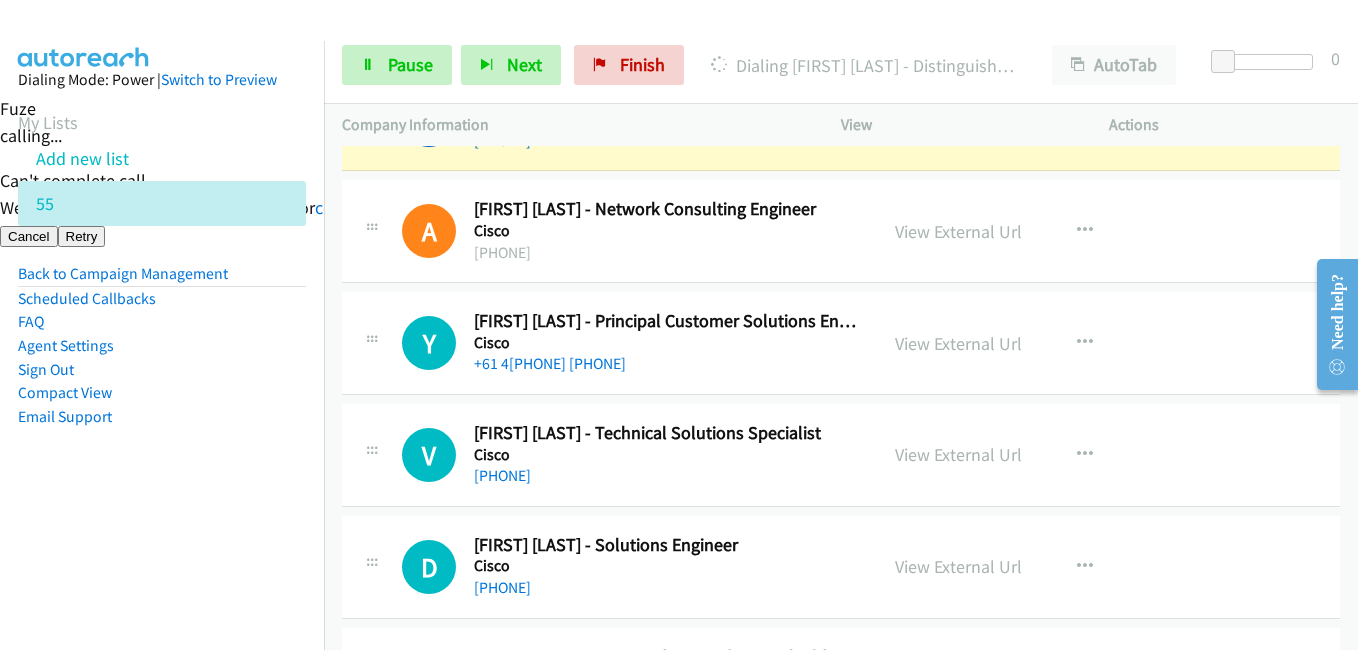 drag, startPoint x: 191, startPoint y: 500, endPoint x: 631, endPoint y: 410, distance: 449.11023 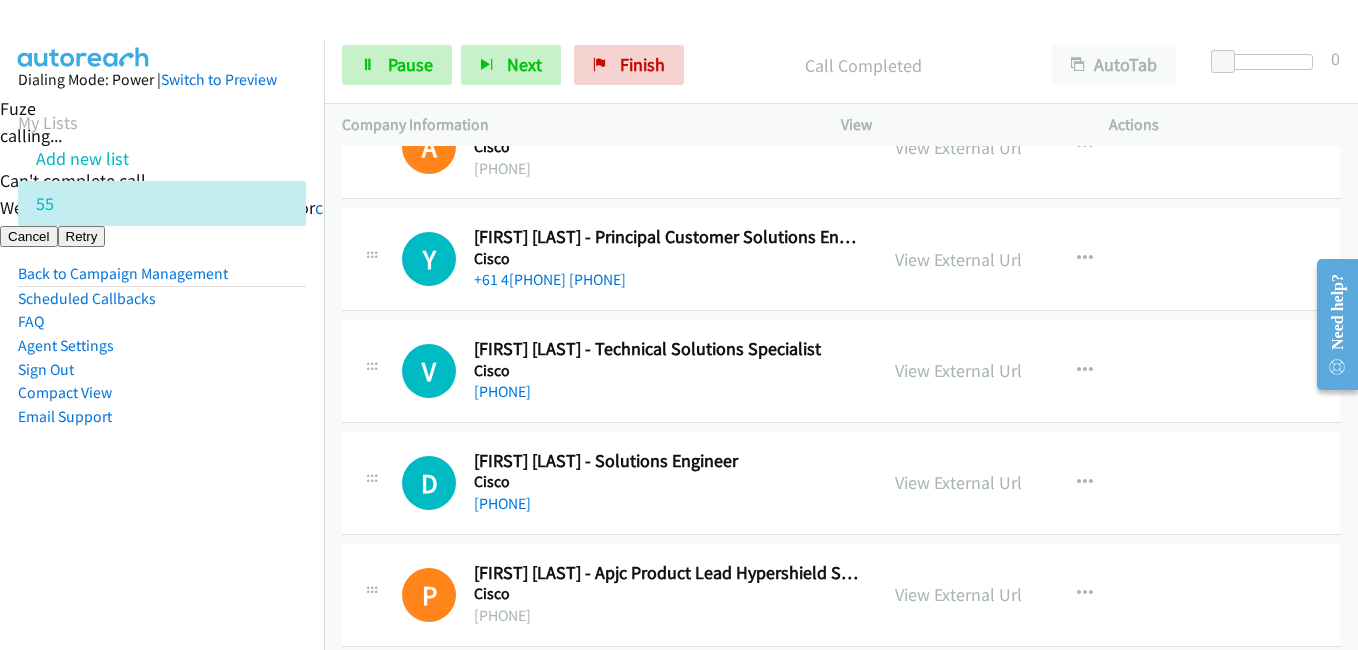 scroll, scrollTop: 1200, scrollLeft: 0, axis: vertical 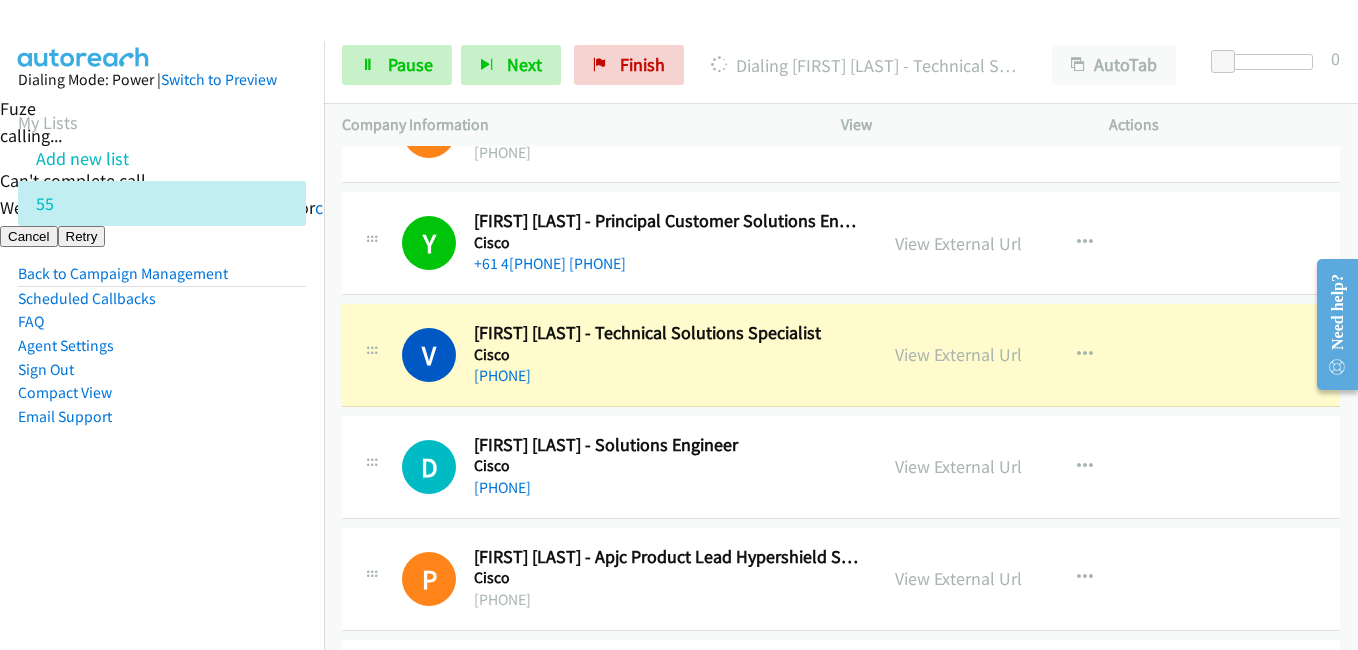 click on "Dialing Mode: Power
|
Switch to Preview
My Lists
Add new list
55
Back to Campaign Management
Scheduled Callbacks
FAQ
Agent Settings
Sign Out
Compact View
Email Support" at bounding box center (162, 280) 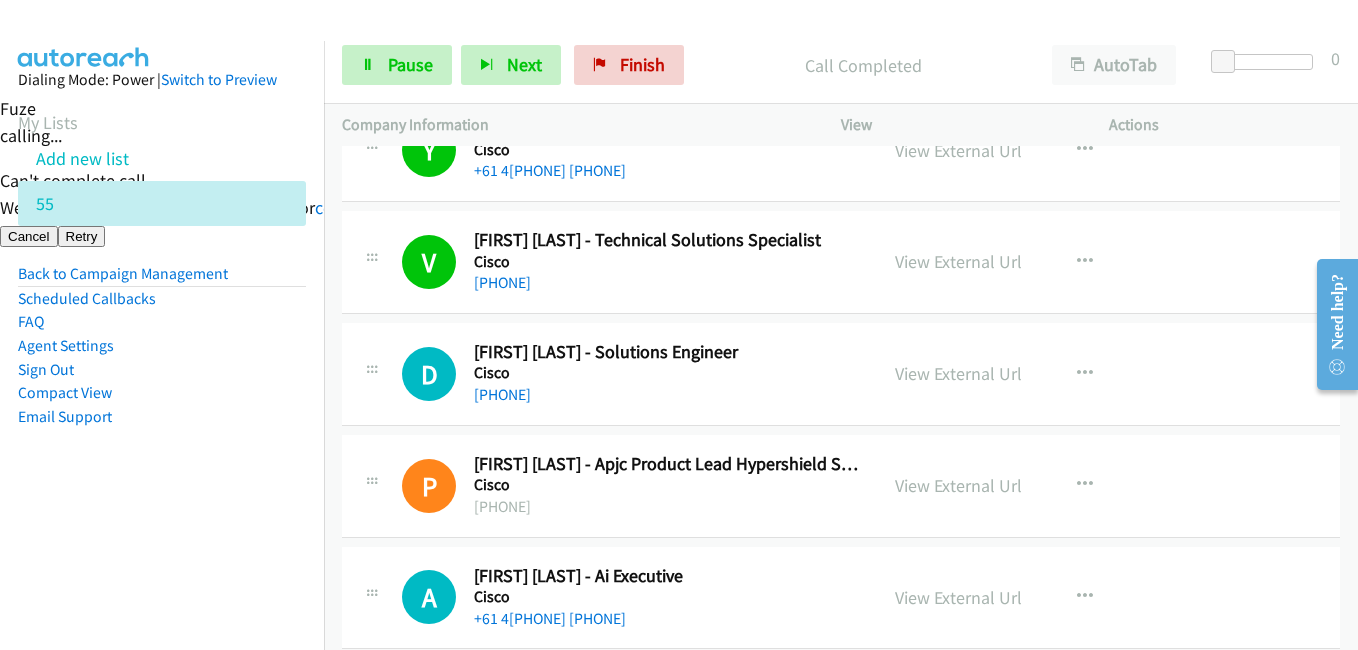scroll, scrollTop: 1500, scrollLeft: 0, axis: vertical 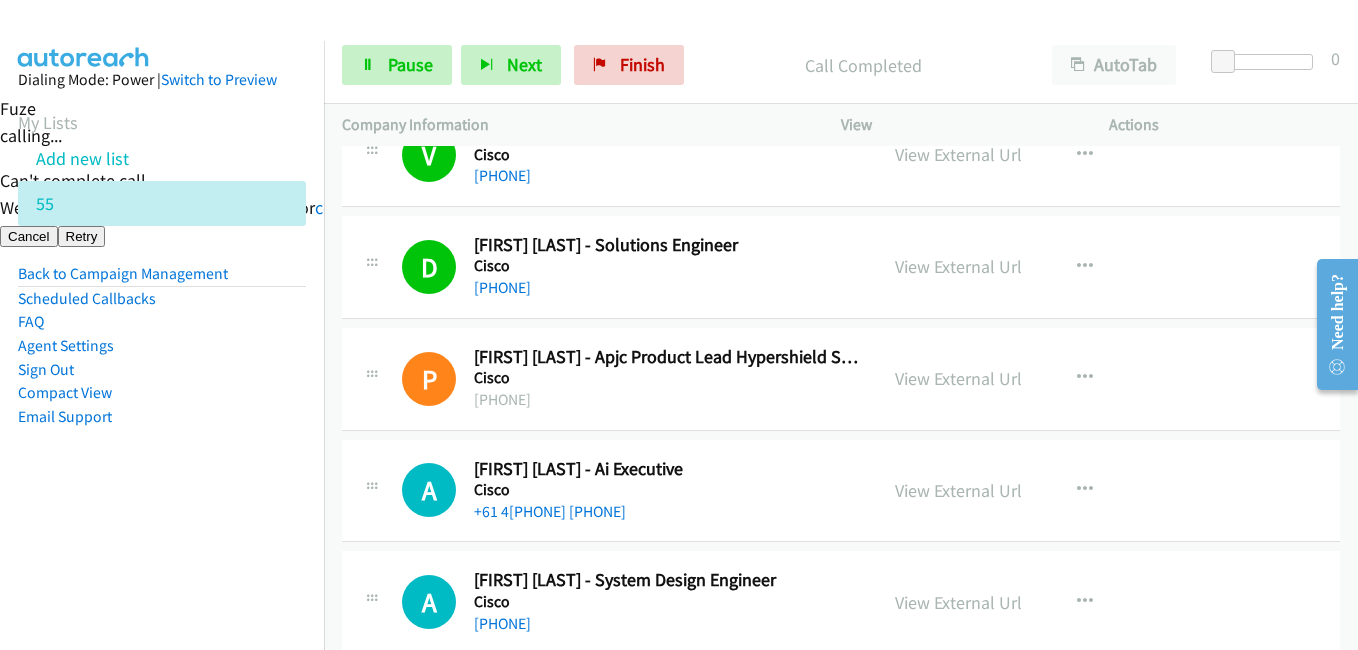 click on "A
Callback Scheduled
Albert Saunig - Ai Executive
Cisco
Australia/Sydney
+61 402 891 017
View External Url
View External Url
Schedule/Manage Callback
Start Calls Here
Remove from list
Add to do not call list
Reset Call Status" at bounding box center (841, 491) 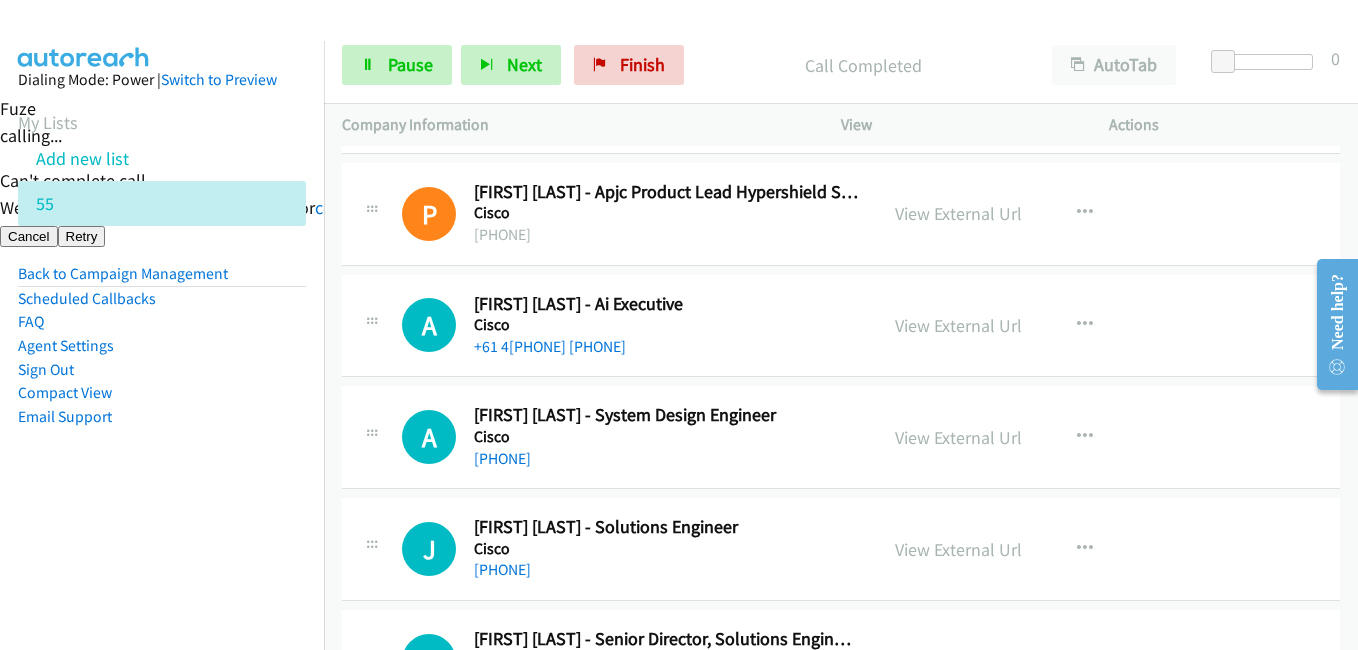 scroll, scrollTop: 1700, scrollLeft: 0, axis: vertical 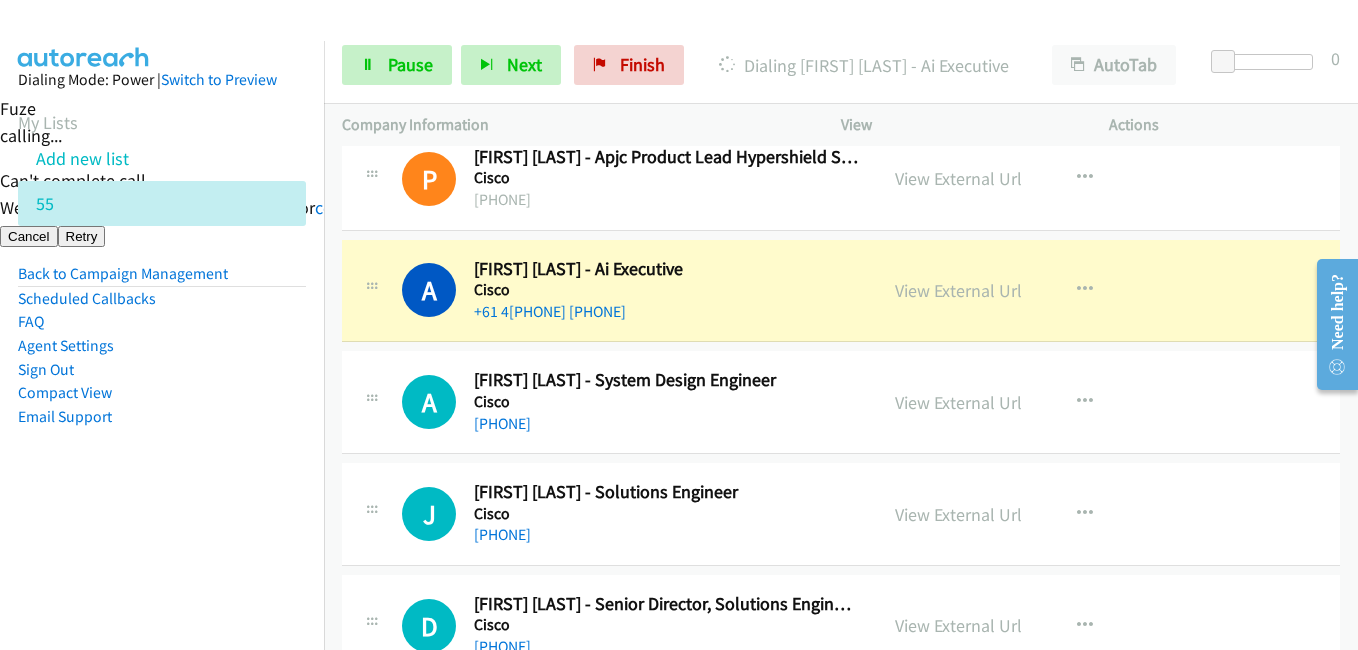 click on "Email Support" at bounding box center [162, 417] 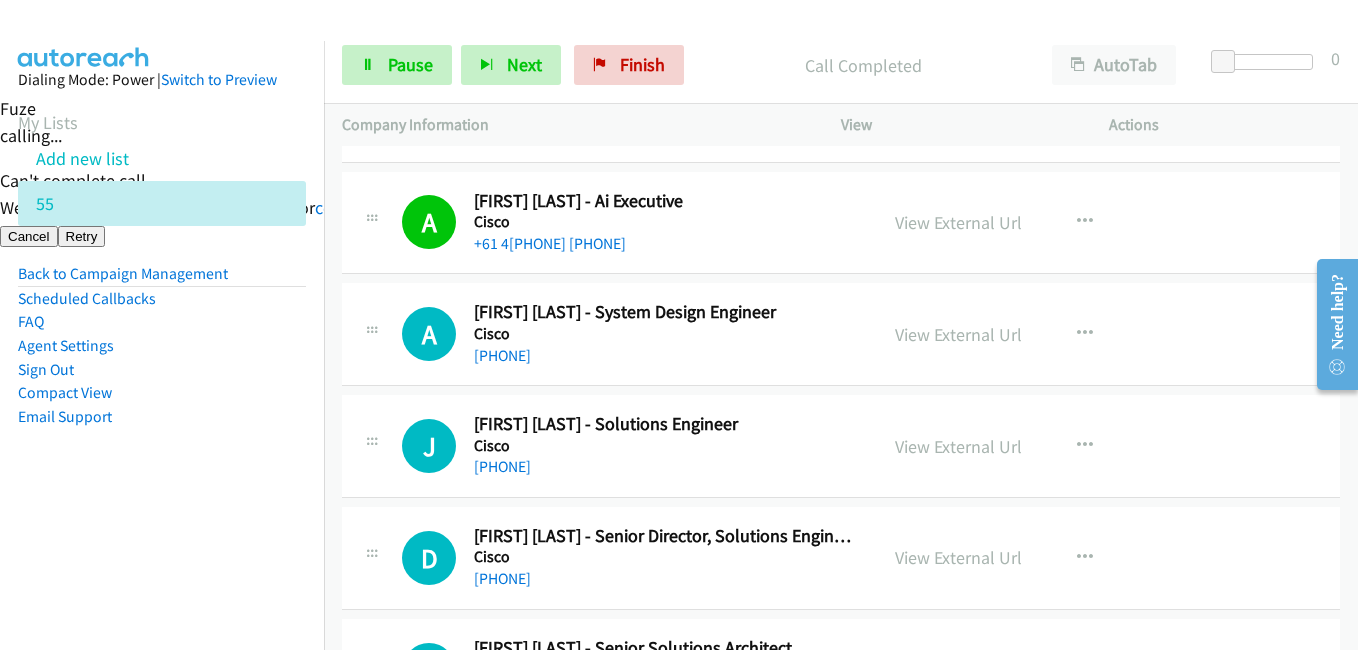 scroll, scrollTop: 1800, scrollLeft: 0, axis: vertical 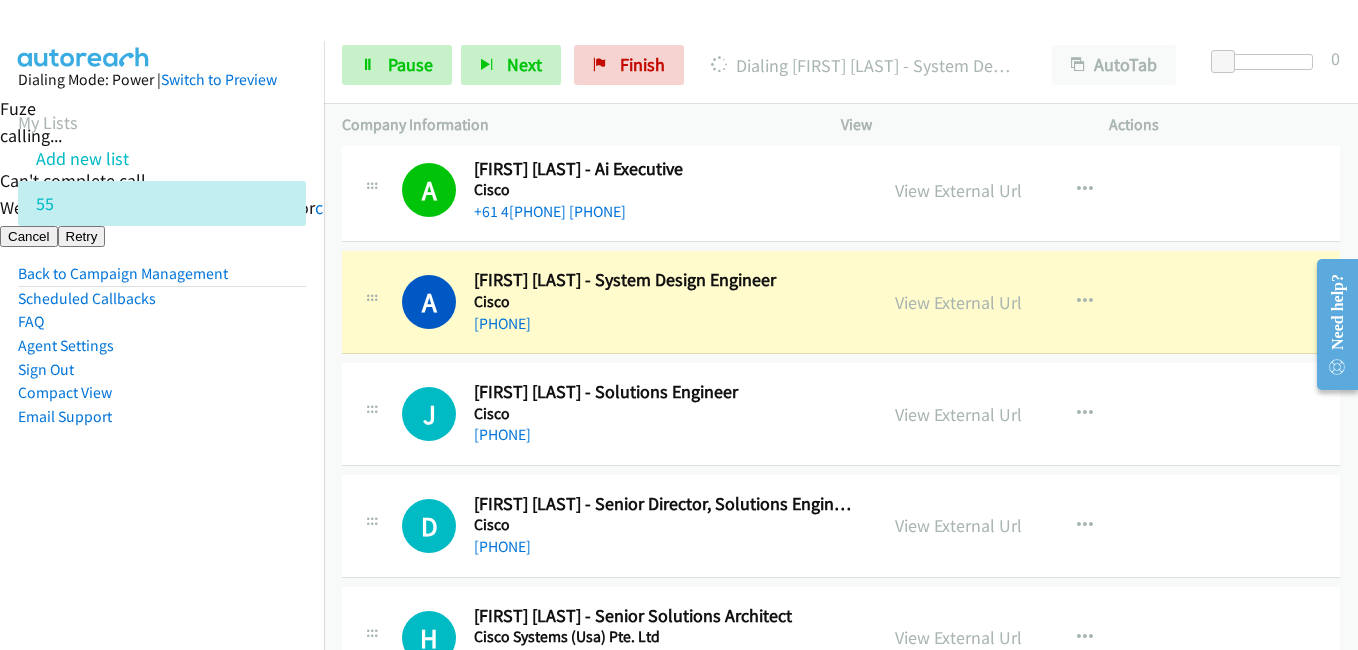 click on "Compact View" at bounding box center [162, 393] 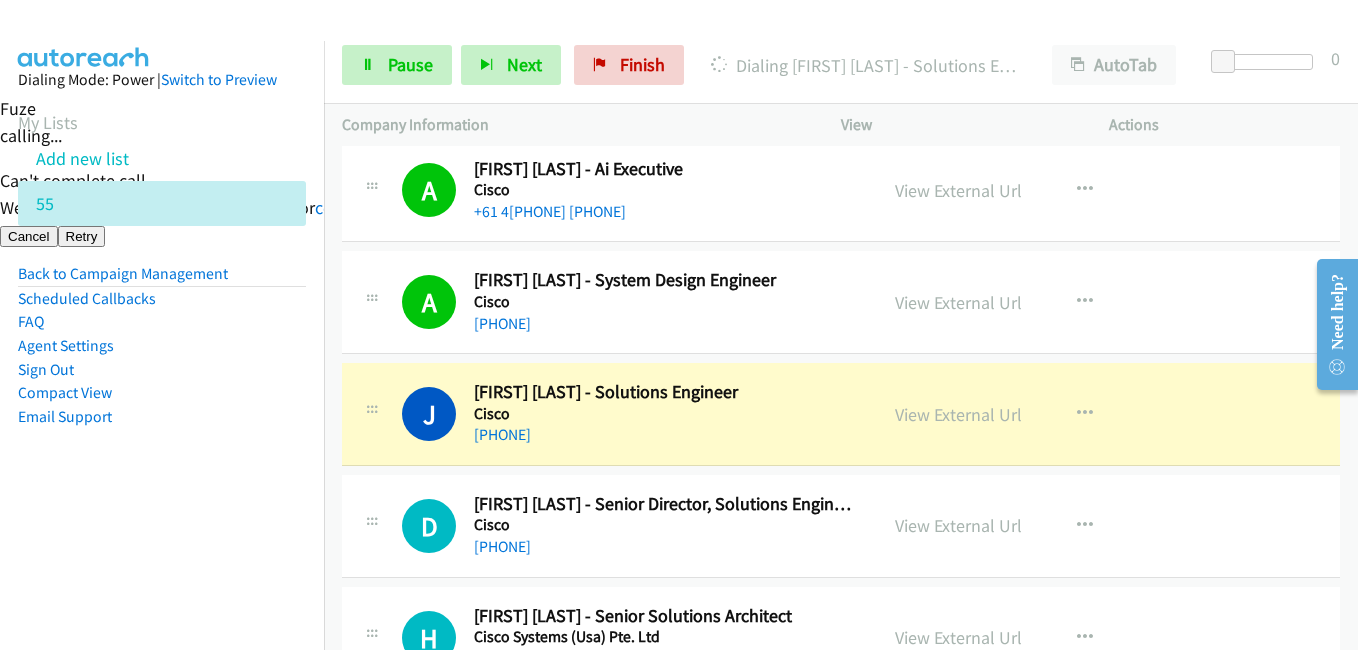 drag, startPoint x: 205, startPoint y: 396, endPoint x: 284, endPoint y: 395, distance: 79.00633 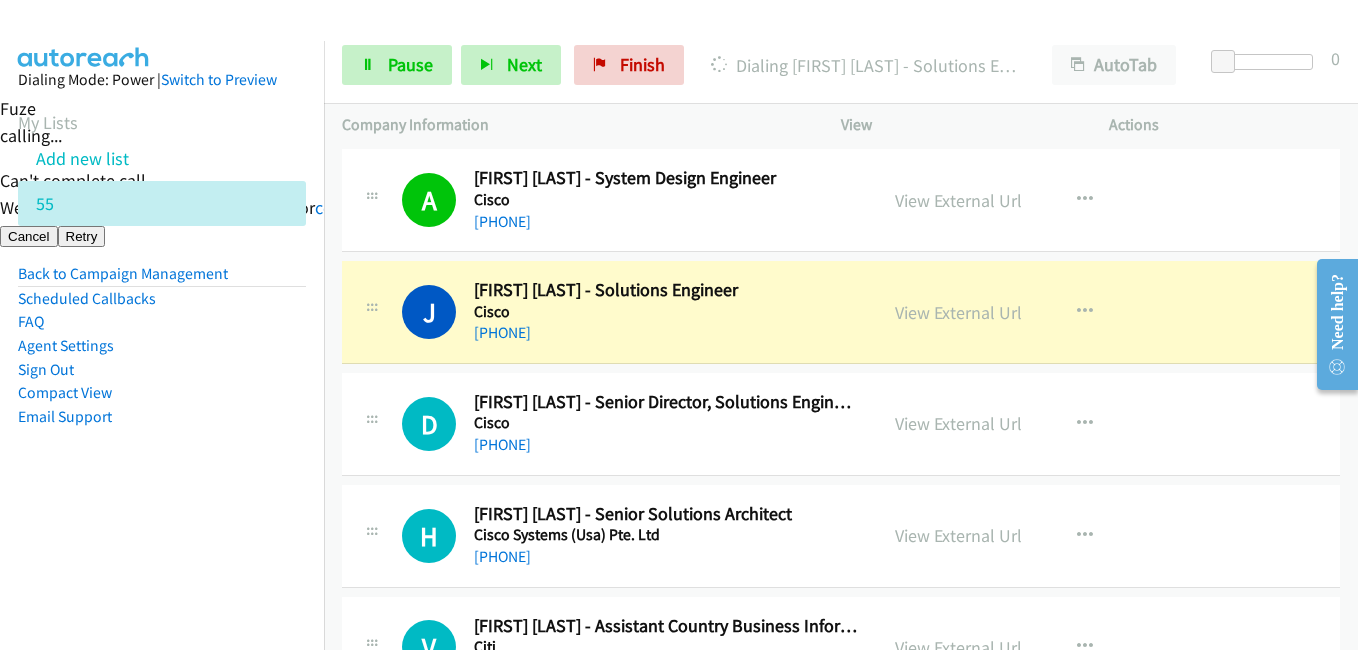 scroll, scrollTop: 2000, scrollLeft: 0, axis: vertical 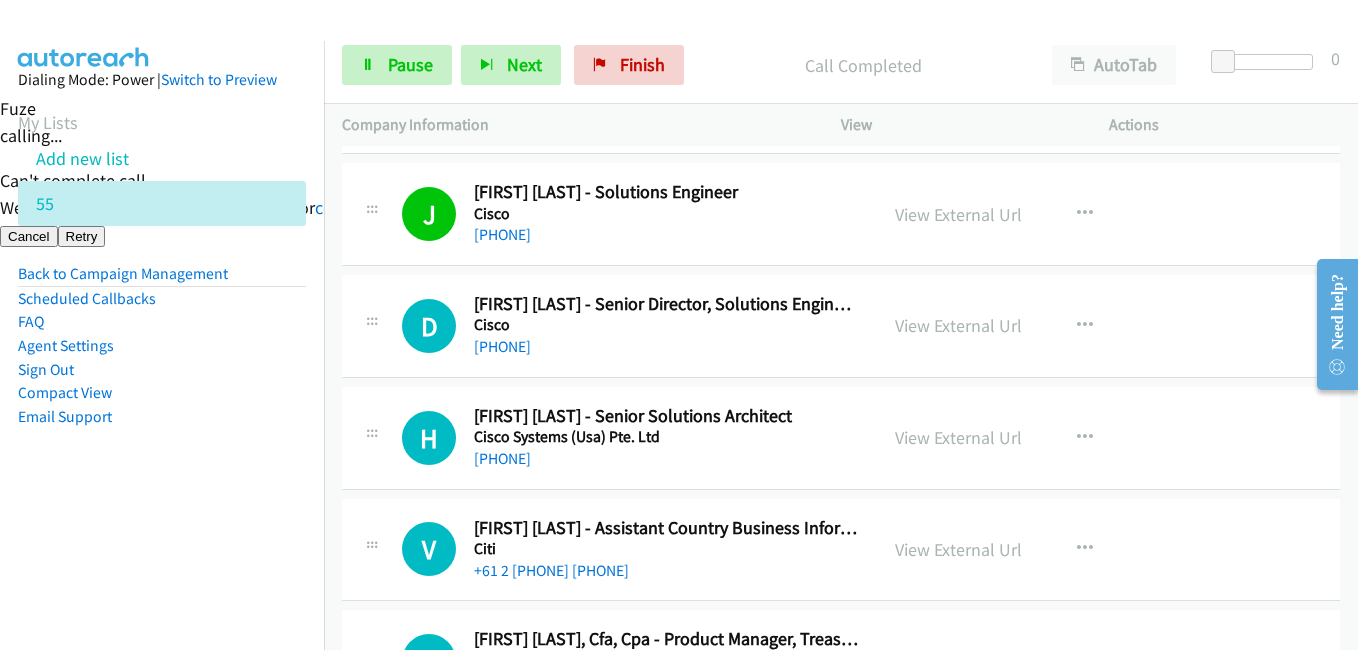 click on "Dialing Mode: Power
|
Switch to Preview
My Lists
Add new list
55
Back to Campaign Management
Scheduled Callbacks
FAQ
Agent Settings
Sign Out
Compact View
Email Support" at bounding box center [162, 366] 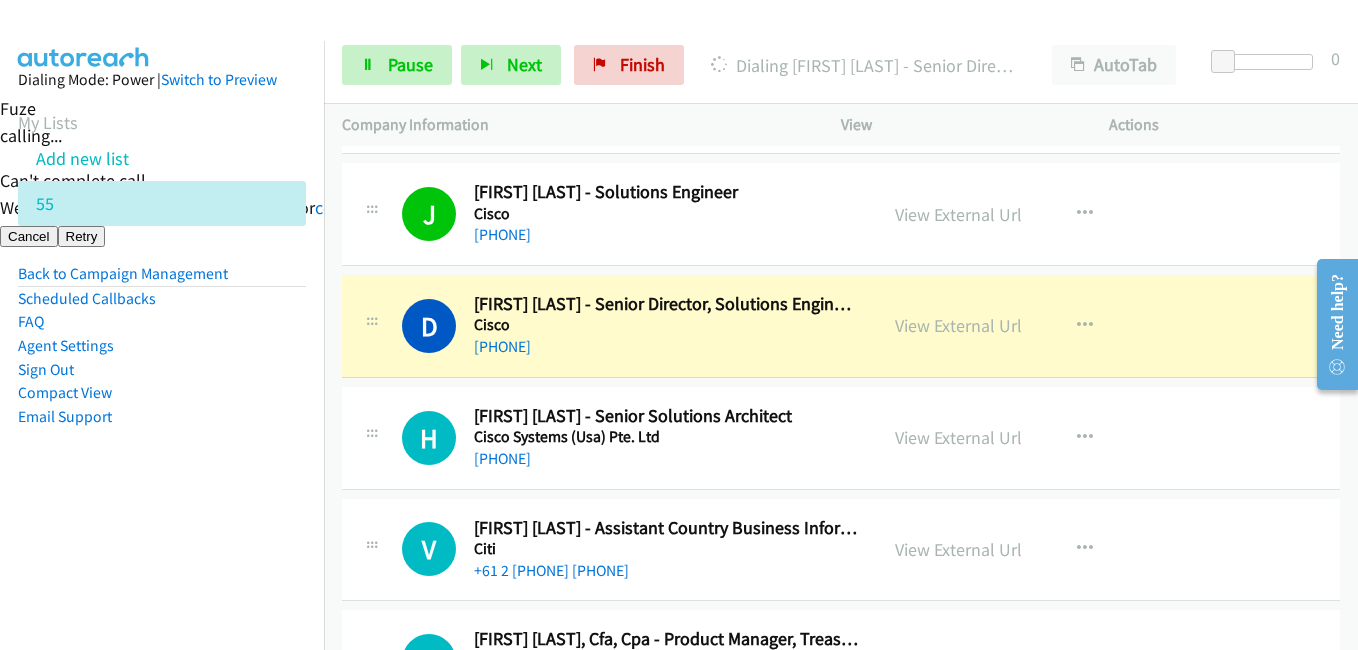 click on "Sign Out" at bounding box center [162, 370] 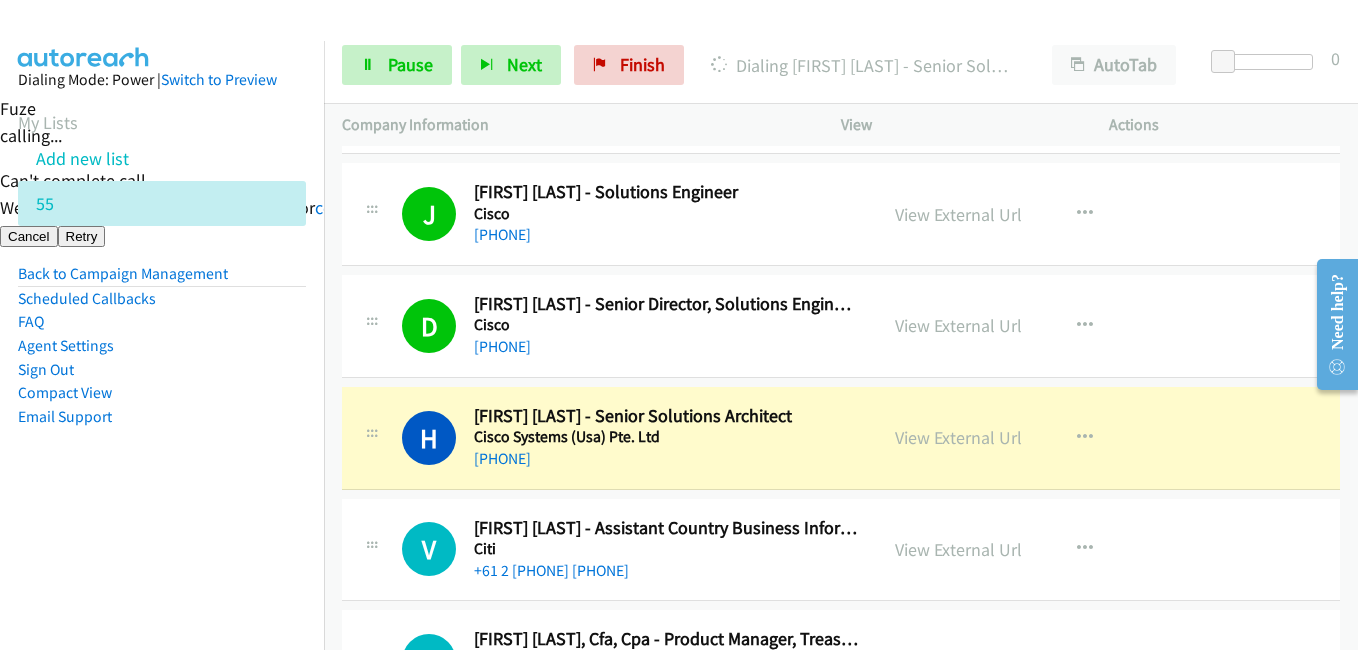 click on "Dialing Mode: Power
|
Switch to Preview
My Lists
Add new list
55
Back to Campaign Management
Scheduled Callbacks
FAQ
Agent Settings
Sign Out
Compact View
Email Support" at bounding box center [162, 280] 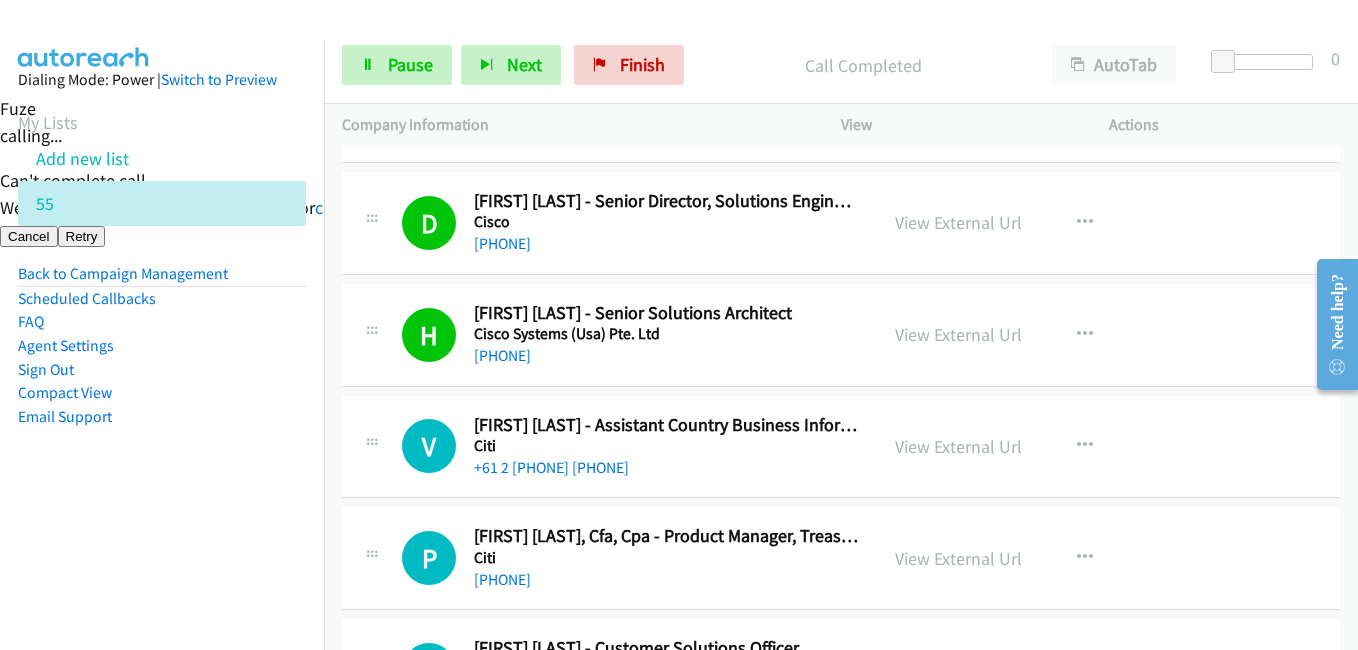 scroll, scrollTop: 2200, scrollLeft: 0, axis: vertical 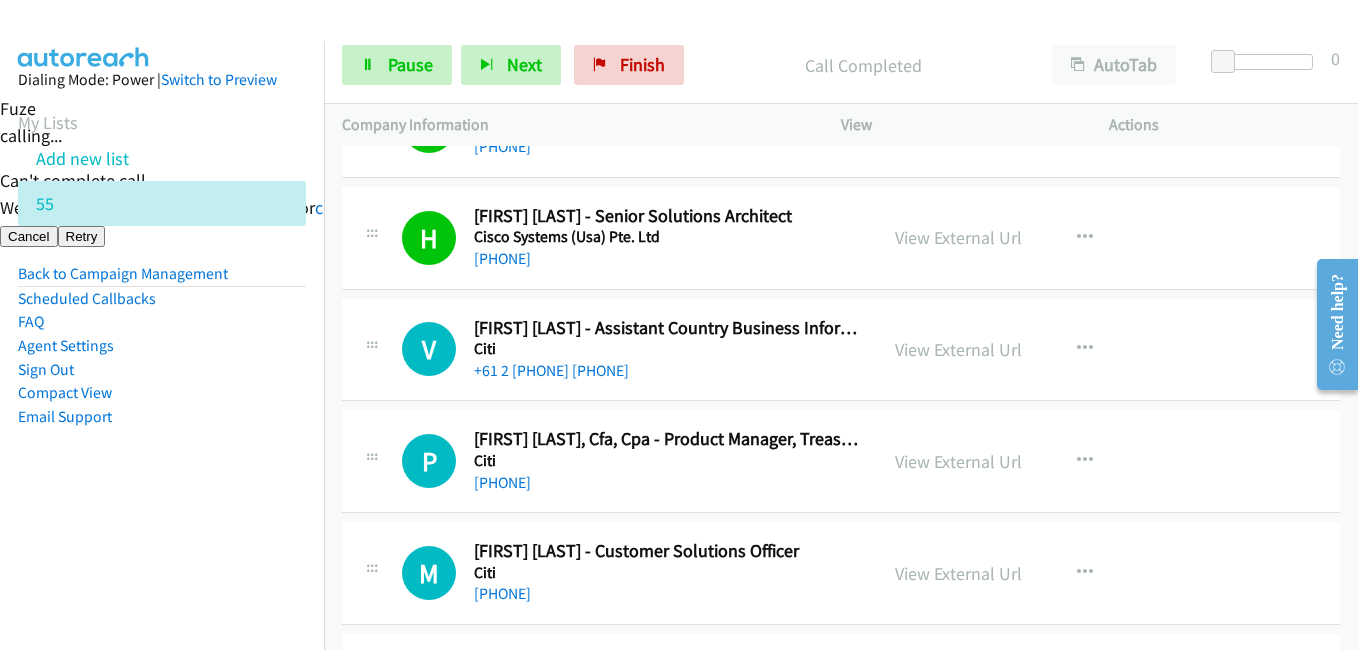 click on "Email Support" at bounding box center [162, 417] 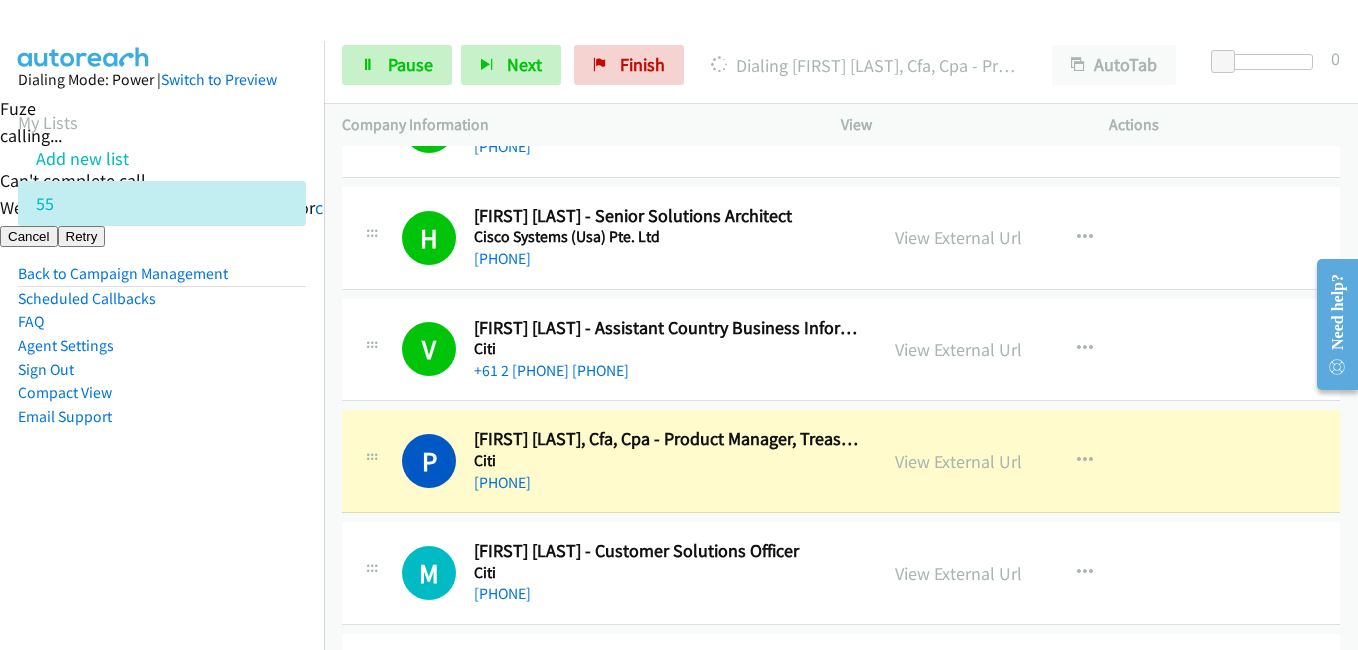 click on "Dialing Mode: Power
|
Switch to Preview
My Lists
Add new list
55
Back to Campaign Management
Scheduled Callbacks
FAQ
Agent Settings
Sign Out
Compact View
Email Support" at bounding box center [162, 366] 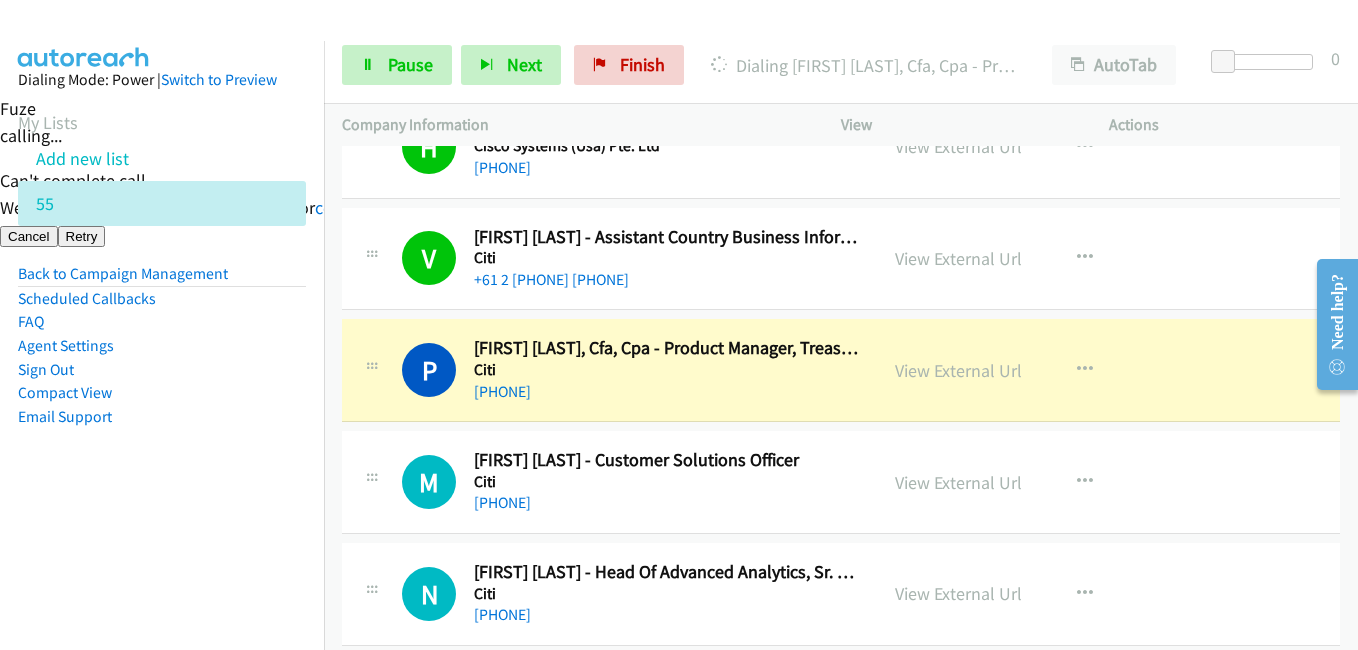 scroll, scrollTop: 2400, scrollLeft: 0, axis: vertical 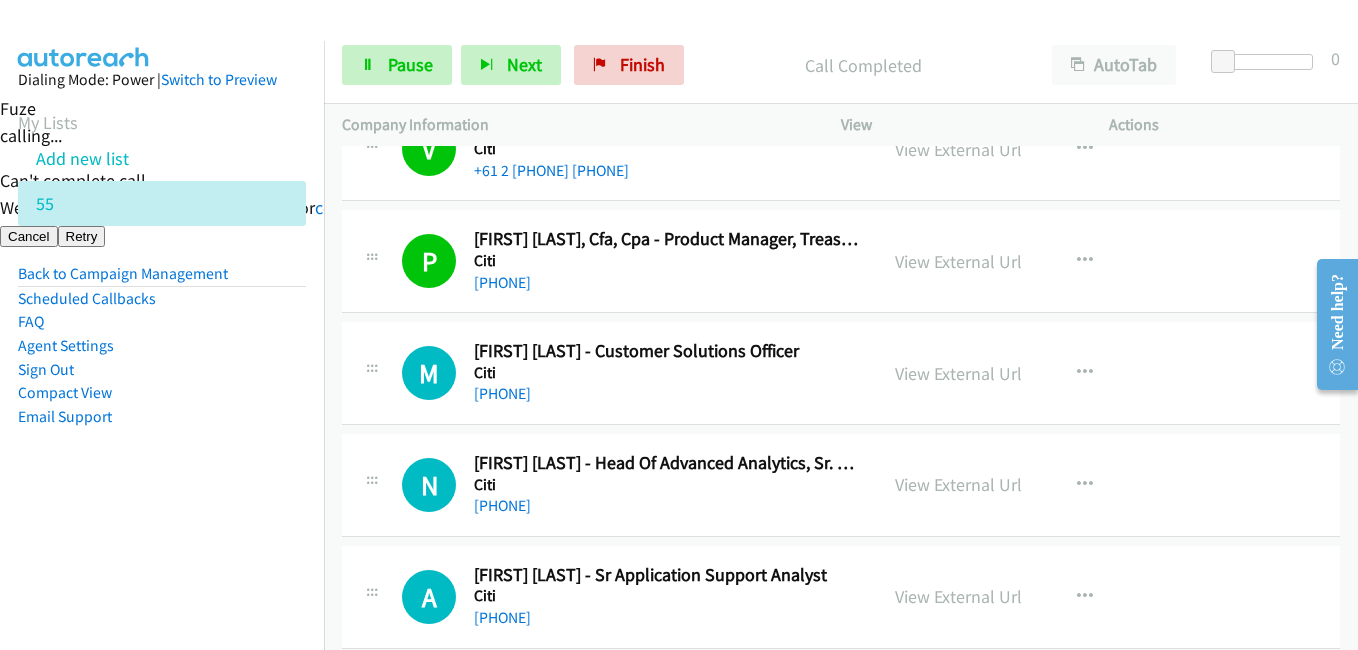drag, startPoint x: 250, startPoint y: 534, endPoint x: 392, endPoint y: 272, distance: 298.0067 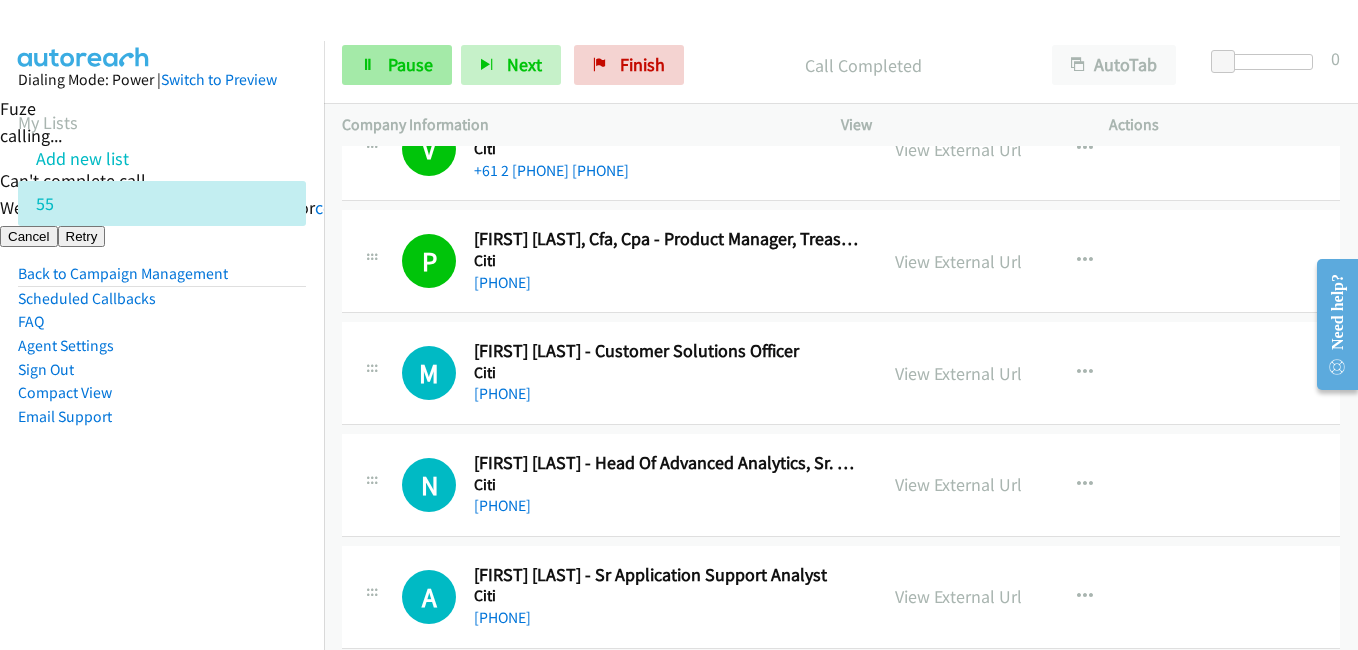 drag, startPoint x: 407, startPoint y: 87, endPoint x: 412, endPoint y: 66, distance: 21.587032 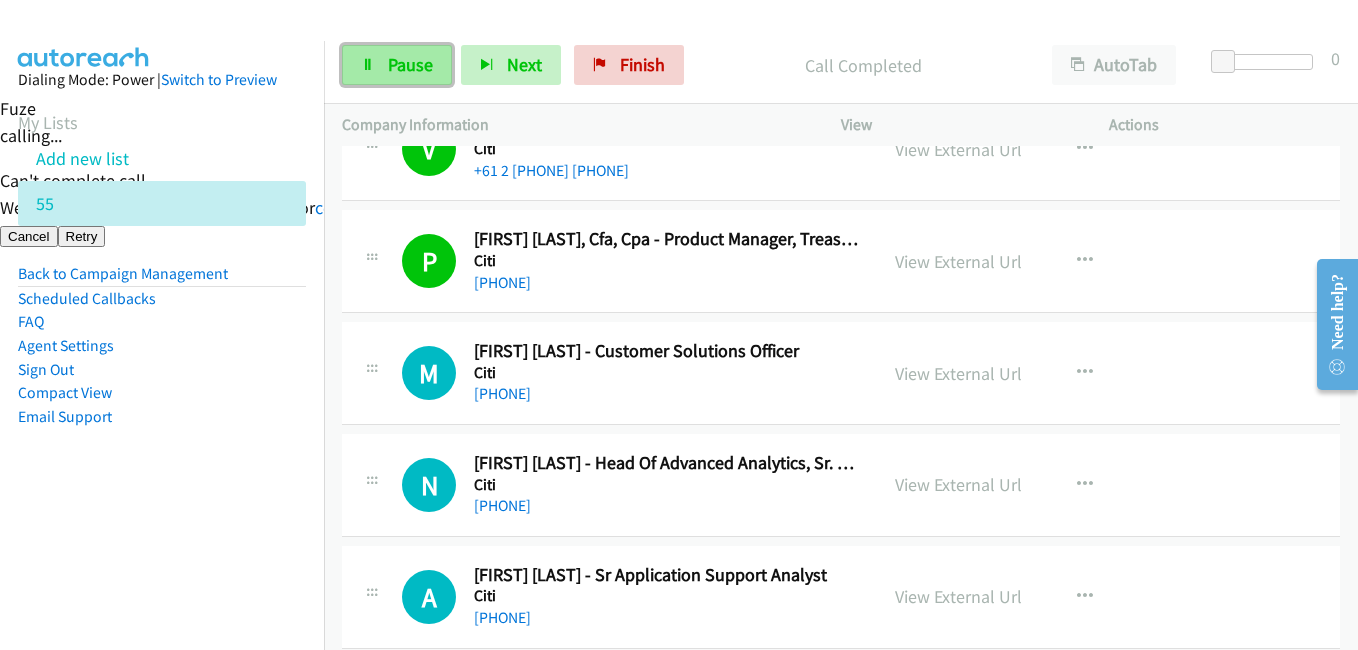 click on "Pause" at bounding box center [410, 64] 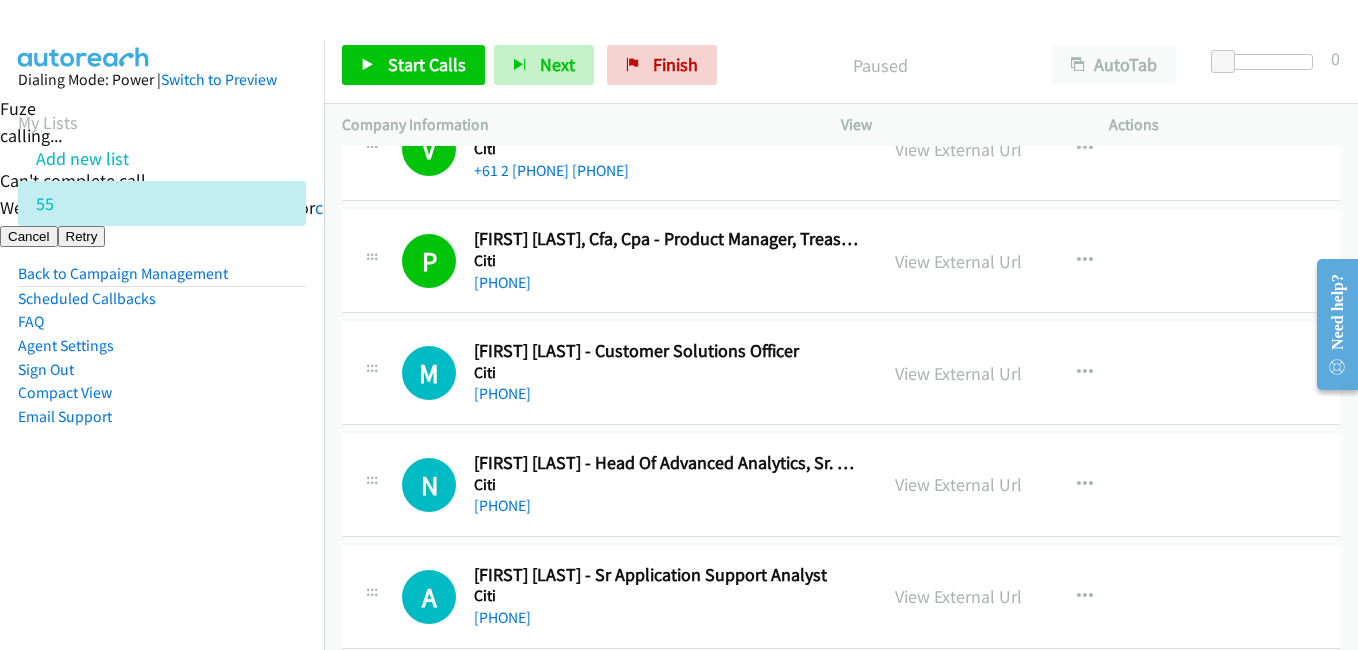 drag, startPoint x: 229, startPoint y: 472, endPoint x: 595, endPoint y: 362, distance: 382.17273 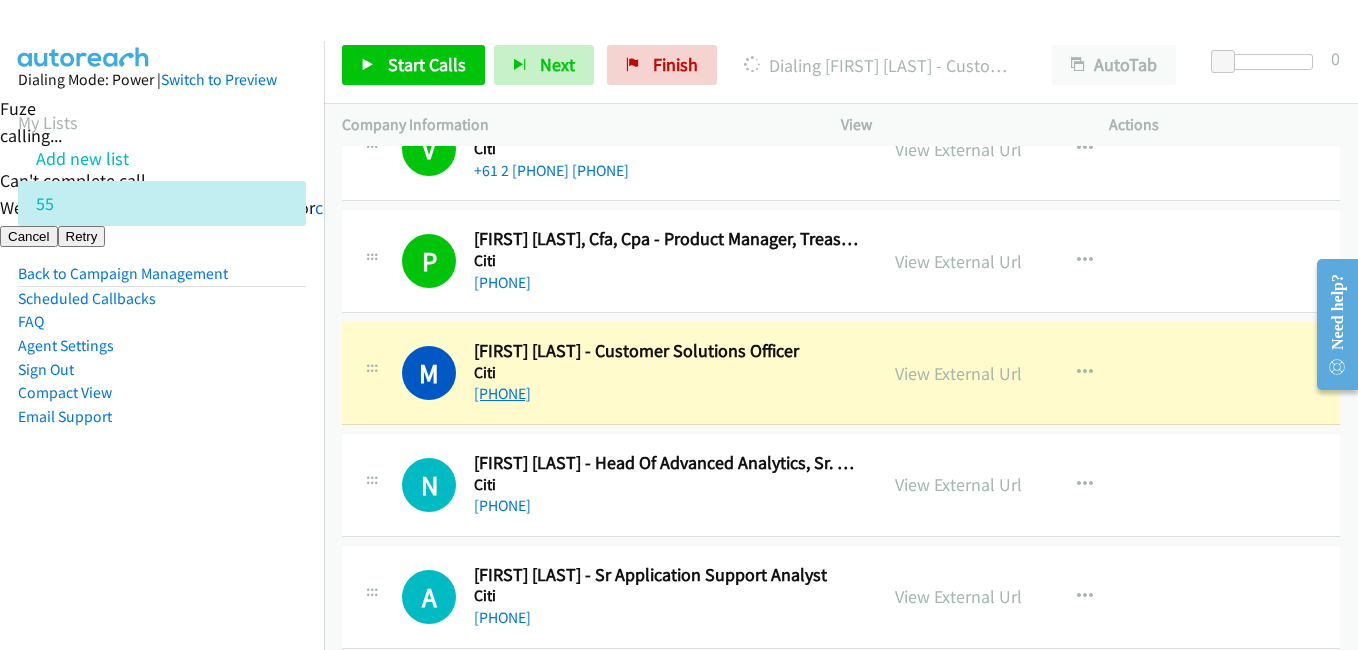 drag, startPoint x: 187, startPoint y: 499, endPoint x: 503, endPoint y: 395, distance: 332.674 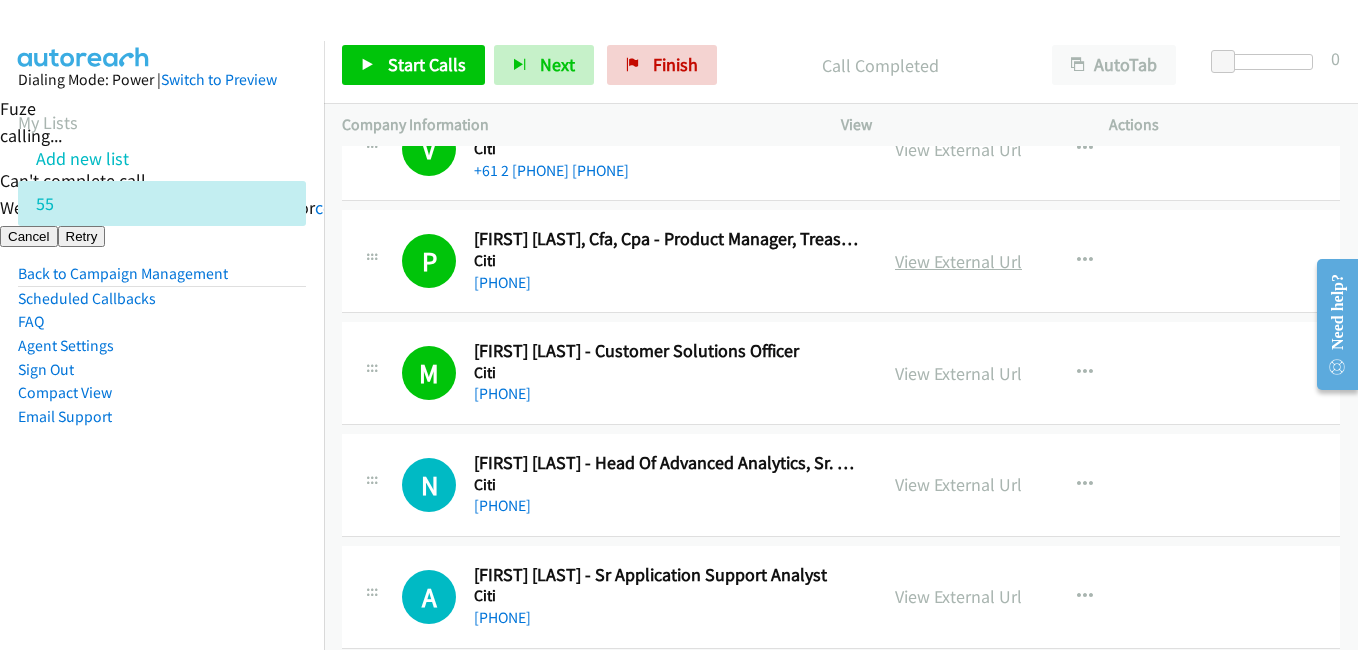 click on "View External Url" at bounding box center [958, 261] 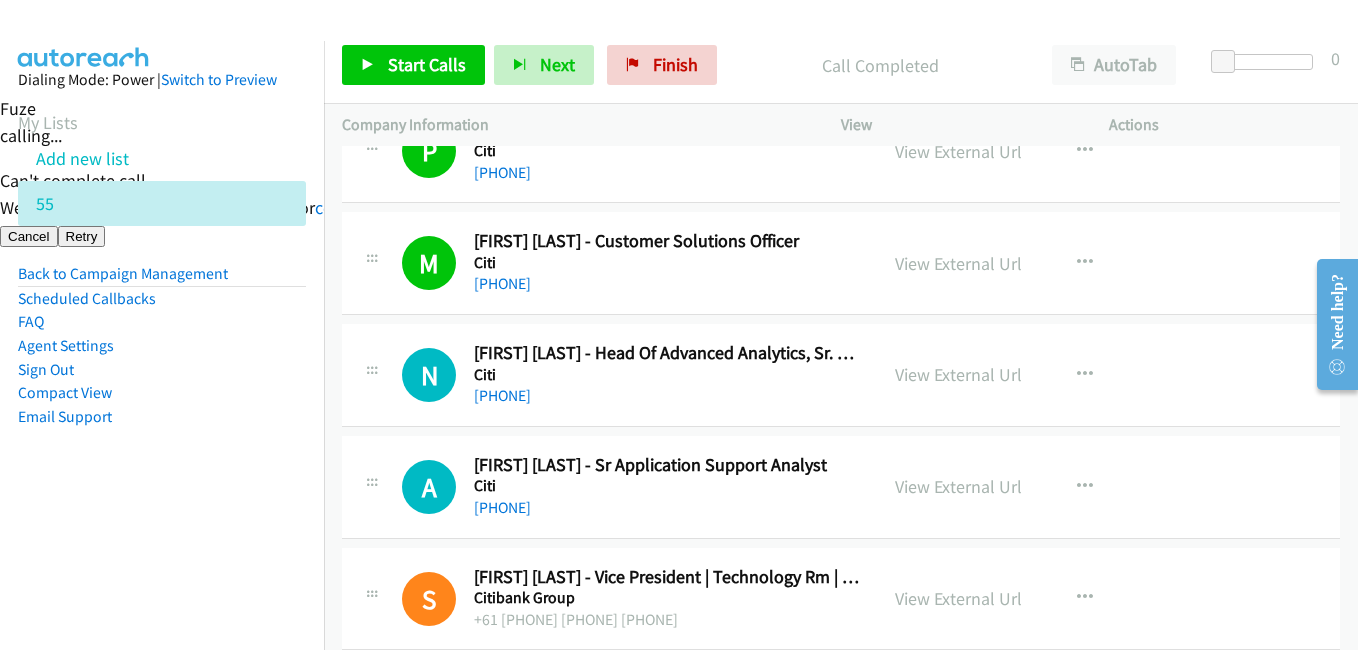 scroll, scrollTop: 2500, scrollLeft: 0, axis: vertical 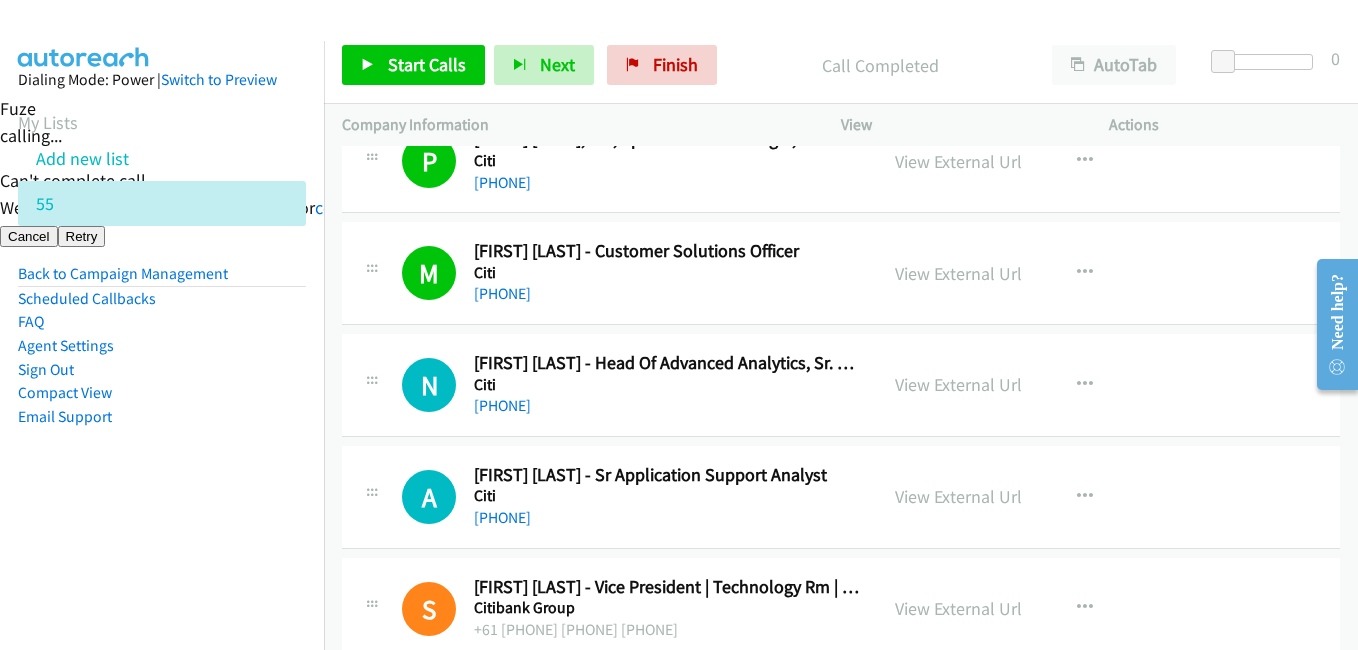 drag, startPoint x: 258, startPoint y: 534, endPoint x: 272, endPoint y: 517, distance: 22.022715 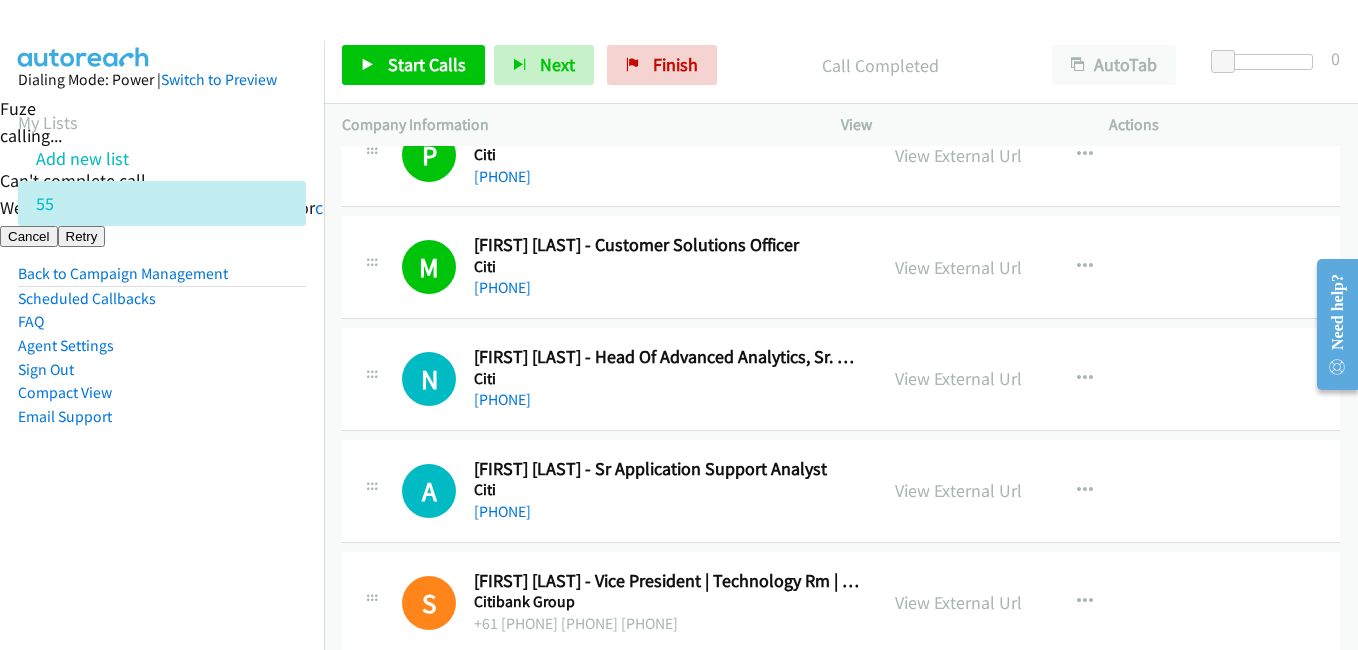 scroll, scrollTop: 2600, scrollLeft: 0, axis: vertical 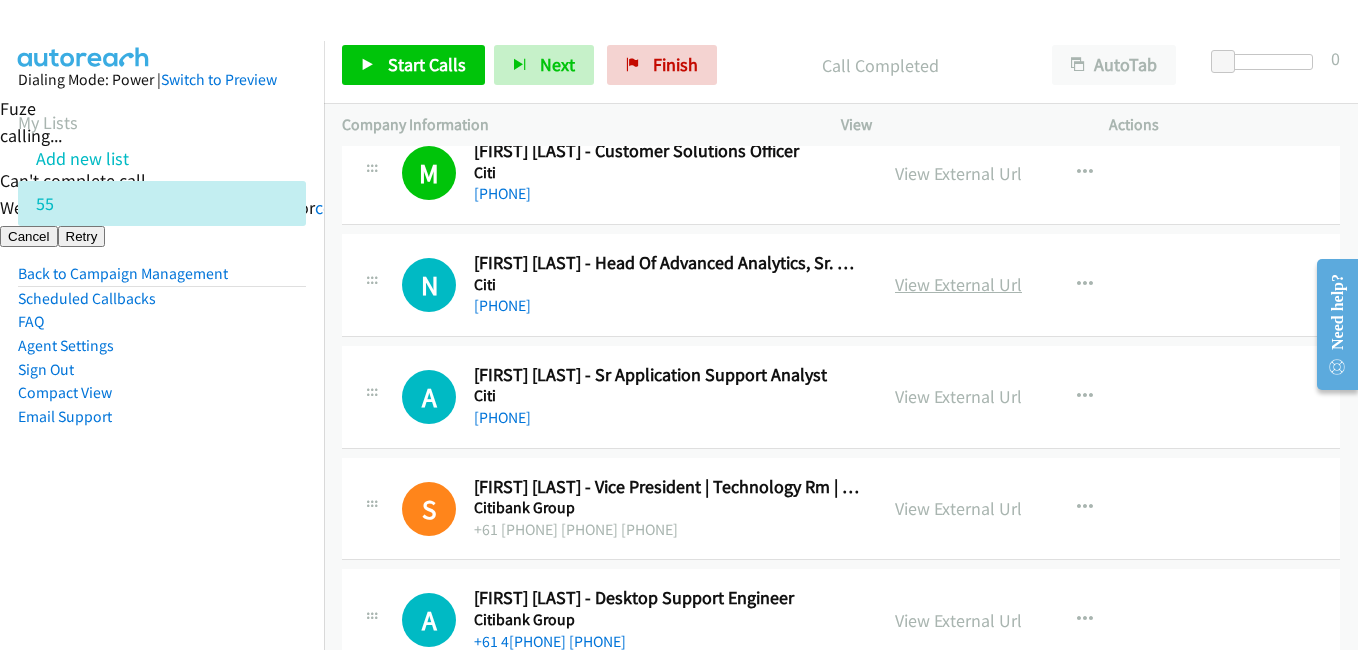 click on "View External Url" at bounding box center [958, 284] 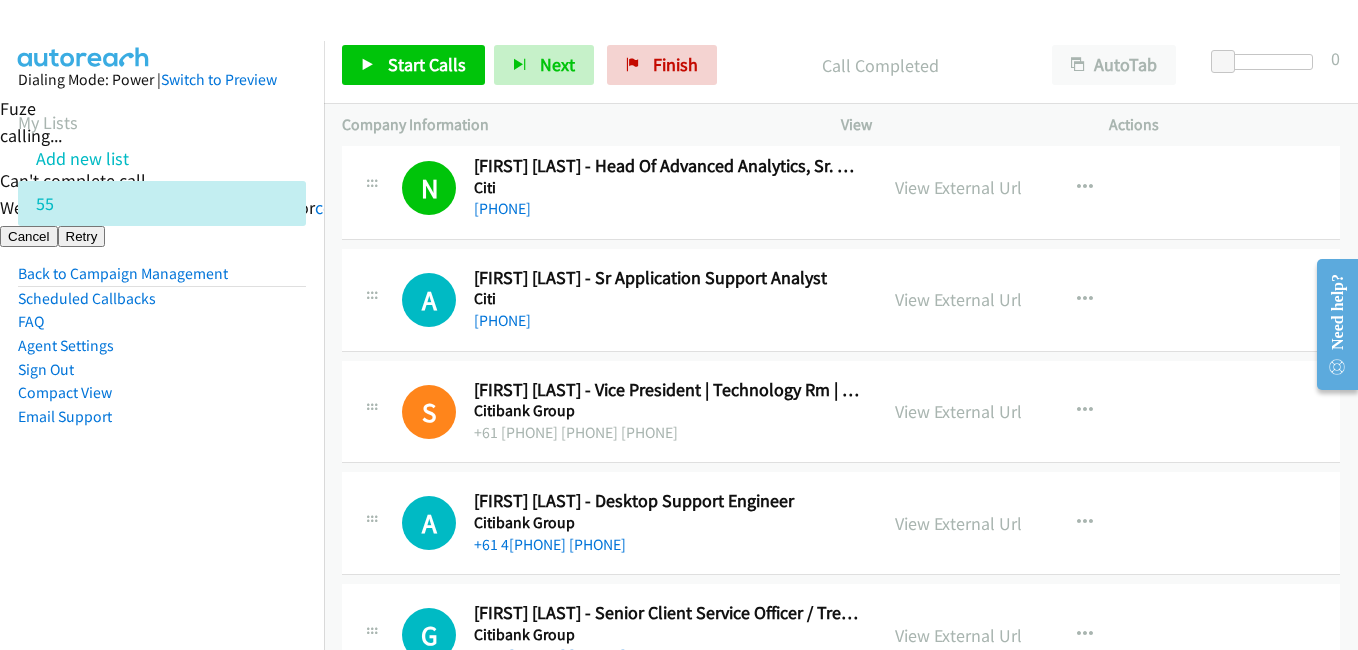 scroll, scrollTop: 2800, scrollLeft: 0, axis: vertical 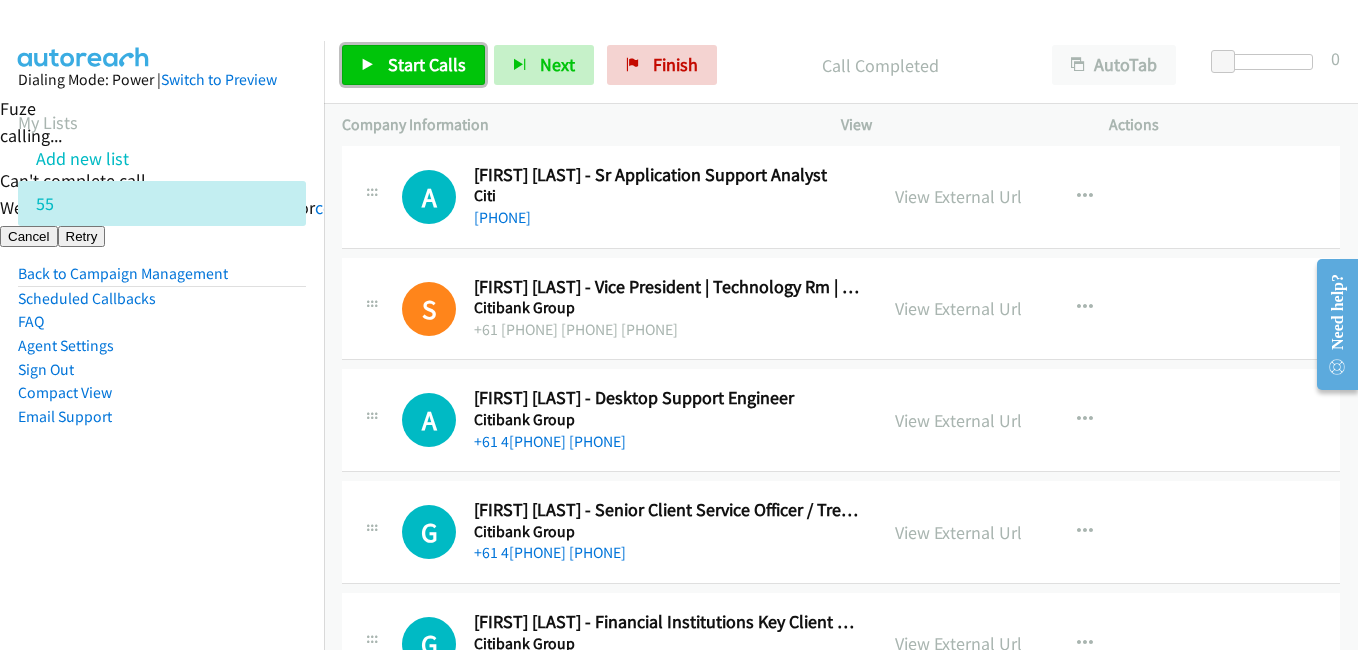click at bounding box center (368, 66) 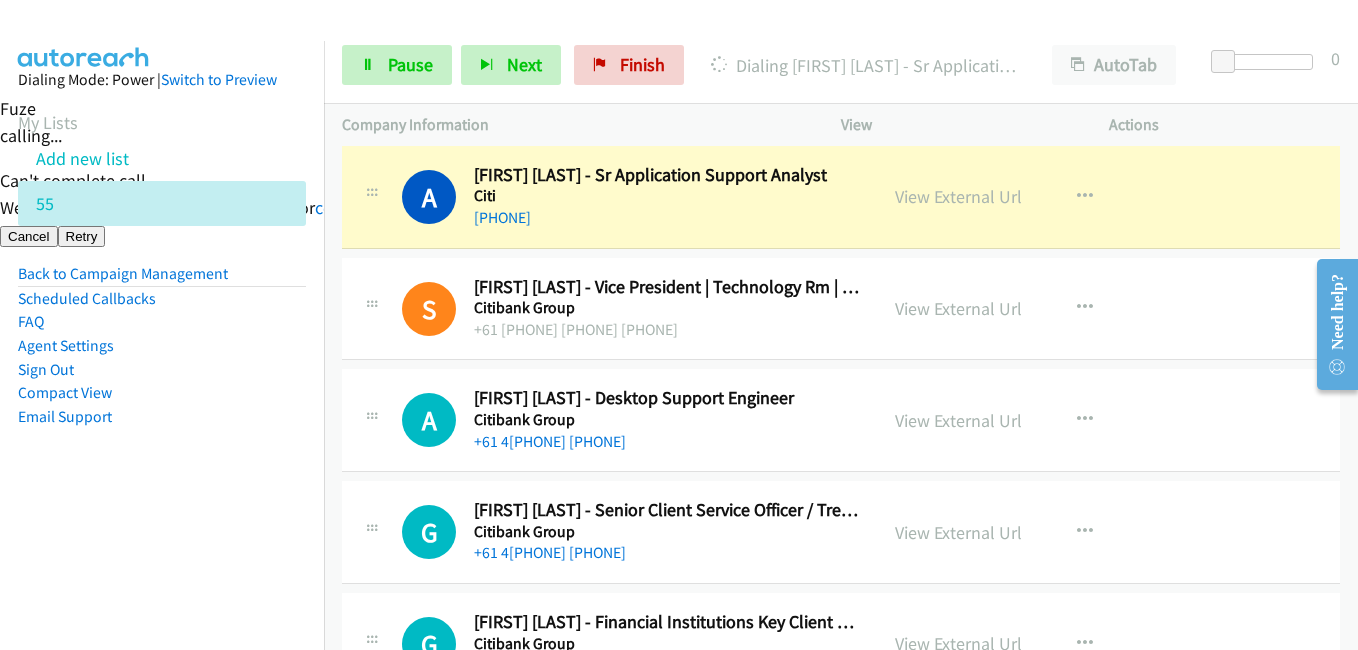 click on "Sign Out" at bounding box center (162, 370) 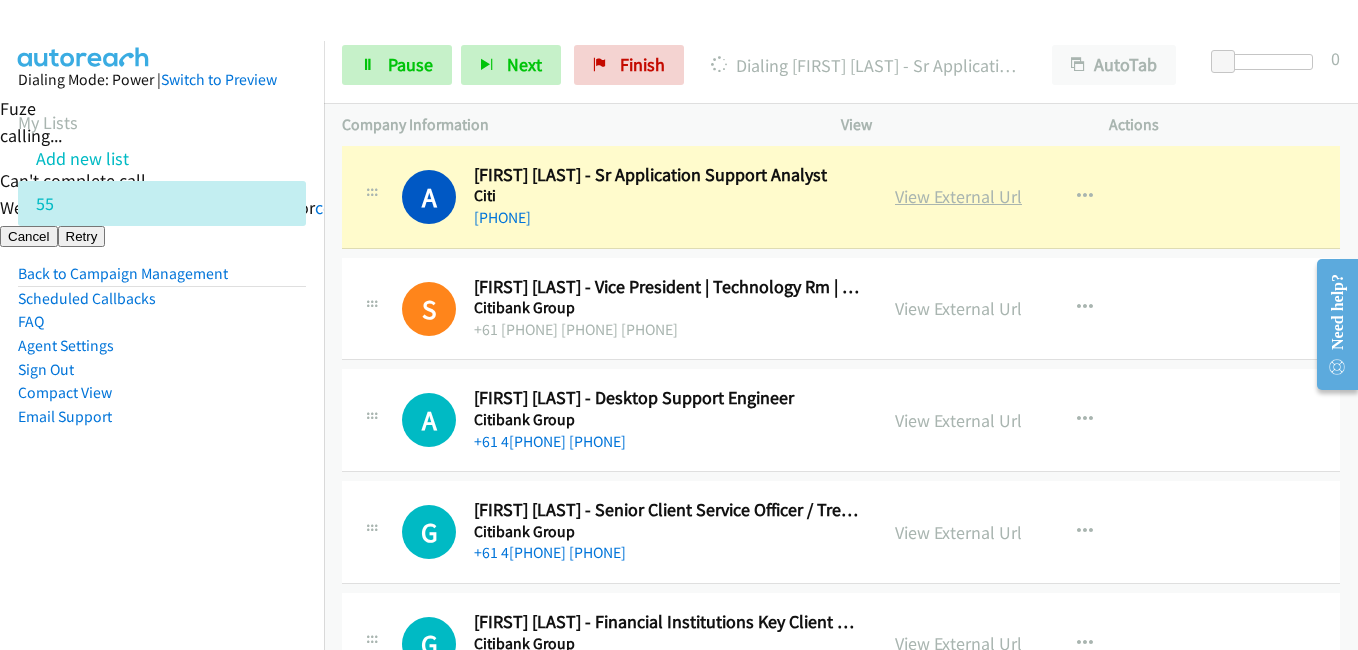 click on "View External Url" at bounding box center (958, 196) 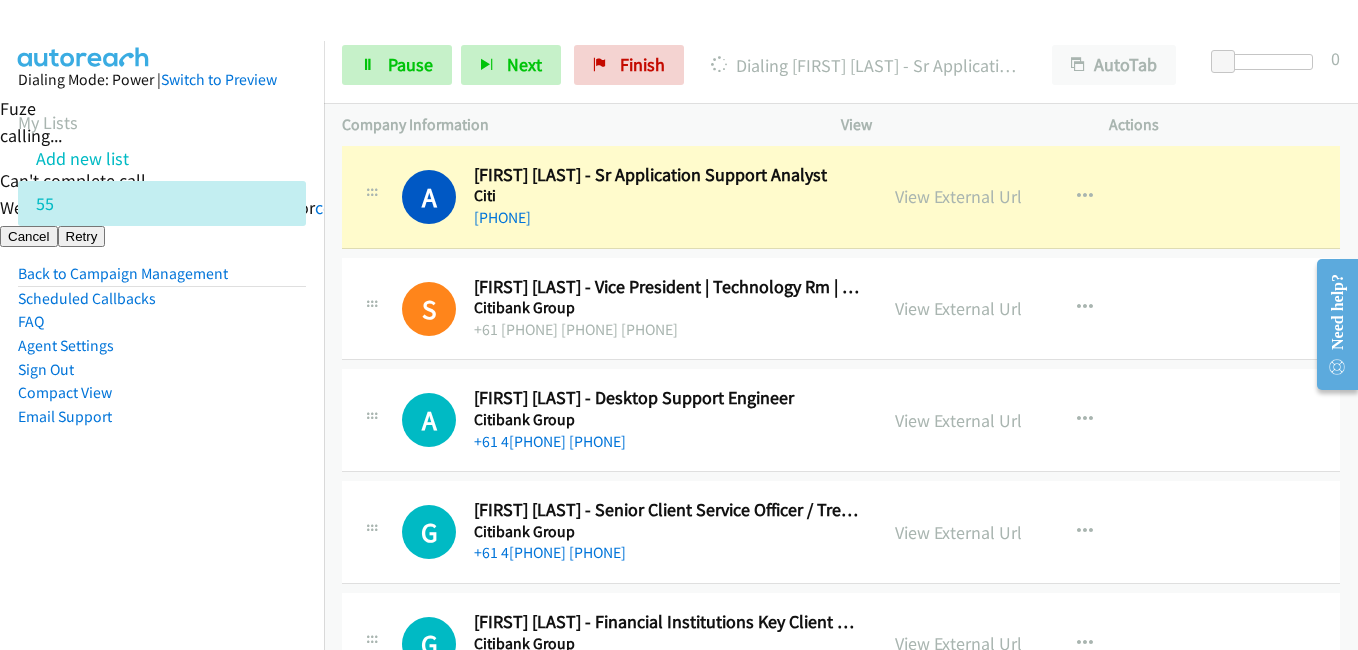 click on "Dialing Mode: Power
|
Switch to Preview
My Lists
Add new list
55
Back to Campaign Management
Scheduled Callbacks
FAQ
Agent Settings
Sign Out
Compact View
Email Support" at bounding box center (162, 280) 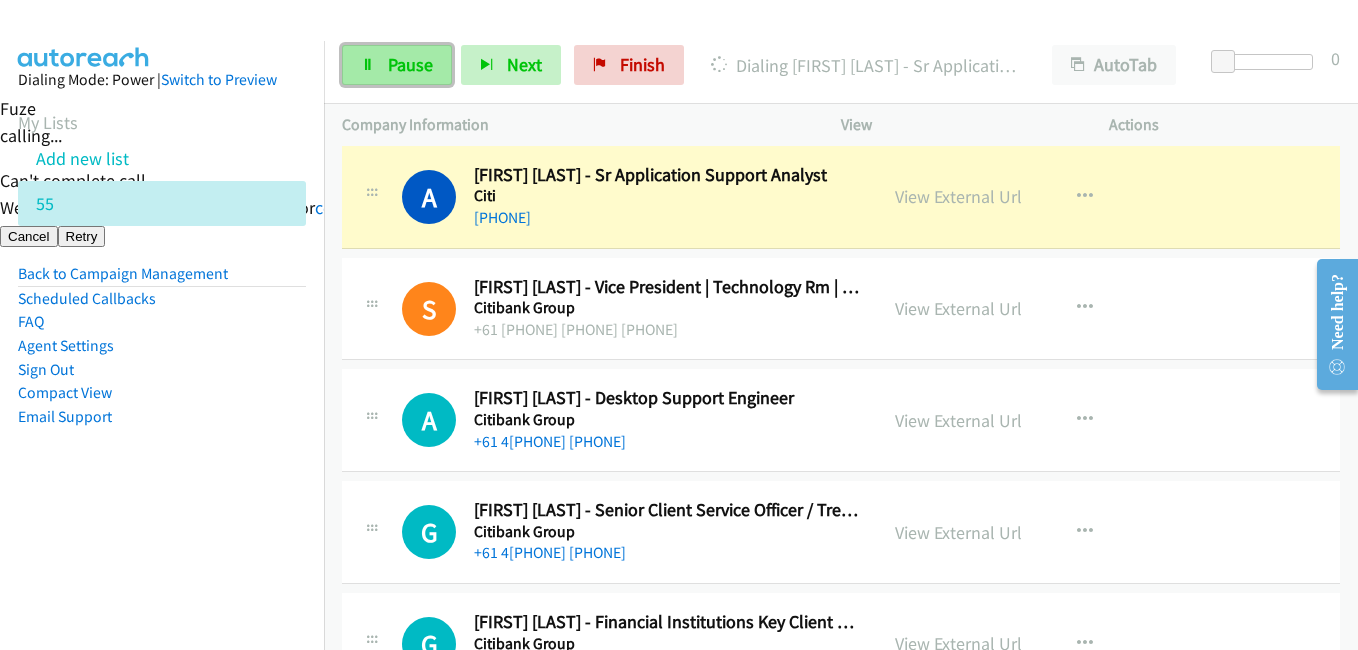 click on "Pause" at bounding box center (410, 64) 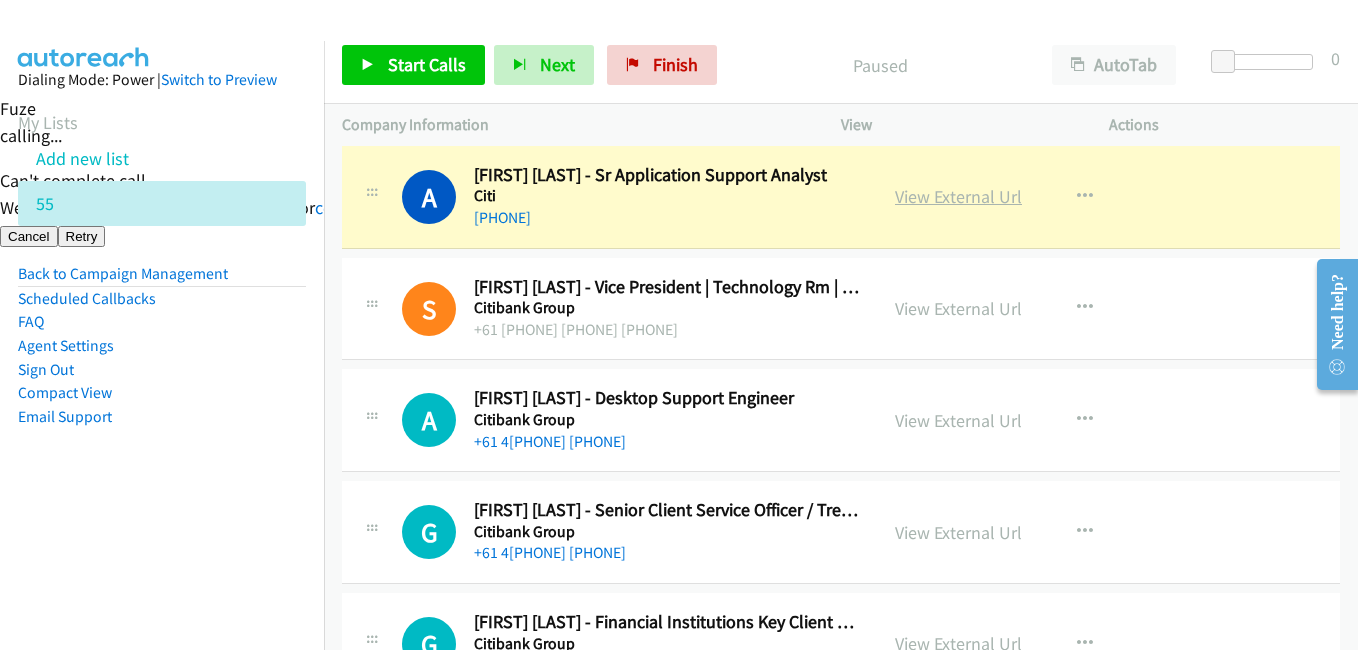 click on "View External Url" at bounding box center (958, 196) 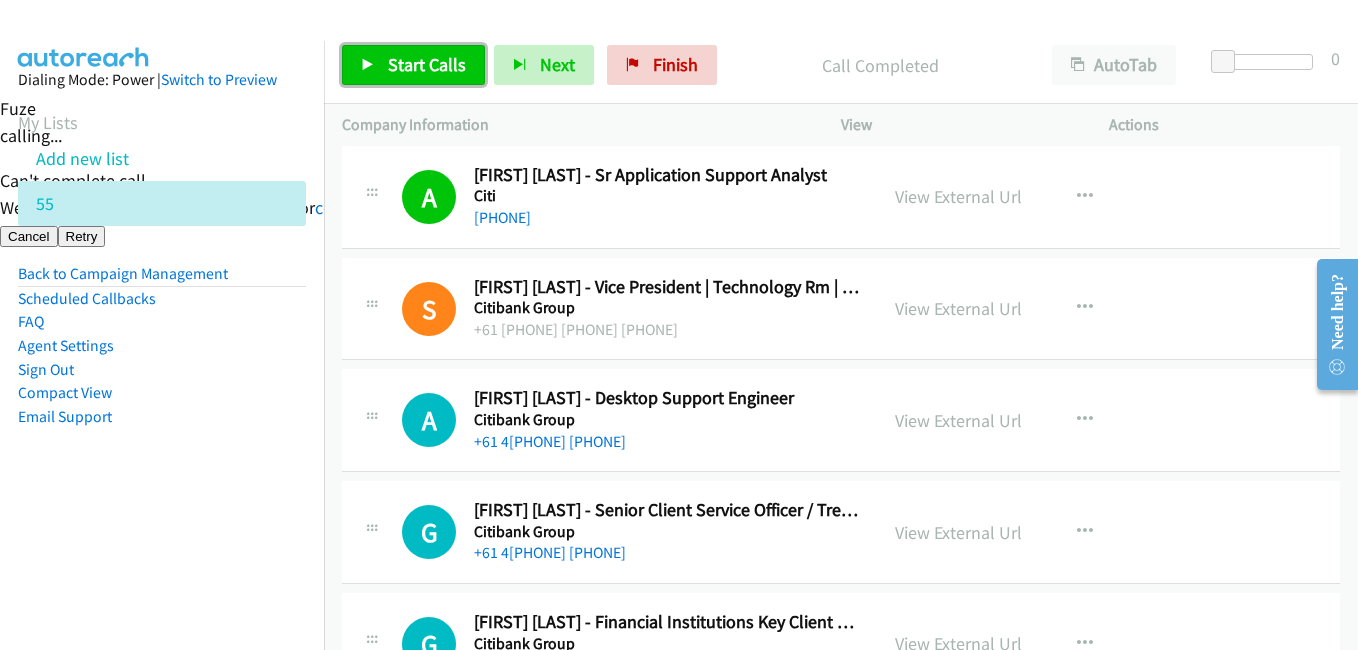click on "Start Calls" at bounding box center [427, 64] 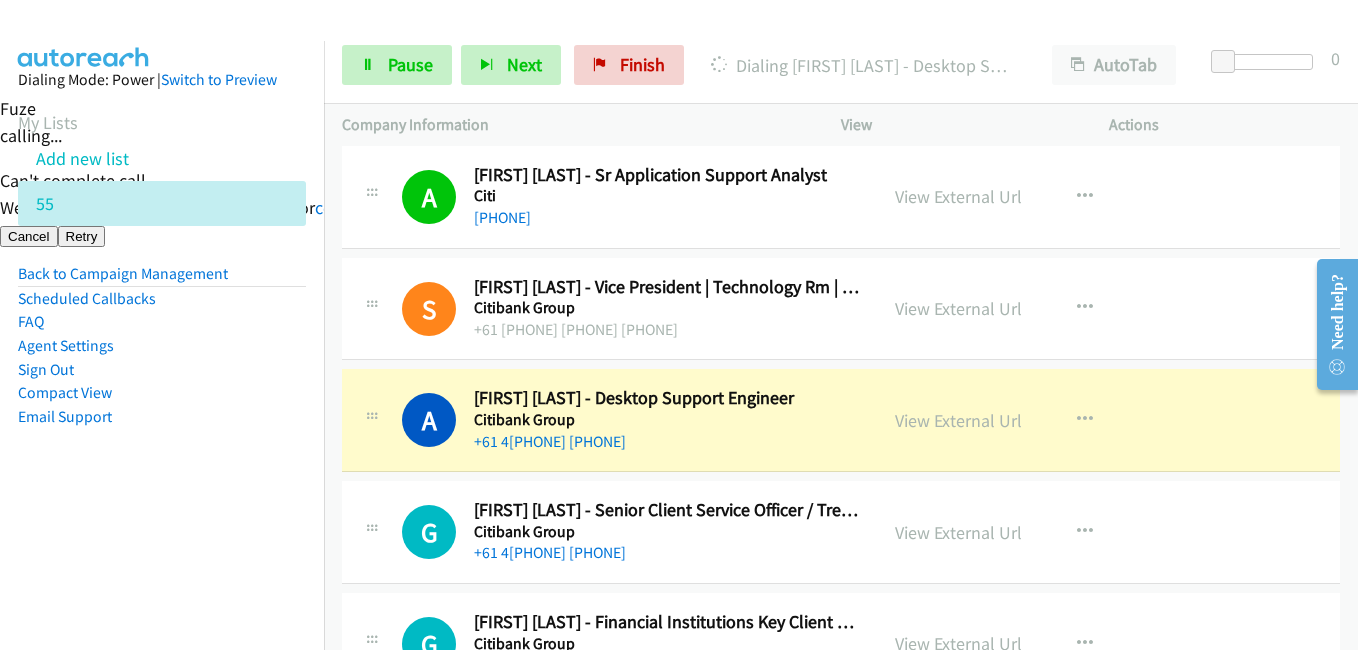 drag, startPoint x: 232, startPoint y: 503, endPoint x: 450, endPoint y: 458, distance: 222.59605 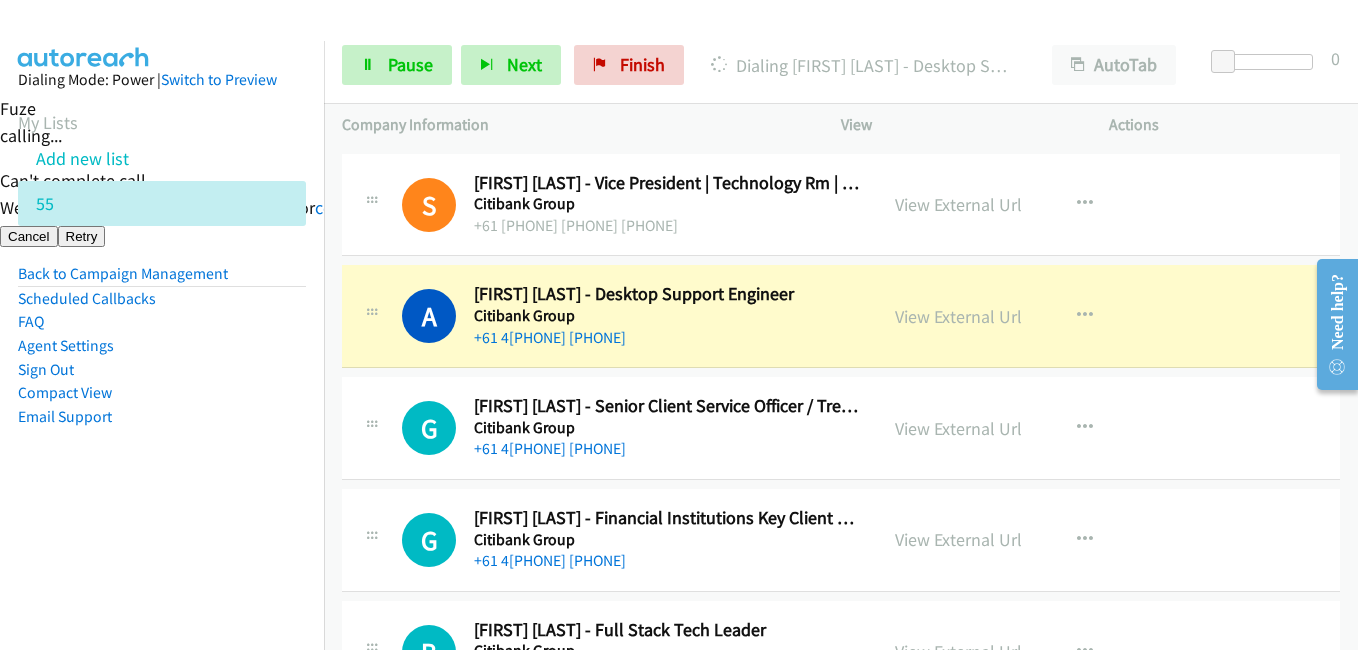 scroll, scrollTop: 3000, scrollLeft: 0, axis: vertical 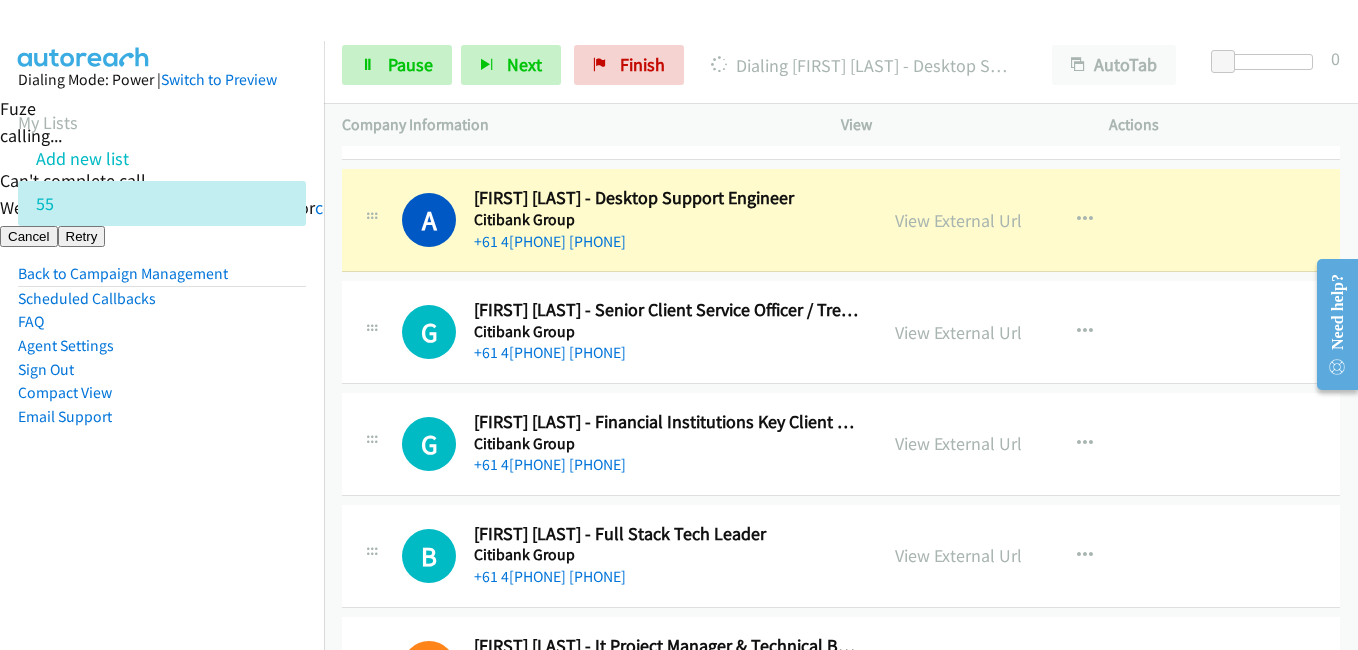 click on "Dialing Mode: Power
|
Switch to Preview
My Lists
Add new list
55
Back to Campaign Management
Scheduled Callbacks
FAQ
Agent Settings
Sign Out
Compact View
Email Support" at bounding box center [162, 280] 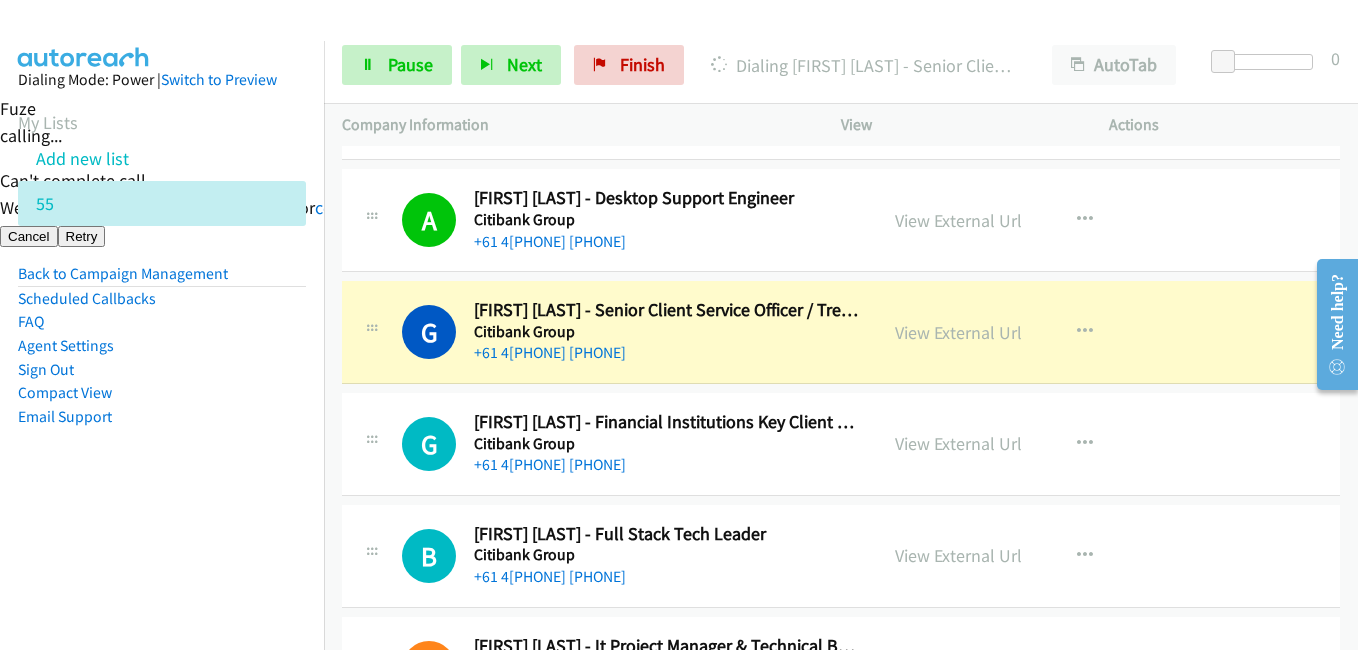 click on "Dialing Mode: Power
|
Switch to Preview
My Lists
Add new list
55
Back to Campaign Management
Scheduled Callbacks
FAQ
Agent Settings
Sign Out
Compact View
Email Support" at bounding box center [162, 366] 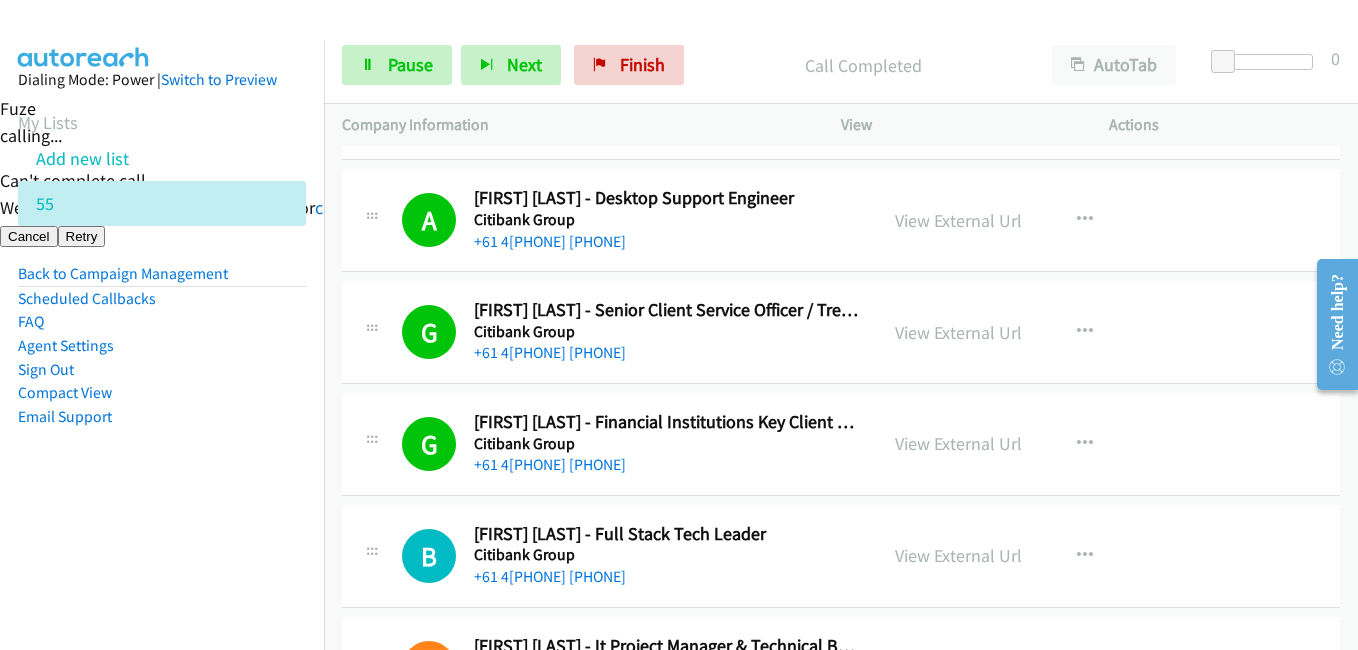 click on "Dialing Mode: Power
|
Switch to Preview
My Lists
Add new list
55
Back to Campaign Management
Scheduled Callbacks
FAQ
Agent Settings
Sign Out
Compact View
Email Support" at bounding box center [162, 280] 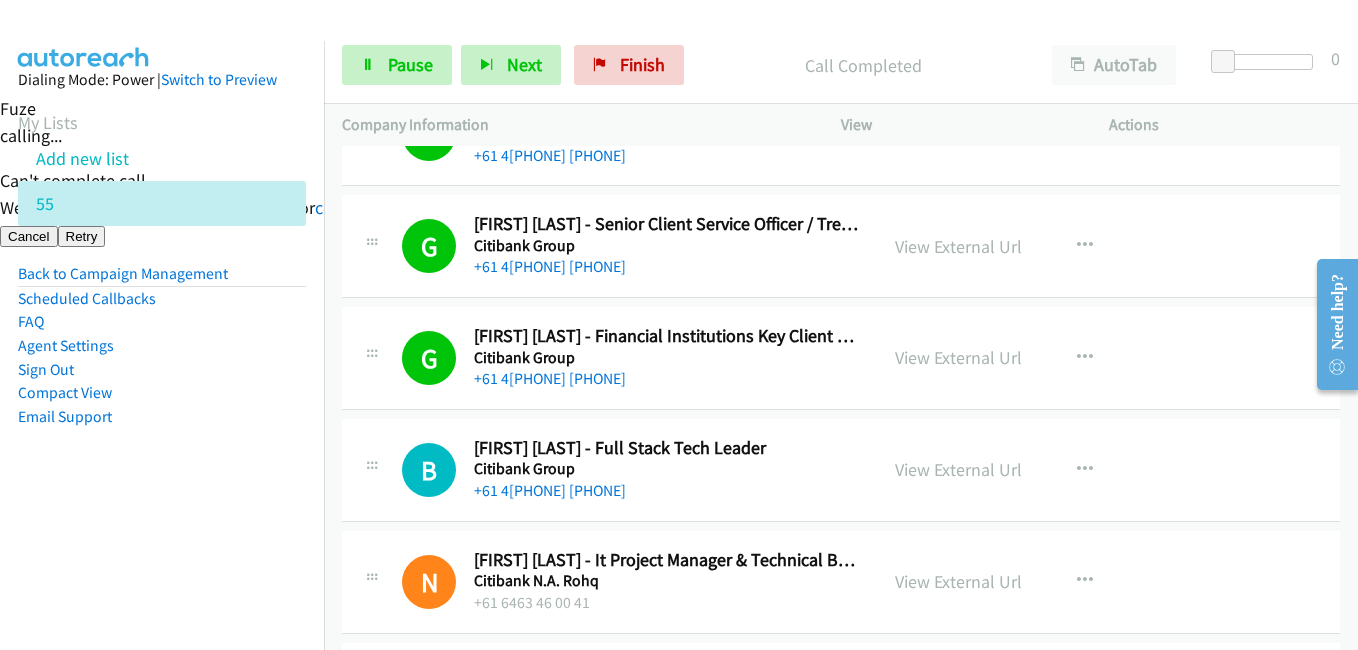 scroll, scrollTop: 3200, scrollLeft: 0, axis: vertical 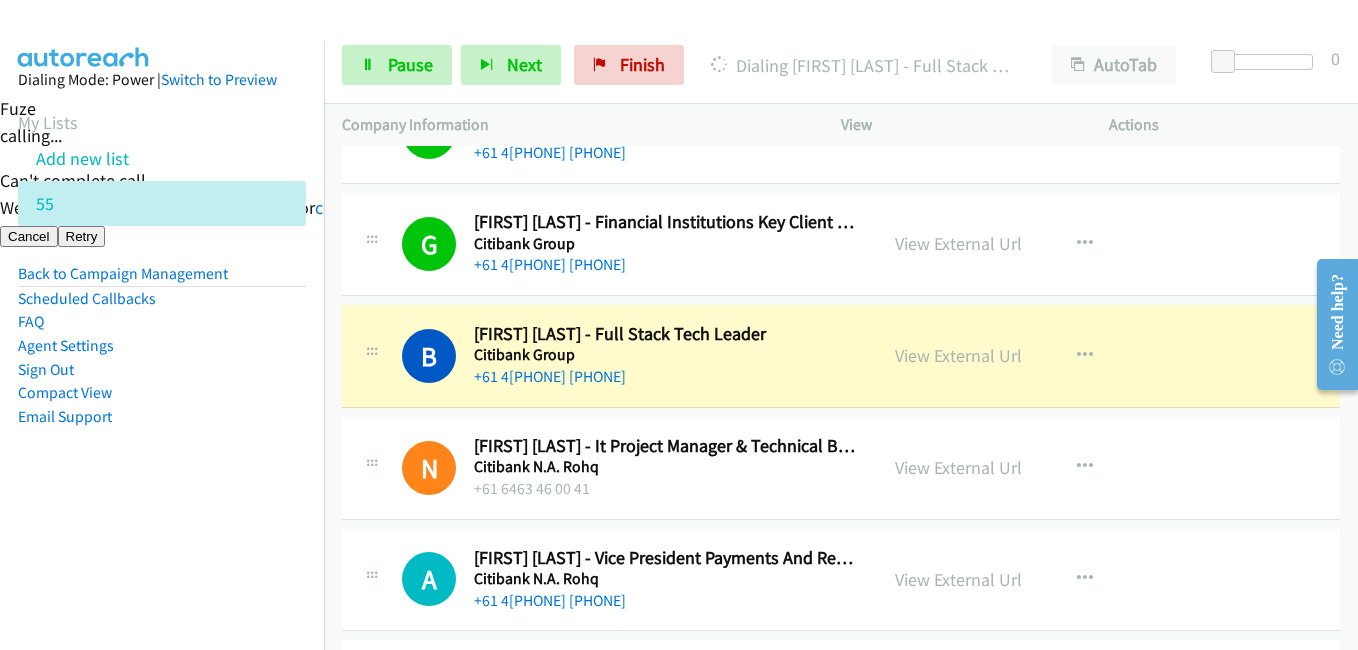 drag, startPoint x: 190, startPoint y: 424, endPoint x: 191, endPoint y: 407, distance: 17.029387 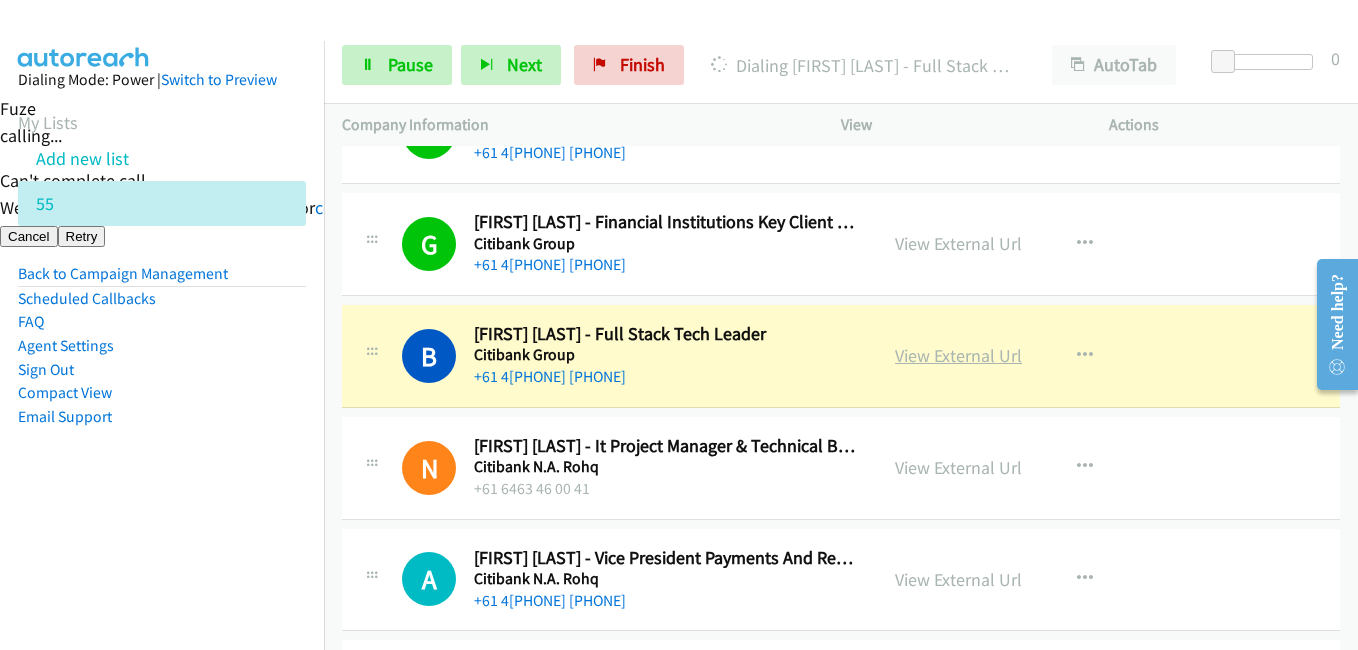 click on "View External Url" at bounding box center (958, 355) 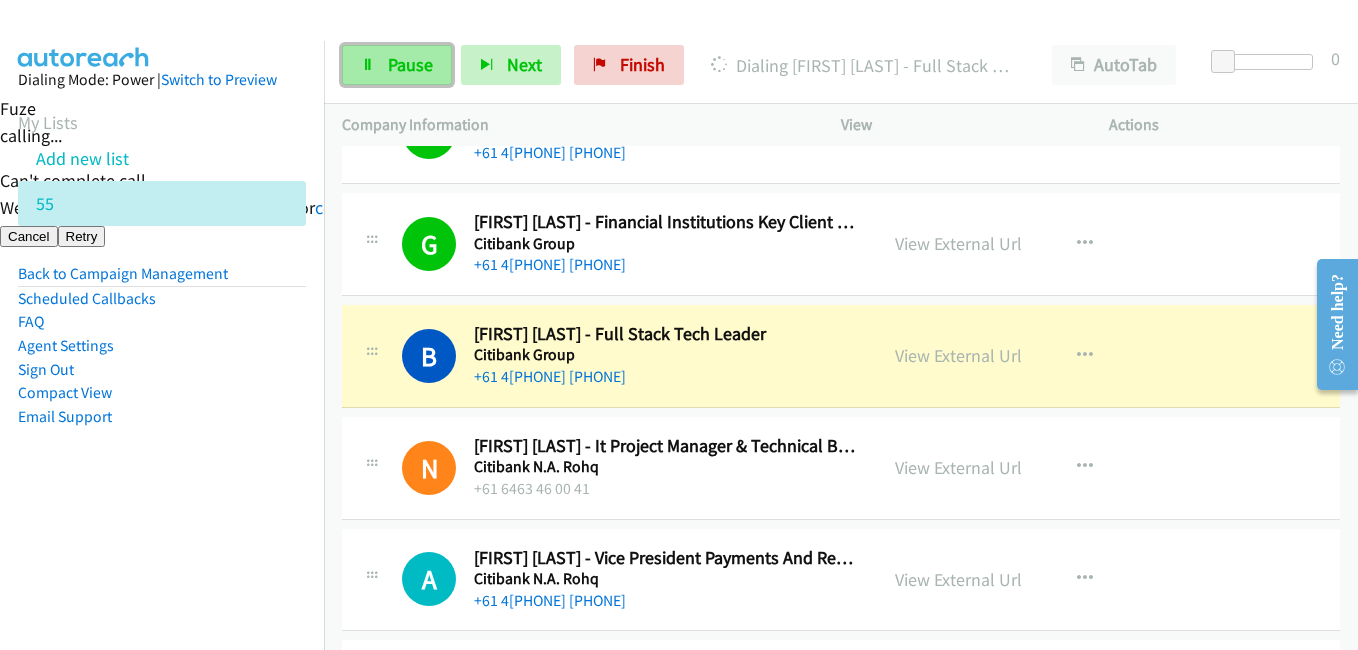 click on "Pause" at bounding box center [410, 64] 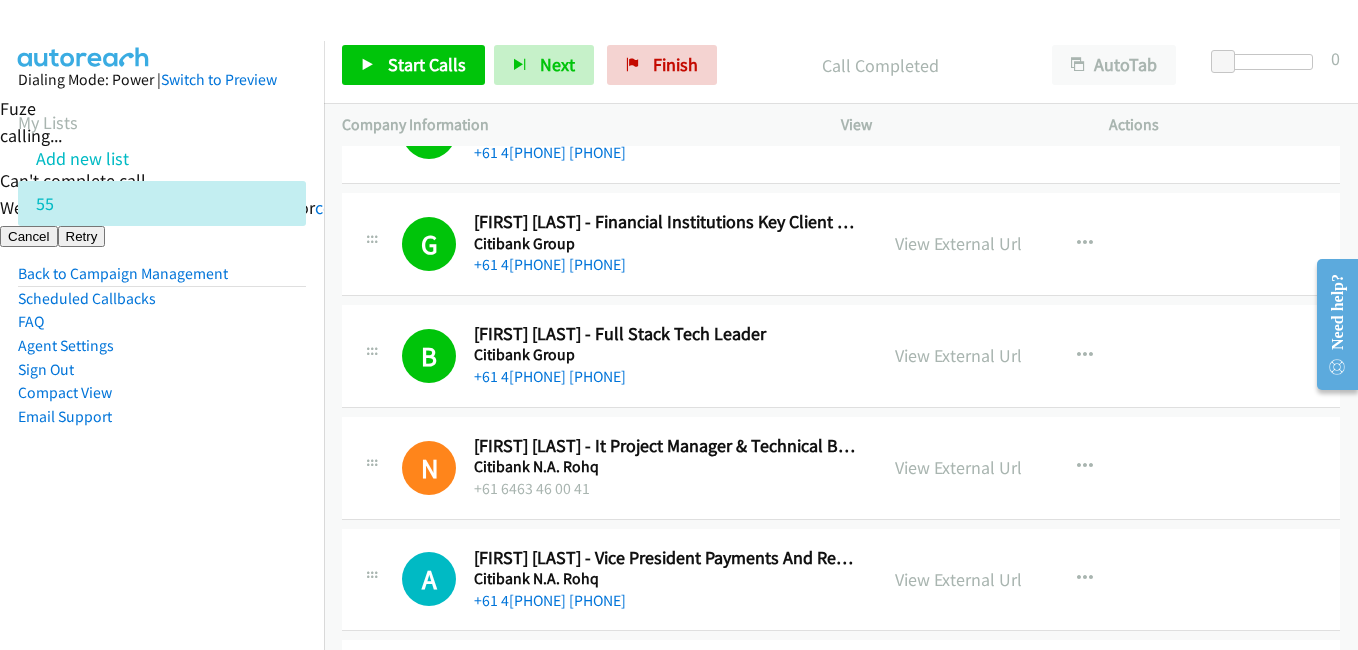 drag, startPoint x: 183, startPoint y: 551, endPoint x: 191, endPoint y: 538, distance: 15.264338 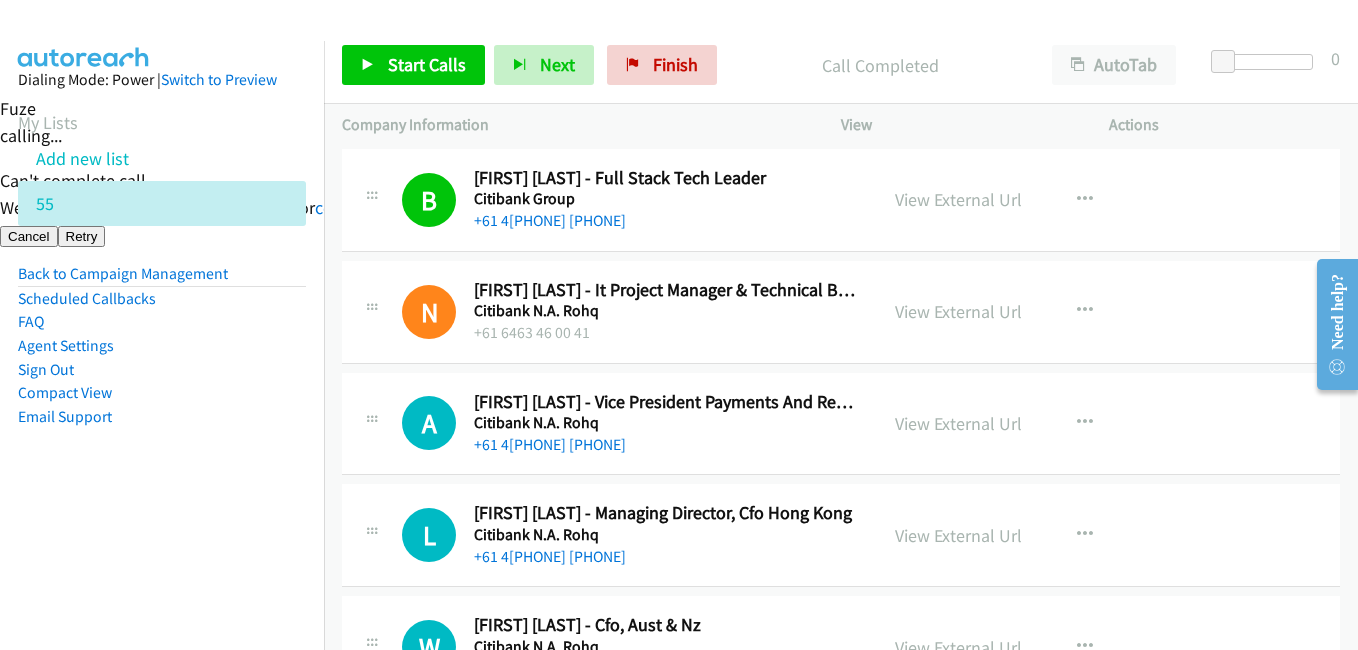 scroll, scrollTop: 3400, scrollLeft: 0, axis: vertical 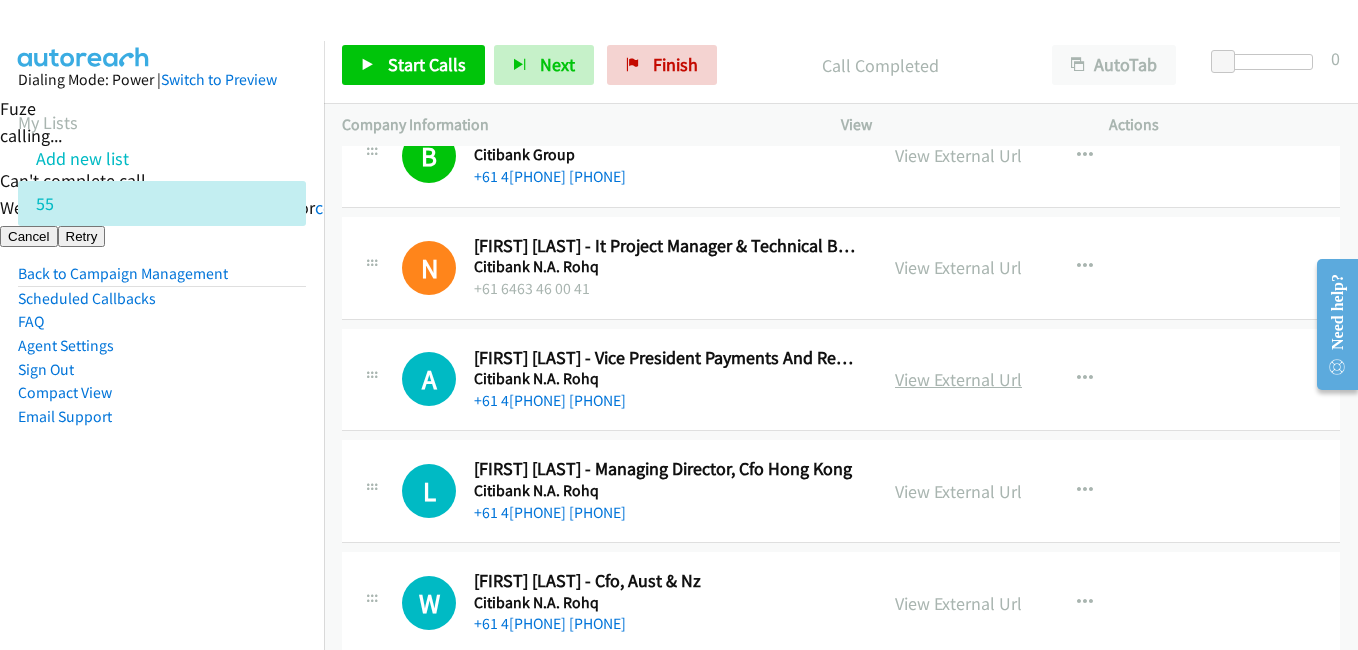 click on "View External Url" at bounding box center (958, 379) 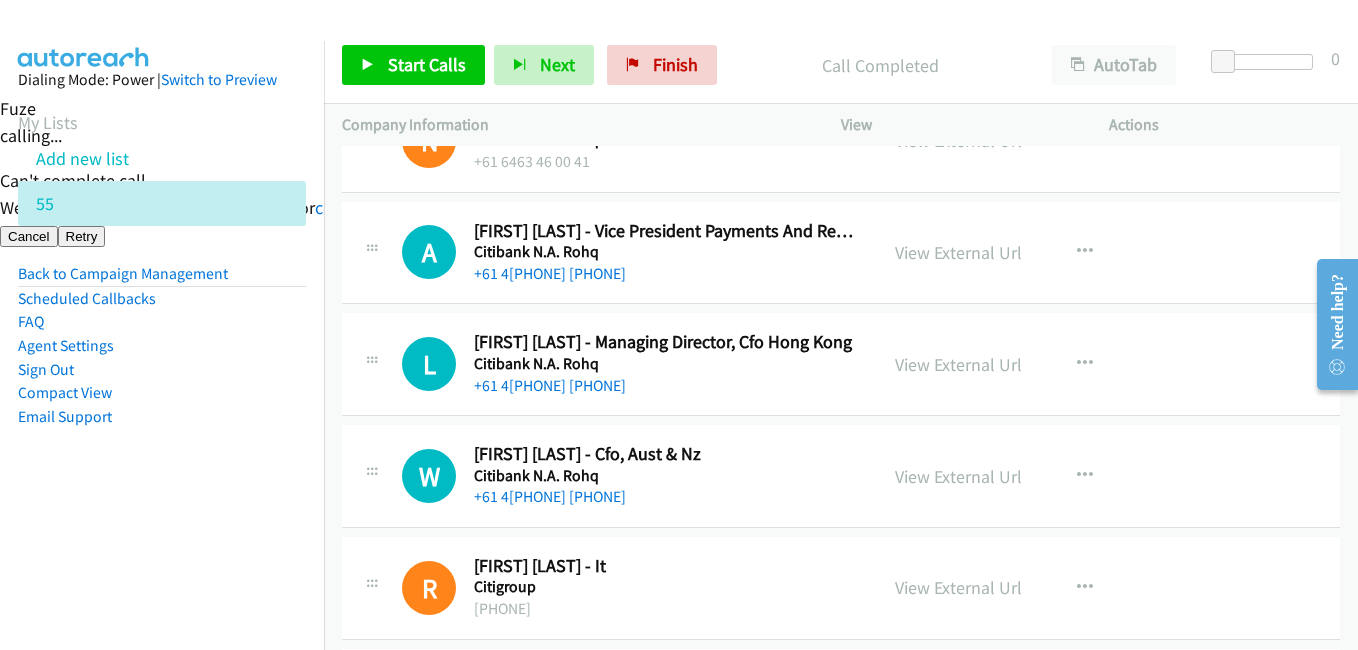scroll, scrollTop: 3600, scrollLeft: 0, axis: vertical 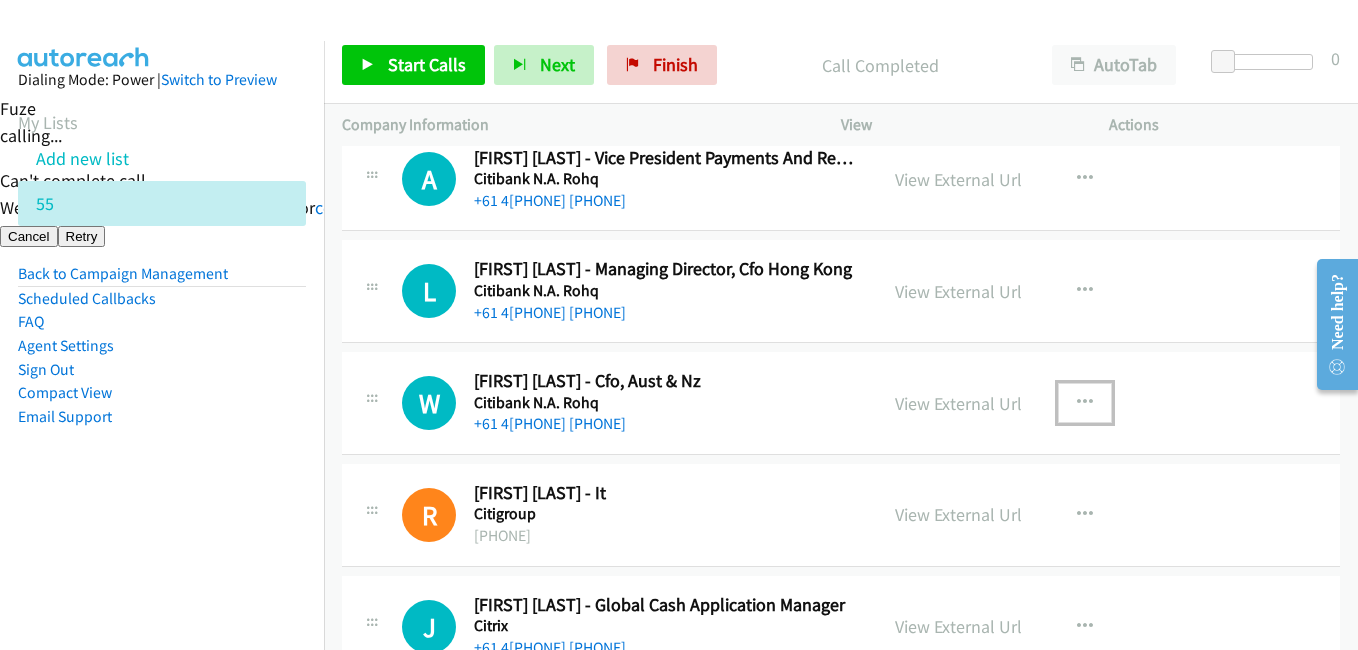 click at bounding box center (1085, 403) 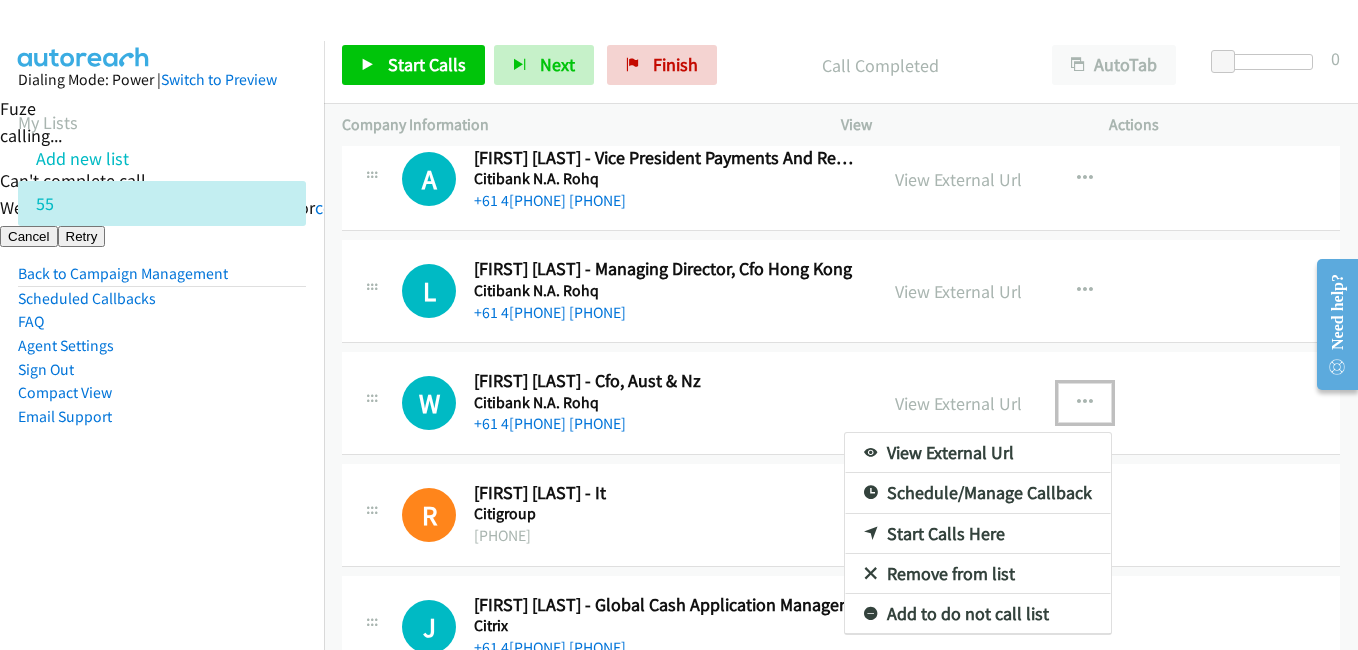 click on "Start Calls Here" at bounding box center [978, 534] 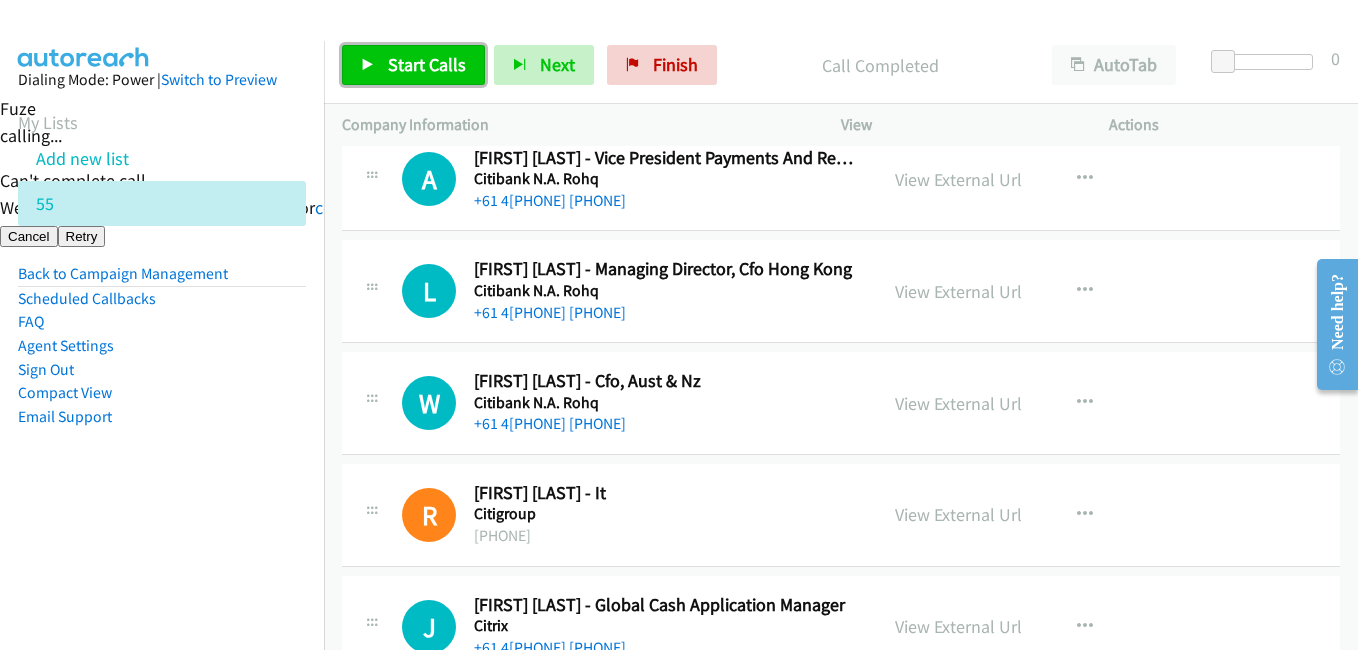 click on "Start Calls" at bounding box center (413, 65) 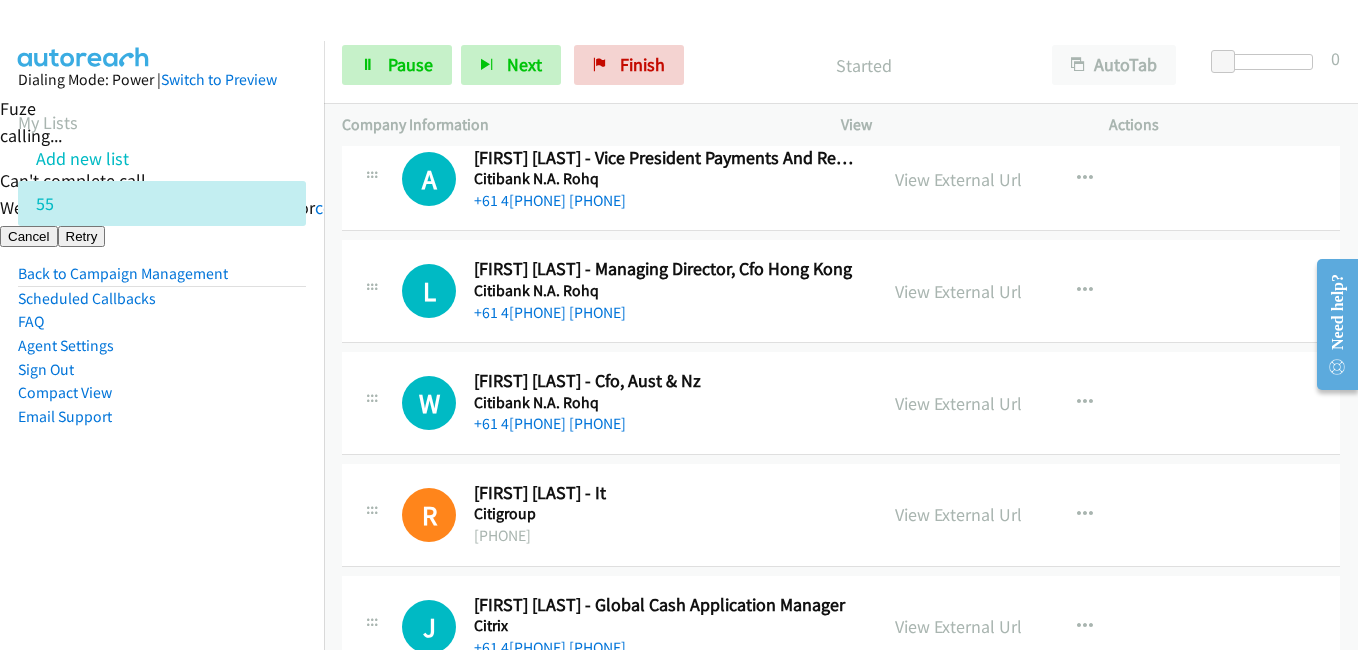click on "Start Calls
Pause
Next
Finish" at bounding box center [517, 65] 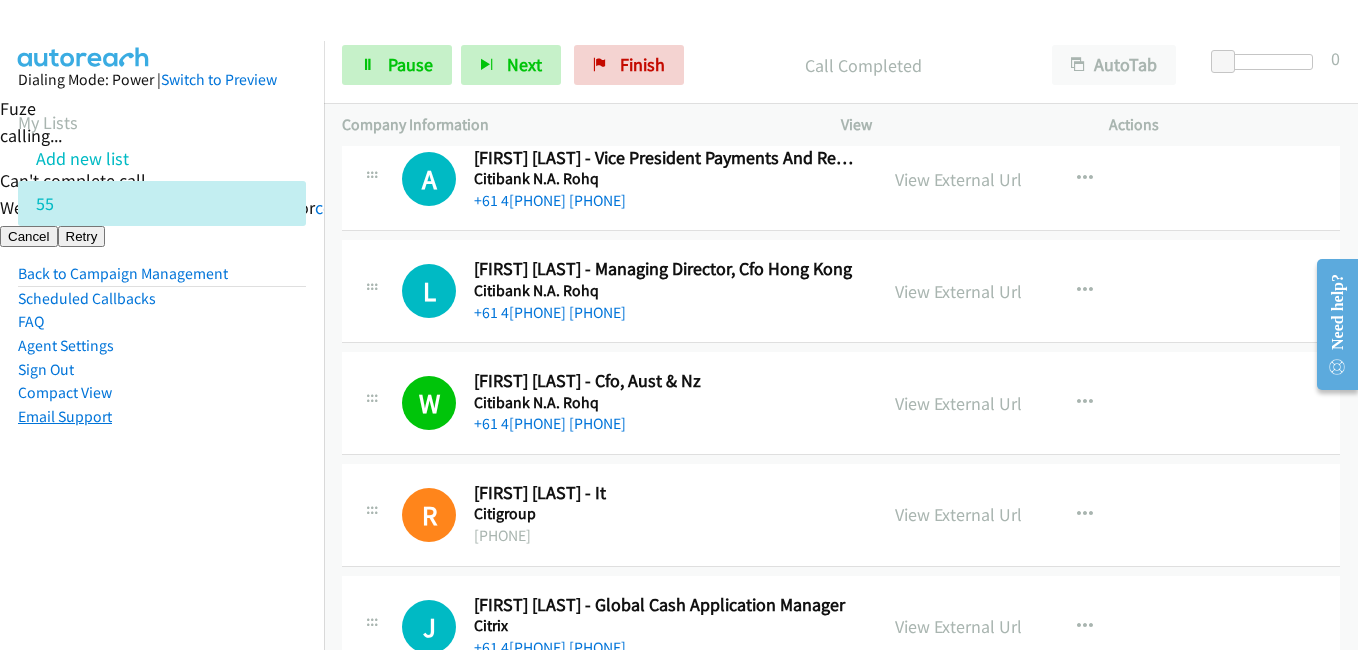 click on "Email Support" at bounding box center (65, 416) 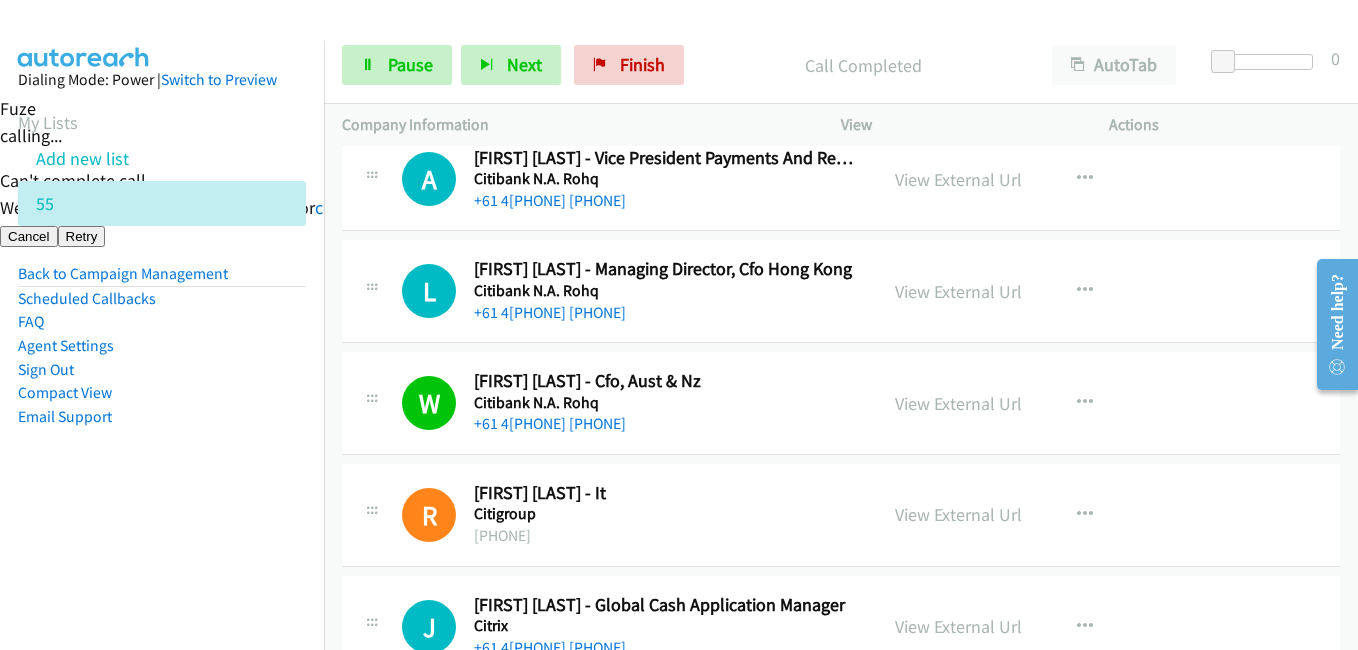 drag, startPoint x: 143, startPoint y: 519, endPoint x: 258, endPoint y: 504, distance: 115.97414 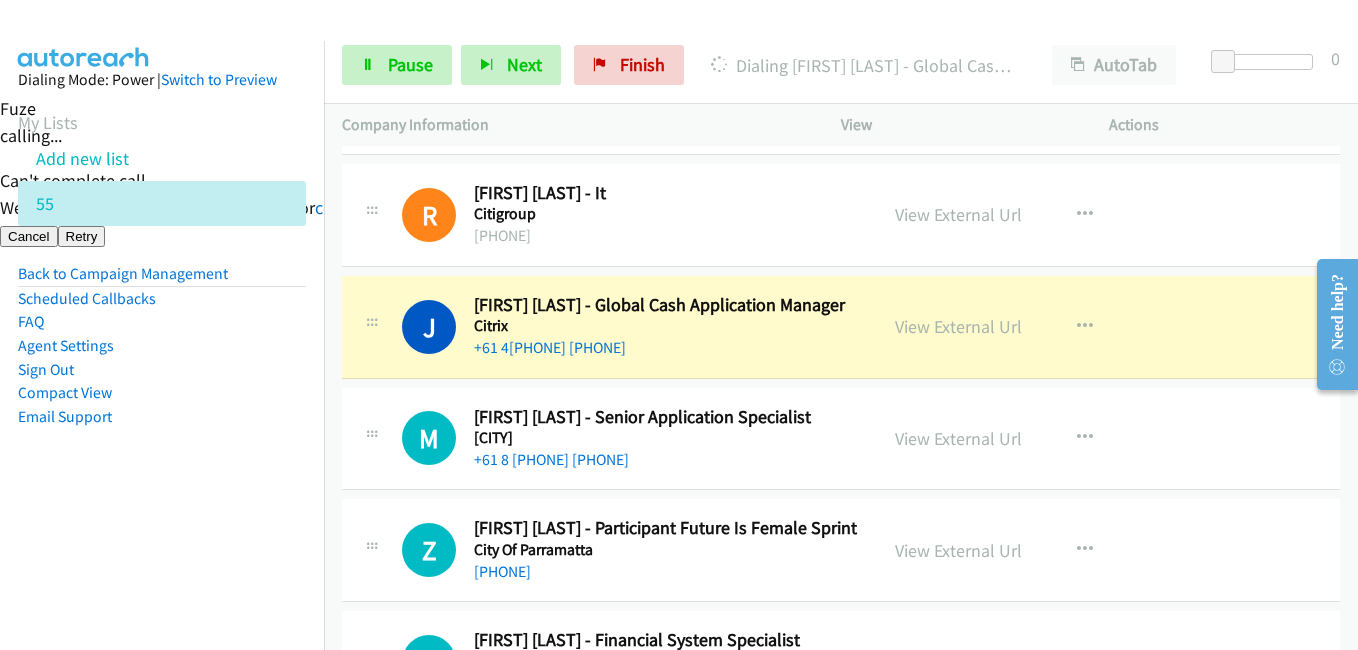 scroll, scrollTop: 4000, scrollLeft: 0, axis: vertical 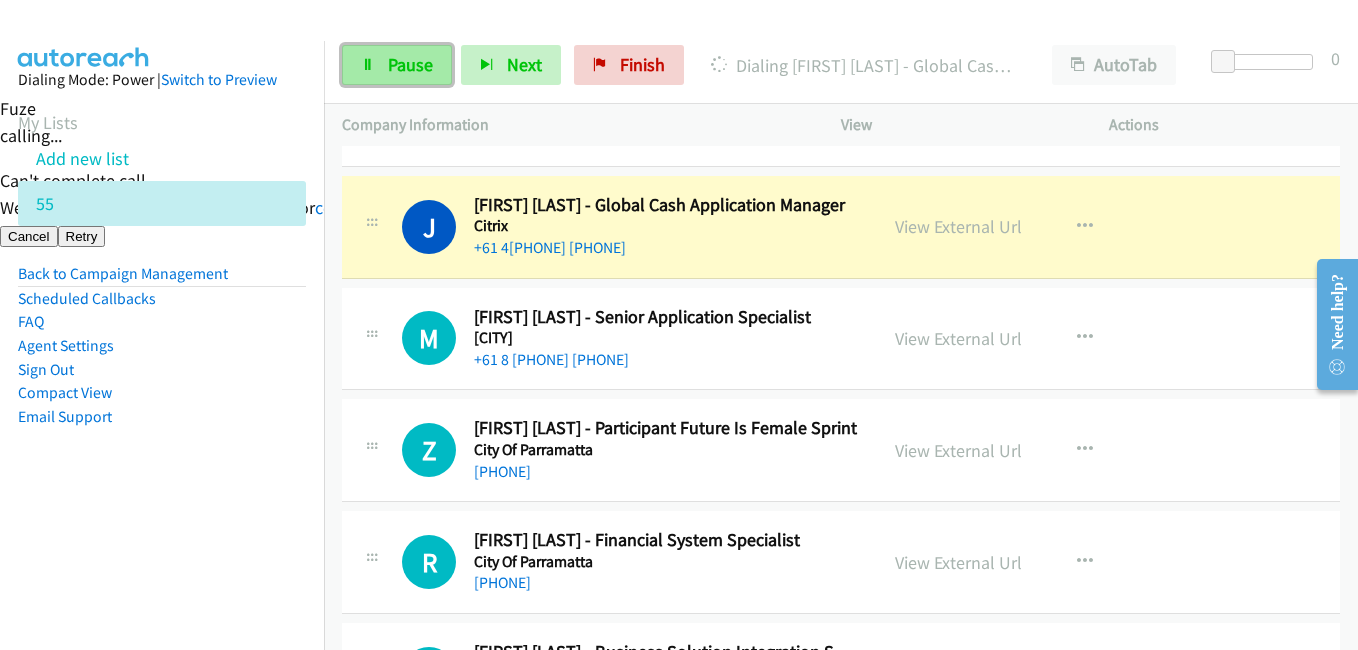 click on "Pause" at bounding box center [410, 64] 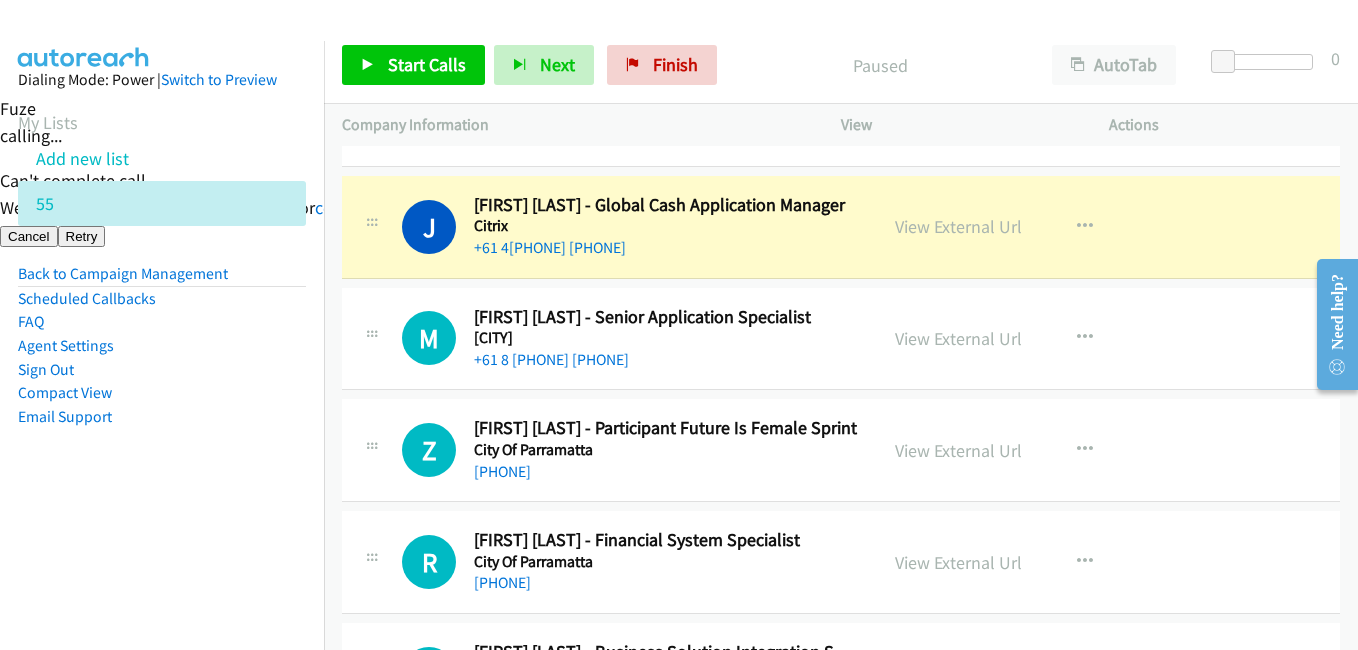 drag, startPoint x: 244, startPoint y: 508, endPoint x: 256, endPoint y: 498, distance: 15.6205 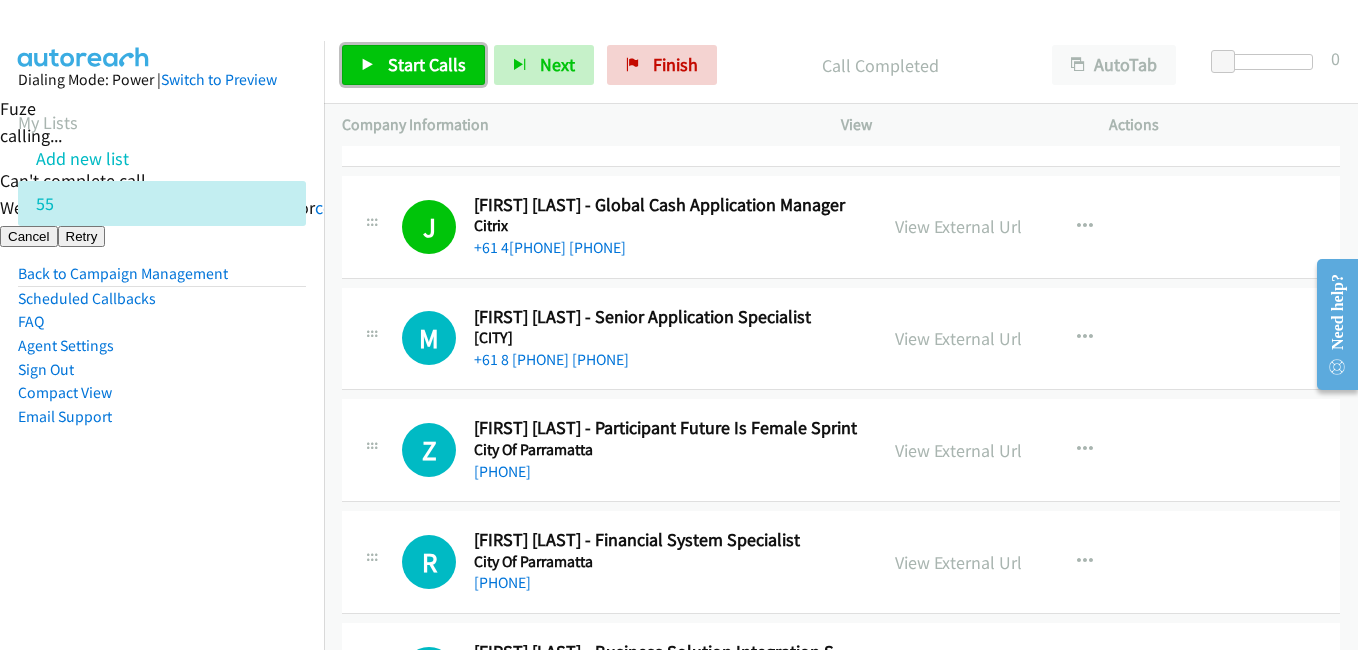 click on "Start Calls" at bounding box center (413, 65) 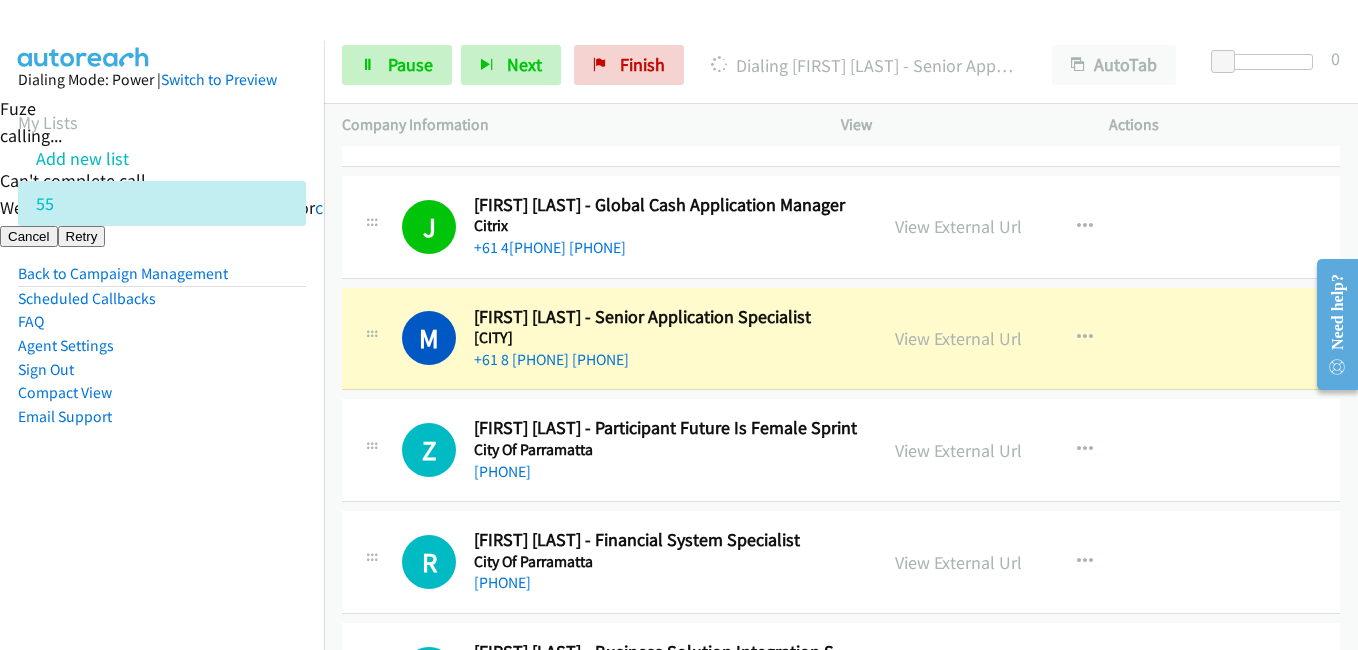 click on "Z
Callback Scheduled
Ziaa Zorabi - Participant   Future Is Female Sprint
City Of Parramatta
Australia/Sydney
+61 406 933 747
View External Url
View External Url
Schedule/Manage Callback
Start Calls Here
Remove from list
Add to do not call list
Reset Call Status" at bounding box center [841, 451] 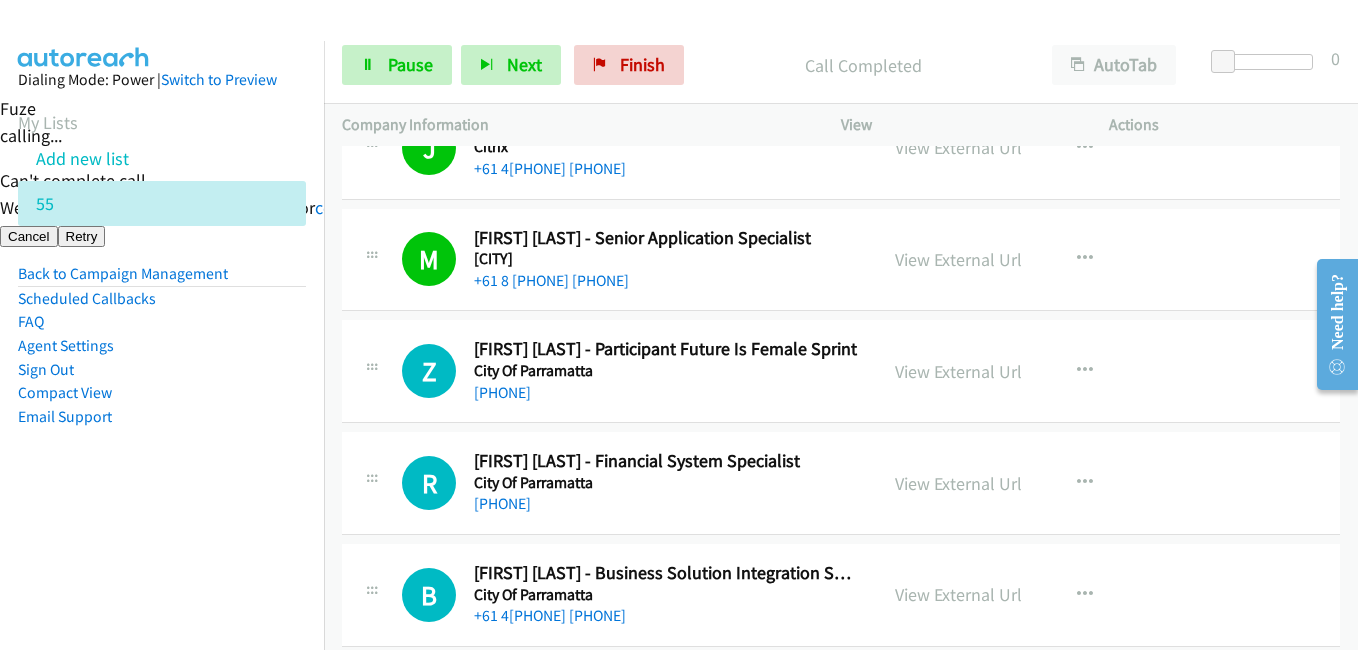 scroll, scrollTop: 4200, scrollLeft: 0, axis: vertical 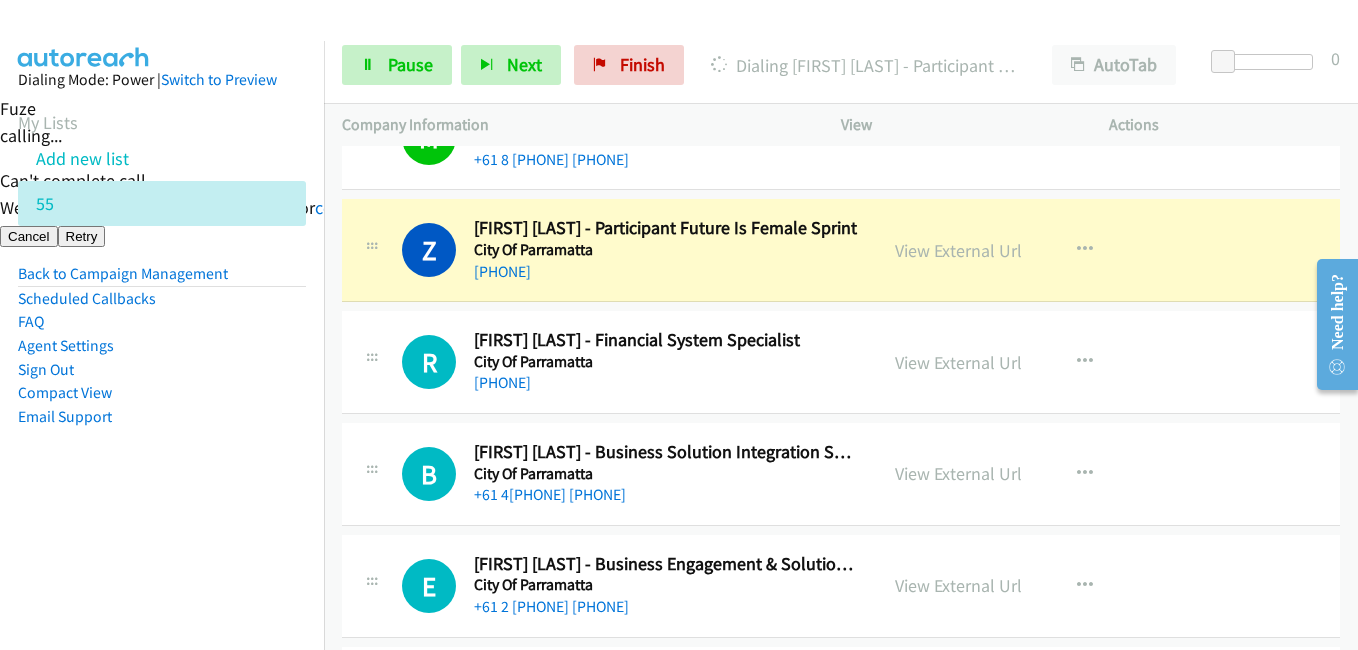 click on "Dialing Mode: Power
|
Switch to Preview
My Lists
Add new list
55
Back to Campaign Management
Scheduled Callbacks
FAQ
Agent Settings
Sign Out
Compact View
Email Support" at bounding box center [162, 280] 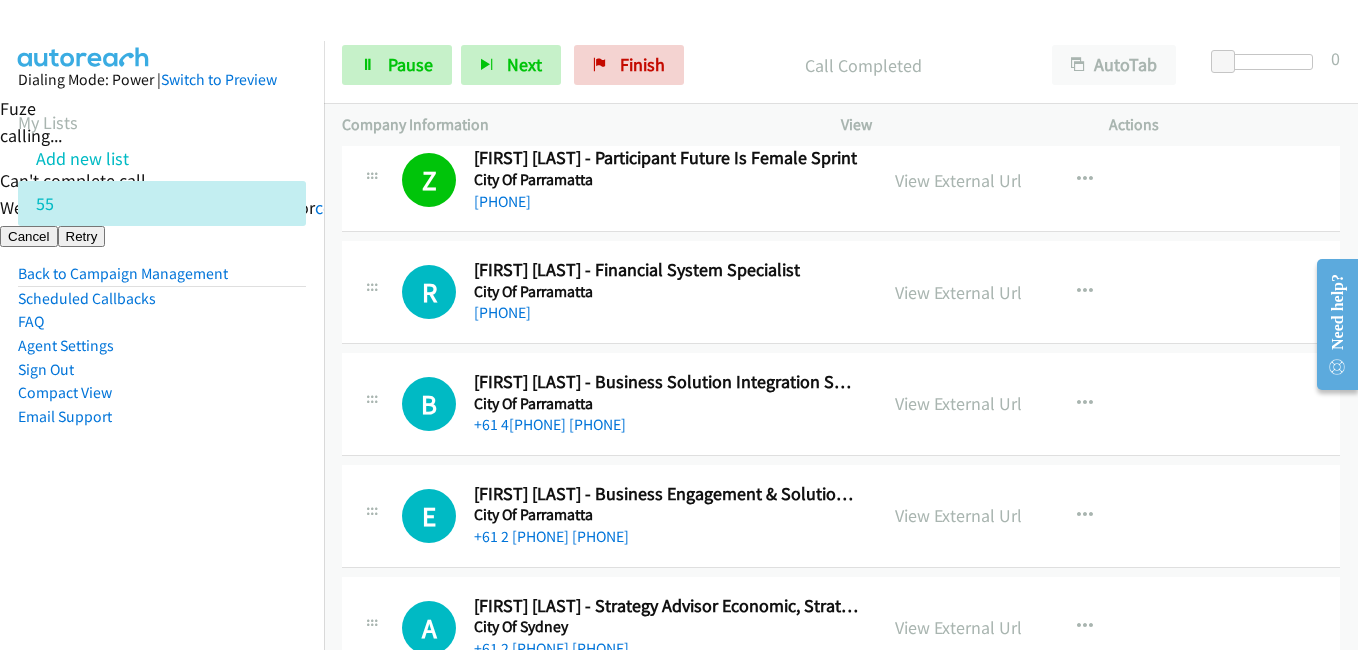 scroll, scrollTop: 4300, scrollLeft: 0, axis: vertical 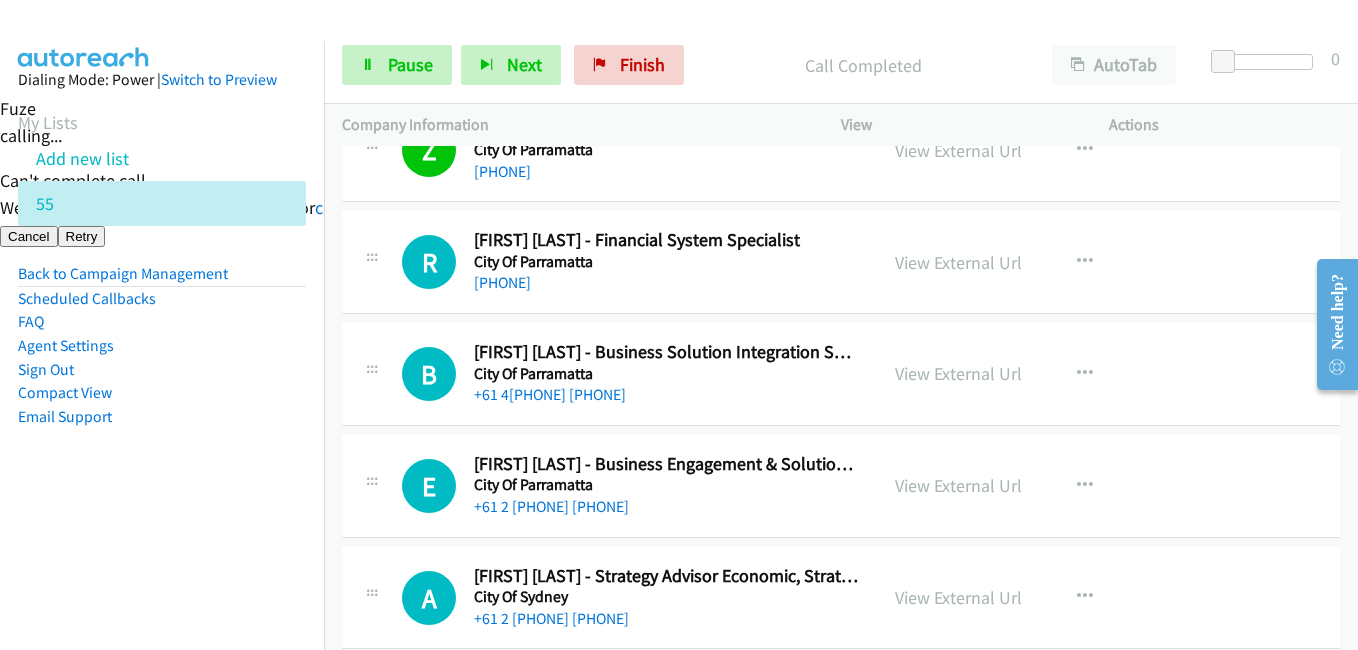 click on "Dialing Mode: Power
|
Switch to Preview
My Lists
Add new list
55
Back to Campaign Management
Scheduled Callbacks
FAQ
Agent Settings
Sign Out
Compact View
Email Support" at bounding box center [162, 280] 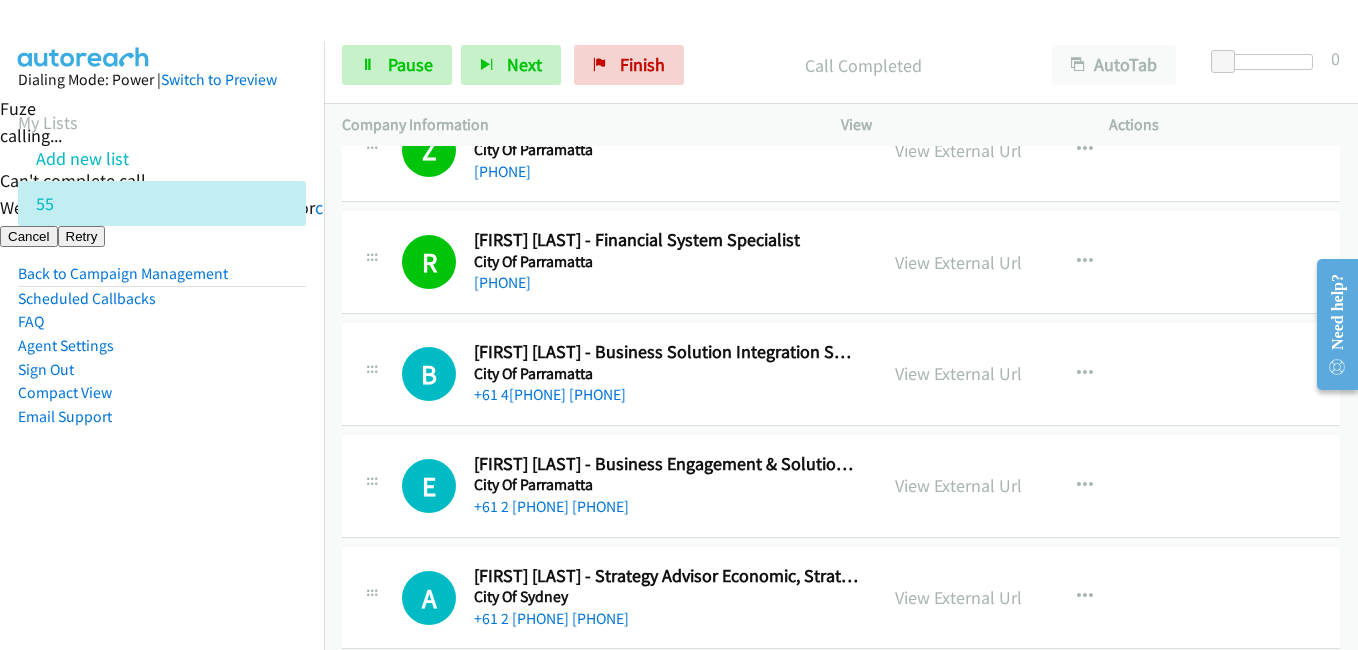 click on "Dialing Mode: Power
|
Switch to Preview
My Lists
Add new list
55
Back to Campaign Management
Scheduled Callbacks
FAQ
Agent Settings
Sign Out
Compact View
Email Support" at bounding box center [162, 280] 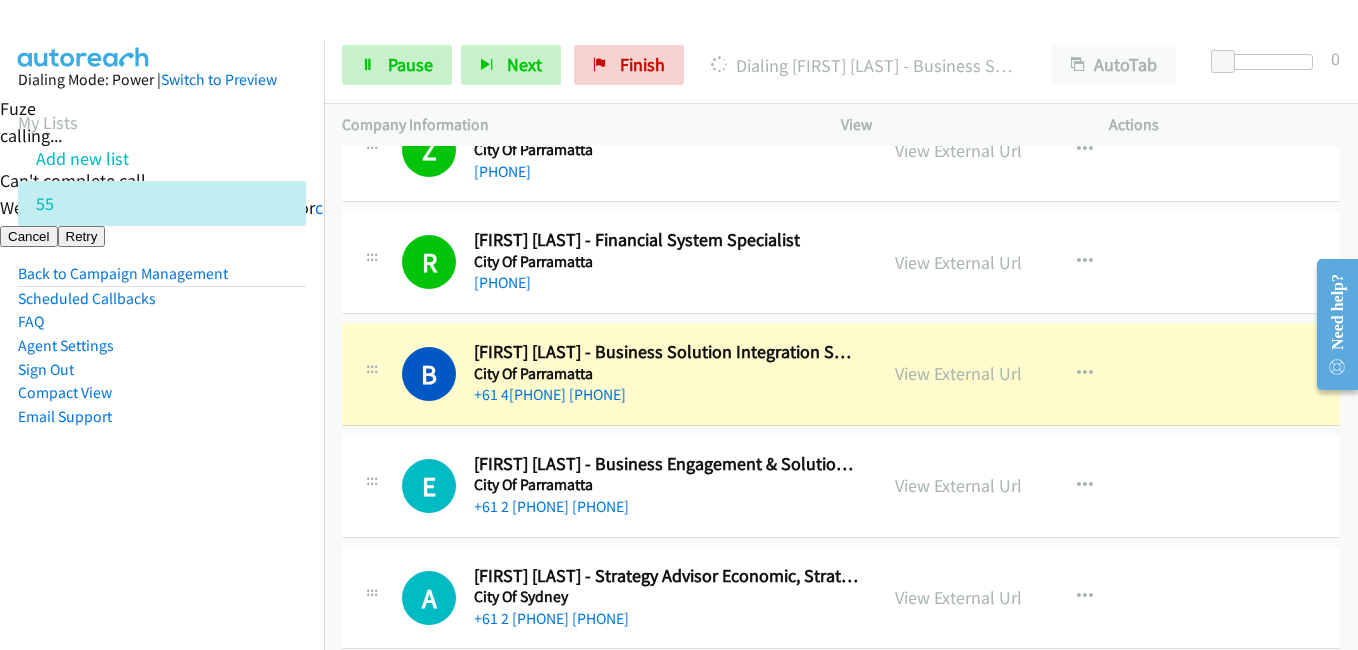 click on "Dialing Mode: Power
|
Switch to Preview
My Lists
Add new list
55
Back to Campaign Management
Scheduled Callbacks
FAQ
Agent Settings
Sign Out
Compact View
Email Support" at bounding box center [162, 280] 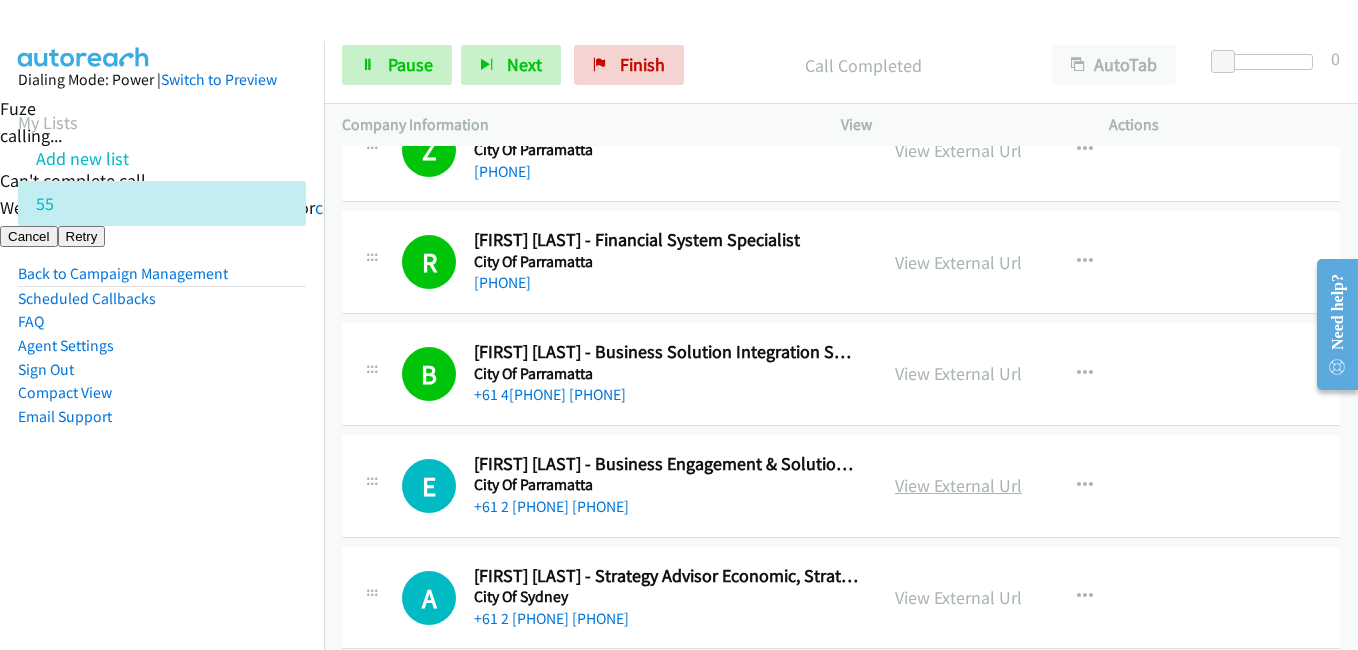 click on "View External Url" at bounding box center [958, 485] 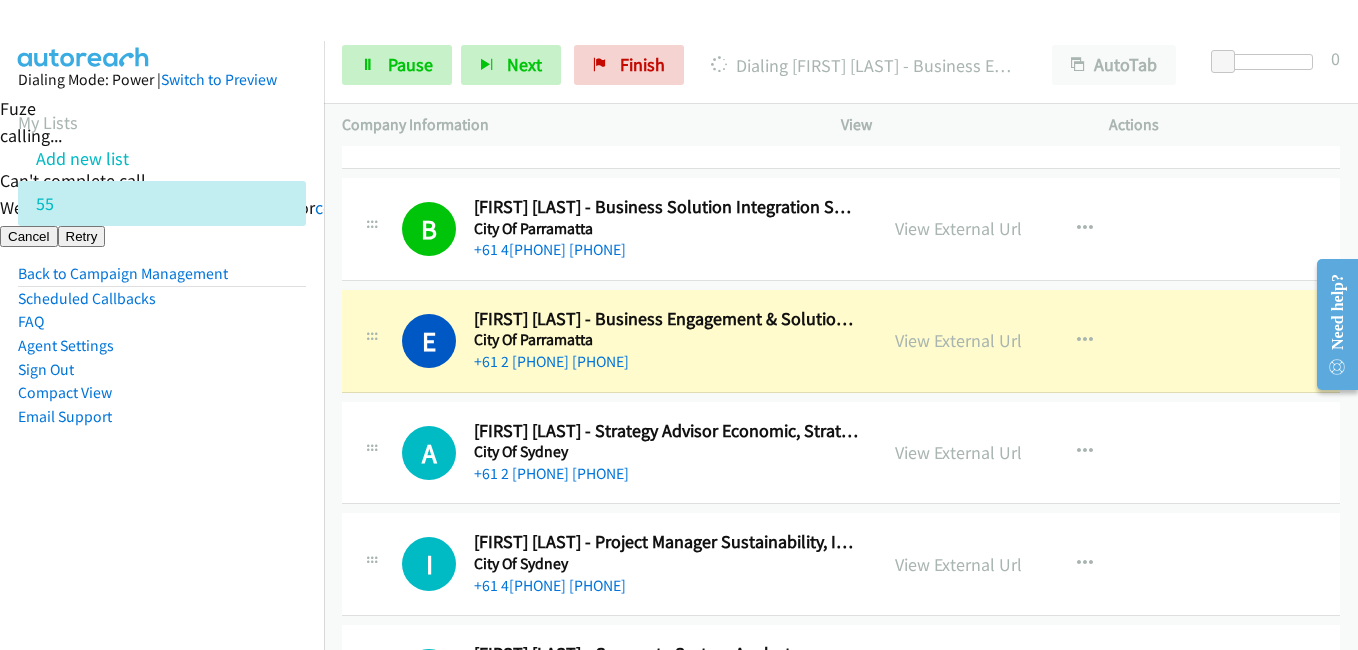 scroll, scrollTop: 4600, scrollLeft: 0, axis: vertical 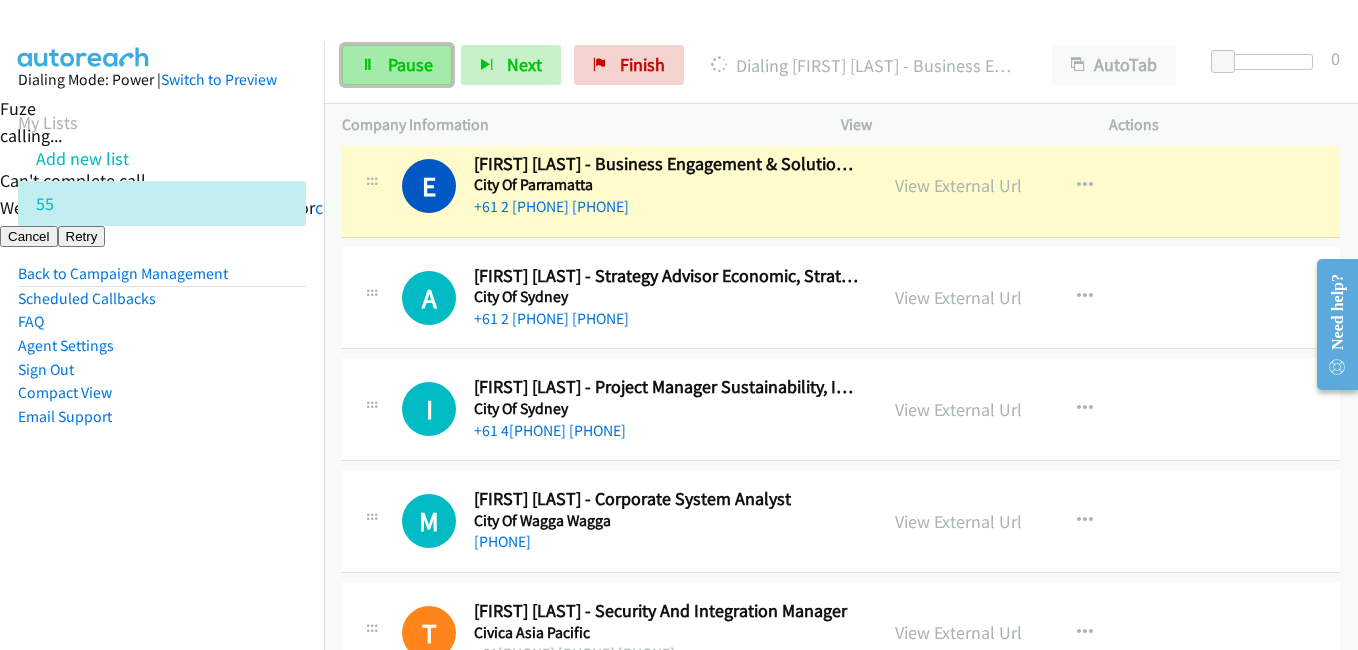 click on "Pause" at bounding box center [410, 64] 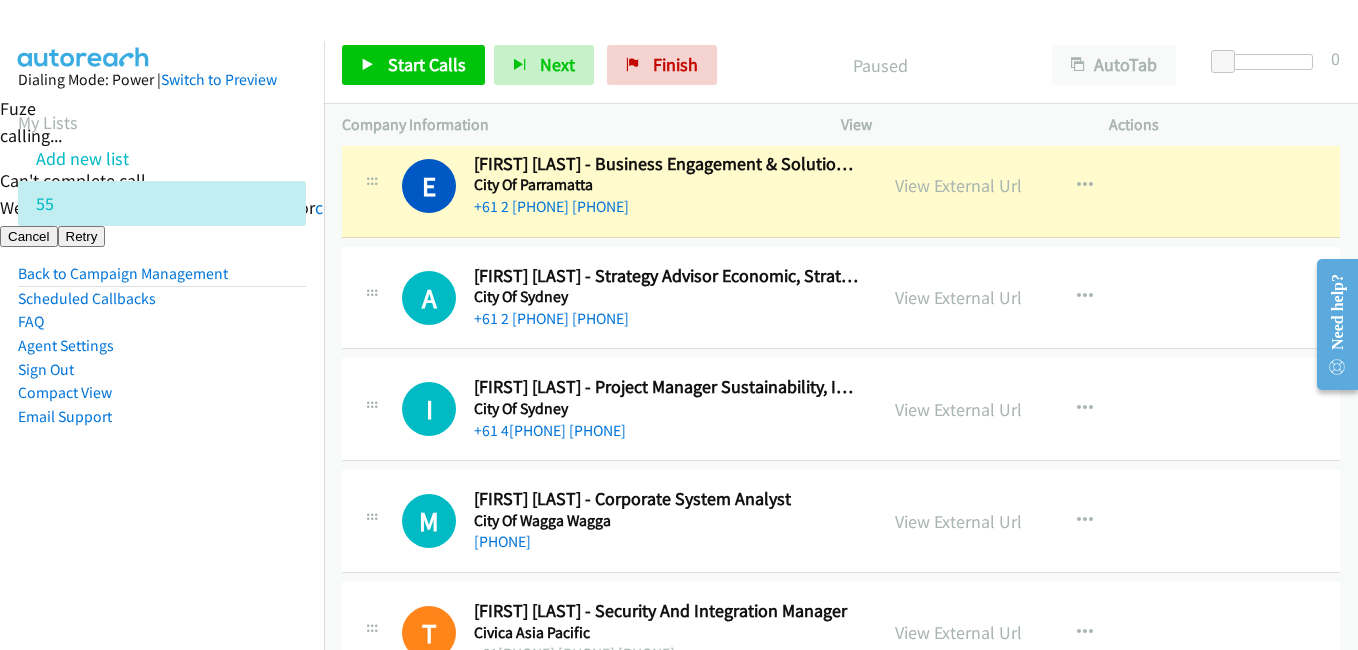 drag, startPoint x: 58, startPoint y: 591, endPoint x: 86, endPoint y: 577, distance: 31.304953 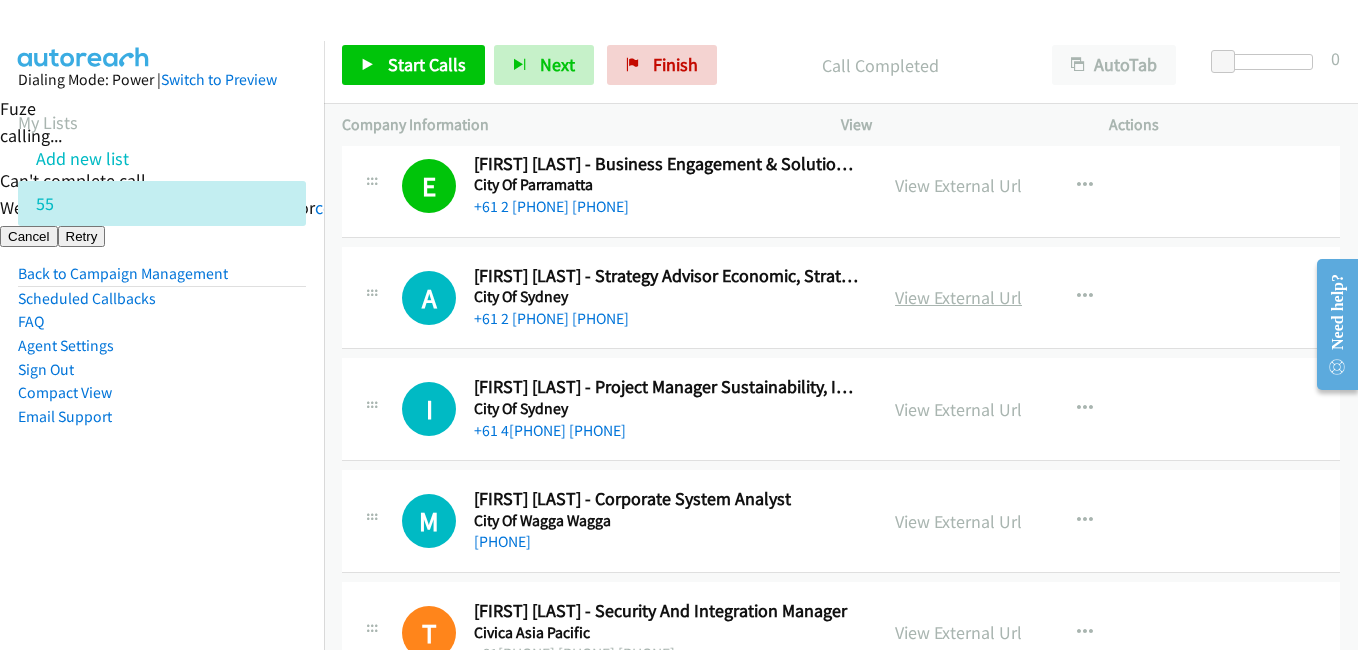 click on "View External Url" at bounding box center (958, 297) 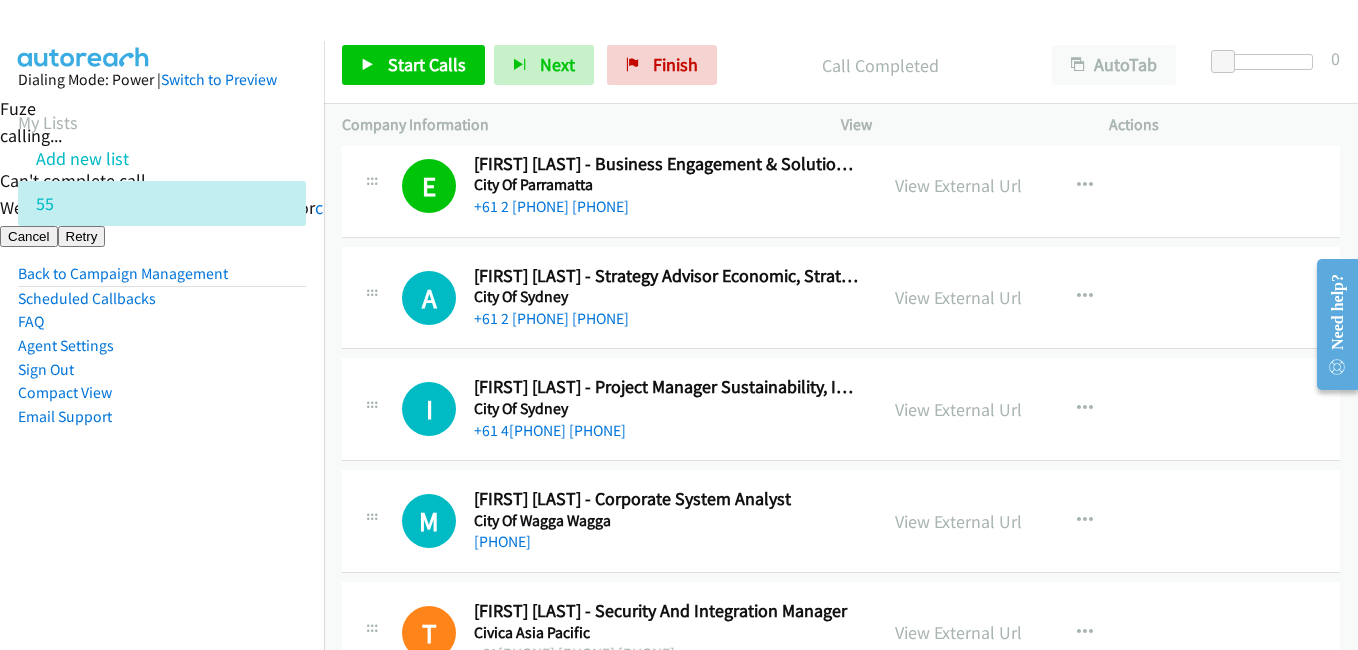 scroll, scrollTop: 4900, scrollLeft: 0, axis: vertical 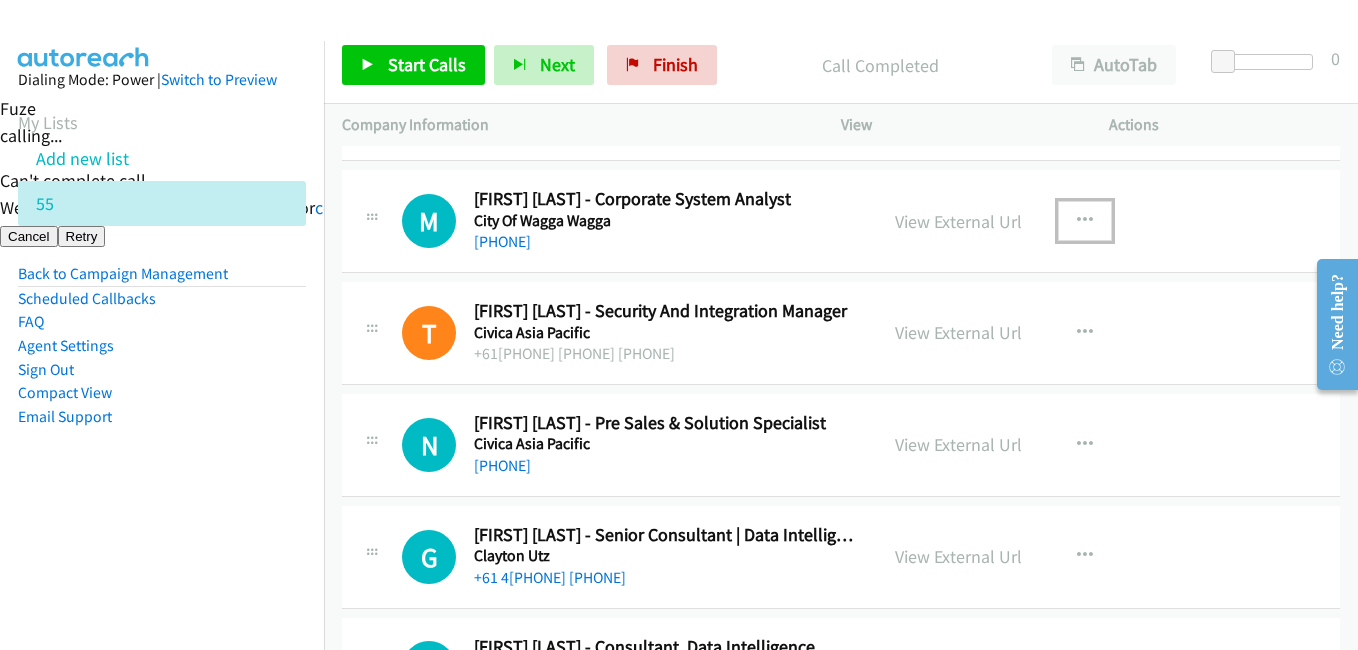 click at bounding box center (1085, 221) 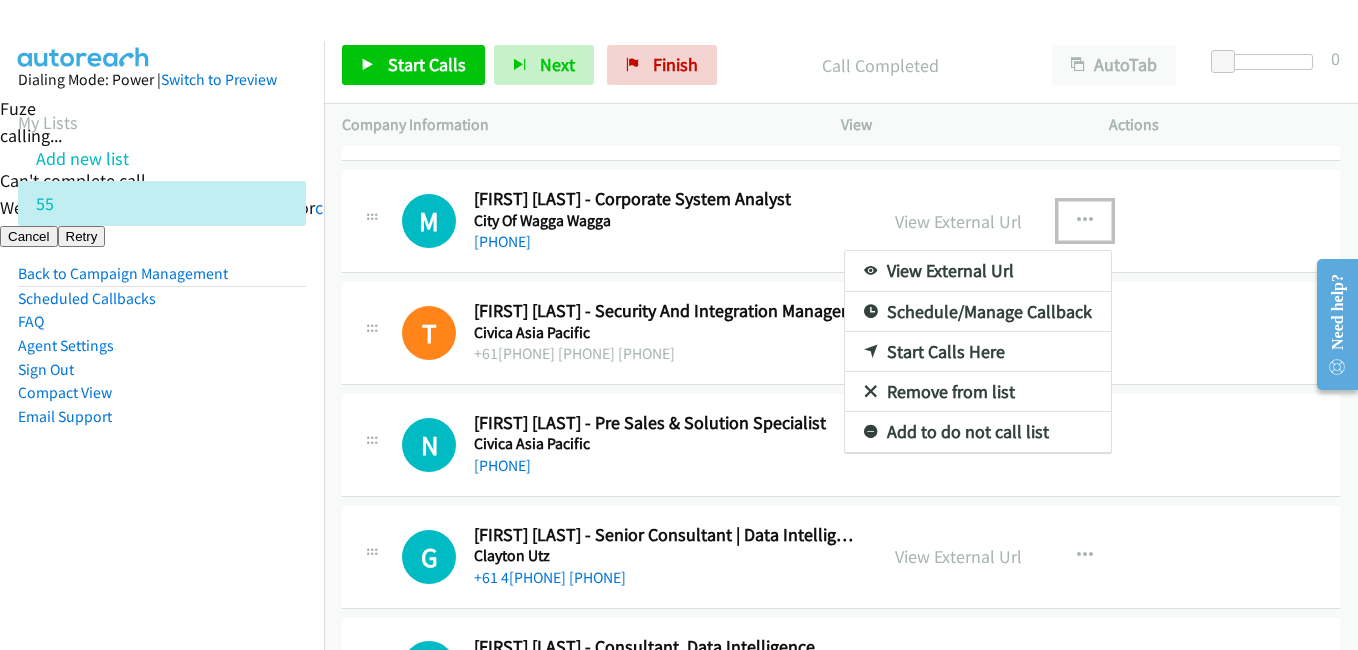 click on "Start Calls Here" at bounding box center [978, 352] 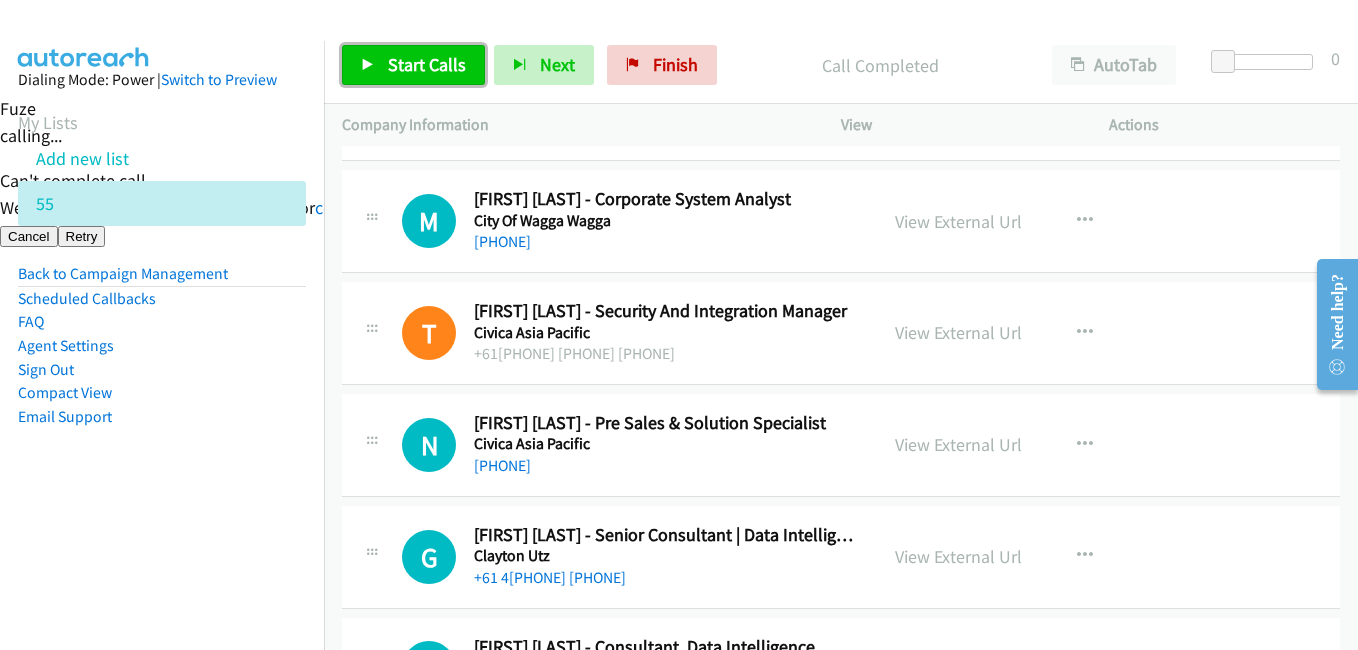 click on "Start Calls" at bounding box center (427, 64) 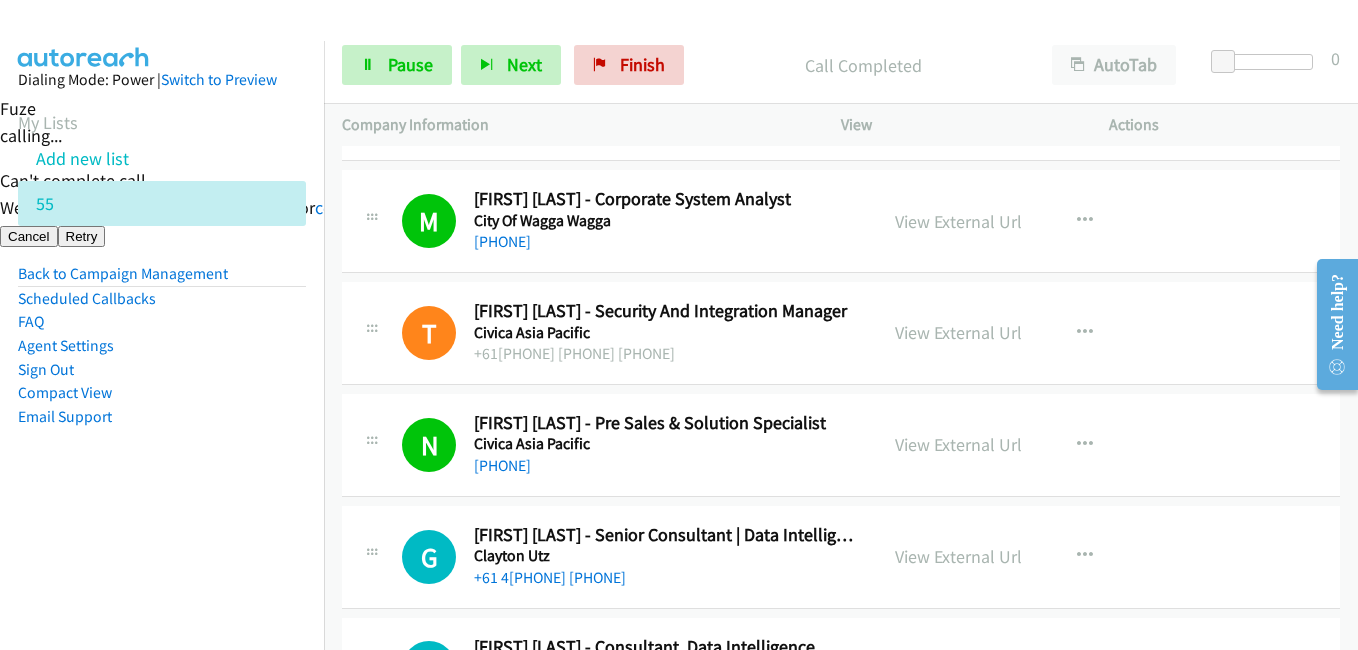 click on "Dialing Mode: Power
|
Switch to Preview
My Lists
Add new list
55
Back to Campaign Management
Scheduled Callbacks
FAQ
Agent Settings
Sign Out
Compact View
Email Support" at bounding box center (162, 280) 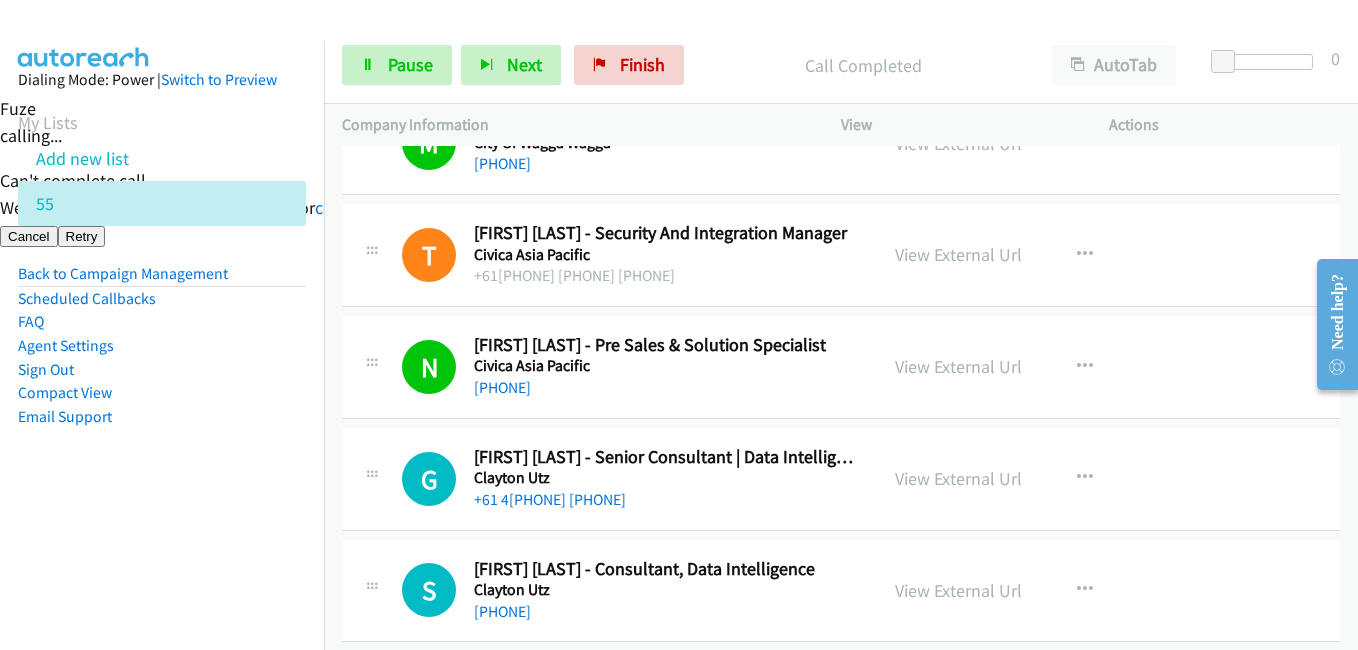 scroll, scrollTop: 5200, scrollLeft: 0, axis: vertical 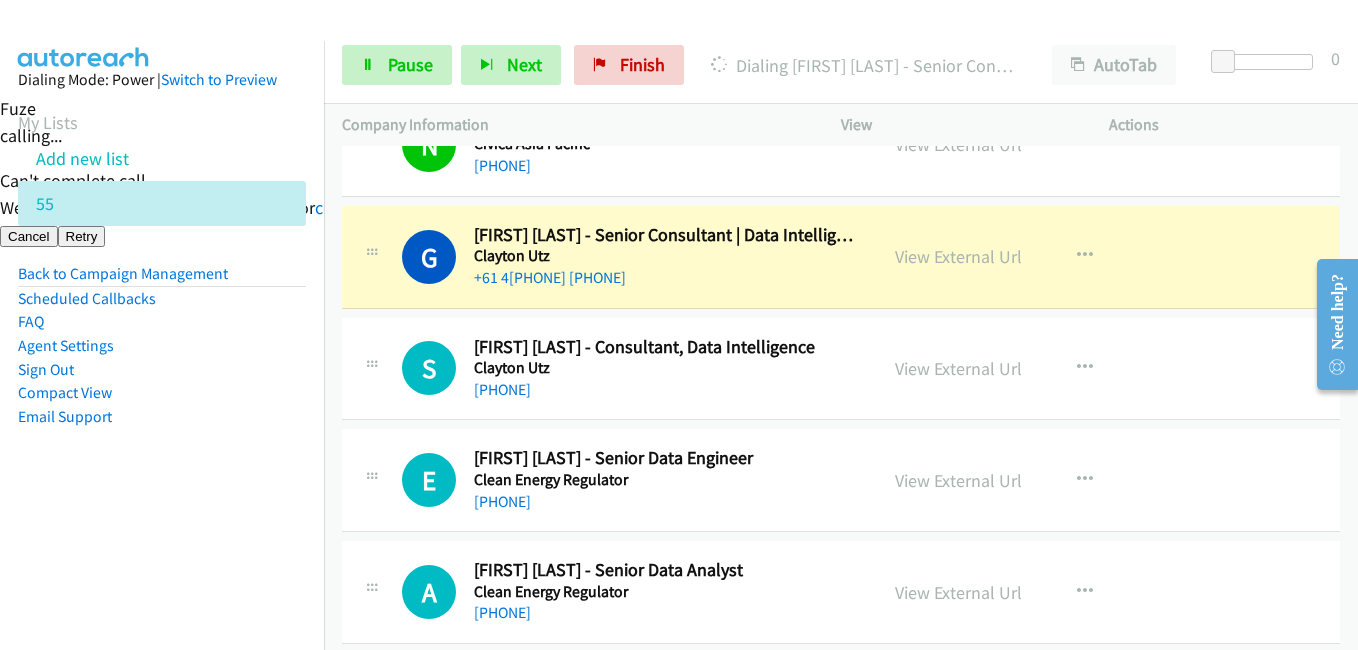 click on "Dialing Mode: Power
|
Switch to Preview
My Lists
Add new list
55
Back to Campaign Management
Scheduled Callbacks
FAQ
Agent Settings
Sign Out
Compact View
Email Support" at bounding box center [162, 280] 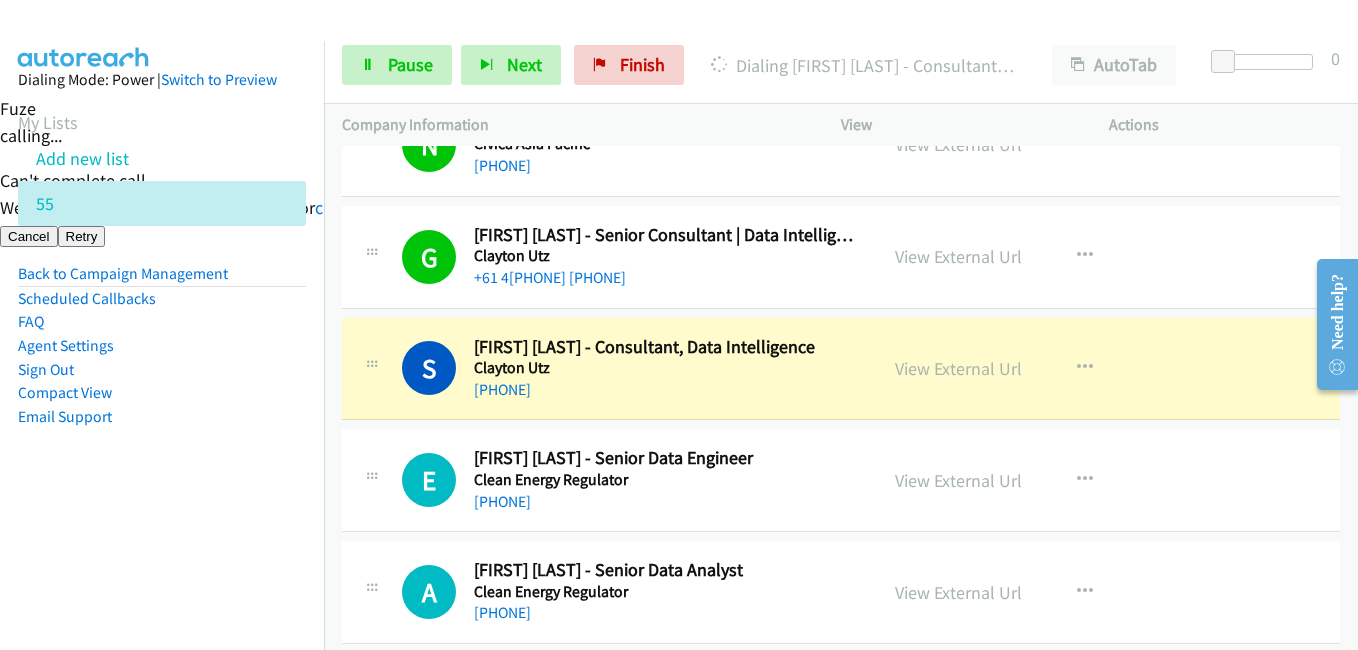 drag, startPoint x: 120, startPoint y: 472, endPoint x: 168, endPoint y: 467, distance: 48.259712 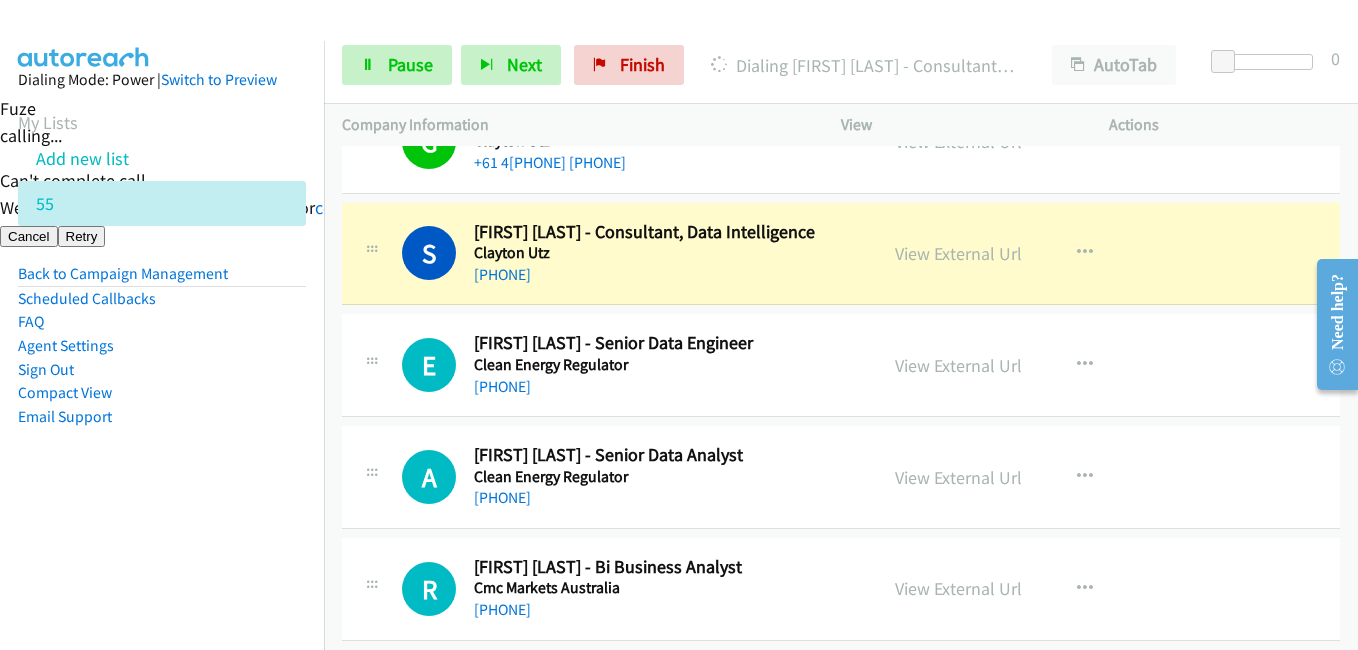 scroll, scrollTop: 5400, scrollLeft: 0, axis: vertical 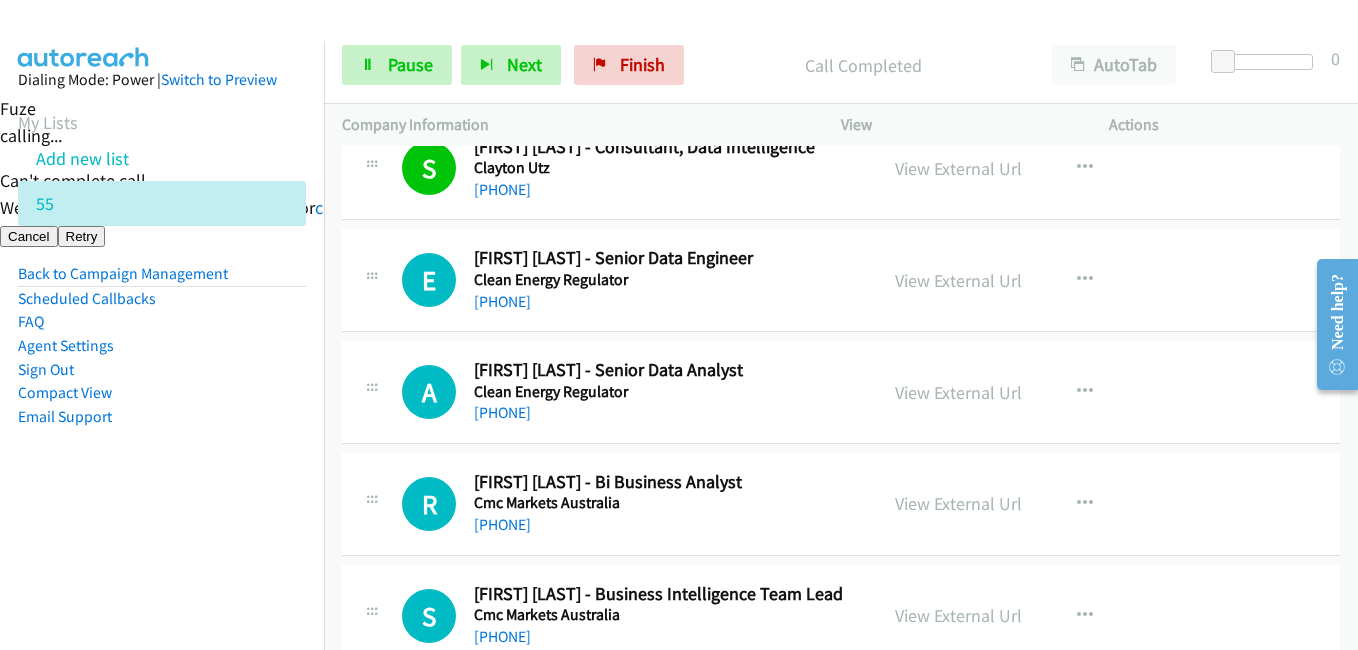 click on "Dialing Mode: Power
|
Switch to Preview
My Lists
Add new list
55
Back to Campaign Management
Scheduled Callbacks
FAQ
Agent Settings
Sign Out
Compact View
Email Support" at bounding box center (162, 280) 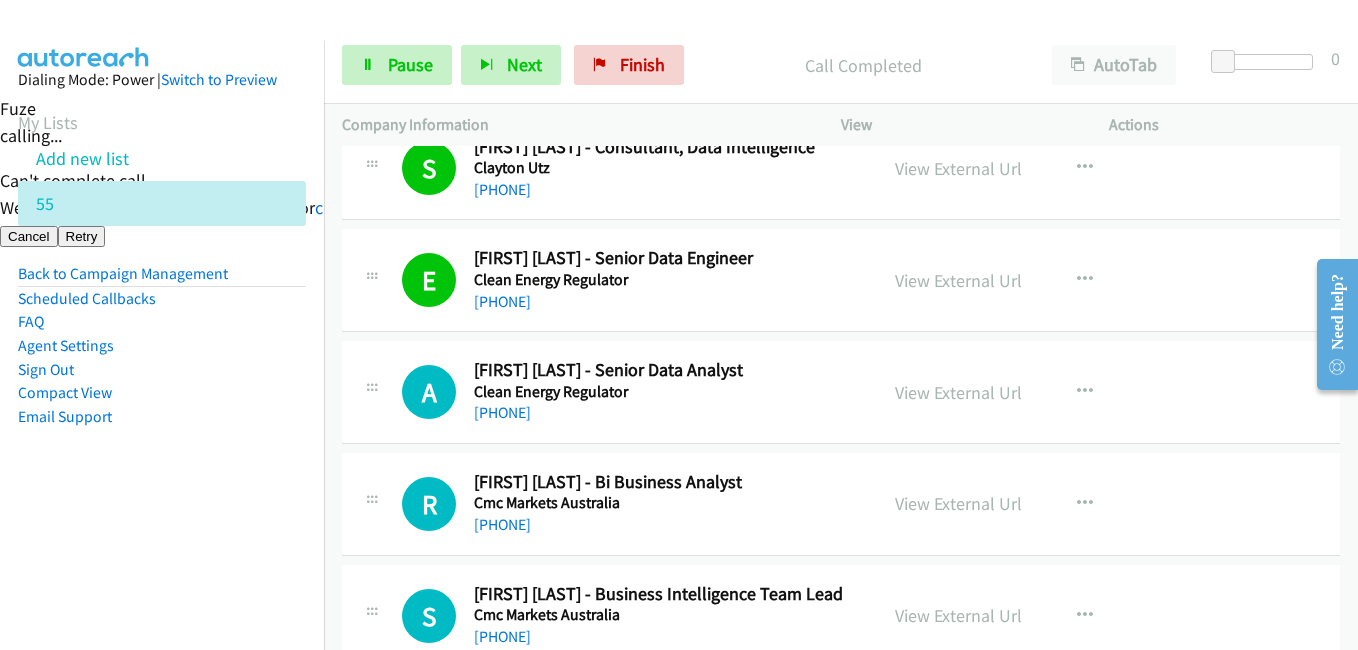 click on "Email Support" at bounding box center [162, 417] 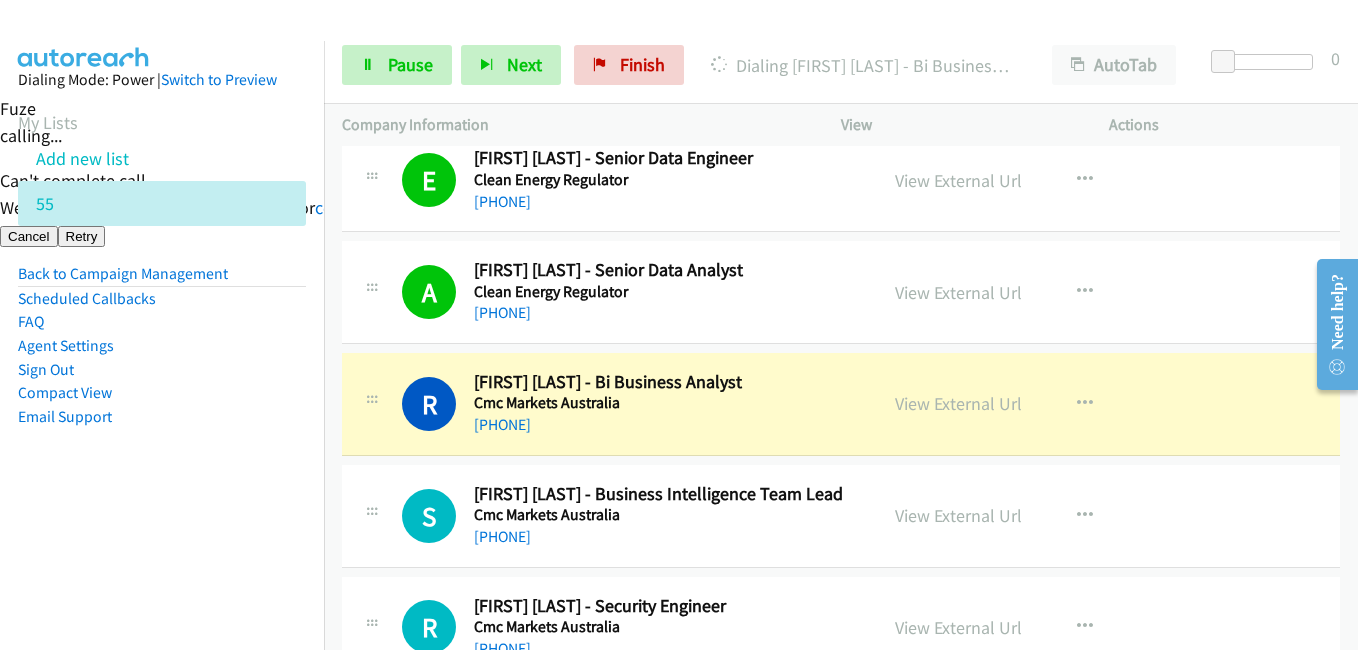 drag, startPoint x: 262, startPoint y: 453, endPoint x: 308, endPoint y: 440, distance: 47.801674 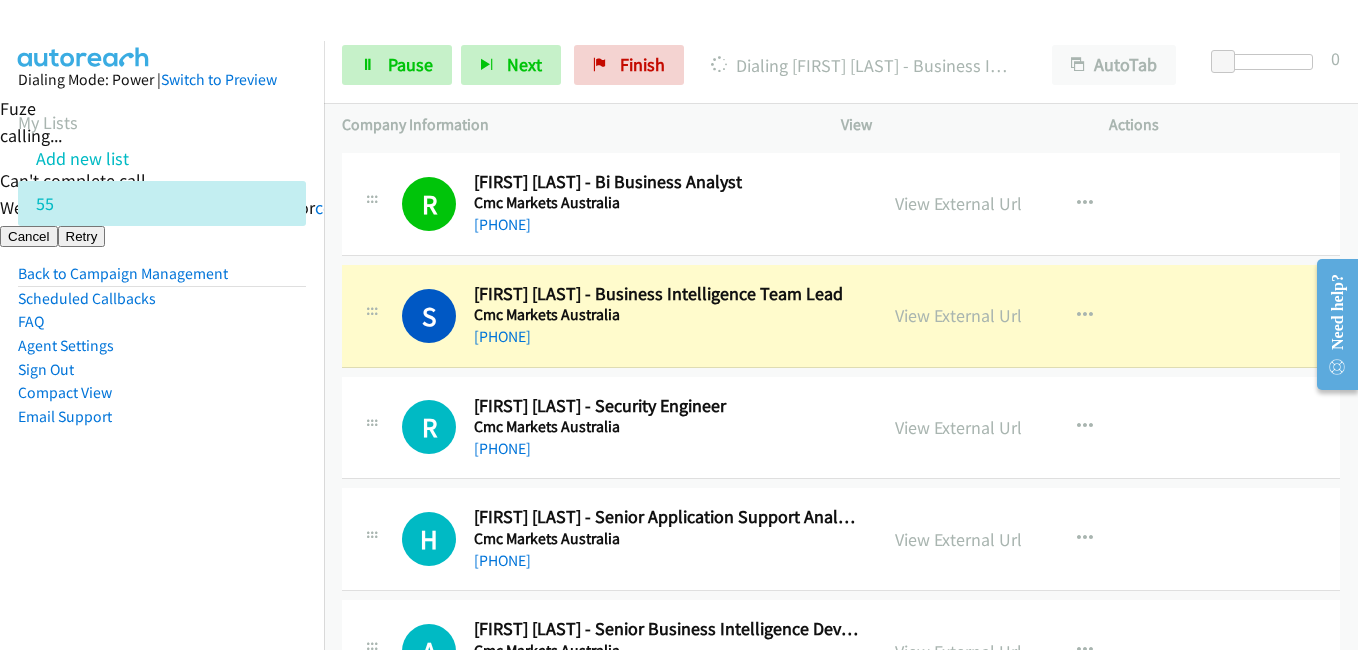 click on "Dialing Mode: Power
|
Switch to Preview
My Lists
Add new list
55
Back to Campaign Management
Scheduled Callbacks
FAQ
Agent Settings
Sign Out
Compact View
Email Support" at bounding box center (162, 280) 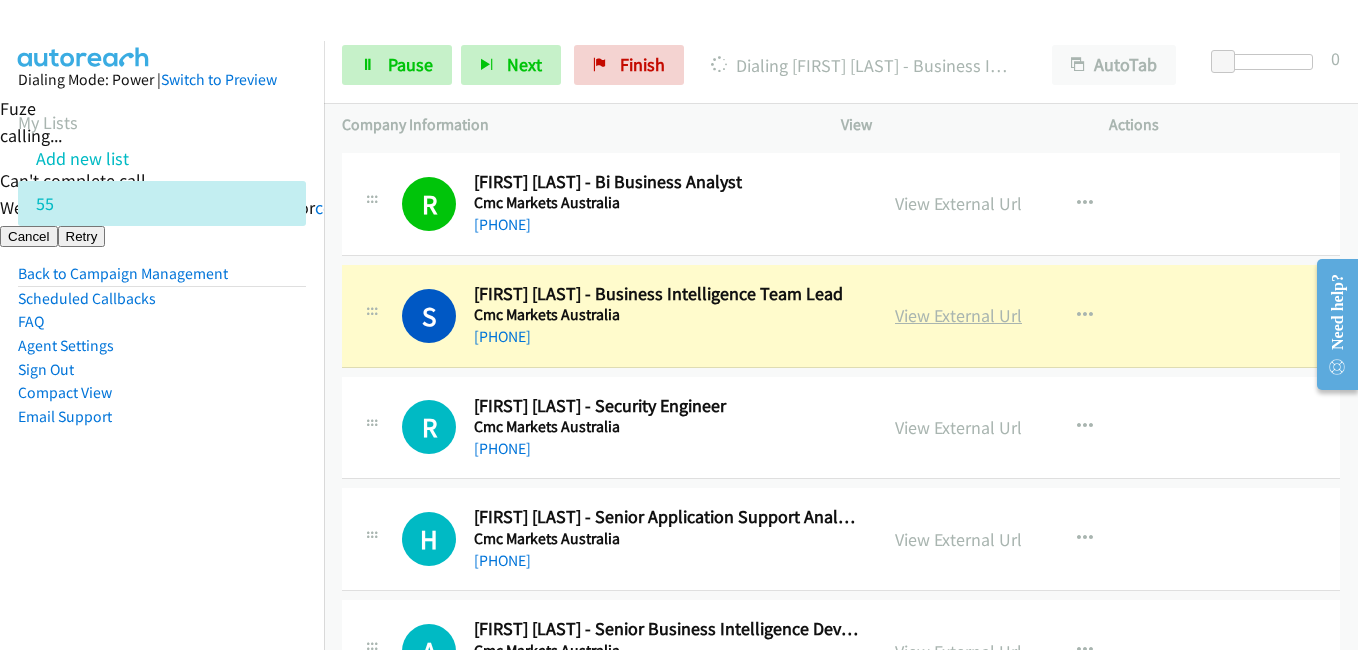 click on "View External Url" at bounding box center (958, 315) 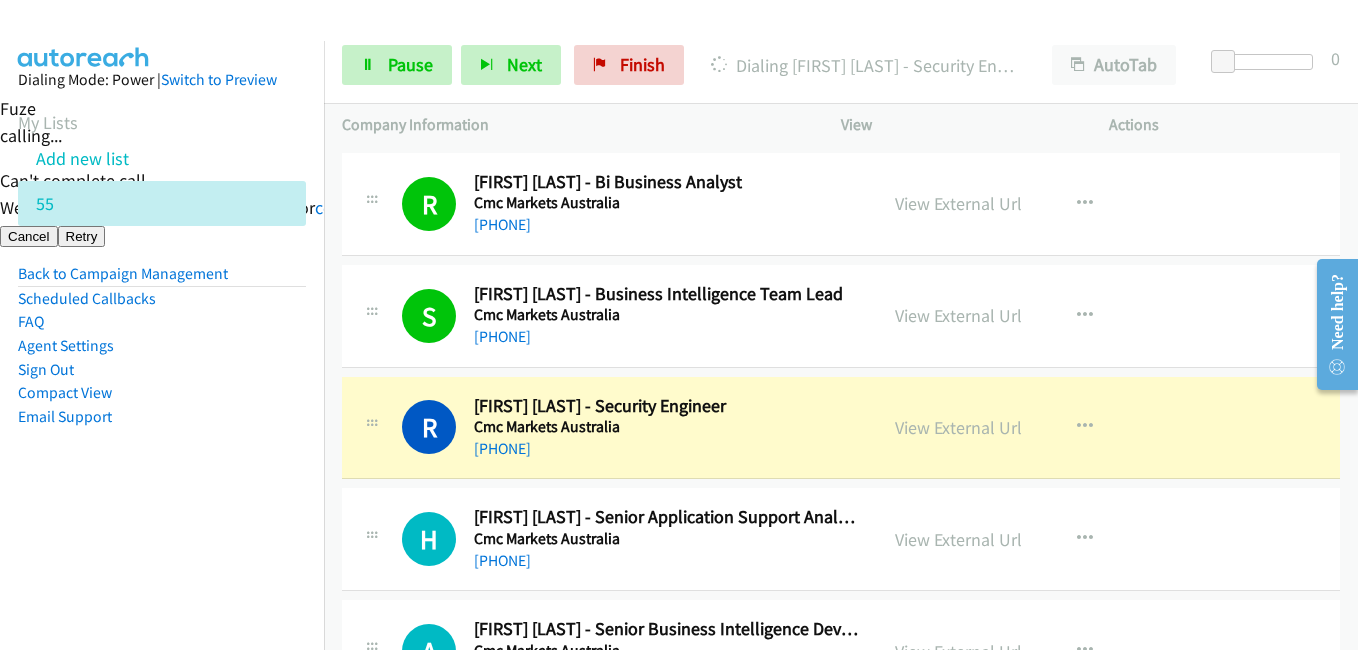 drag, startPoint x: 243, startPoint y: 522, endPoint x: 286, endPoint y: 389, distance: 139.7784 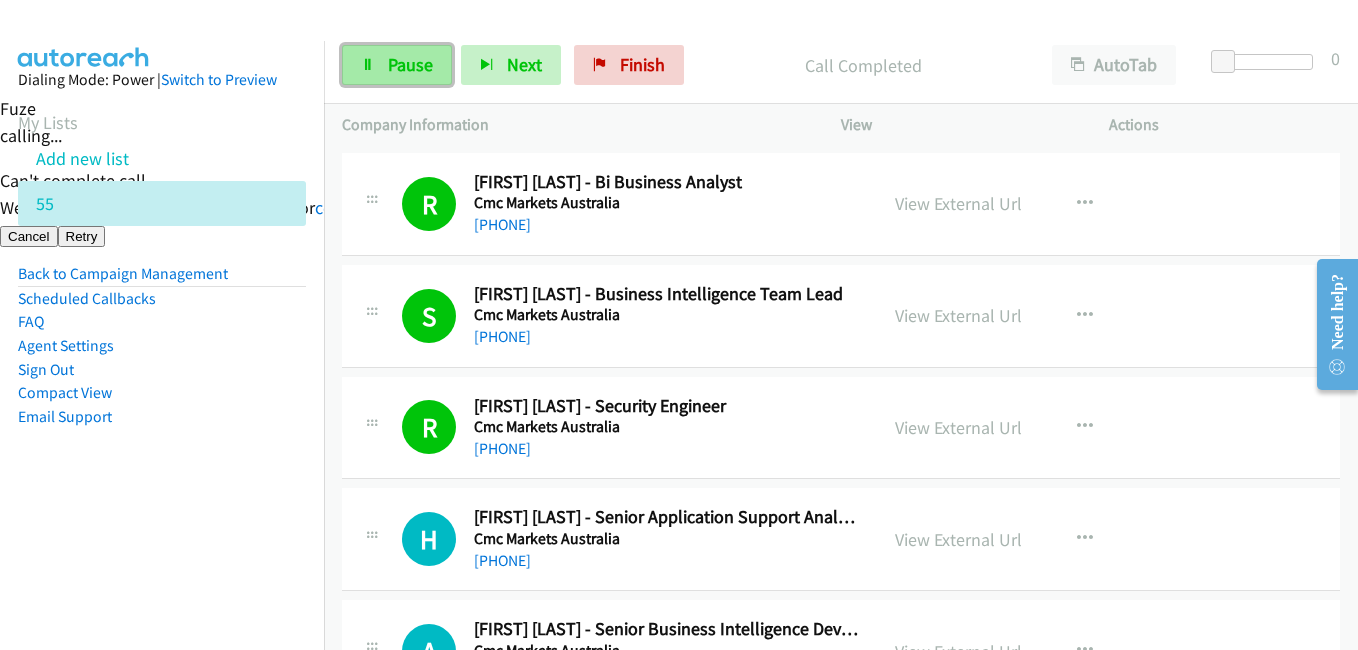 click at bounding box center (368, 66) 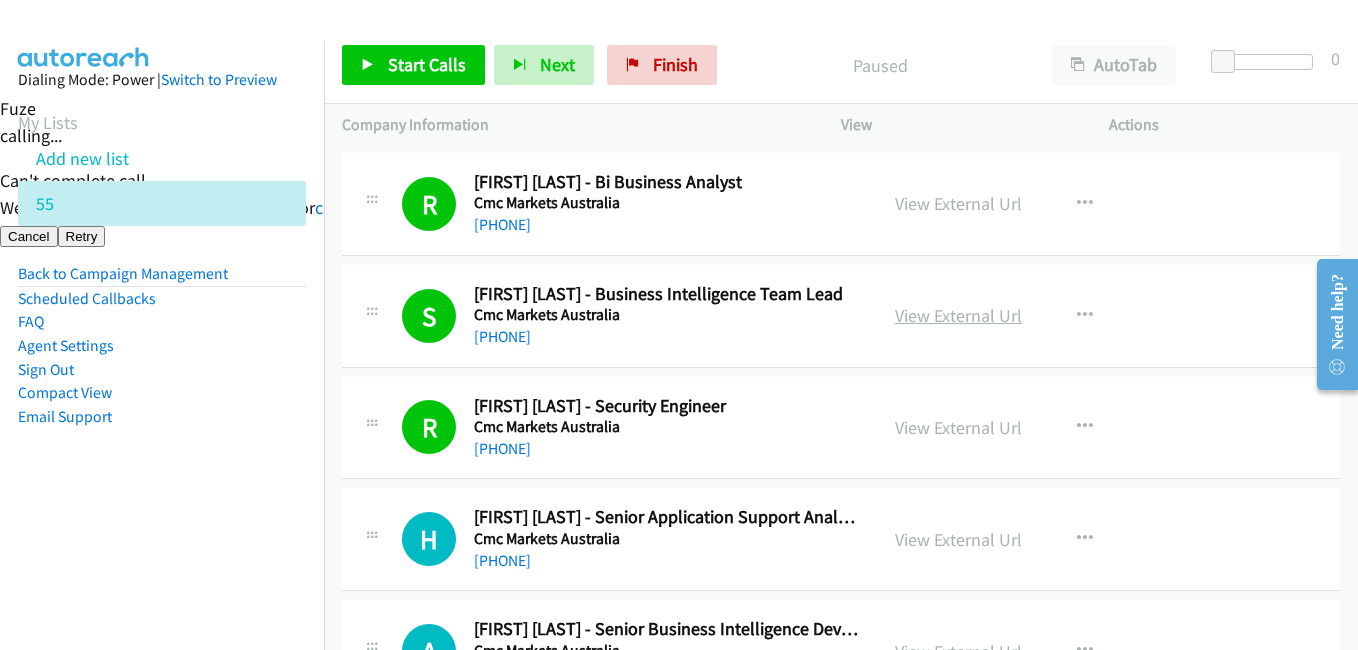 click on "View External Url" at bounding box center [958, 315] 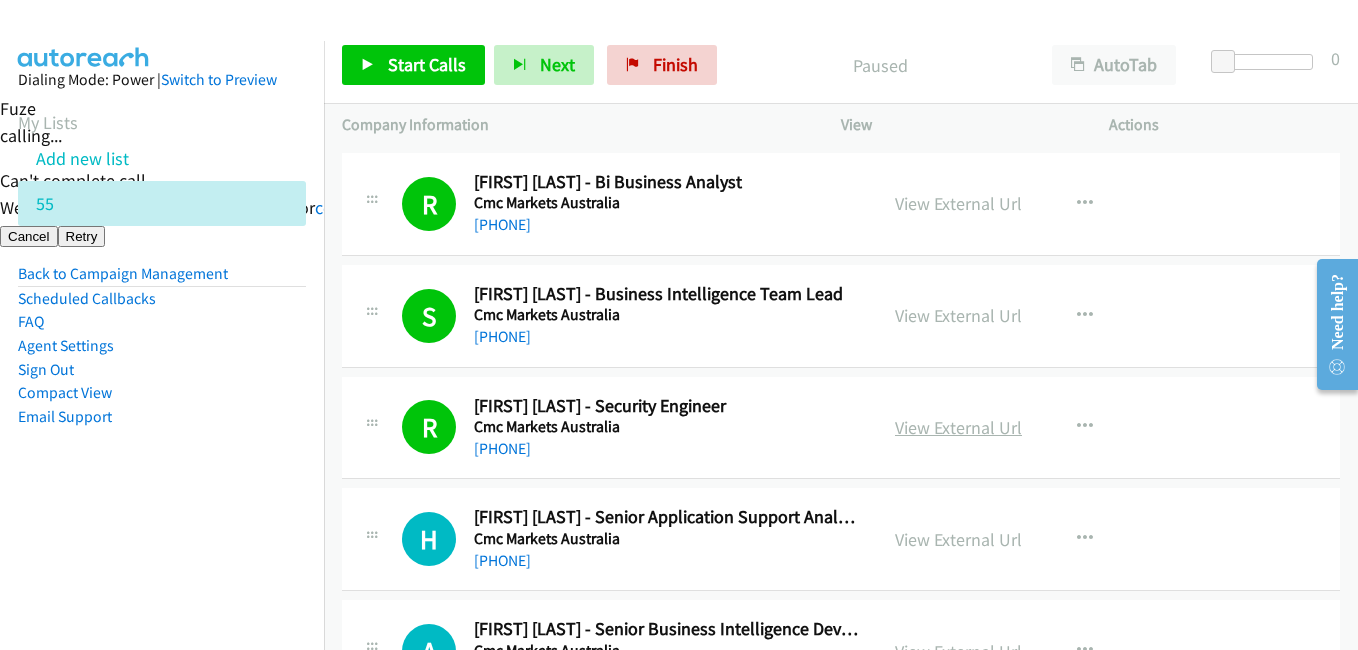 click on "View External Url" at bounding box center [958, 427] 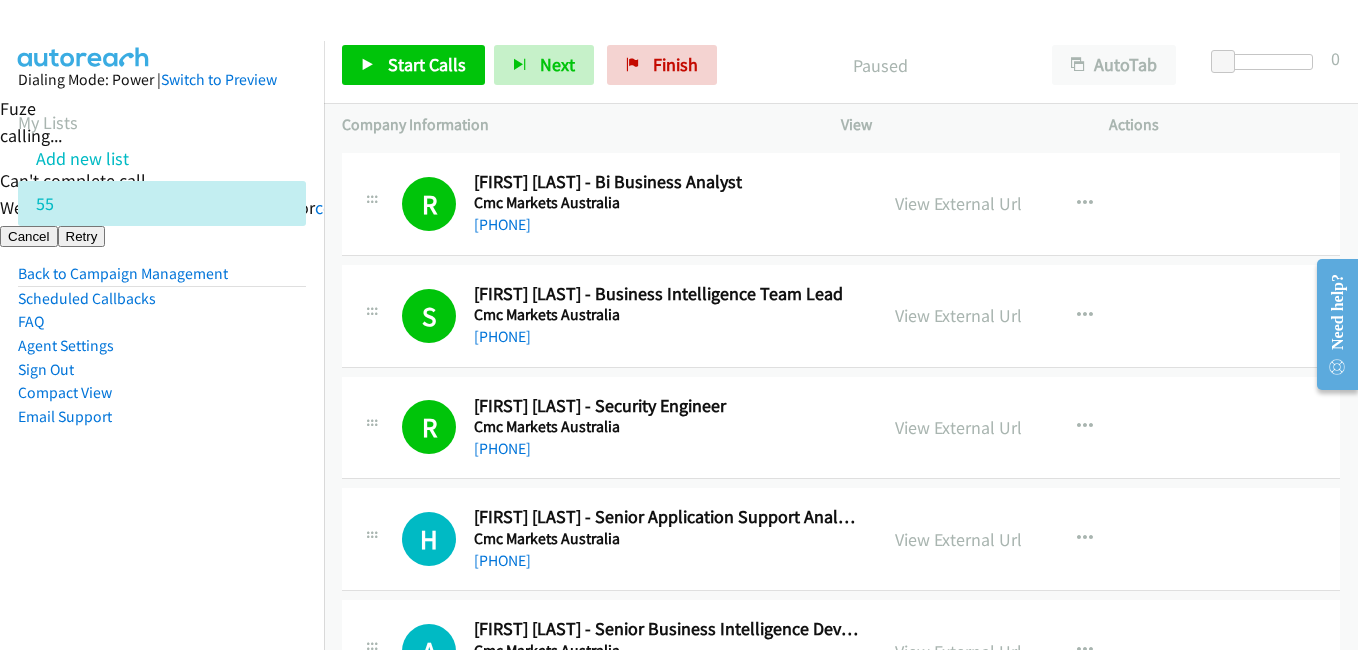 click on "Dialing Mode: Power
|
Switch to Preview
My Lists
Add new list
55
Back to Campaign Management
Scheduled Callbacks
FAQ
Agent Settings
Sign Out
Compact View
Email Support" at bounding box center [162, 280] 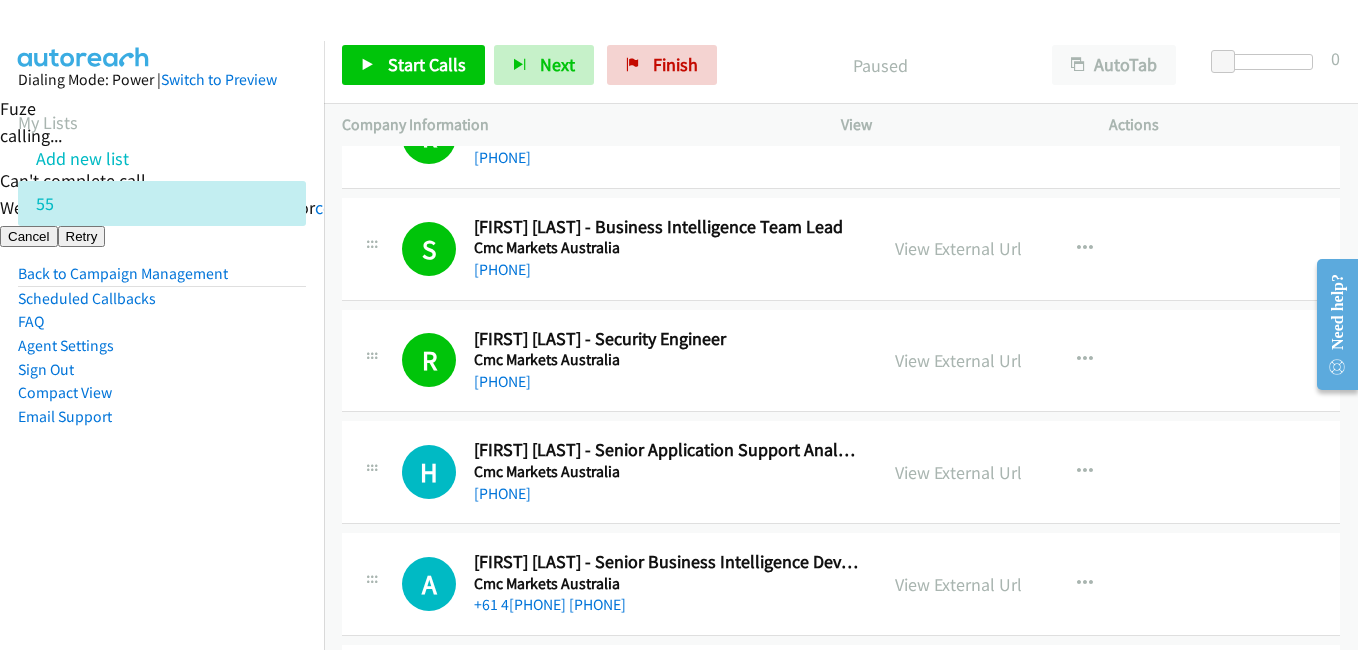 scroll, scrollTop: 5900, scrollLeft: 0, axis: vertical 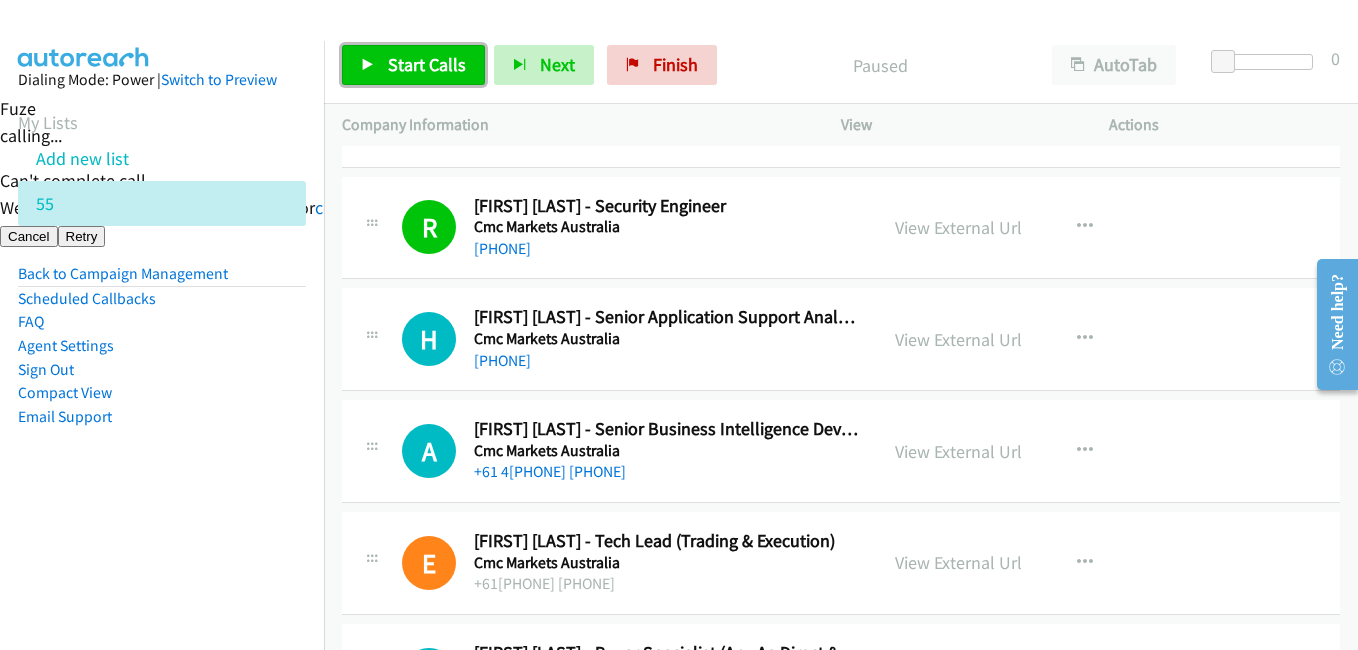 click on "Start Calls" at bounding box center [427, 64] 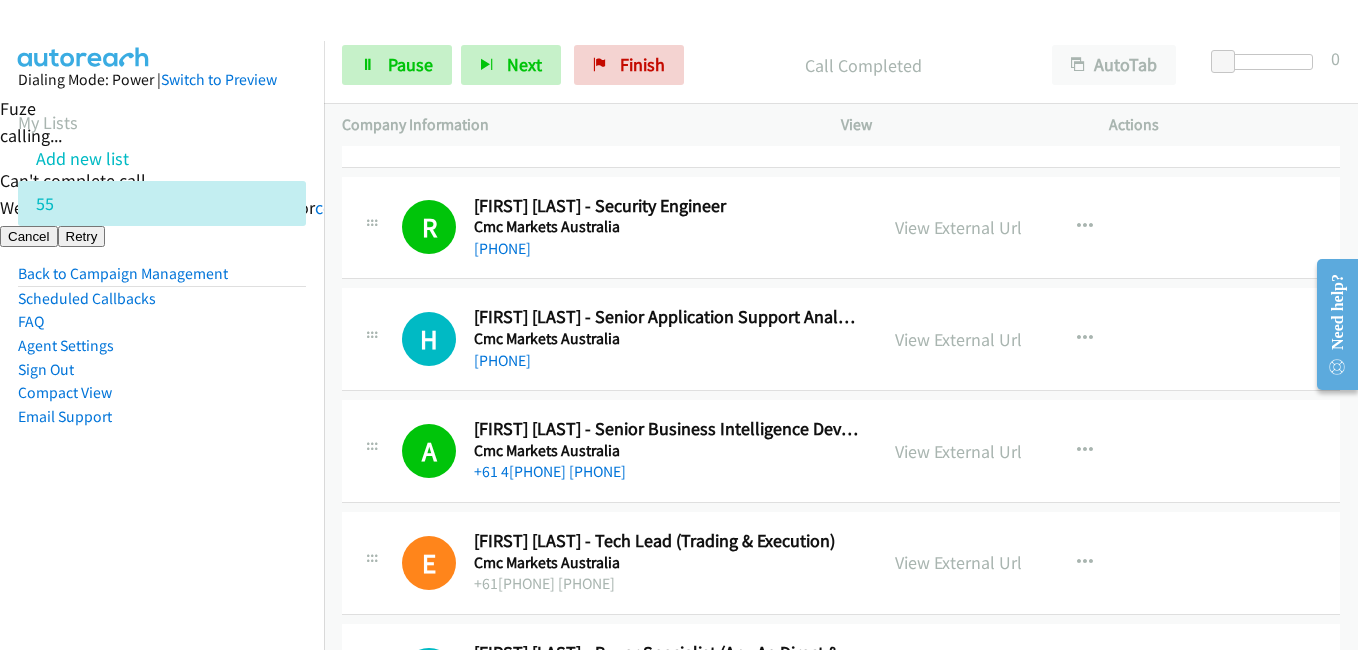 click on "Dialing Mode: Power
|
Switch to Preview
My Lists
Add new list
55
Back to Campaign Management
Scheduled Callbacks
FAQ
Agent Settings
Sign Out
Compact View
Email Support" at bounding box center (162, 280) 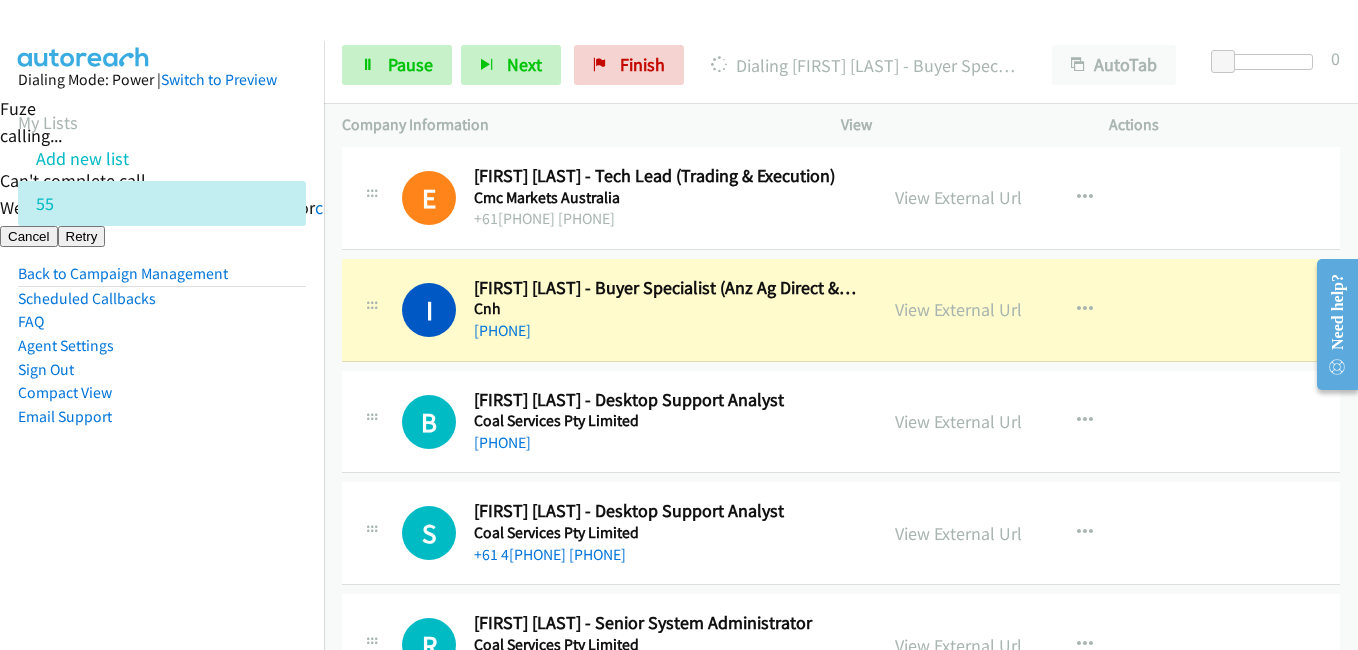 scroll, scrollTop: 6300, scrollLeft: 0, axis: vertical 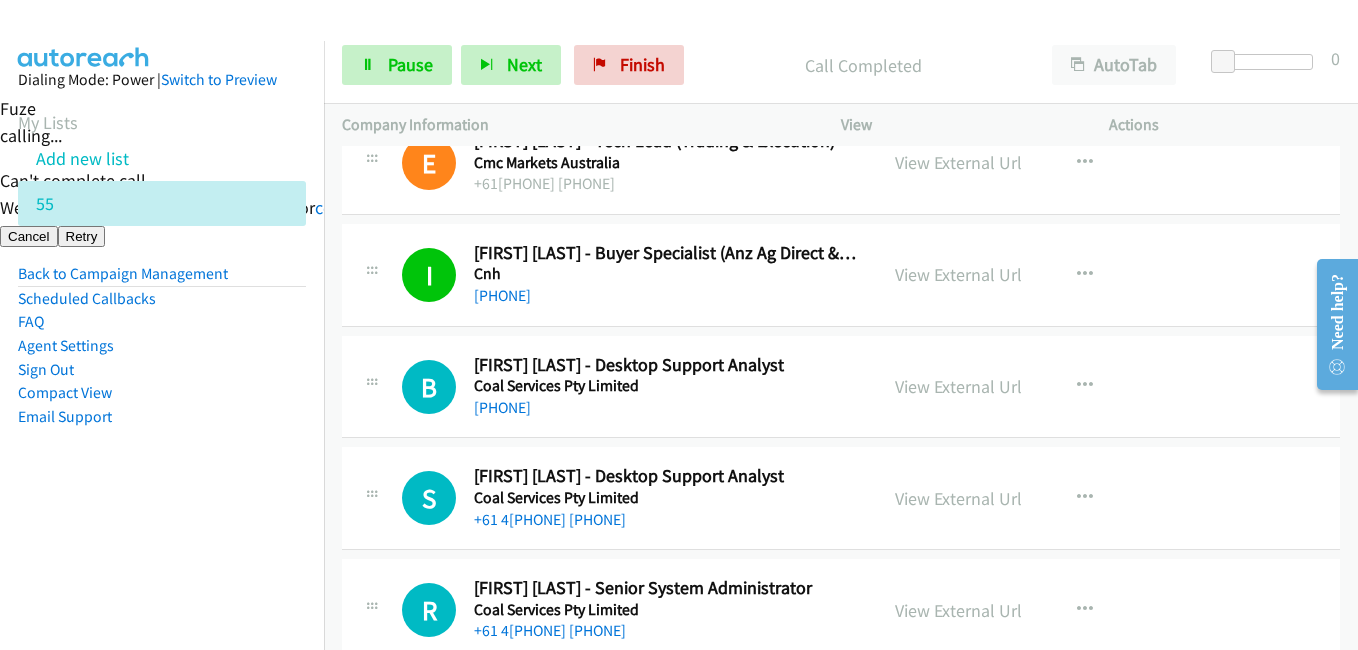 click on "Dialing Mode: Power
|
Switch to Preview
My Lists
Add new list
55
Back to Campaign Management
Scheduled Callbacks
FAQ
Agent Settings
Sign Out
Compact View
Email Support" at bounding box center (162, 280) 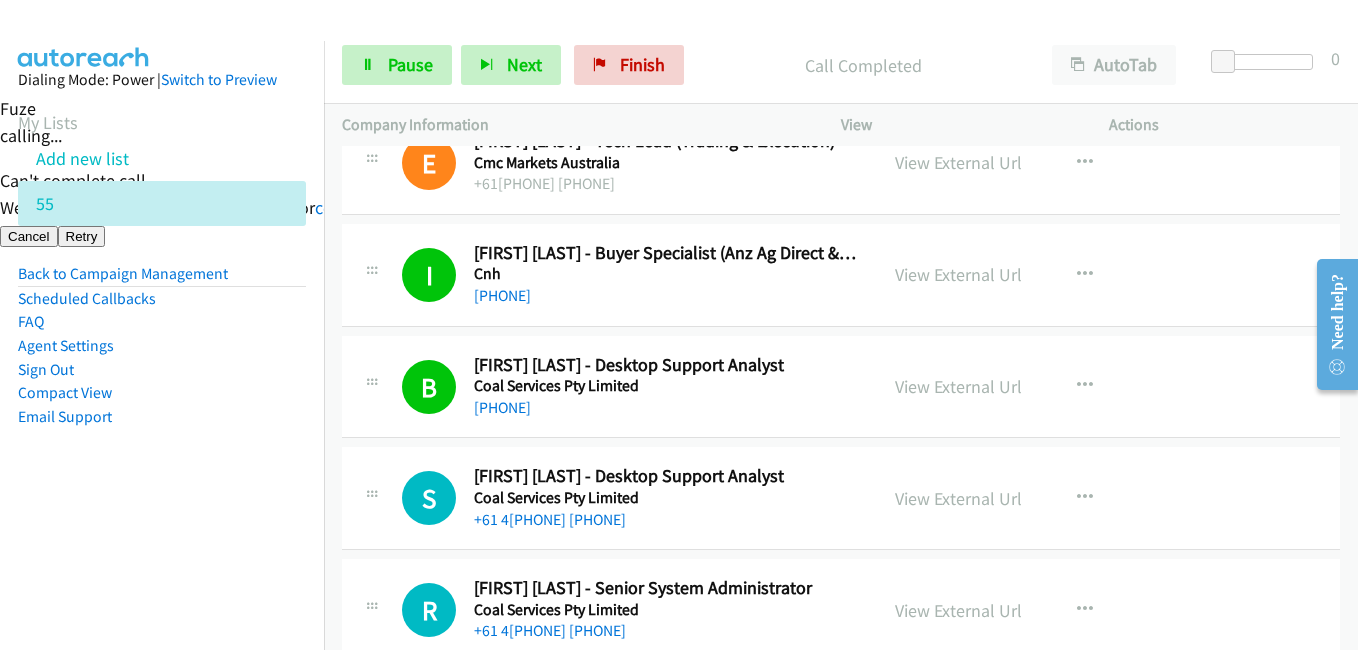 click on "Dialing Mode: Power
|
Switch to Preview
My Lists
Add new list
55
Back to Campaign Management
Scheduled Callbacks
FAQ
Agent Settings
Sign Out
Compact View
Email Support" at bounding box center (162, 280) 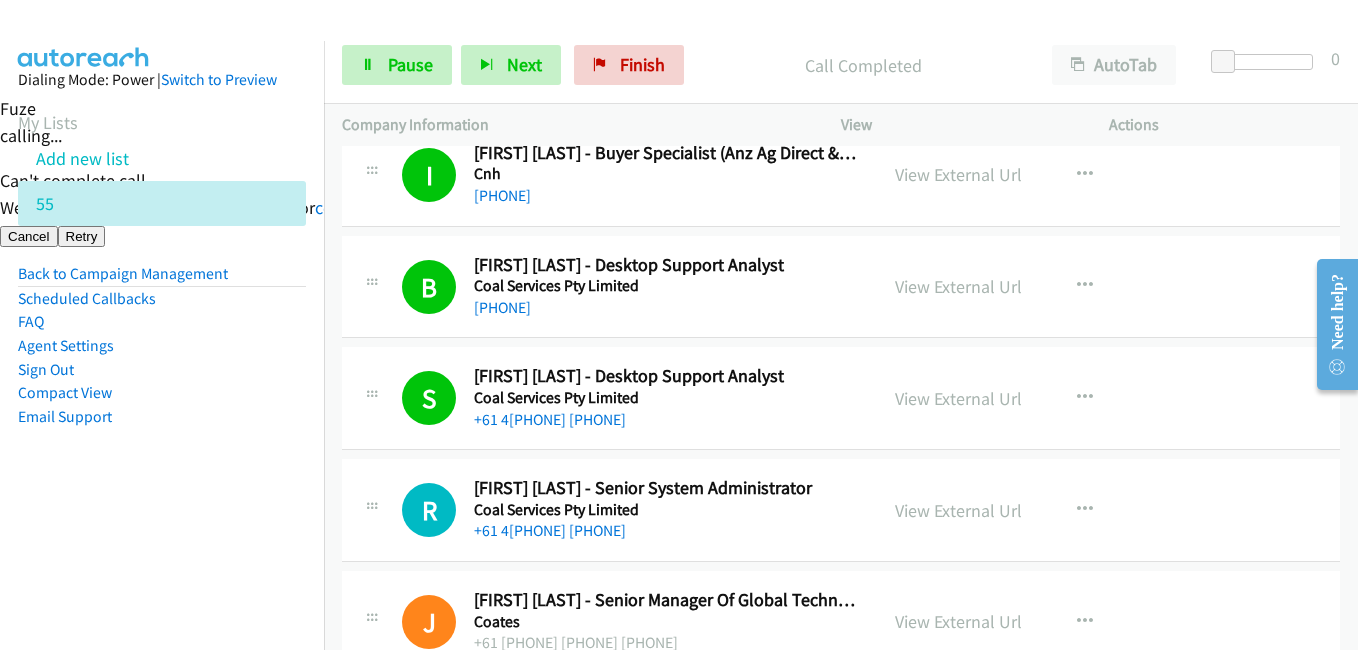 drag, startPoint x: 278, startPoint y: 494, endPoint x: 435, endPoint y: 447, distance: 163.88411 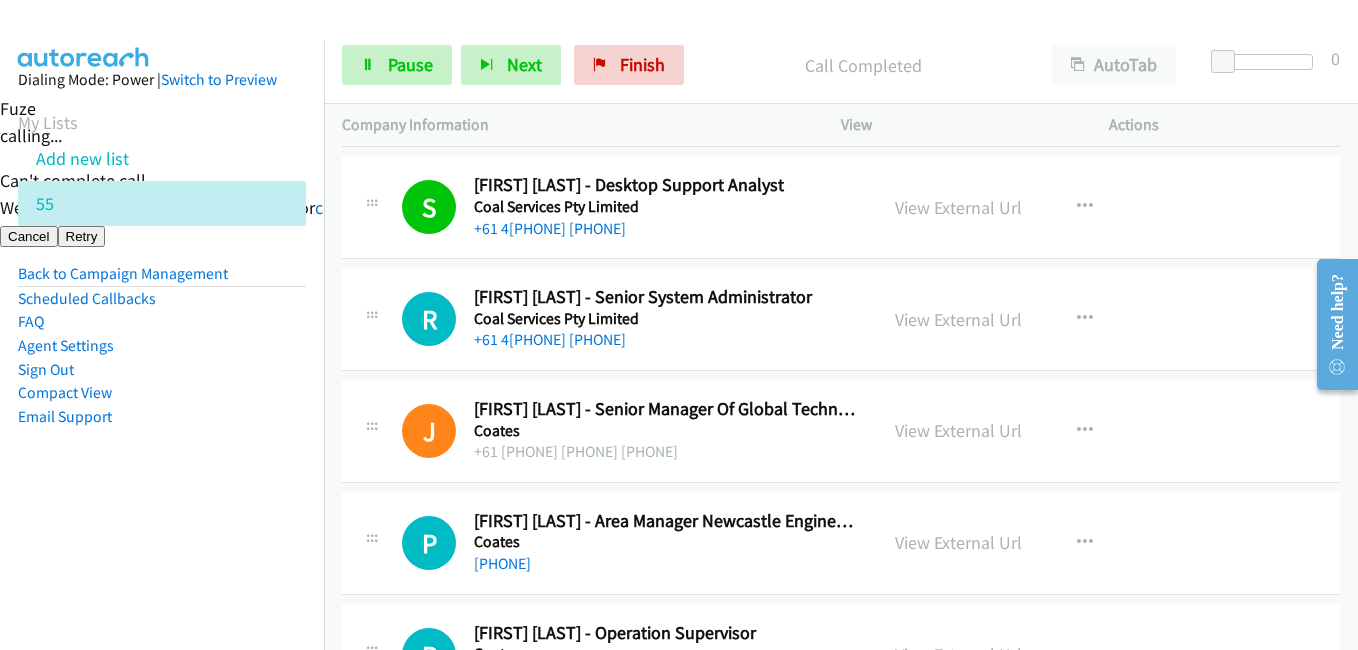 scroll, scrollTop: 6600, scrollLeft: 0, axis: vertical 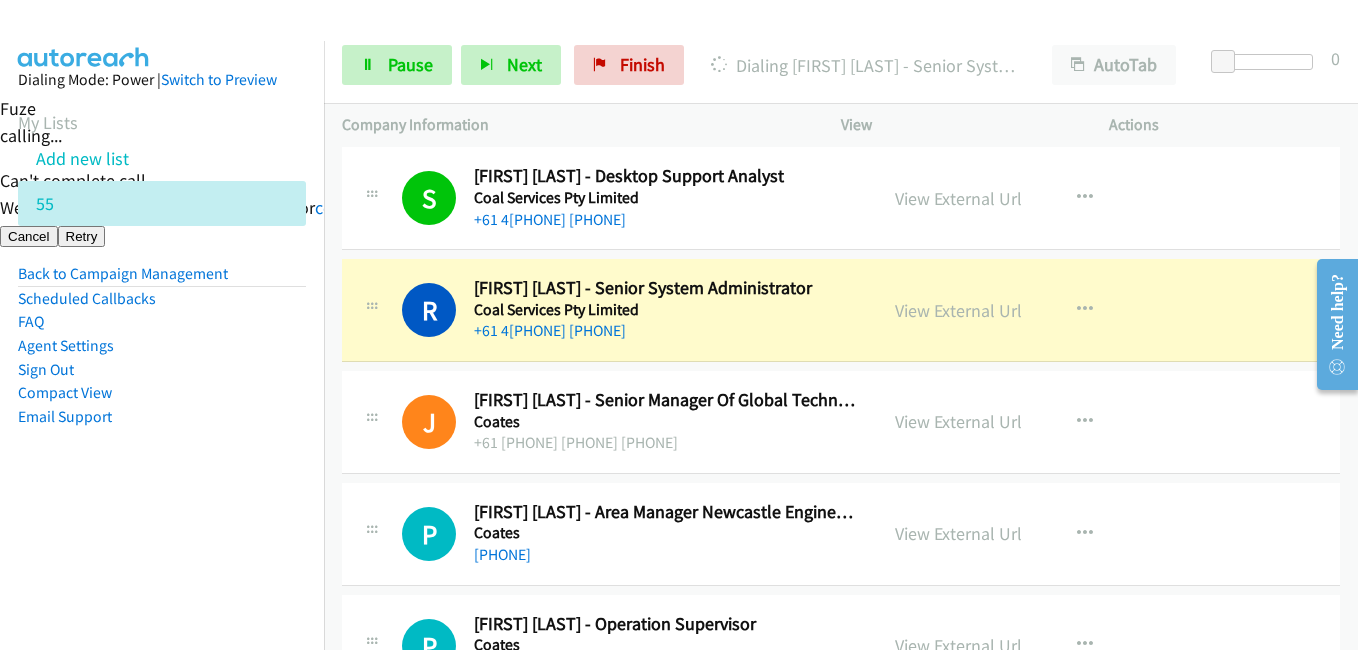 click on "Dialing Mode: Power
|
Switch to Preview
My Lists
Add new list
55
Back to Campaign Management
Scheduled Callbacks
FAQ
Agent Settings
Sign Out
Compact View
Email Support" at bounding box center (162, 366) 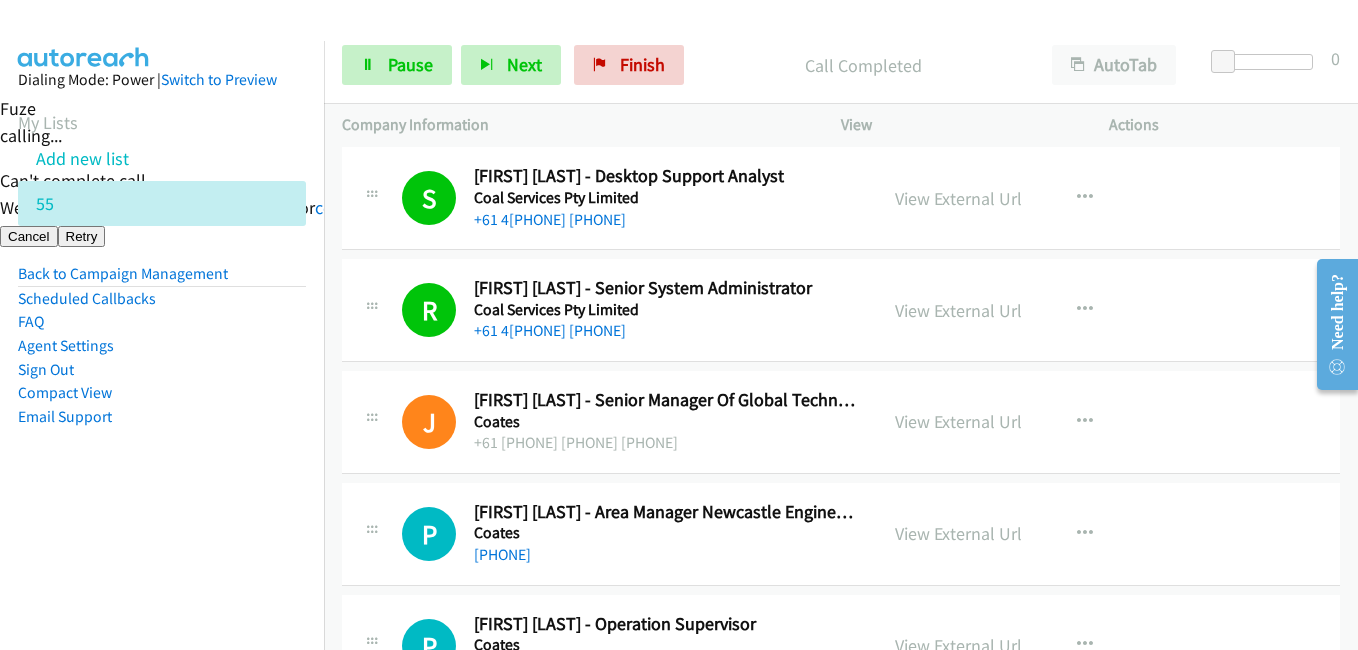 click on "Dialing Mode: Power
|
Switch to Preview
My Lists
Add new list
55
Back to Campaign Management
Scheduled Callbacks
FAQ
Agent Settings
Sign Out
Compact View
Email Support" at bounding box center [162, 280] 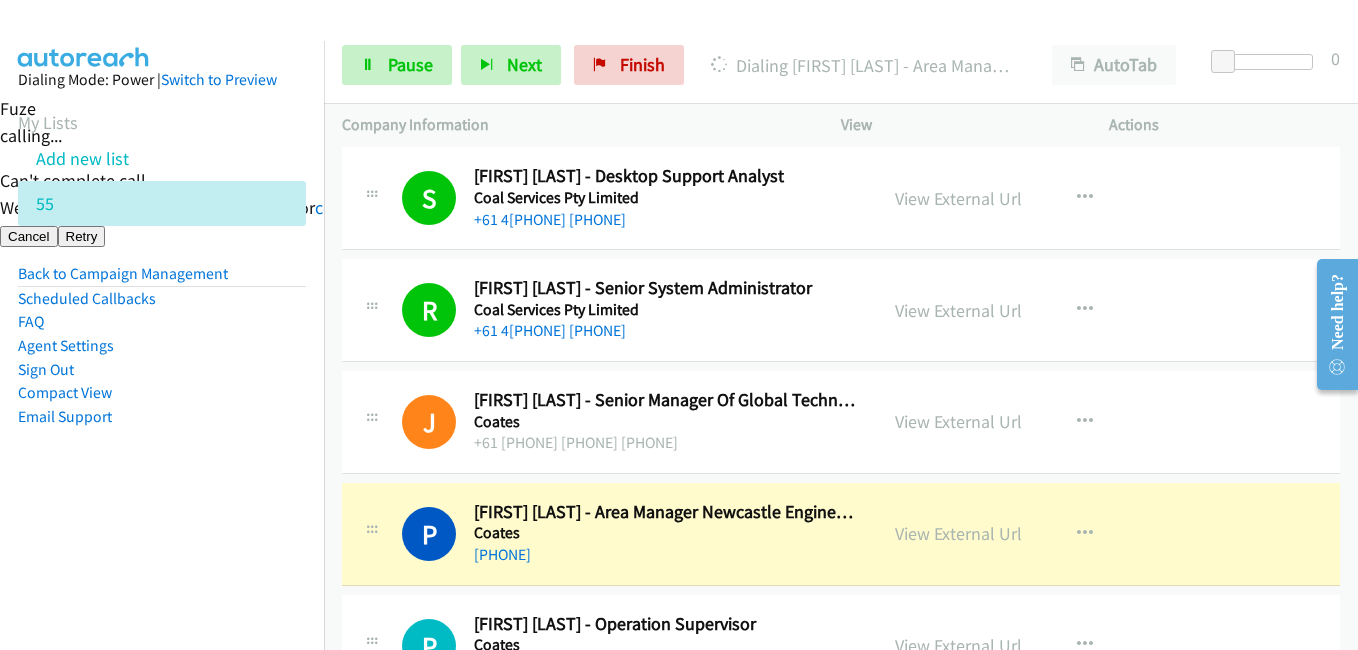 click on "Dialing Mode: Power
|
Switch to Preview
My Lists
Add new list
55
Back to Campaign Management
Scheduled Callbacks
FAQ
Agent Settings
Sign Out
Compact View
Email Support" at bounding box center [162, 280] 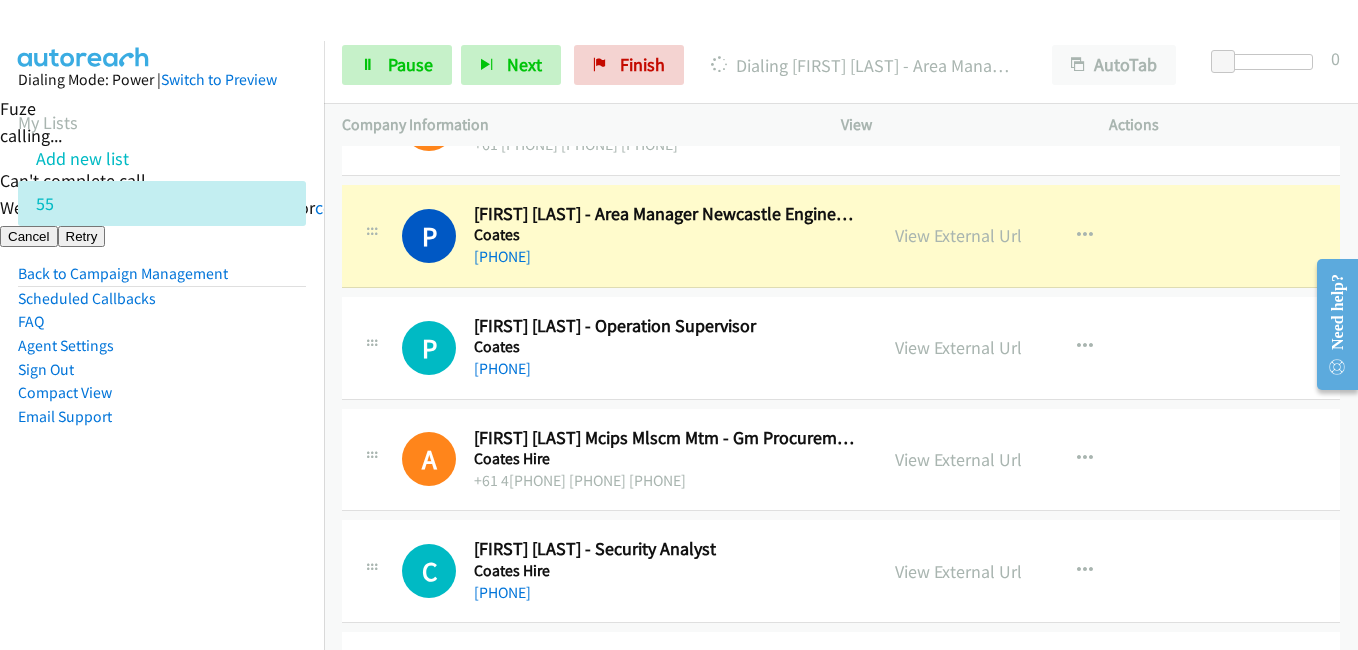 scroll, scrollTop: 6900, scrollLeft: 0, axis: vertical 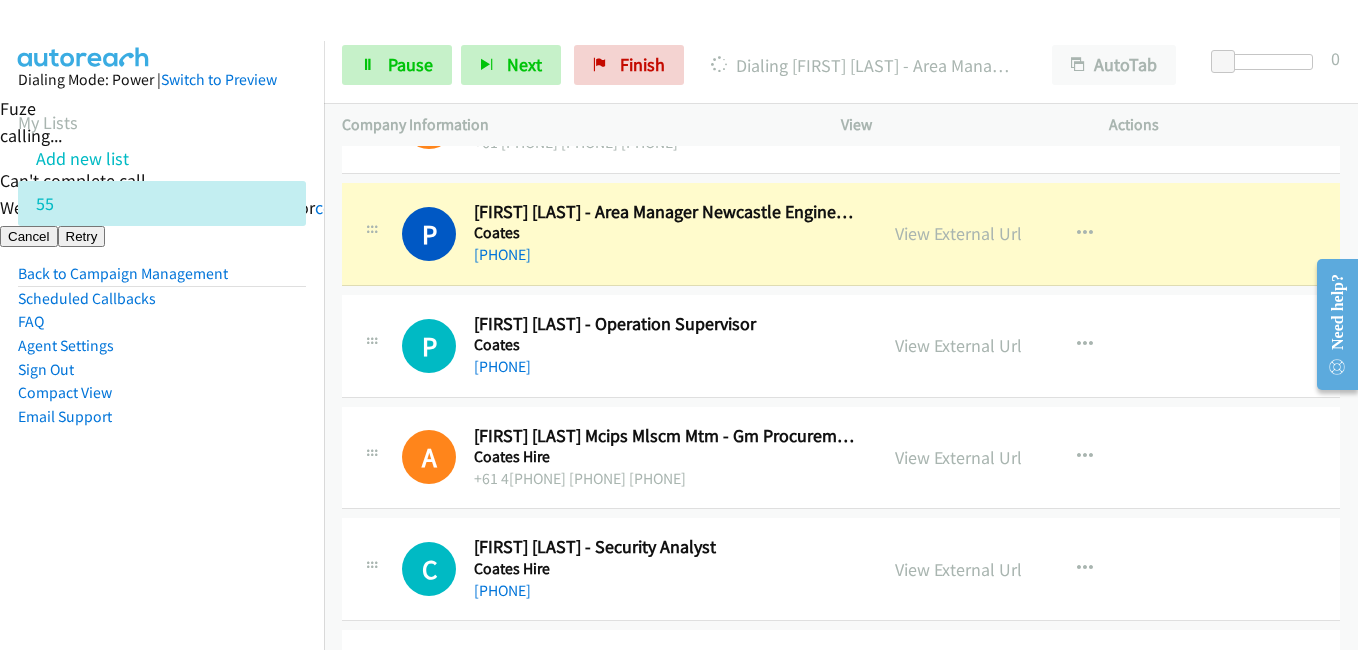 click on "Dialing Mode: Power
|
Switch to Preview
My Lists
Add new list
55
Back to Campaign Management
Scheduled Callbacks
FAQ
Agent Settings
Sign Out
Compact View
Email Support" at bounding box center [162, 366] 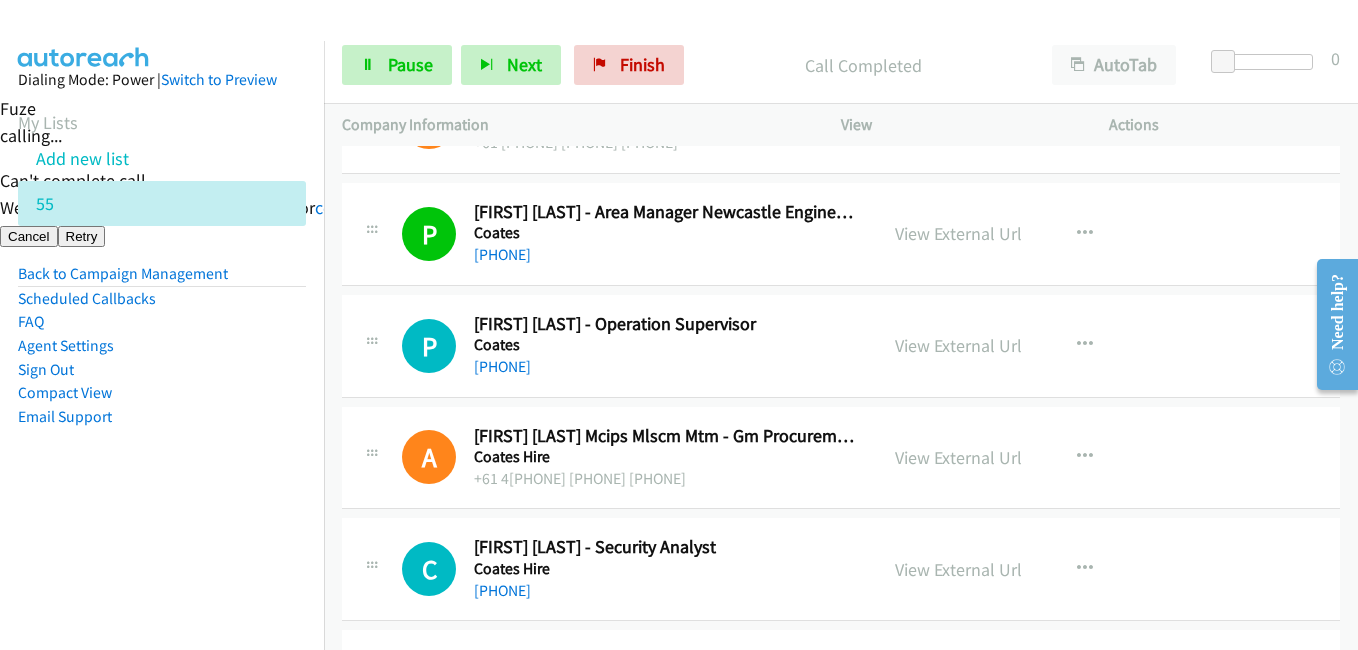 click on "Dialing Mode: Power
|
Switch to Preview
My Lists
Add new list
55
Back to Campaign Management
Scheduled Callbacks
FAQ
Agent Settings
Sign Out
Compact View
Email Support" at bounding box center [162, 280] 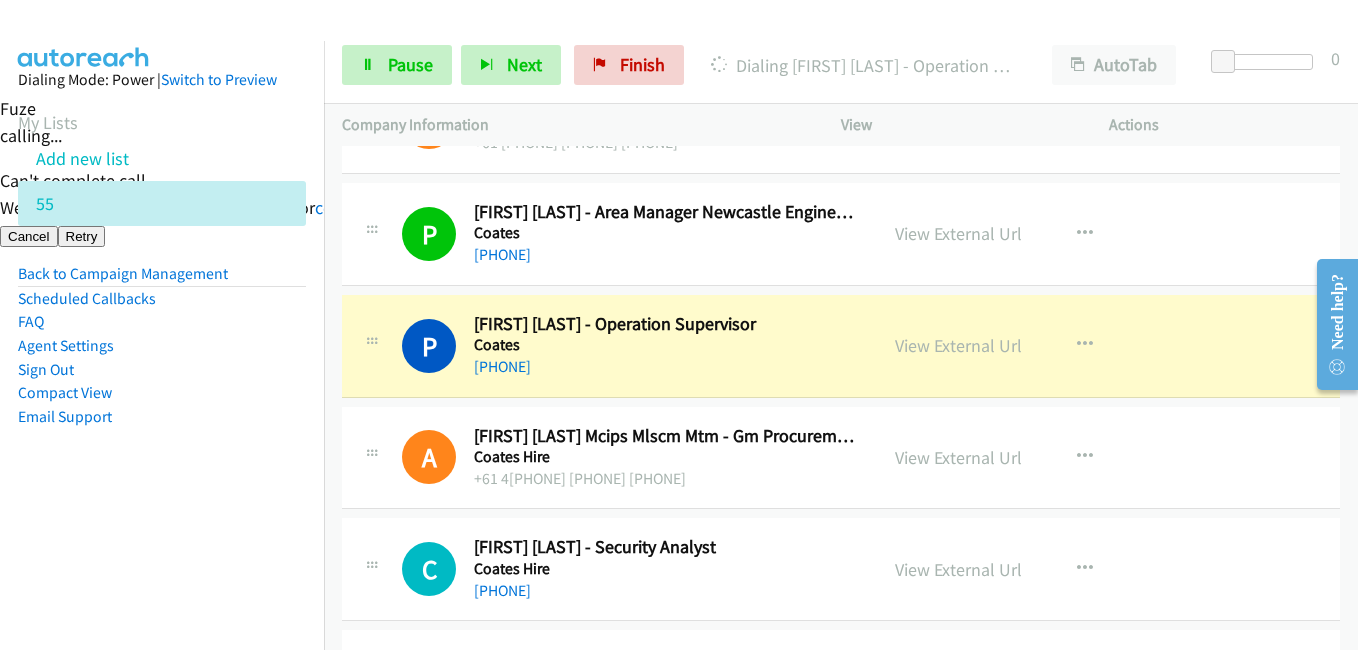 drag, startPoint x: 221, startPoint y: 495, endPoint x: 376, endPoint y: 495, distance: 155 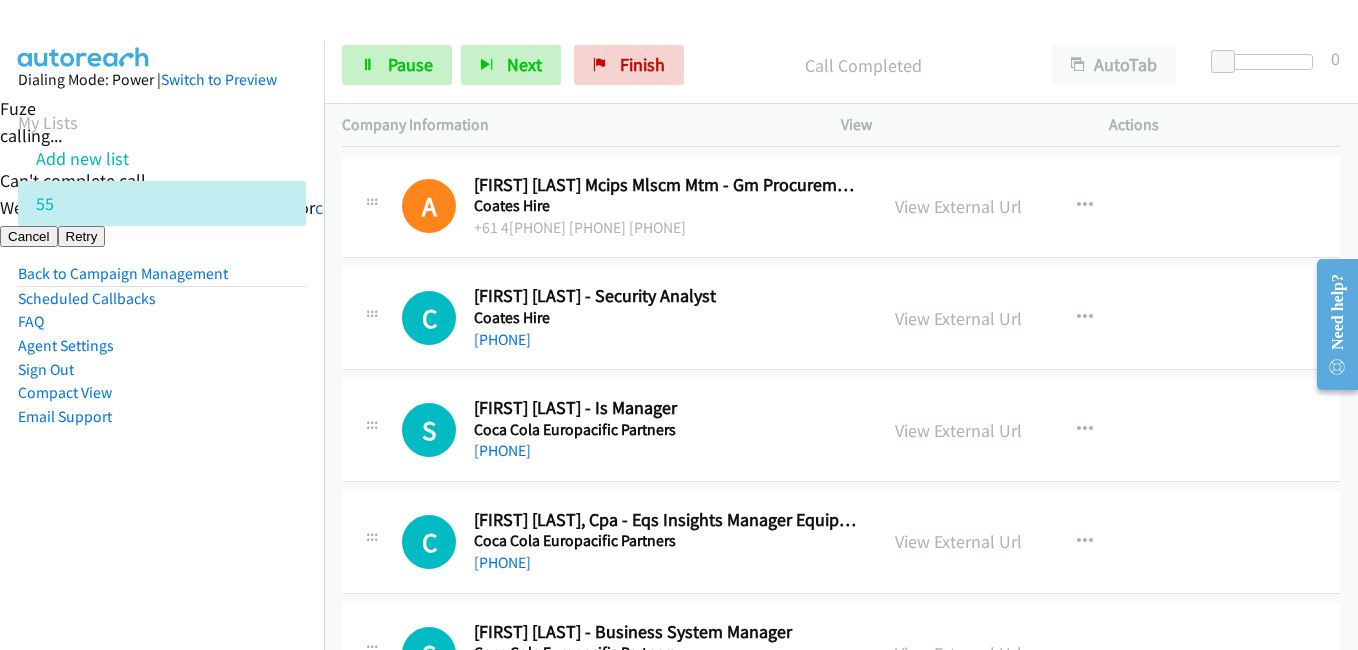 scroll, scrollTop: 7200, scrollLeft: 0, axis: vertical 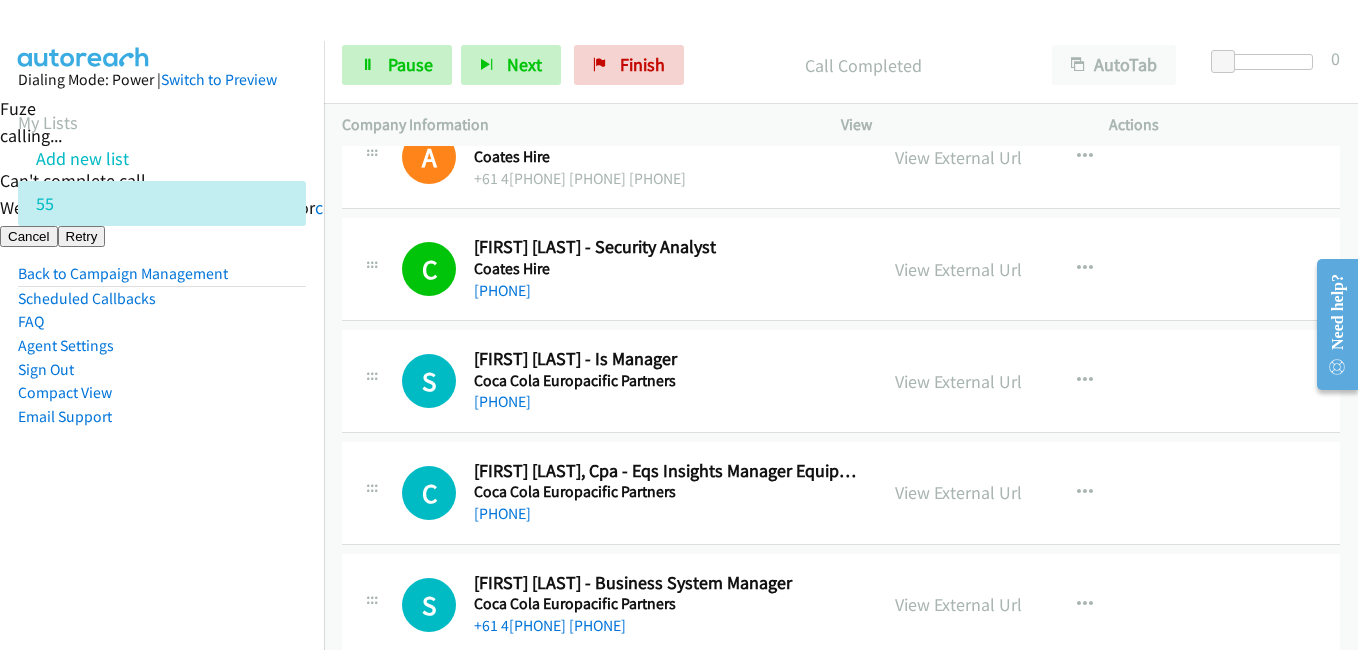 click on "Dialing Mode: Power
|
Switch to Preview
My Lists
Add new list
55
Back to Campaign Management
Scheduled Callbacks
FAQ
Agent Settings
Sign Out
Compact View
Email Support" at bounding box center [162, 366] 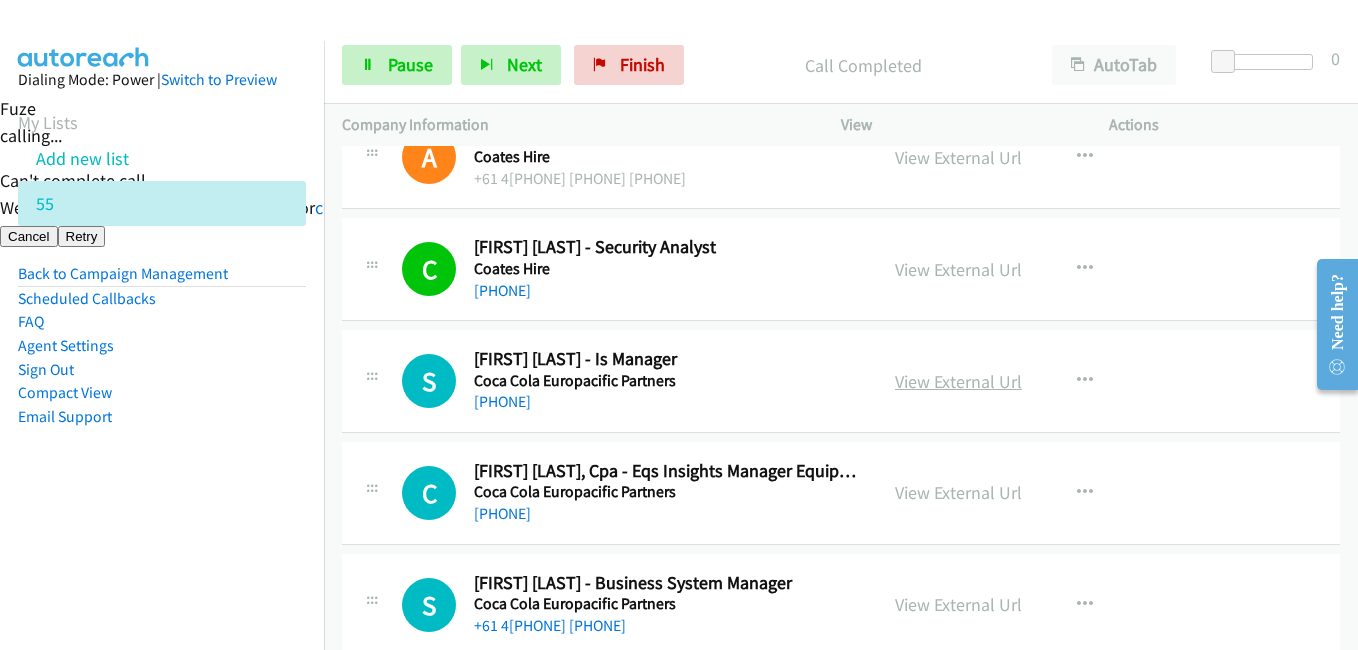 click on "View External Url" at bounding box center [958, 381] 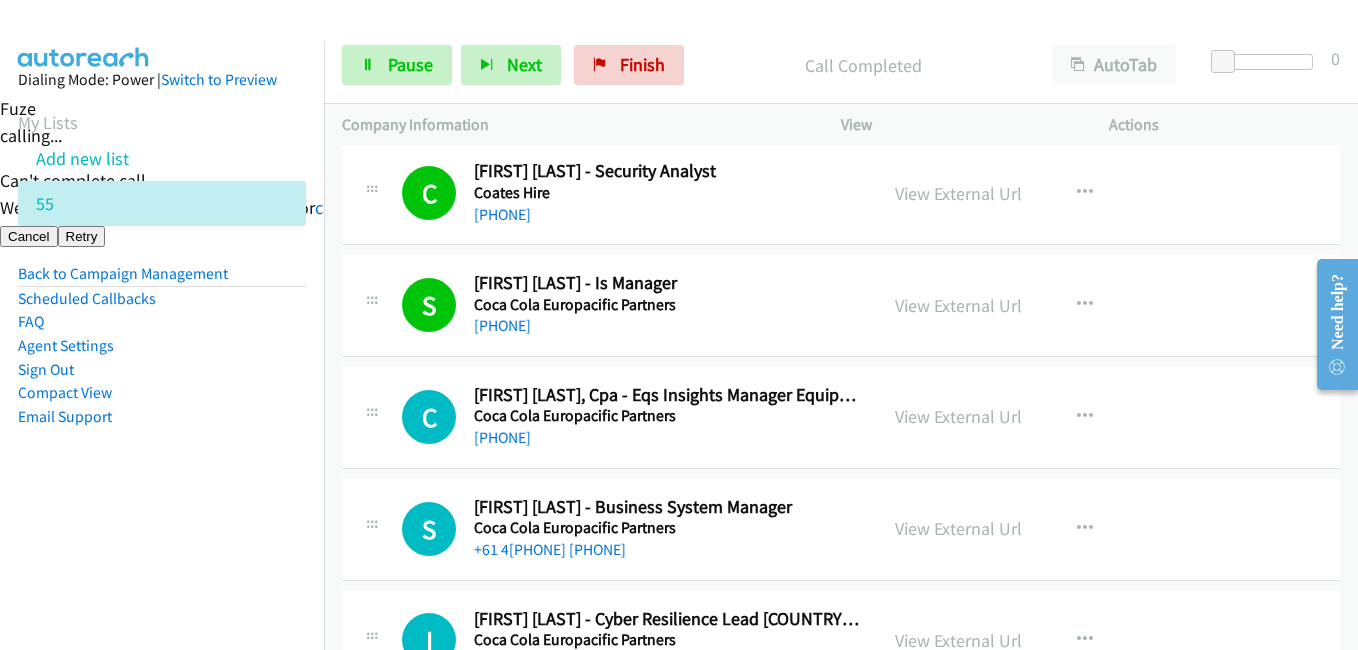 scroll, scrollTop: 7400, scrollLeft: 0, axis: vertical 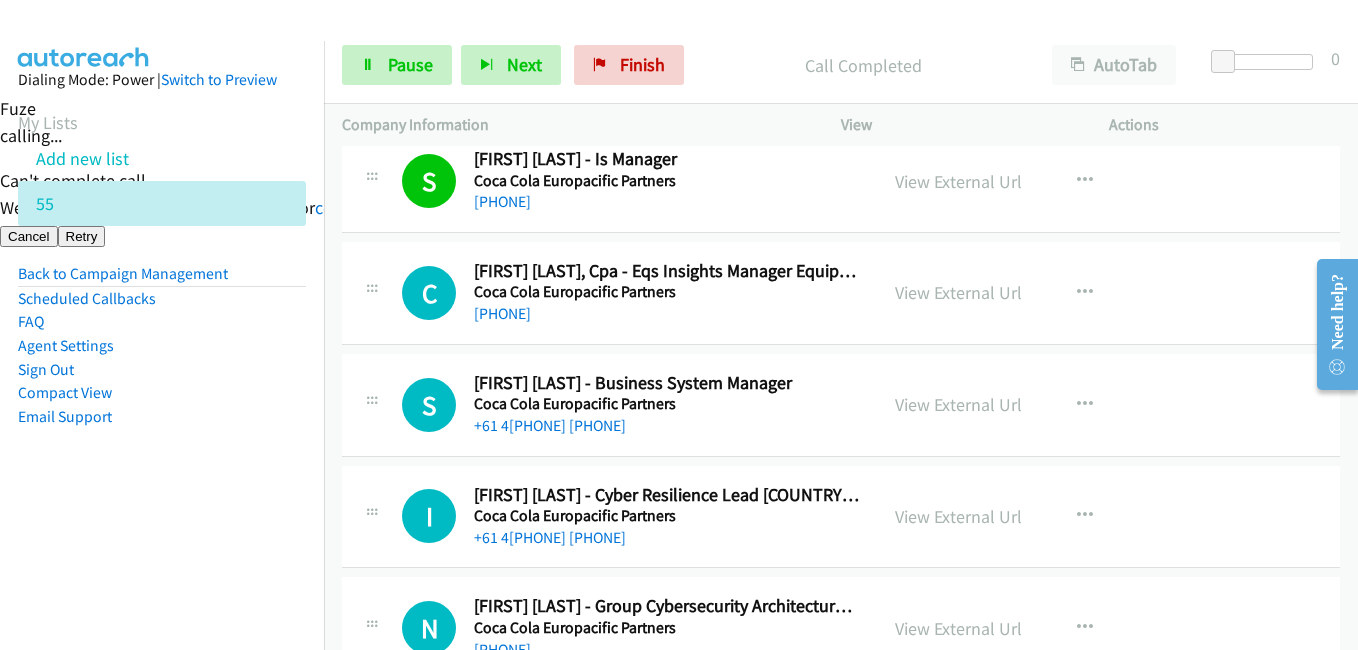 click on "Dialing Mode: Power
|
Switch to Preview
My Lists
Add new list
55
Back to Campaign Management
Scheduled Callbacks
FAQ
Agent Settings
Sign Out
Compact View
Email Support" at bounding box center [162, 280] 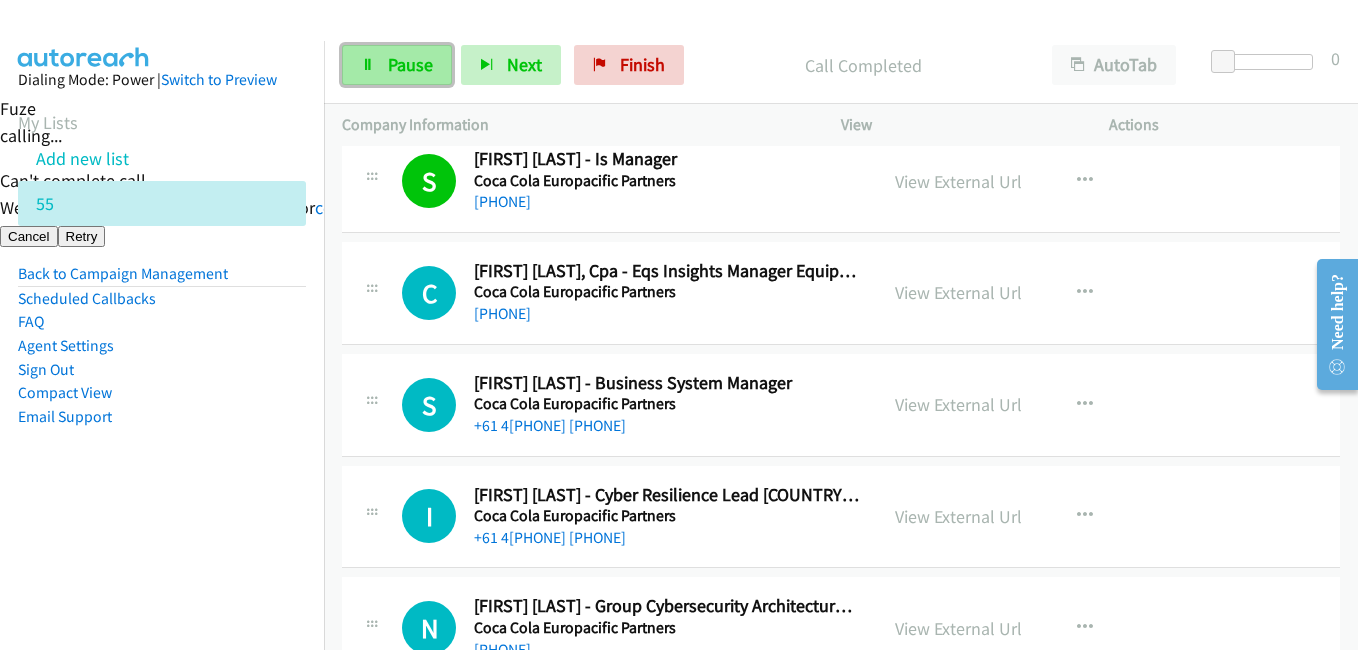 click on "Pause" at bounding box center (410, 64) 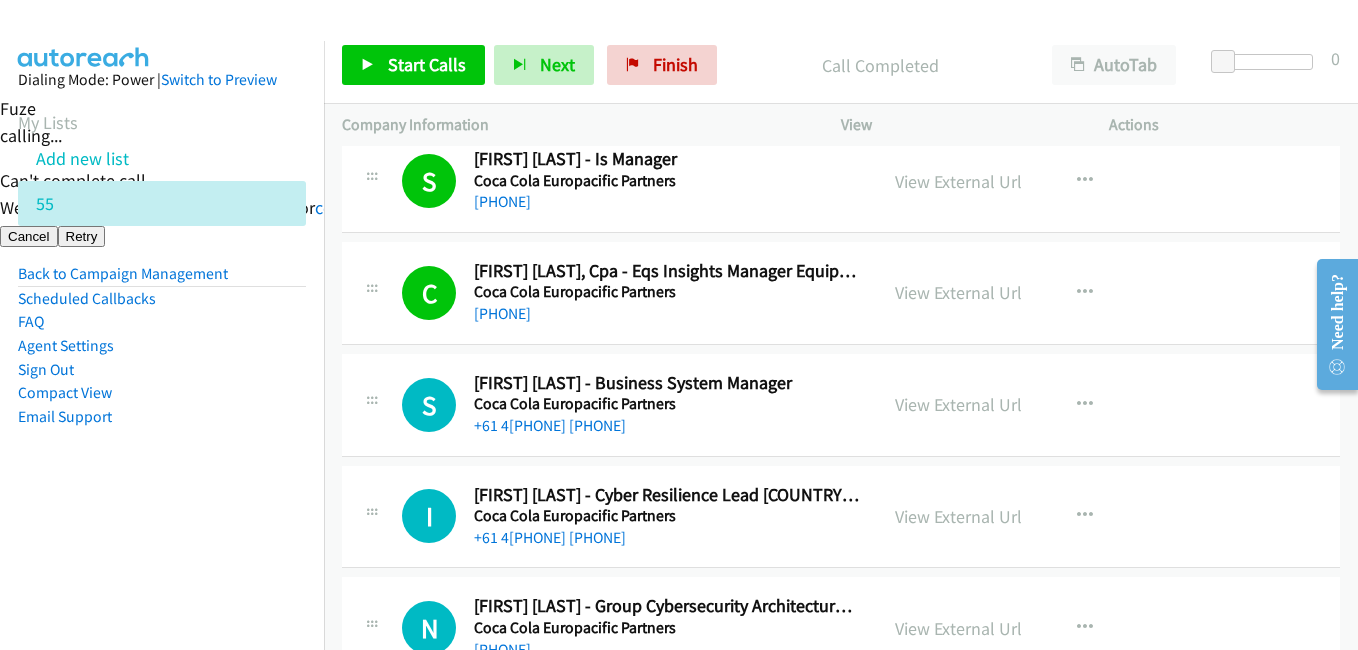 drag, startPoint x: 188, startPoint y: 513, endPoint x: 447, endPoint y: 489, distance: 260.1096 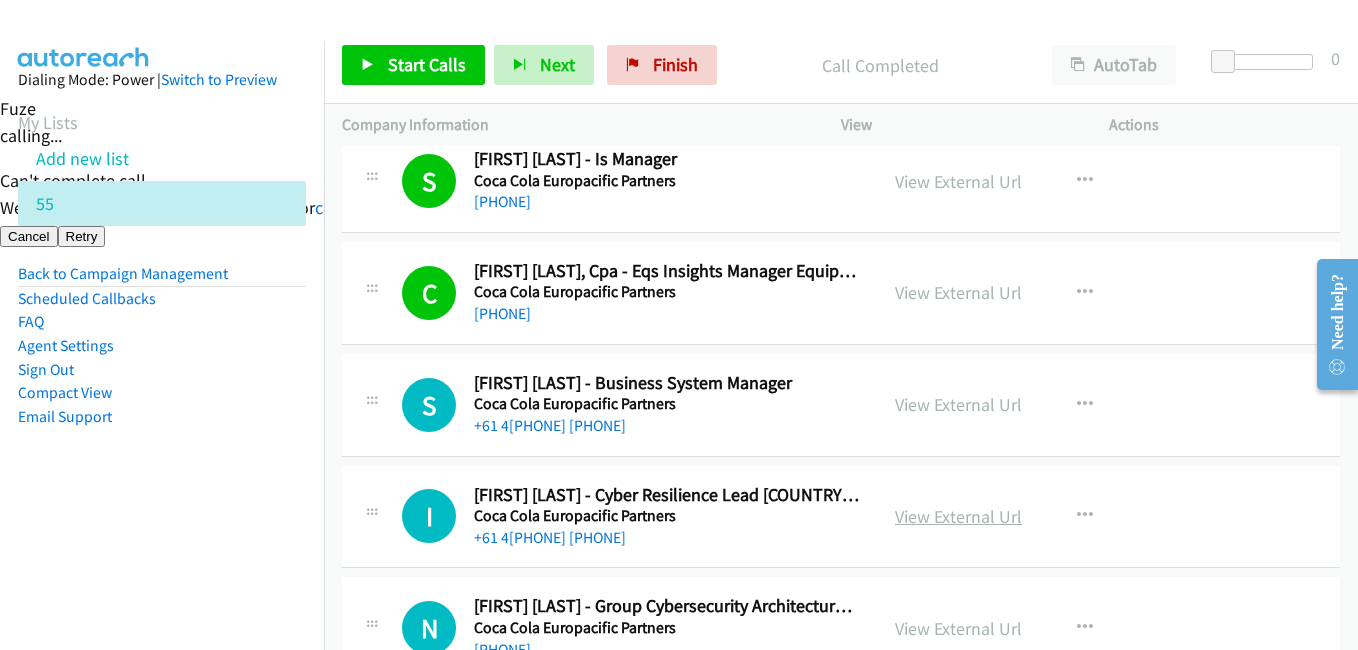 click on "View External Url" at bounding box center (958, 516) 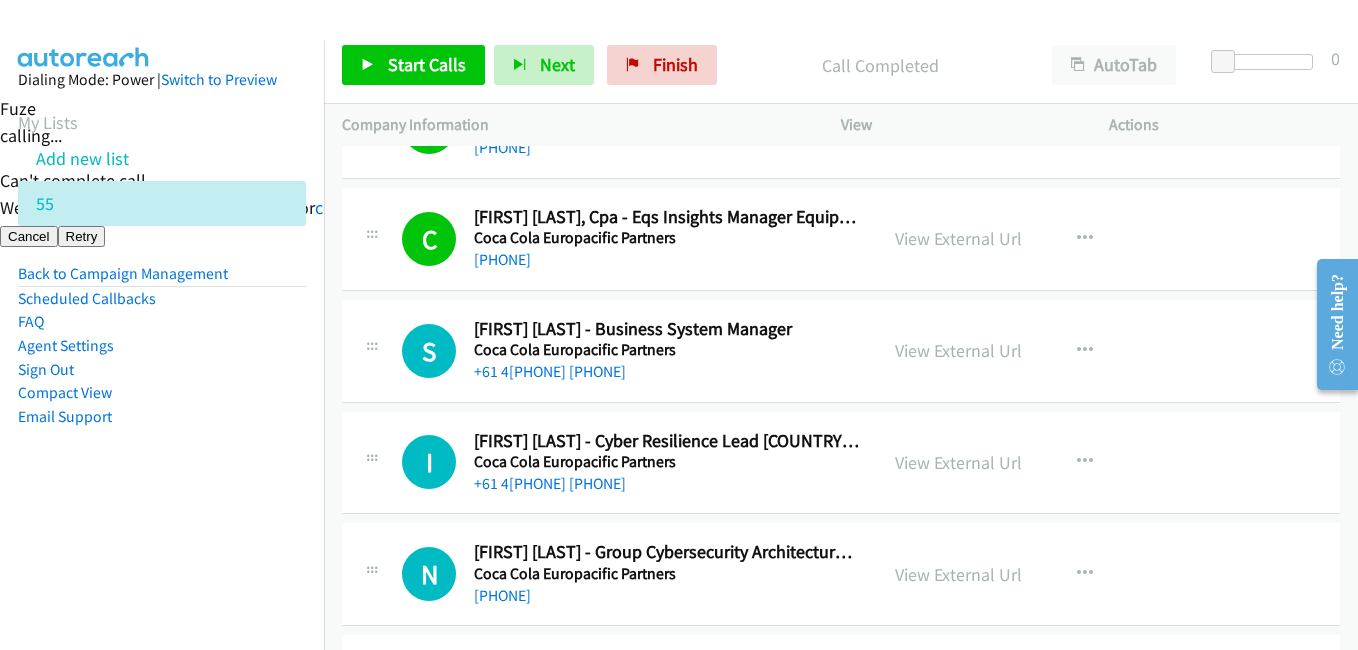 scroll, scrollTop: 7500, scrollLeft: 0, axis: vertical 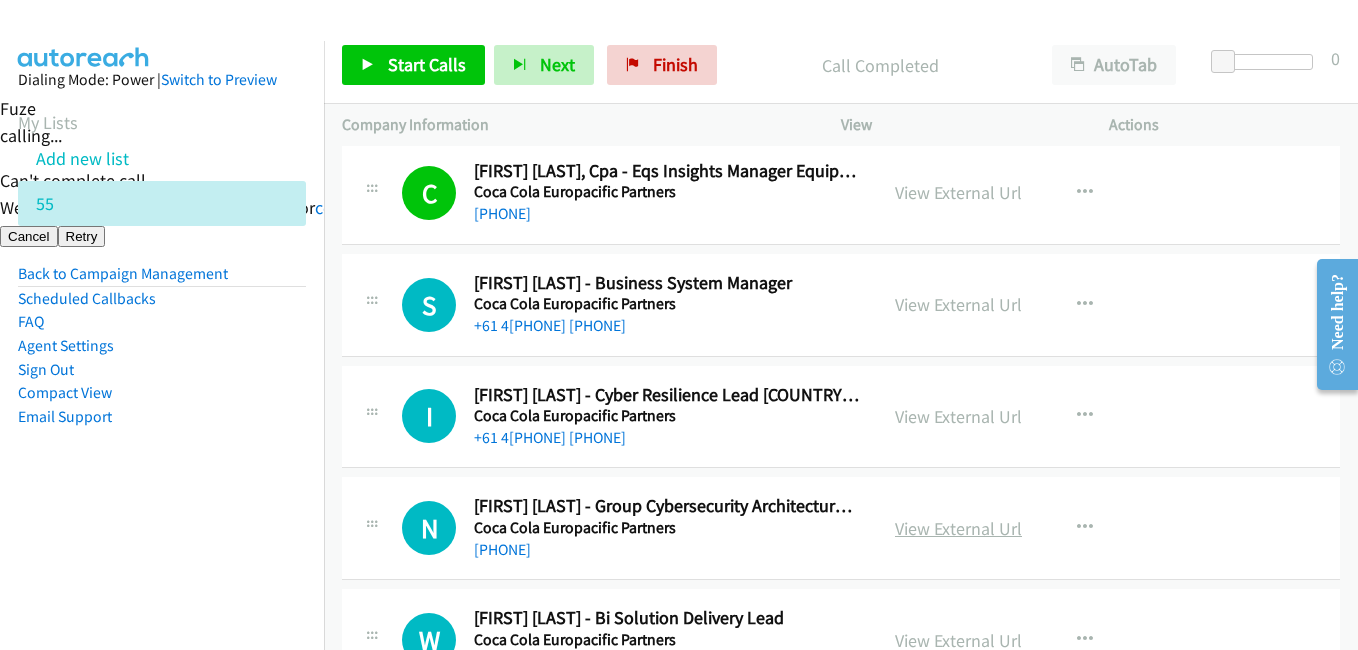 click on "View External Url" at bounding box center (958, 528) 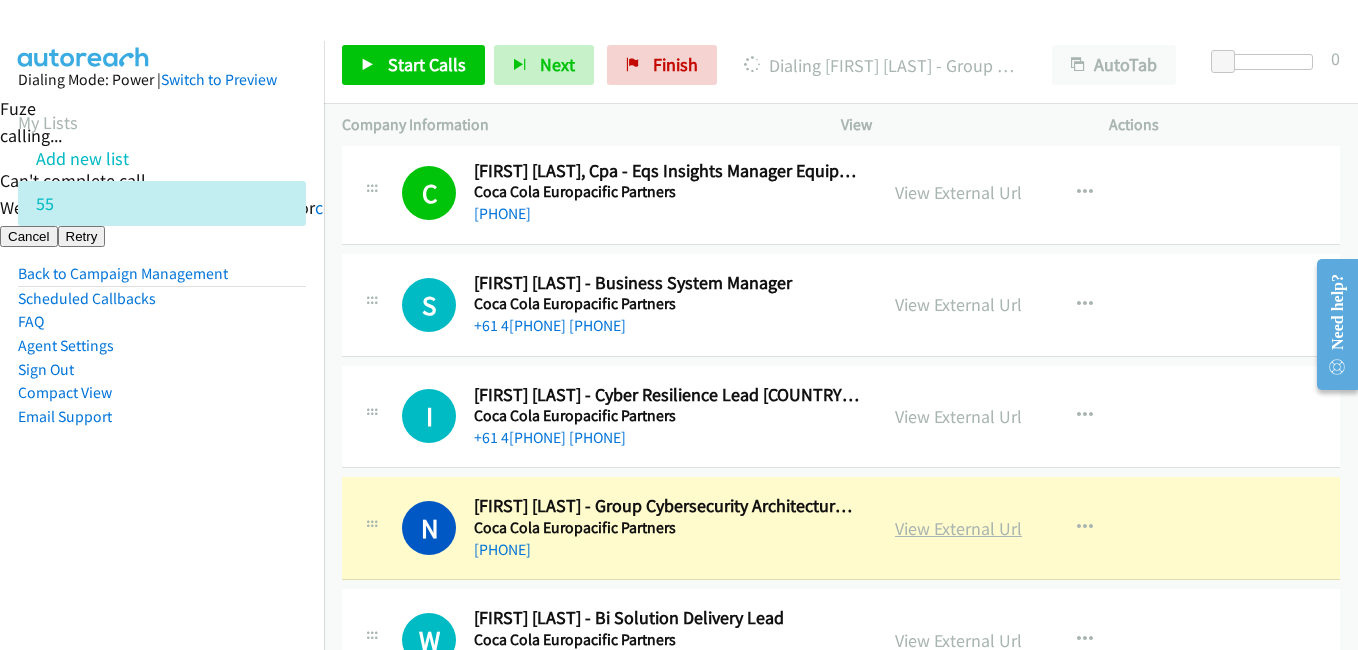 click on "View External Url" at bounding box center [958, 528] 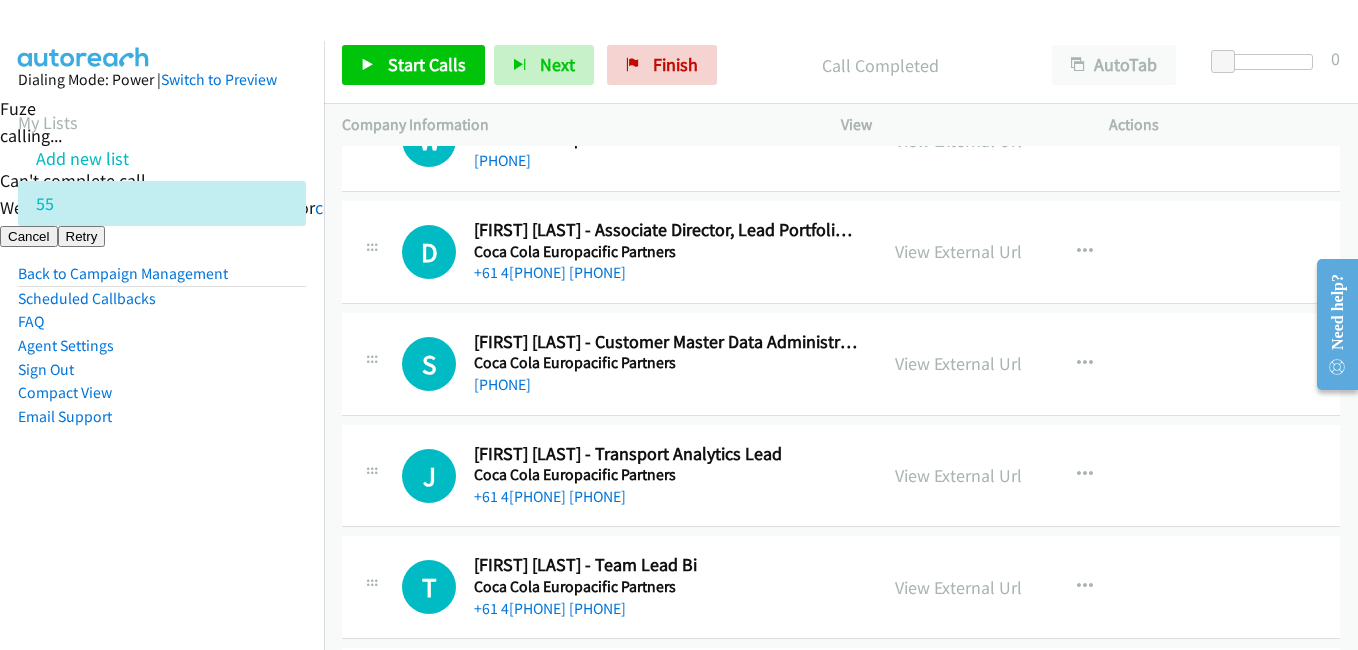 scroll, scrollTop: 8200, scrollLeft: 0, axis: vertical 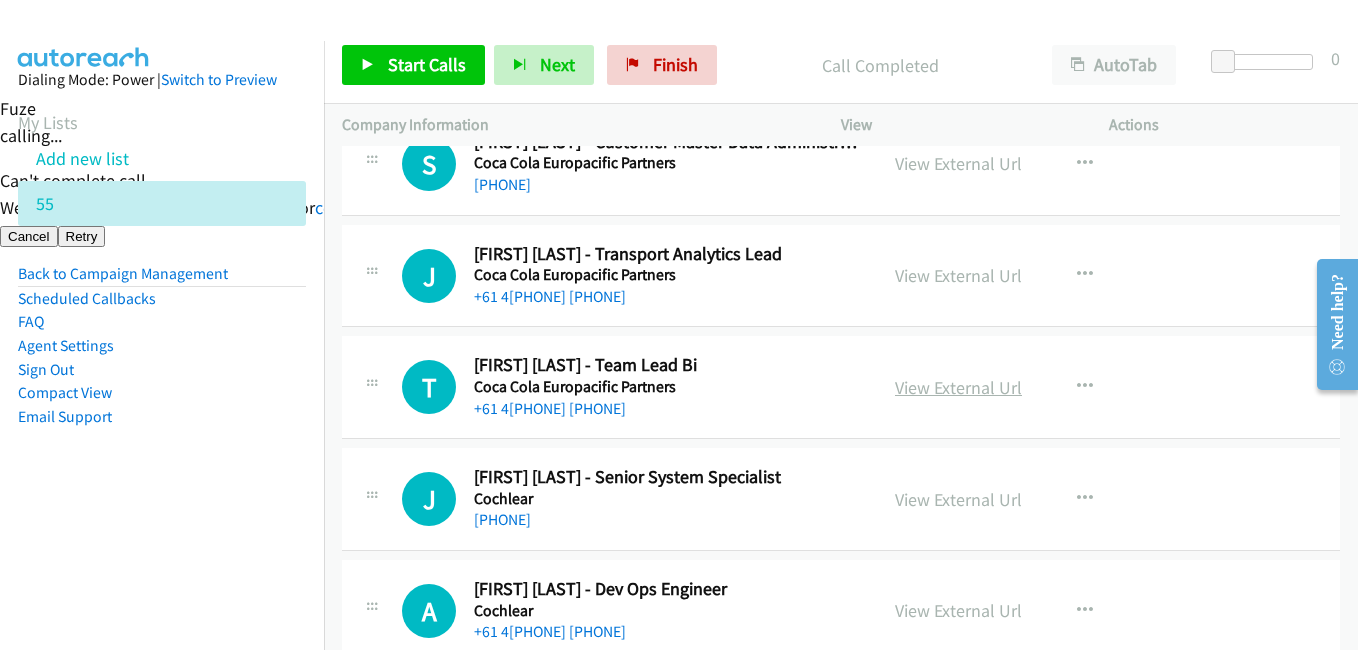 click on "View External Url" at bounding box center [958, 387] 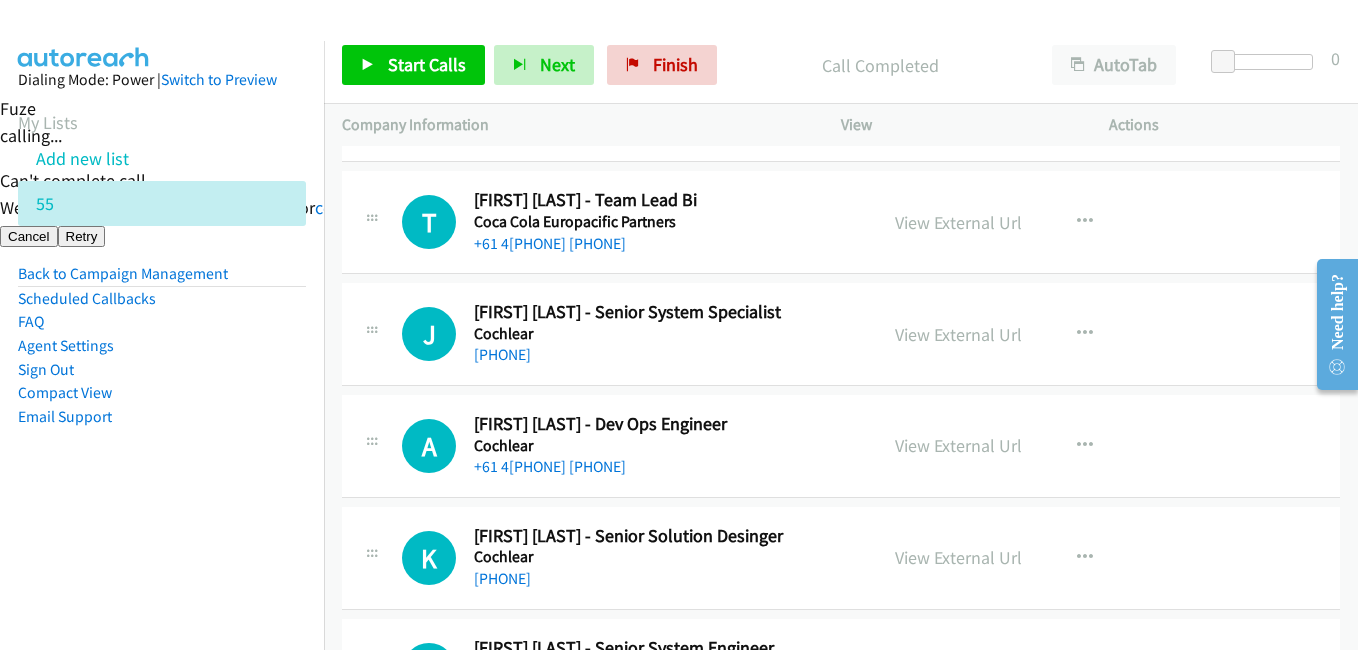 scroll, scrollTop: 8400, scrollLeft: 0, axis: vertical 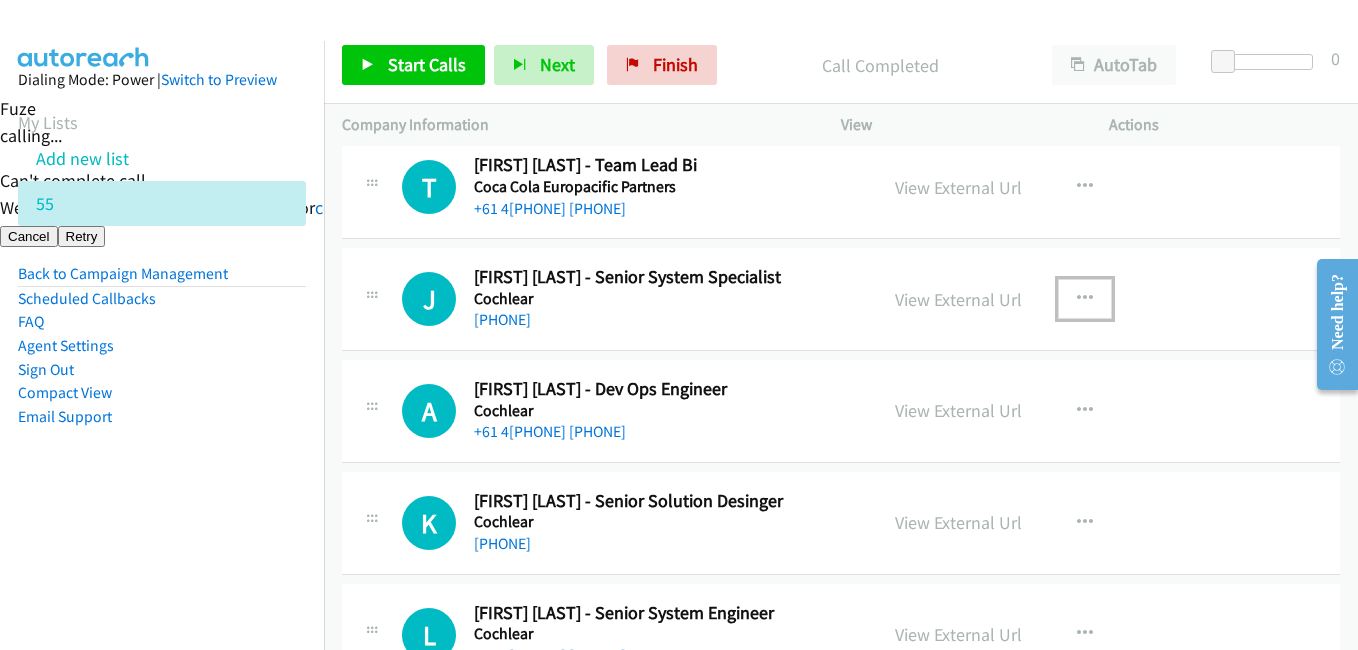 click at bounding box center (1085, 299) 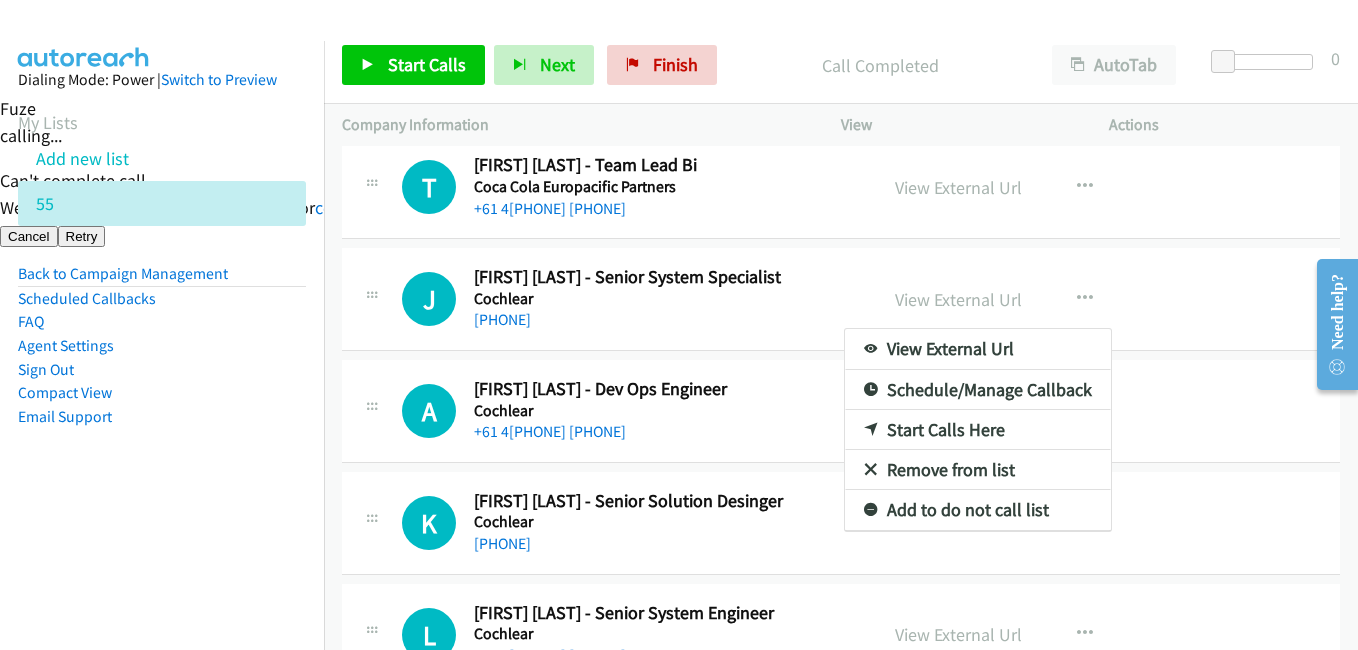 click on "Start Calls Here" at bounding box center (978, 430) 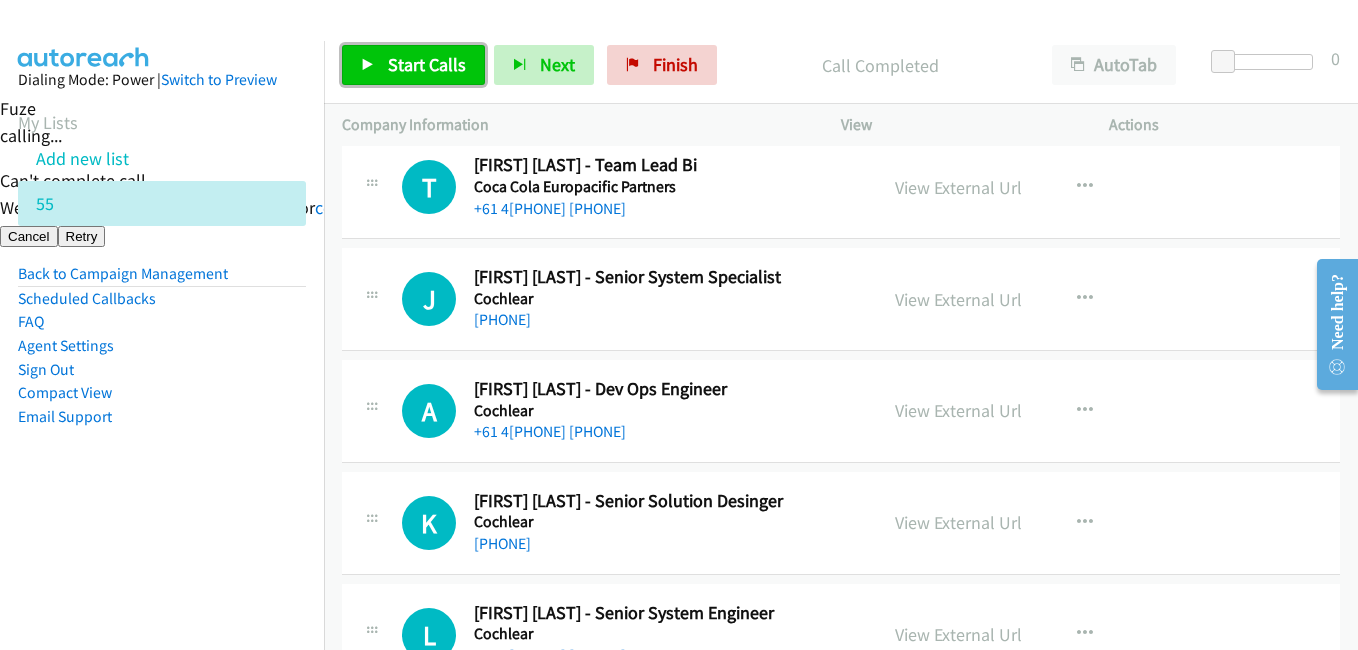 click on "Start Calls" at bounding box center [427, 64] 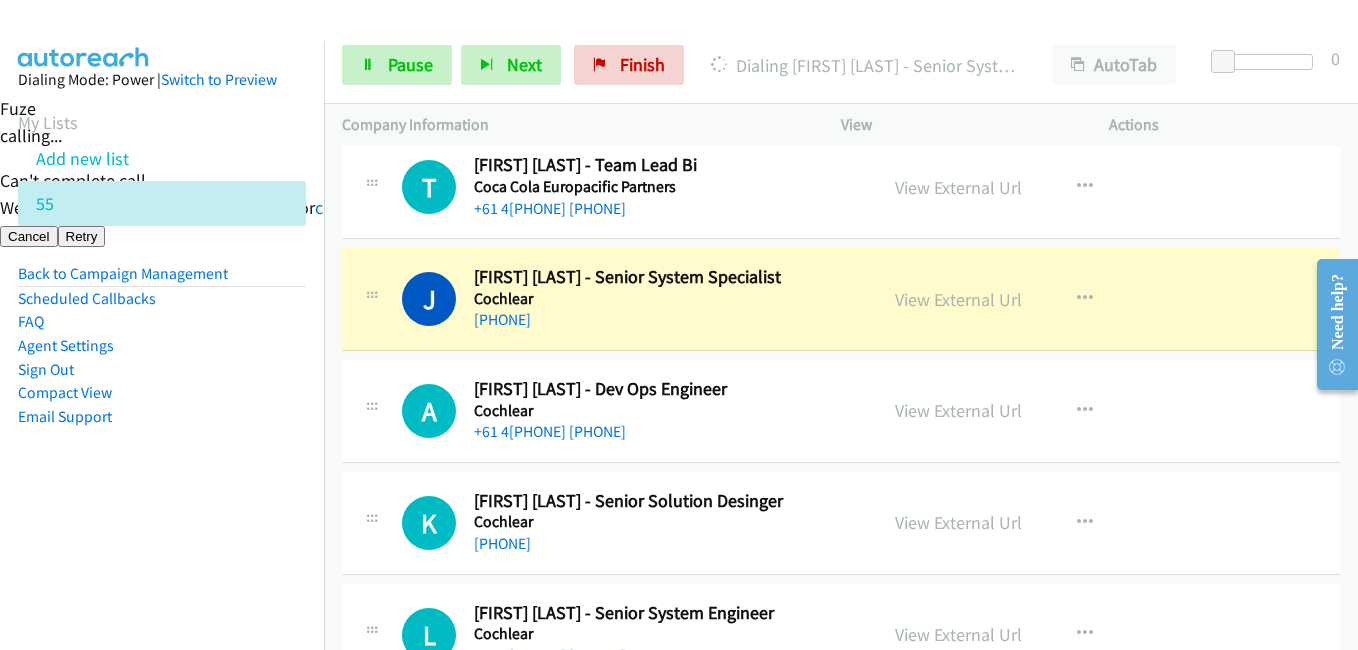 click on "Compact View" at bounding box center [162, 393] 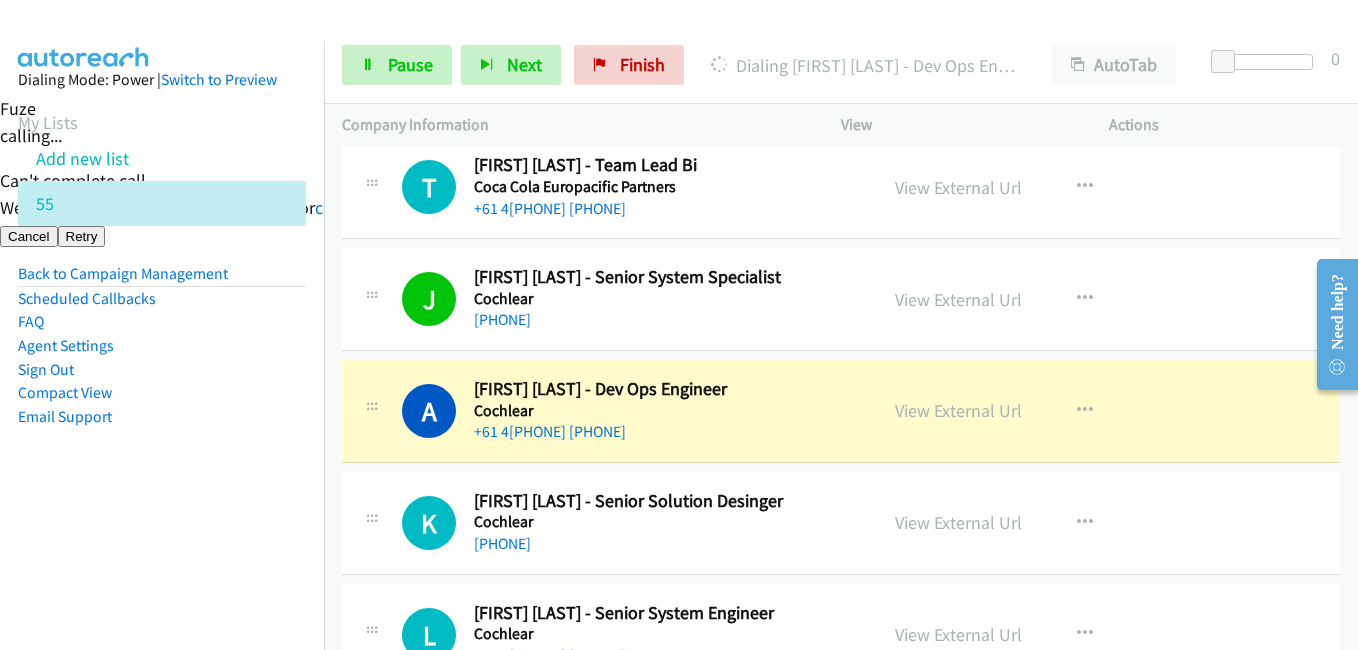 click on "Dialing Mode: Power
|
Switch to Preview
My Lists
Add new list
55
Back to Campaign Management
Scheduled Callbacks
FAQ
Agent Settings
Sign Out
Compact View
Email Support" at bounding box center [162, 280] 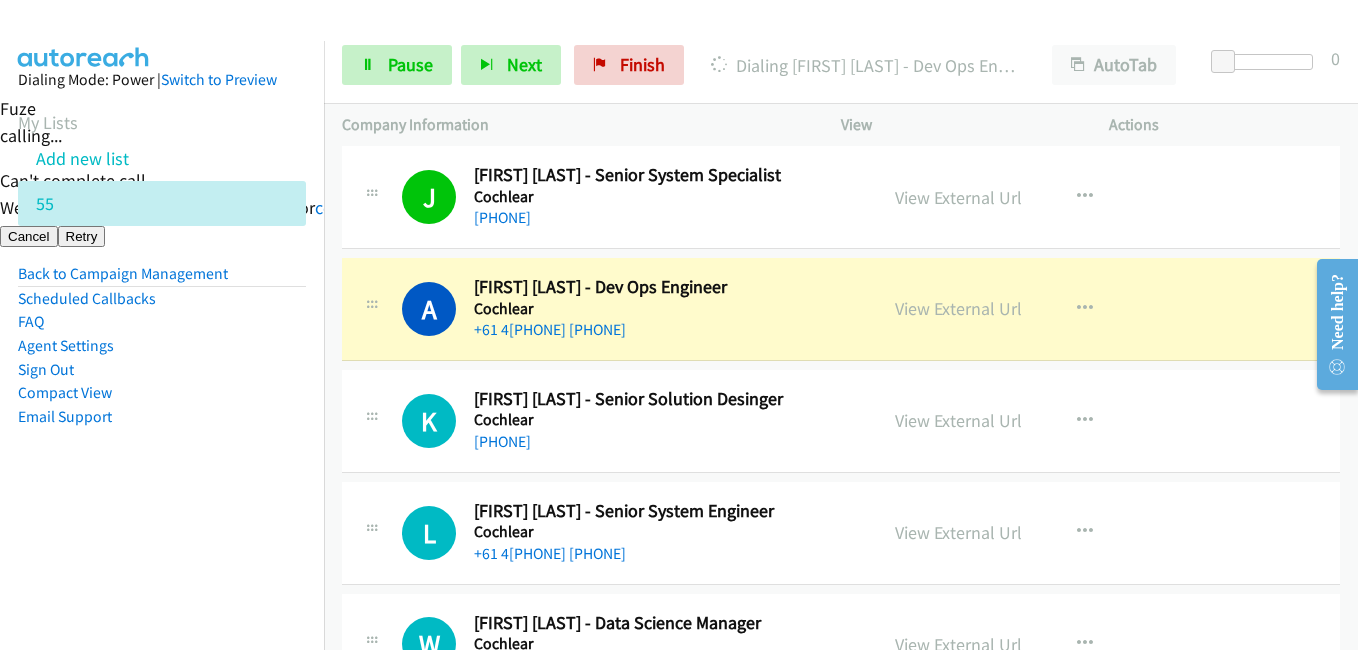 scroll, scrollTop: 8600, scrollLeft: 0, axis: vertical 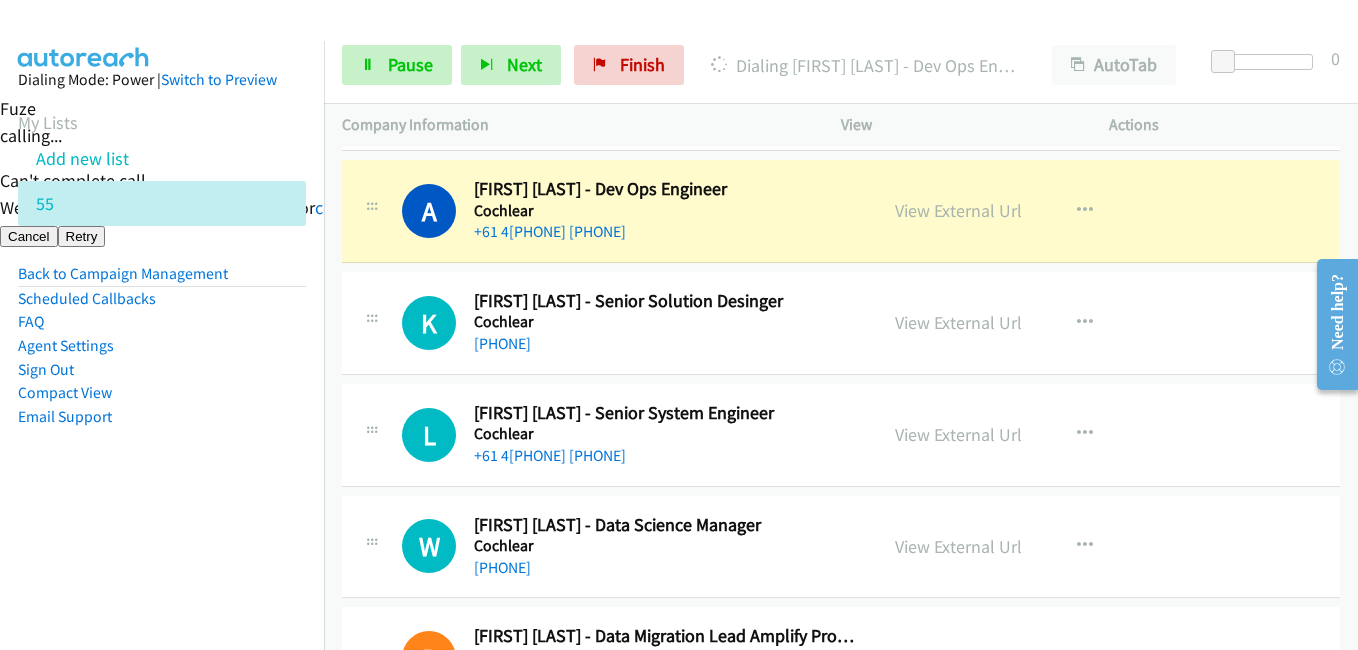 click on "Dialing Mode: Power
|
Switch to Preview
My Lists
Add new list
55
Back to Campaign Management
Scheduled Callbacks
FAQ
Agent Settings
Sign Out
Compact View
Email Support" at bounding box center (162, 280) 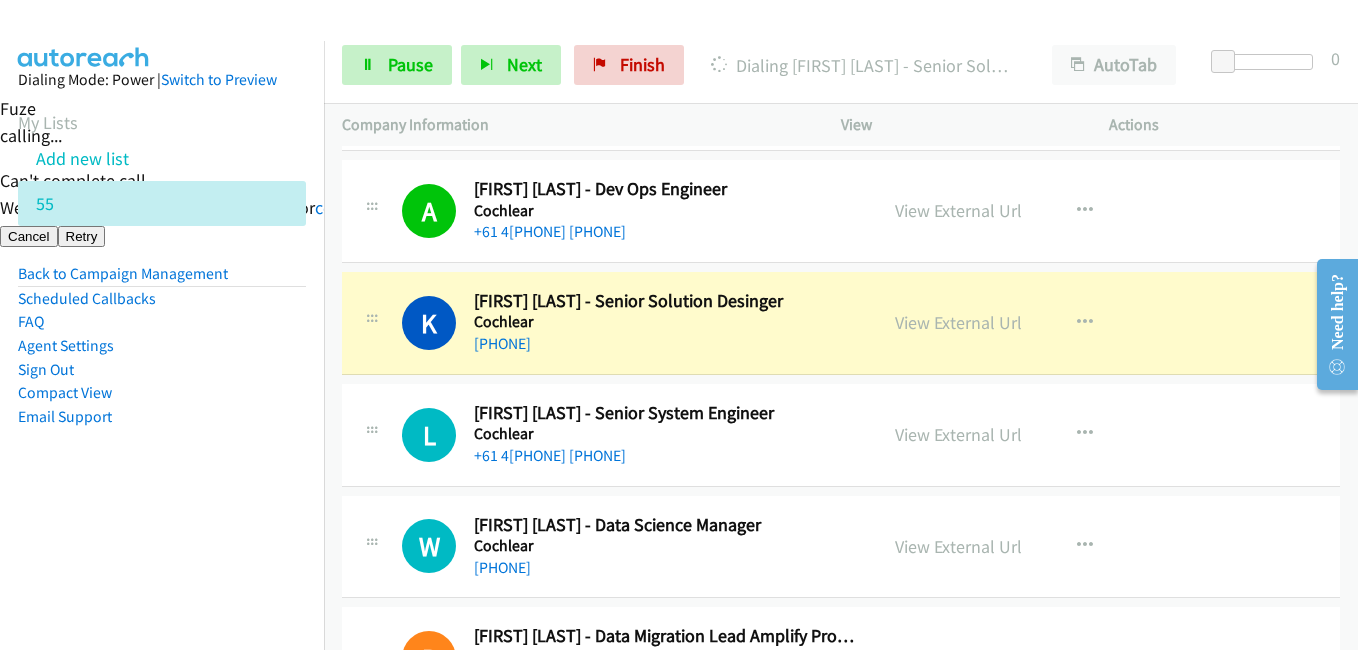 click on "Dialing Mode: Power
|
Switch to Preview
My Lists
Add new list
55
Back to Campaign Management
Scheduled Callbacks
FAQ
Agent Settings
Sign Out
Compact View
Email Support" at bounding box center (162, 280) 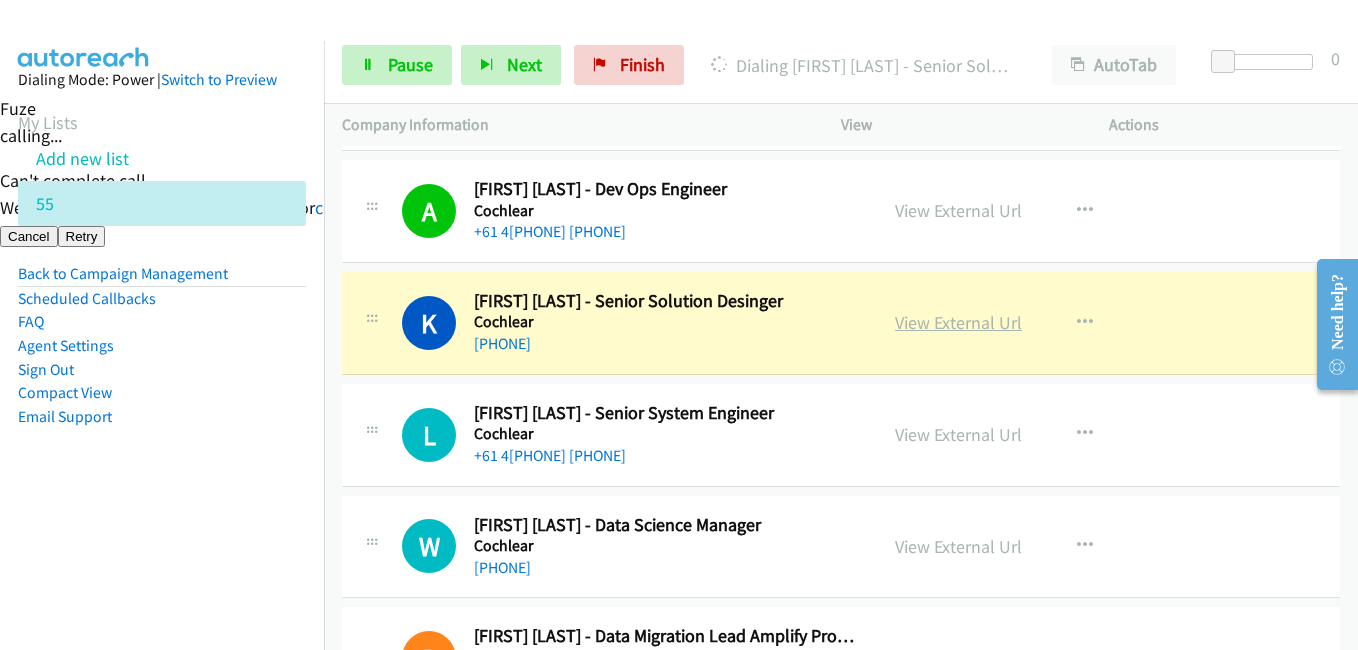 click on "View External Url" at bounding box center [958, 322] 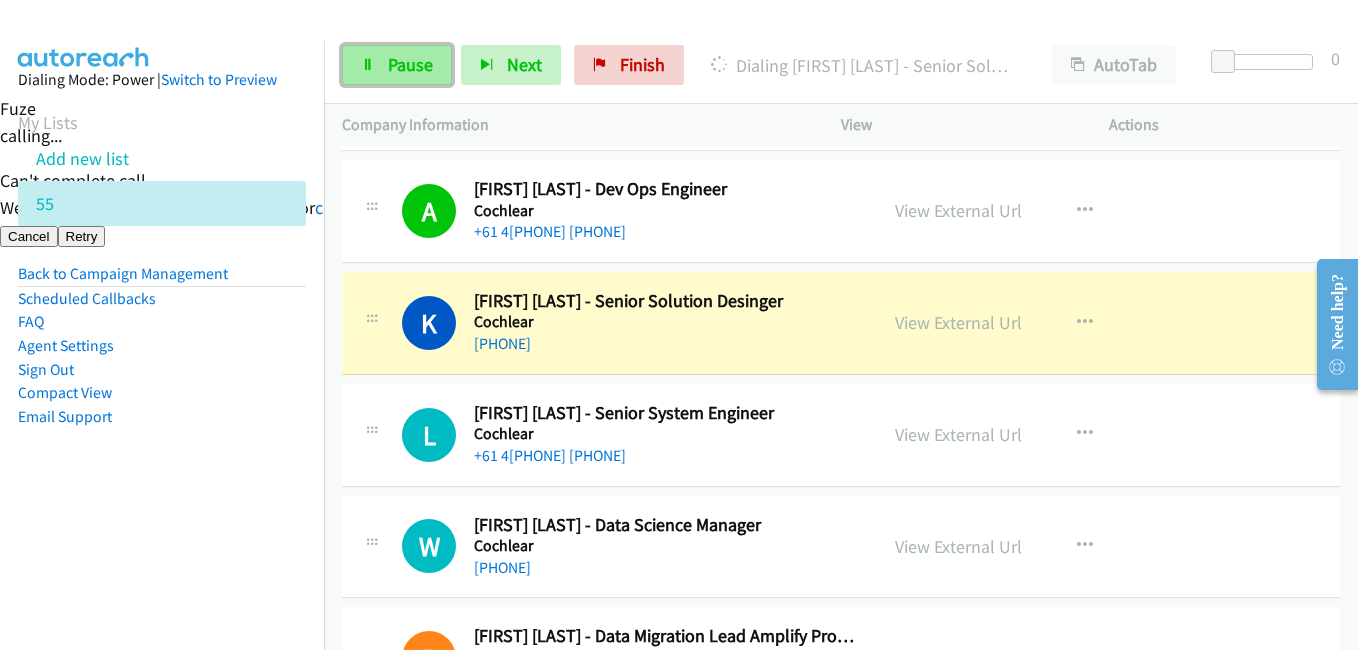 click on "Pause" at bounding box center (410, 64) 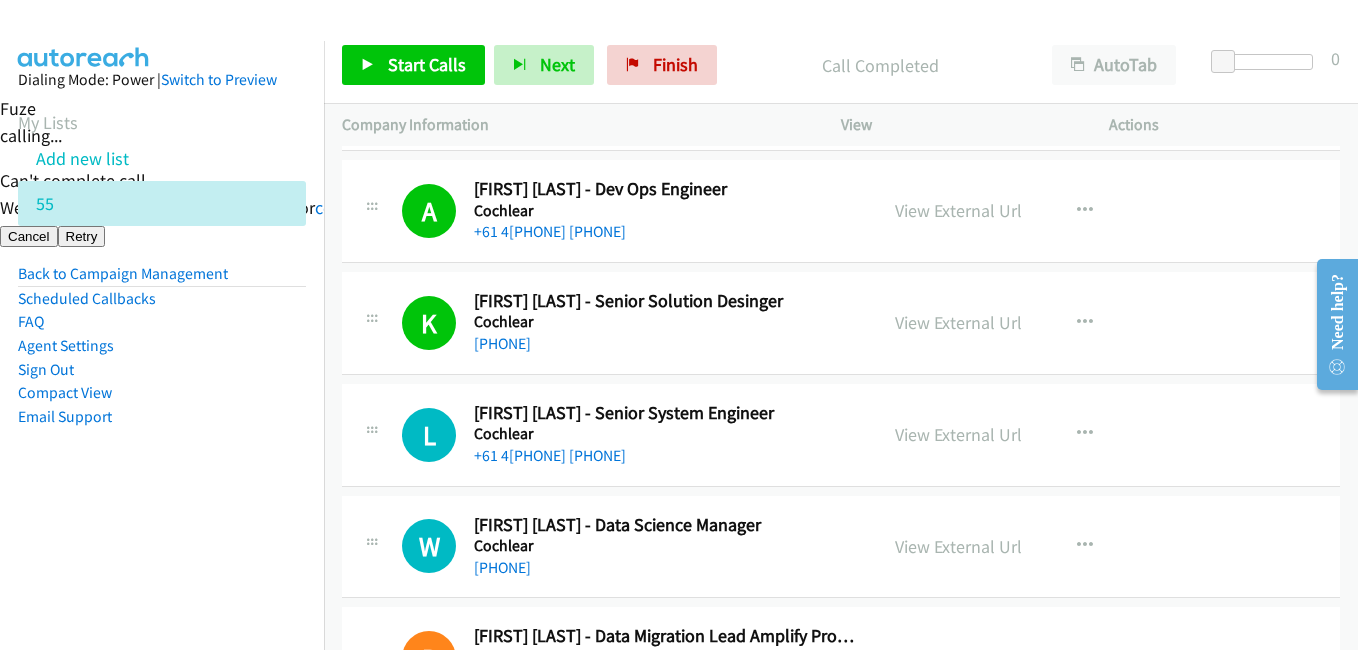 click on "Compact View" at bounding box center (162, 393) 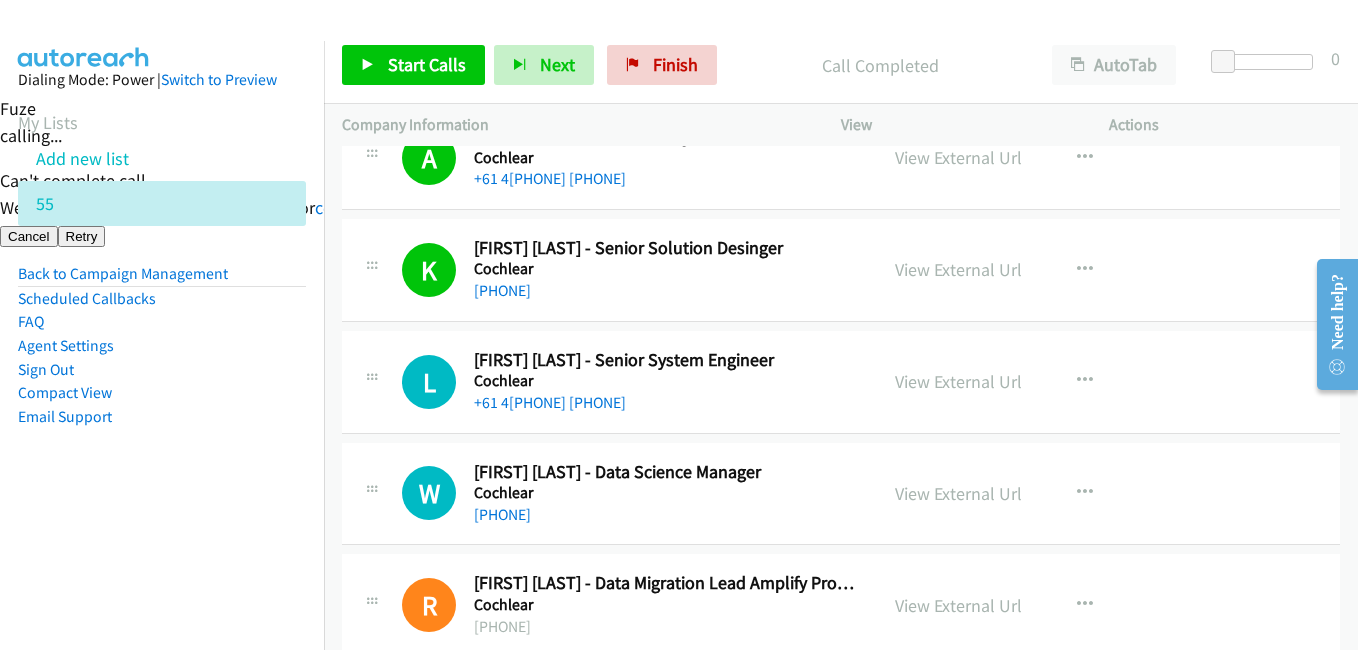 scroll, scrollTop: 8700, scrollLeft: 0, axis: vertical 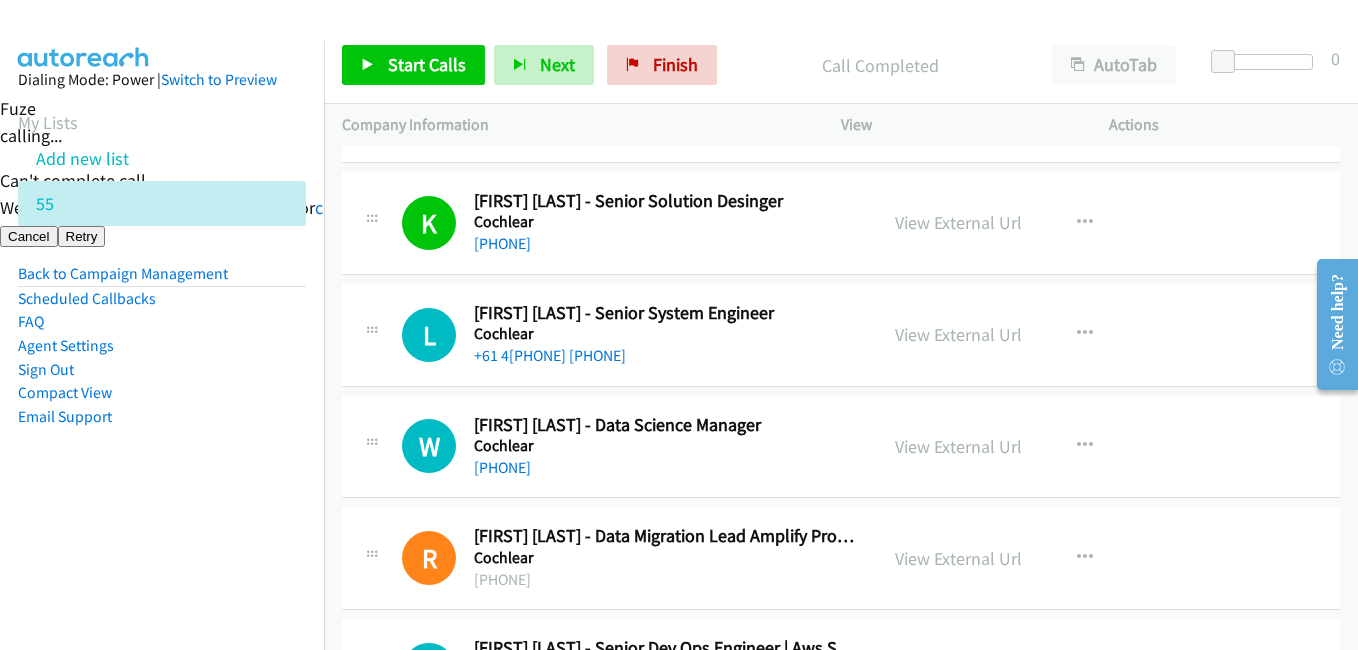 click on "View External Url" at bounding box center (958, 446) 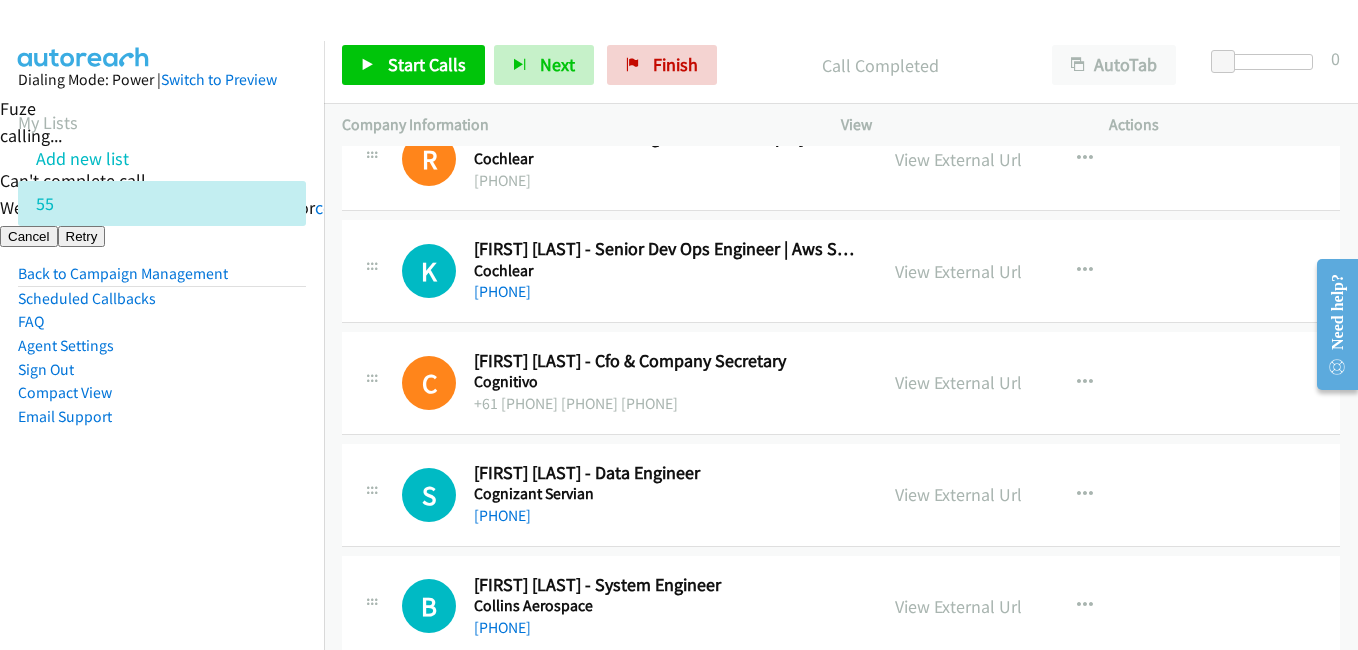 scroll, scrollTop: 9100, scrollLeft: 0, axis: vertical 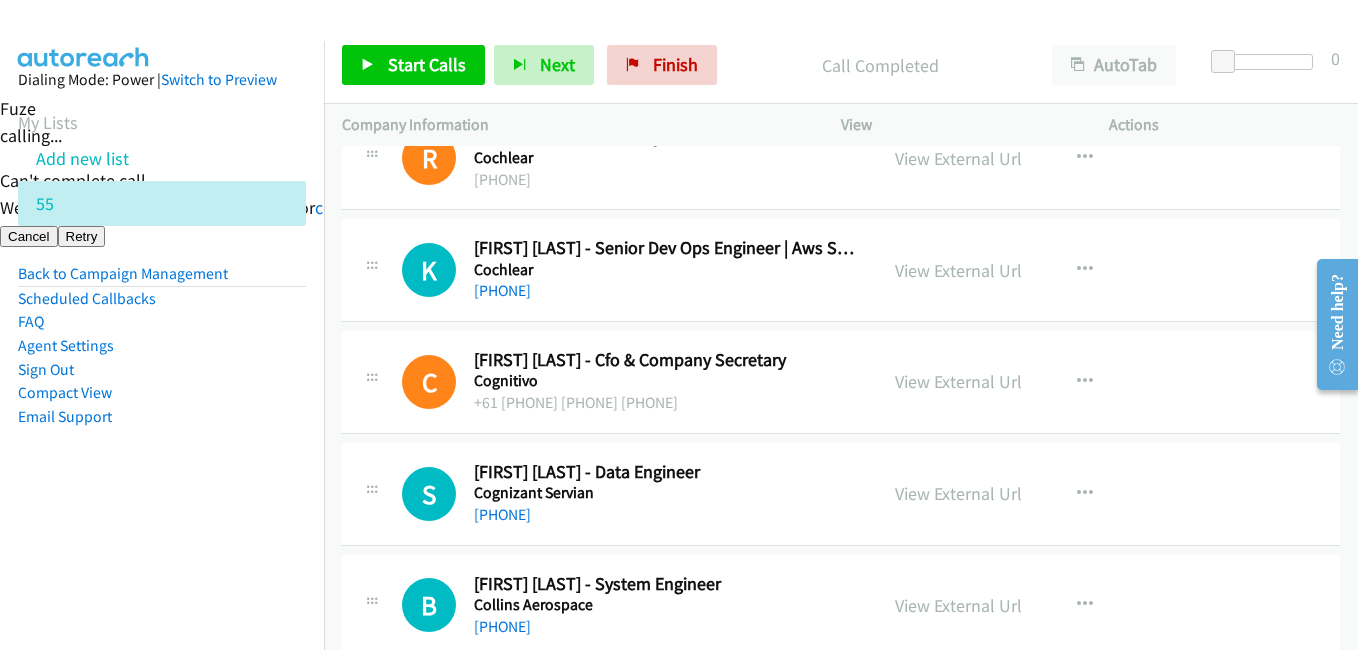 click on "Dialing Mode: Power
|
Switch to Preview
My Lists
Add new list
55
Back to Campaign Management
Scheduled Callbacks
FAQ
Agent Settings
Sign Out
Compact View
Email Support" at bounding box center (162, 280) 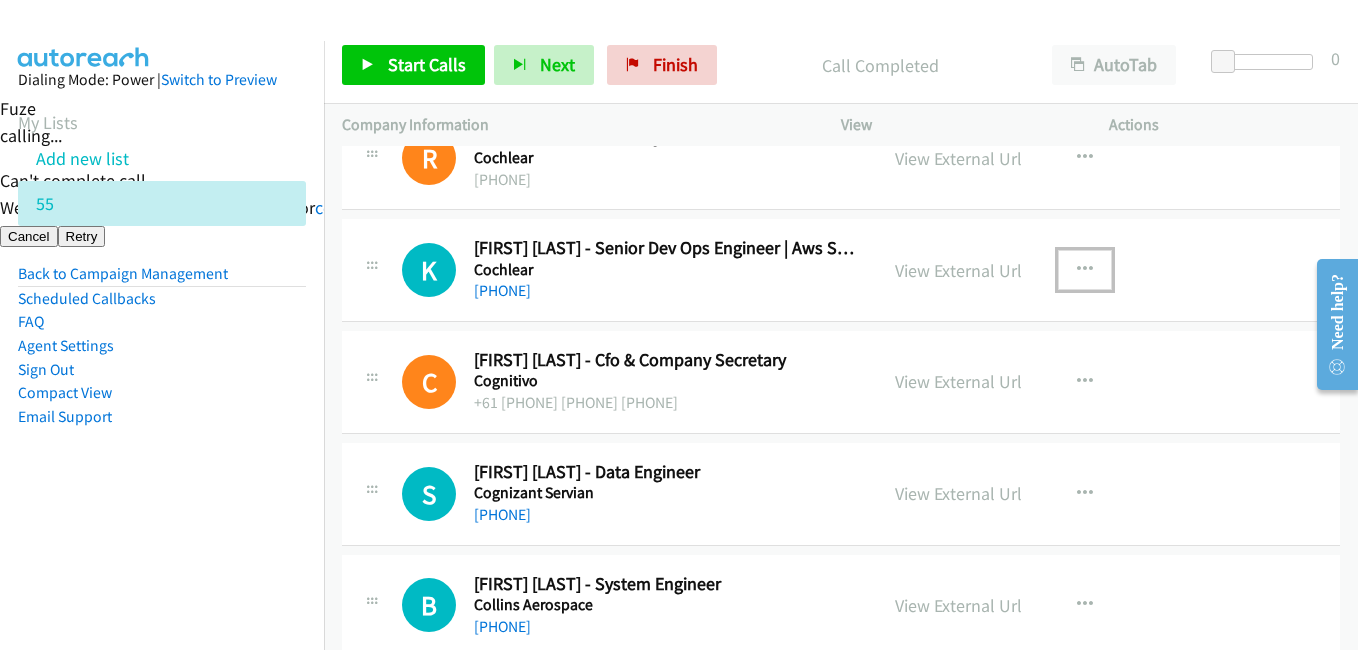 click at bounding box center (1085, 270) 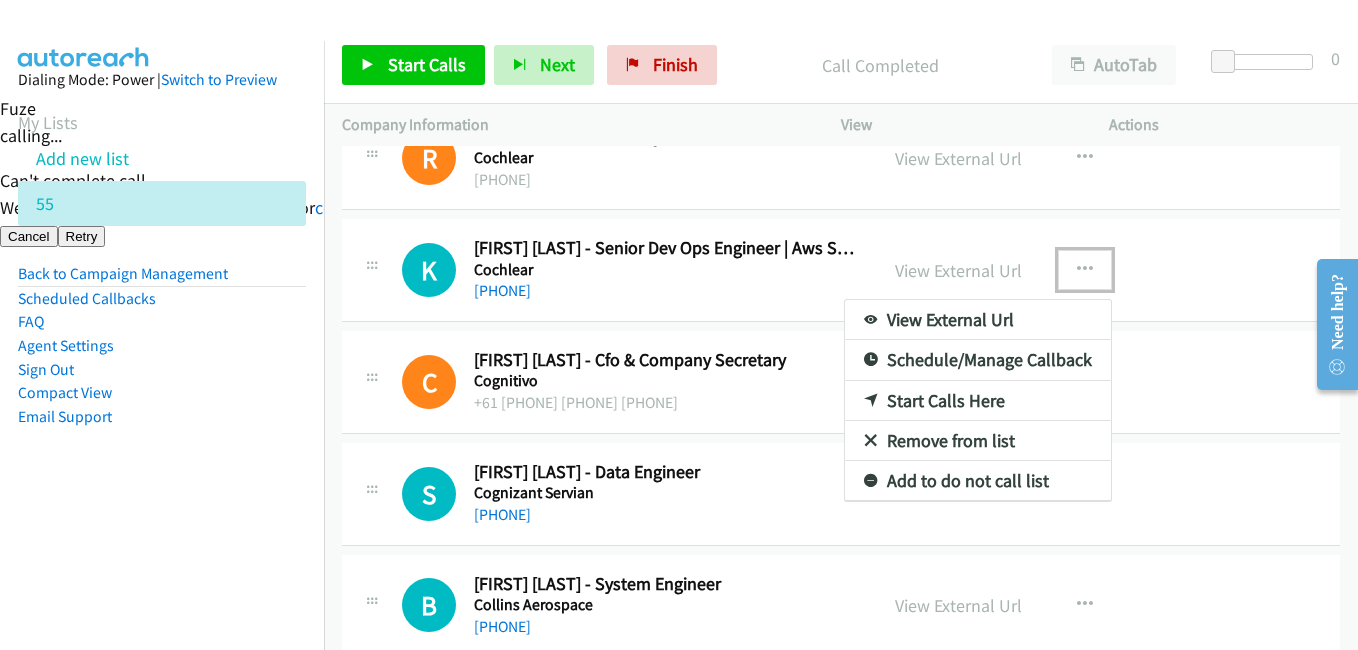 click on "Start Calls Here" at bounding box center (978, 401) 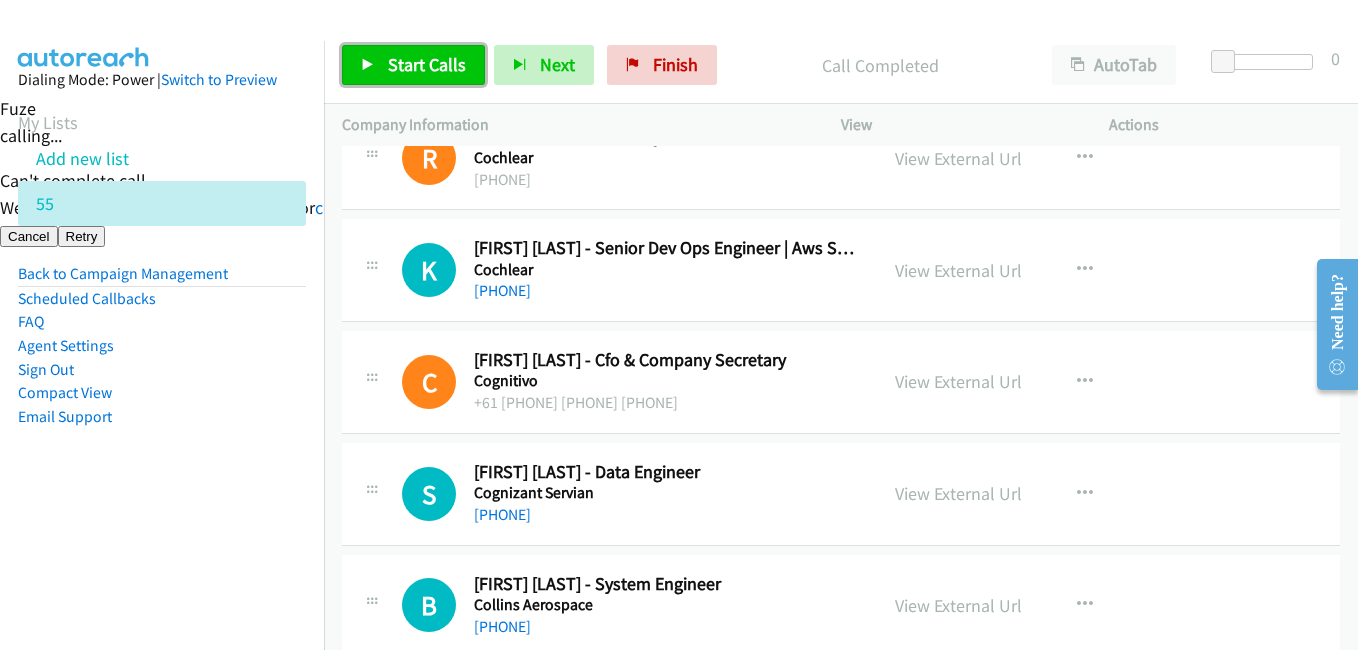 click on "Start Calls" at bounding box center [427, 64] 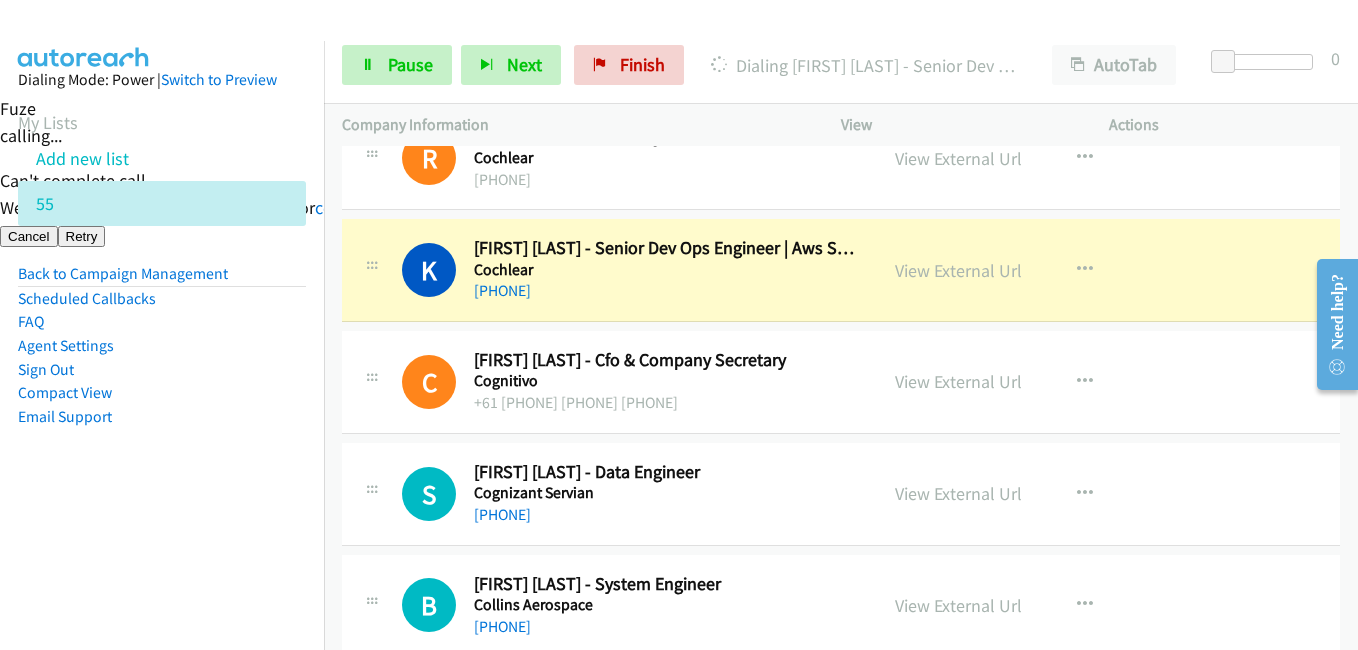 click on "Sign Out" at bounding box center [162, 370] 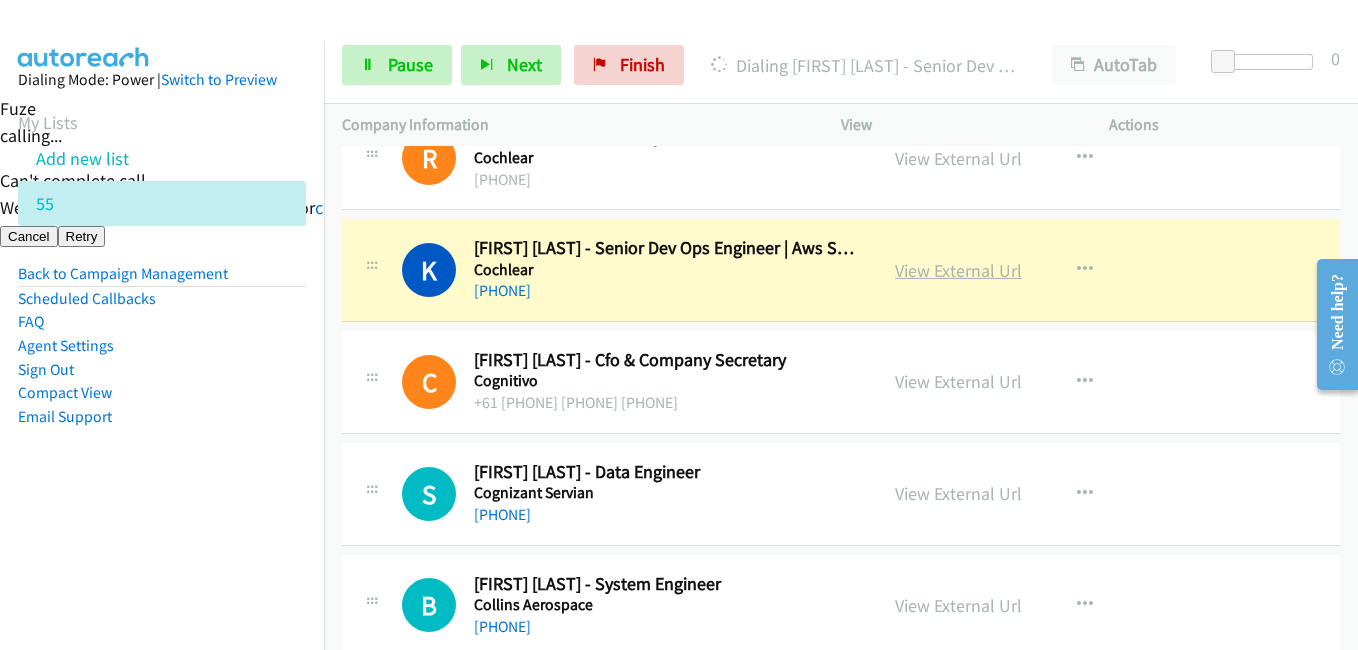 click on "View External Url" at bounding box center (958, 270) 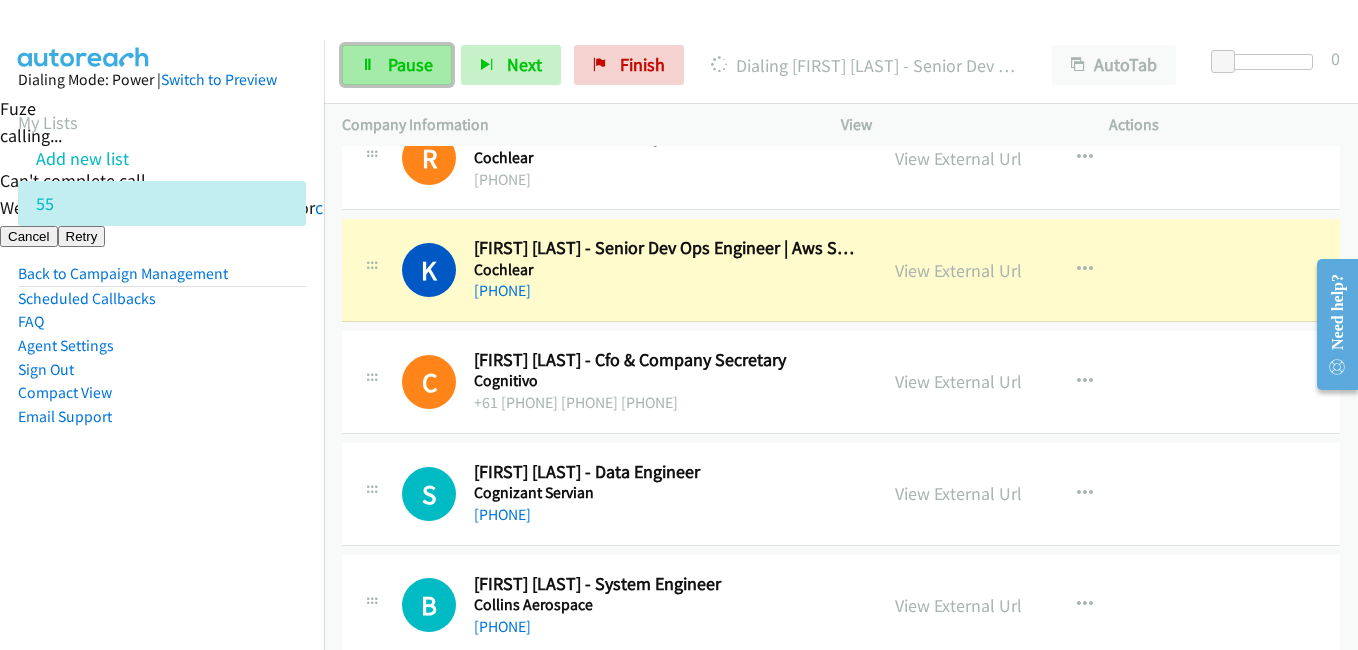 click on "Pause" at bounding box center [410, 64] 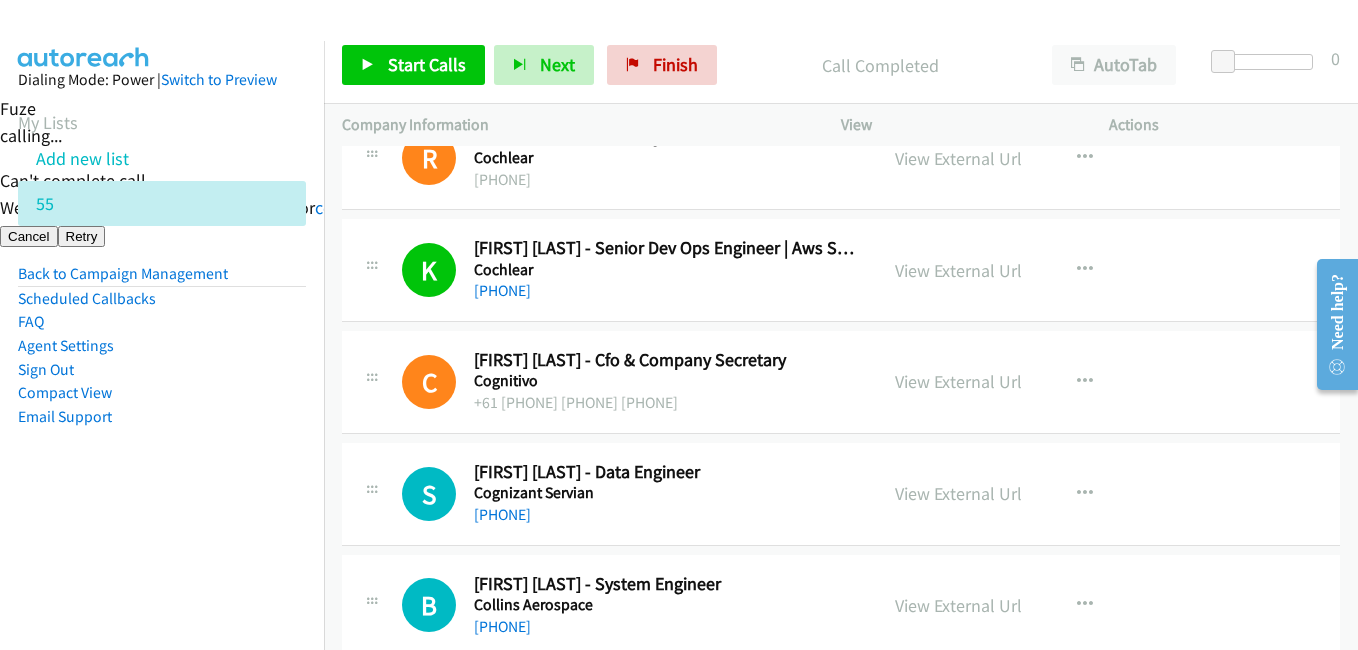 click on "Dialing Mode: Power
|
Switch to Preview
My Lists
Add new list
55
Back to Campaign Management
Scheduled Callbacks
FAQ
Agent Settings
Sign Out
Compact View
Email Support" at bounding box center [162, 280] 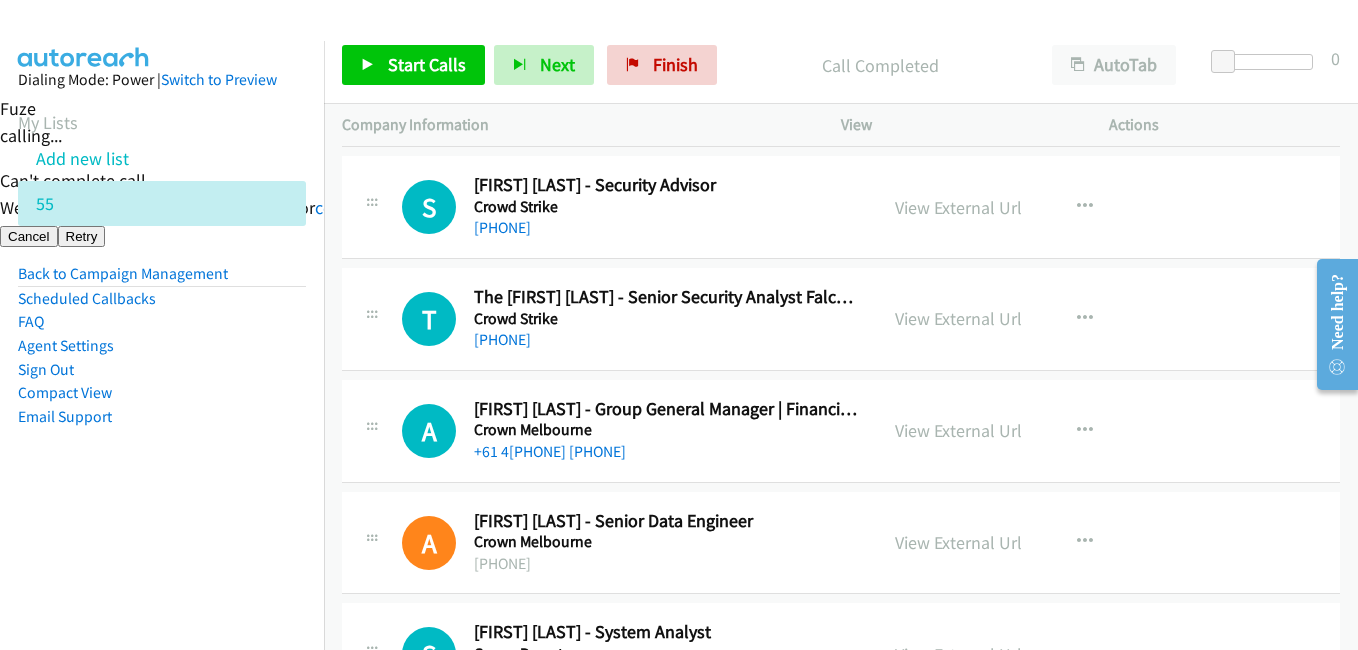 scroll, scrollTop: 13900, scrollLeft: 0, axis: vertical 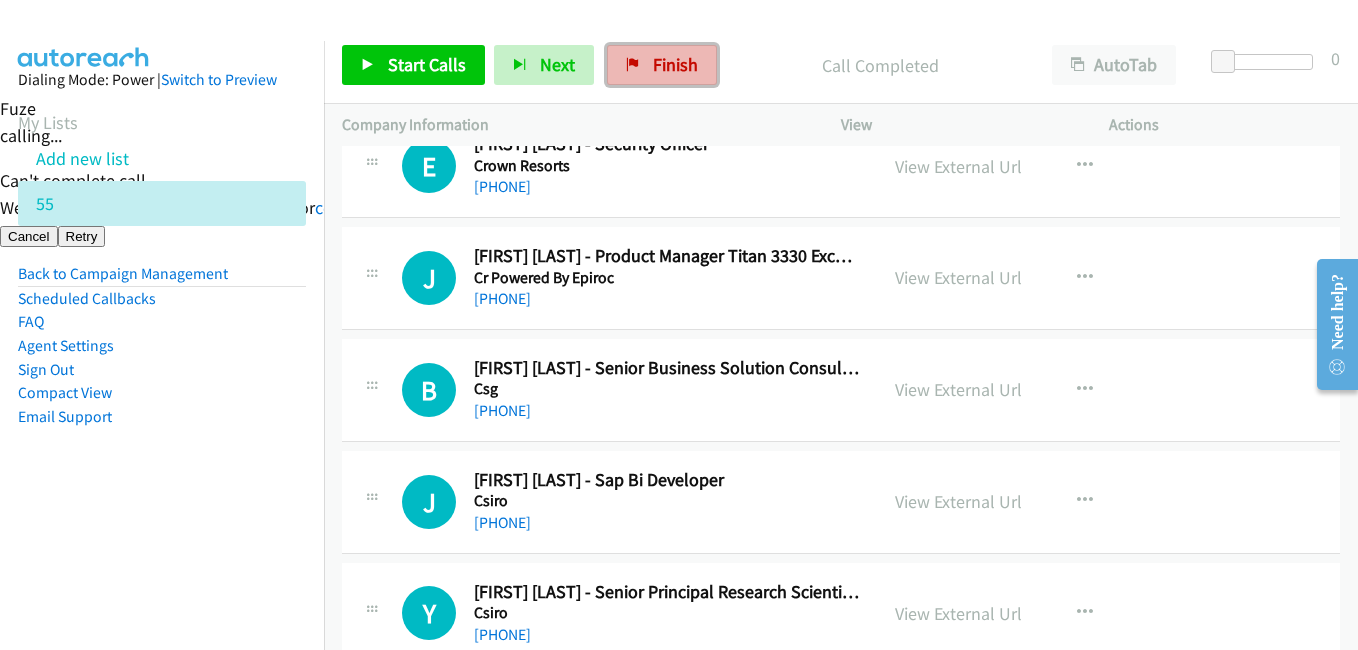 click on "Finish" at bounding box center (675, 64) 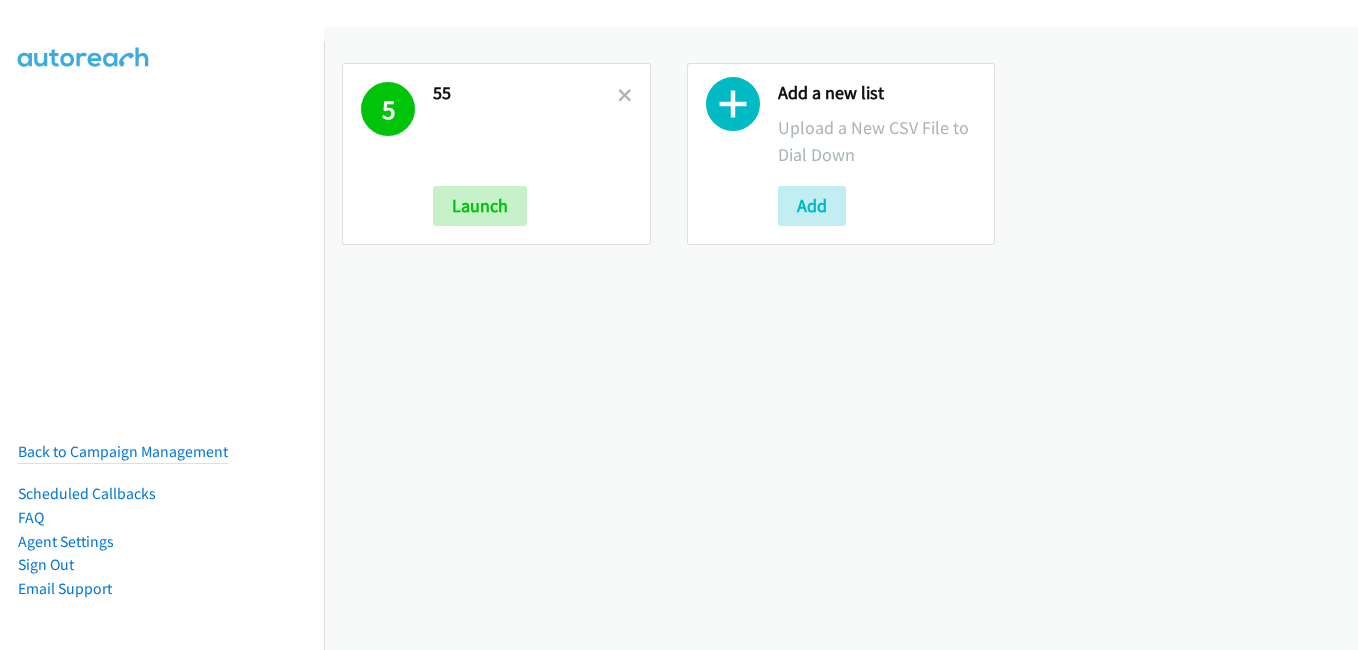 scroll, scrollTop: 0, scrollLeft: 0, axis: both 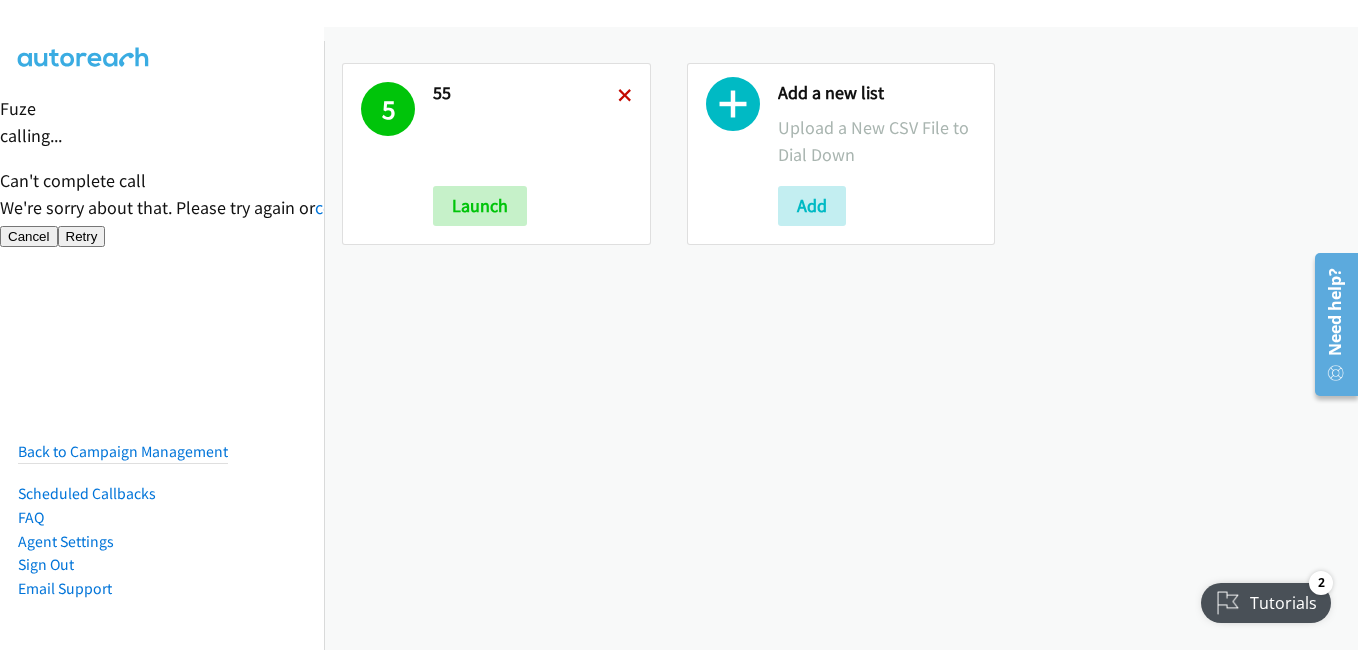 click at bounding box center [625, 97] 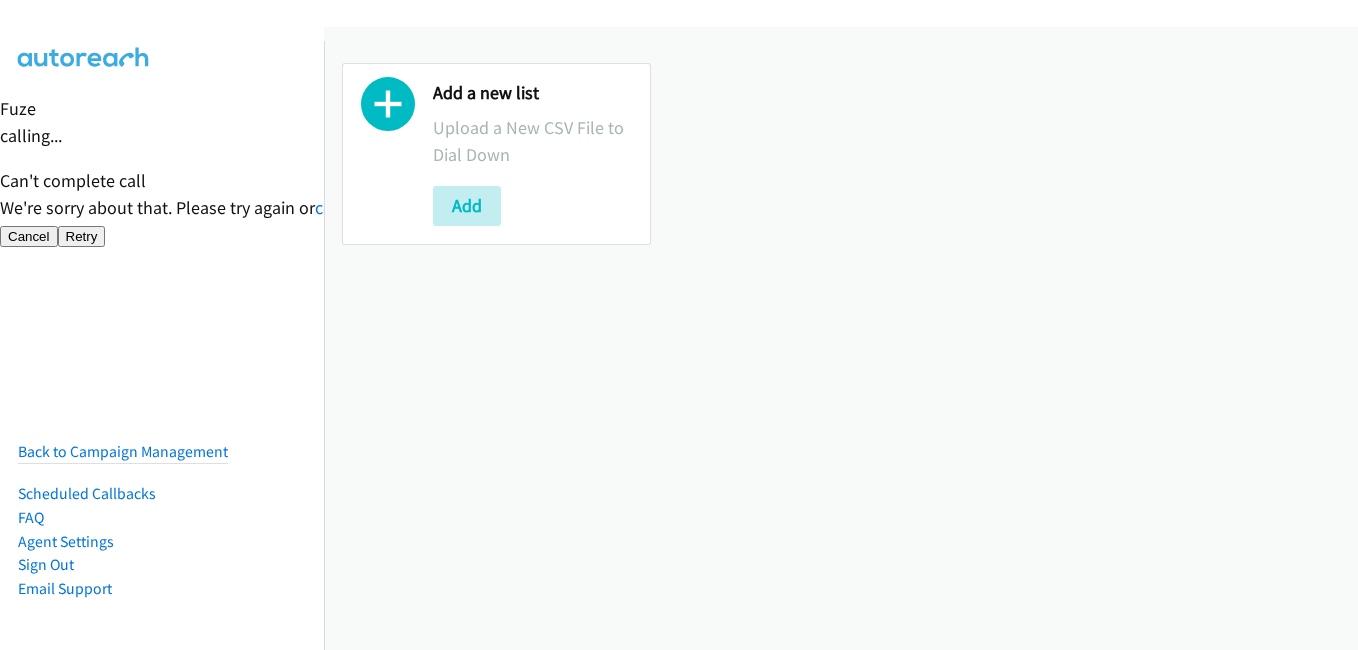 scroll, scrollTop: 0, scrollLeft: 0, axis: both 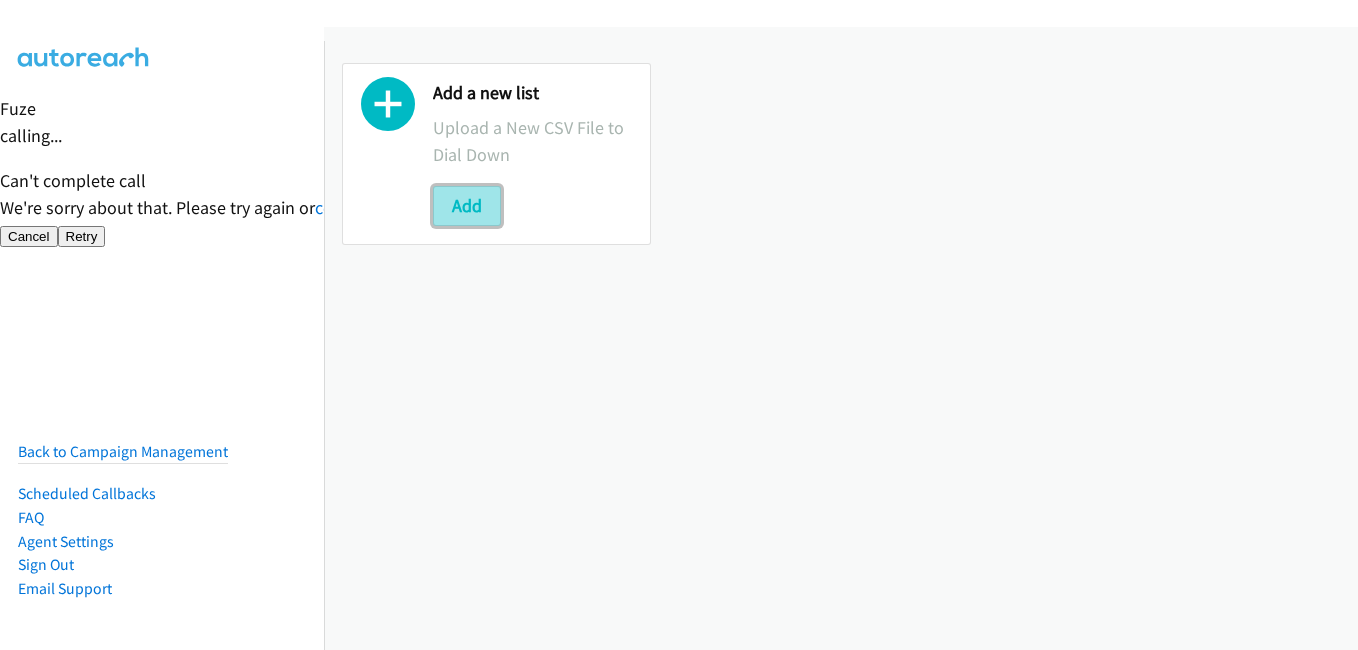 click on "Add" at bounding box center [467, 206] 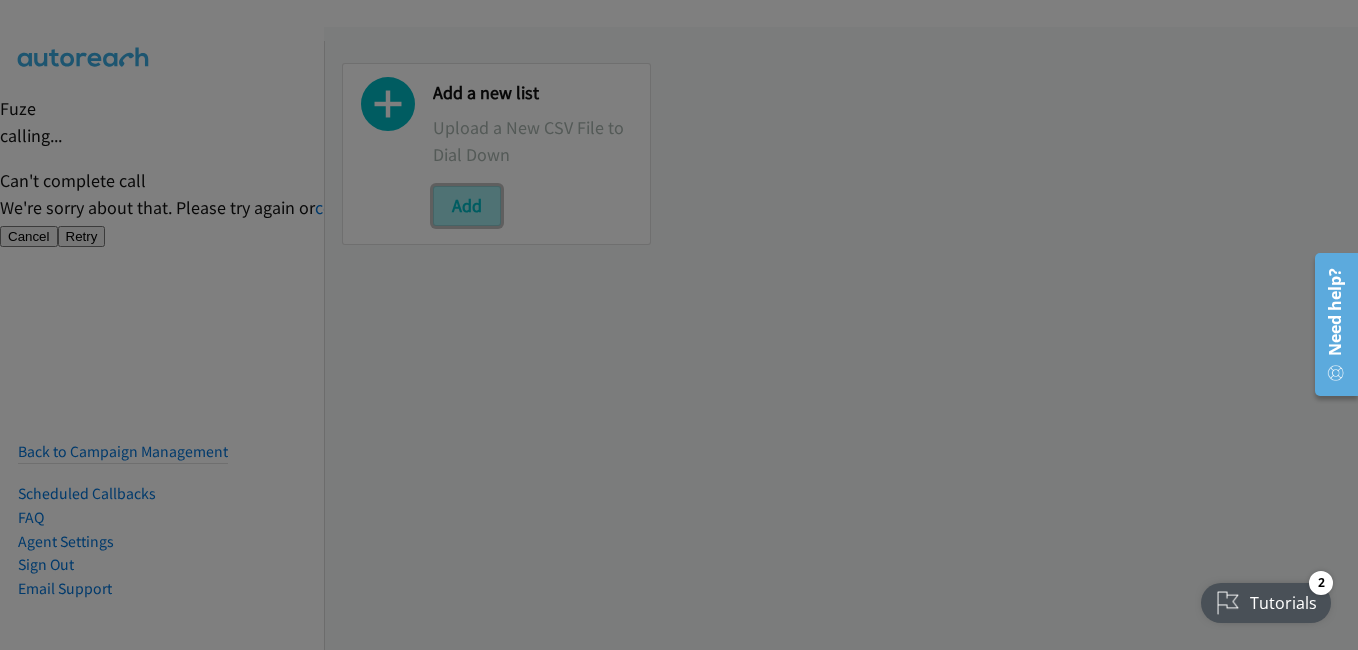 scroll, scrollTop: 0, scrollLeft: 0, axis: both 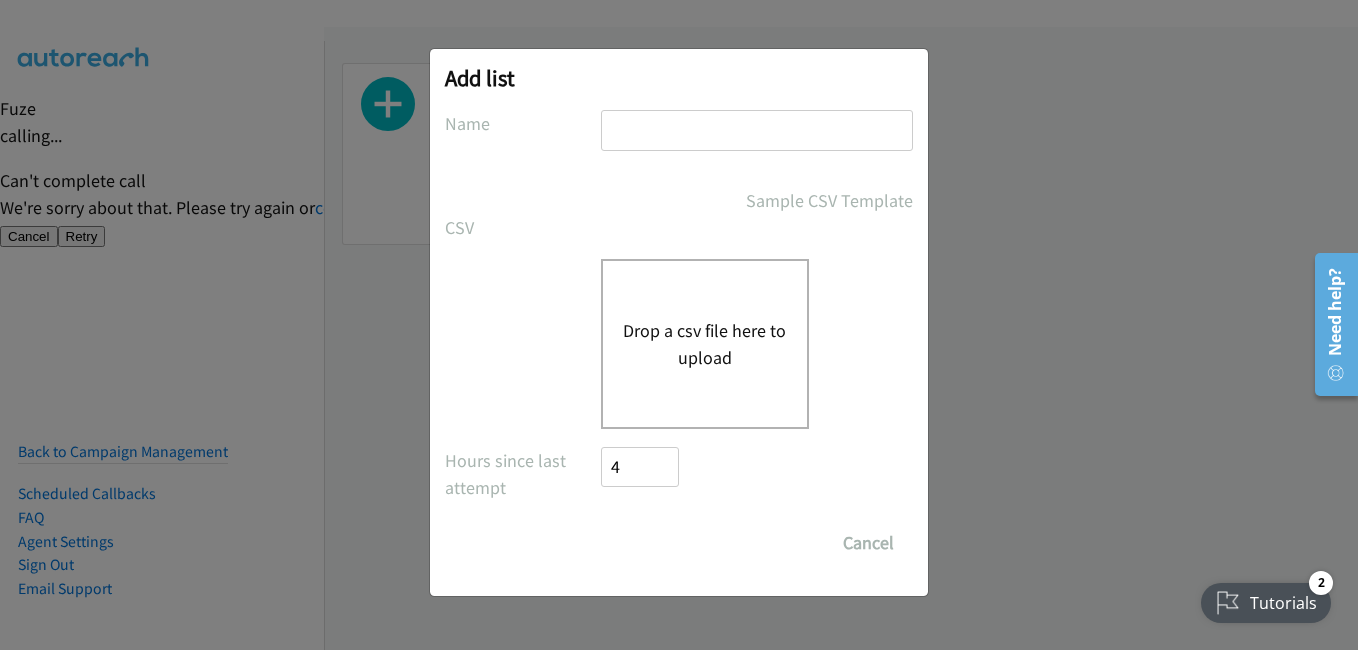 click on "Drop a csv file here to upload" at bounding box center [705, 344] 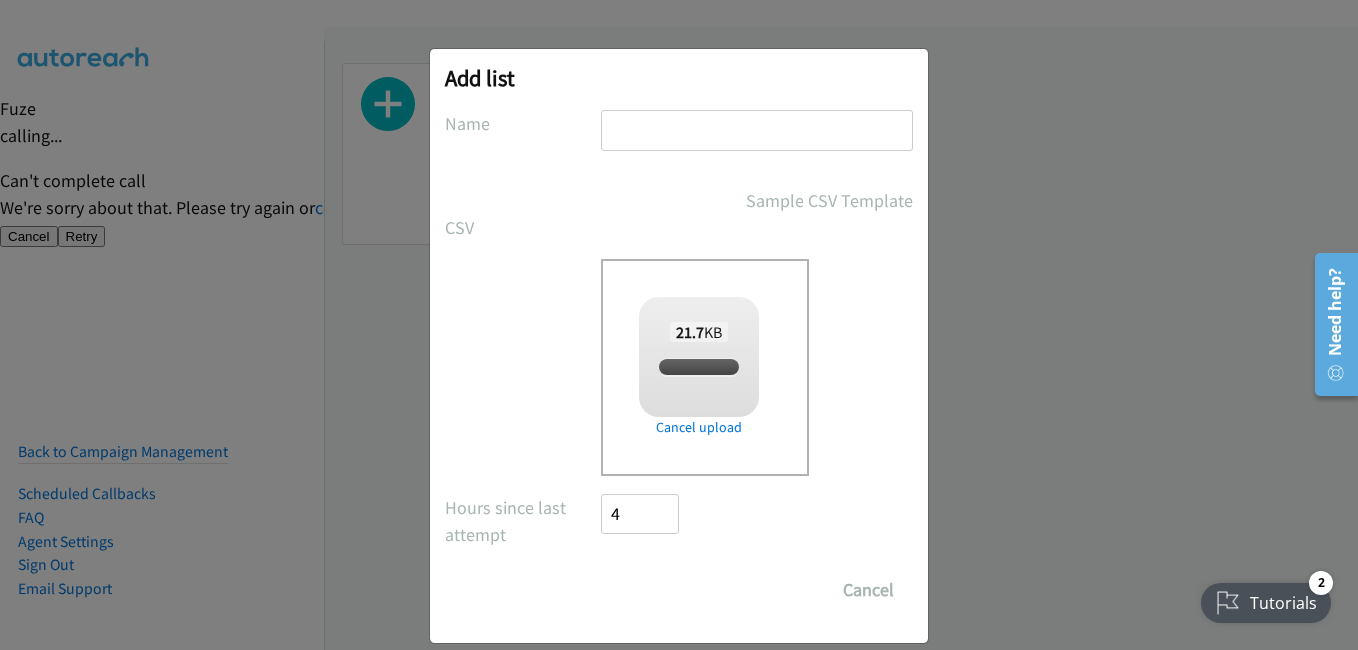 checkbox on "true" 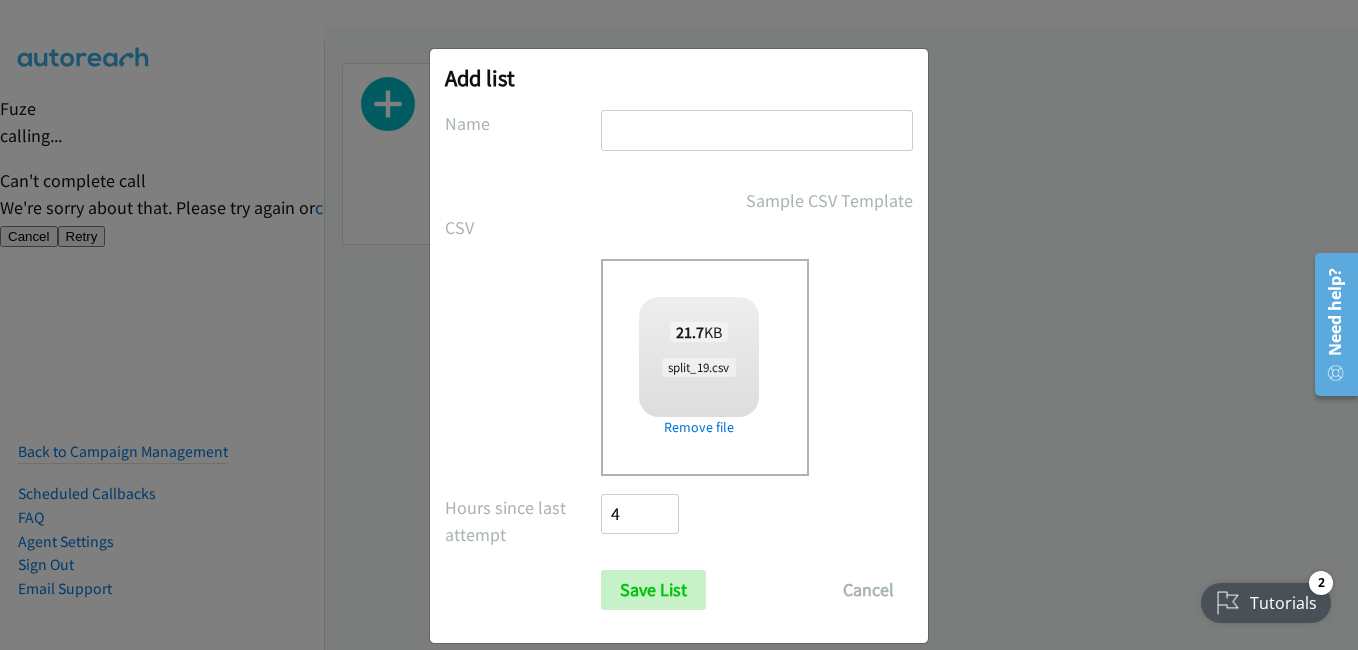click at bounding box center [757, 130] 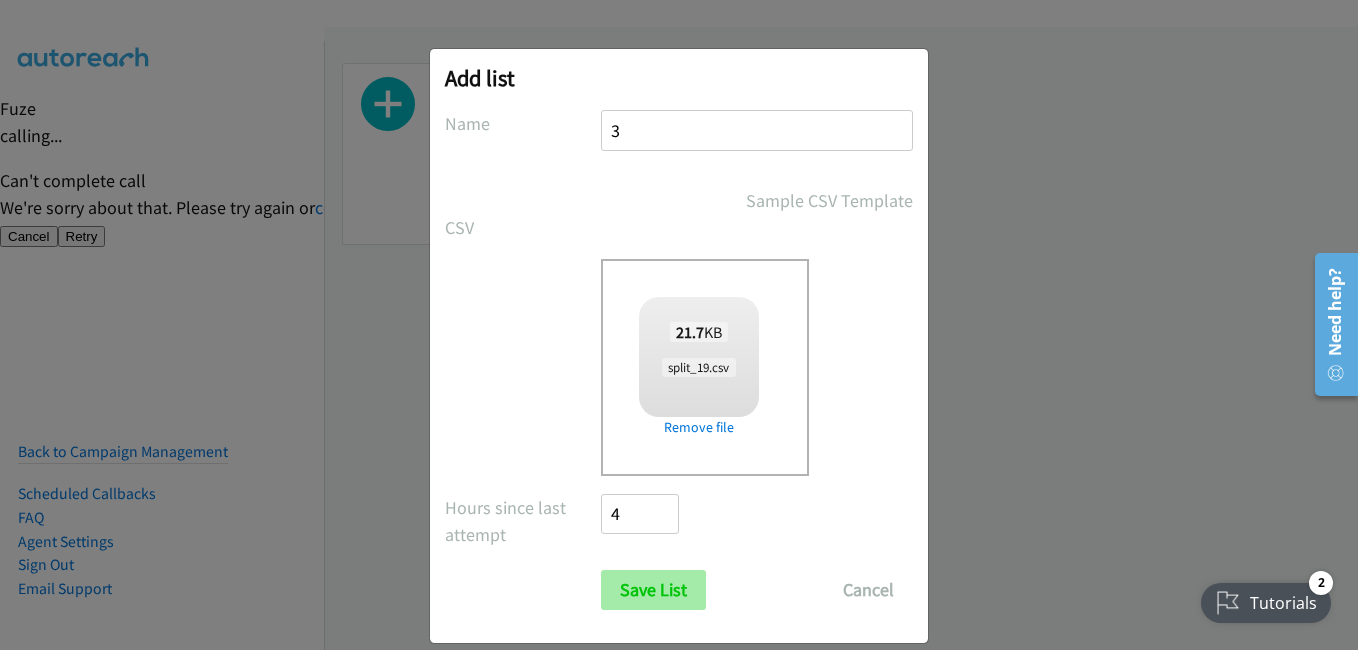 type on "3" 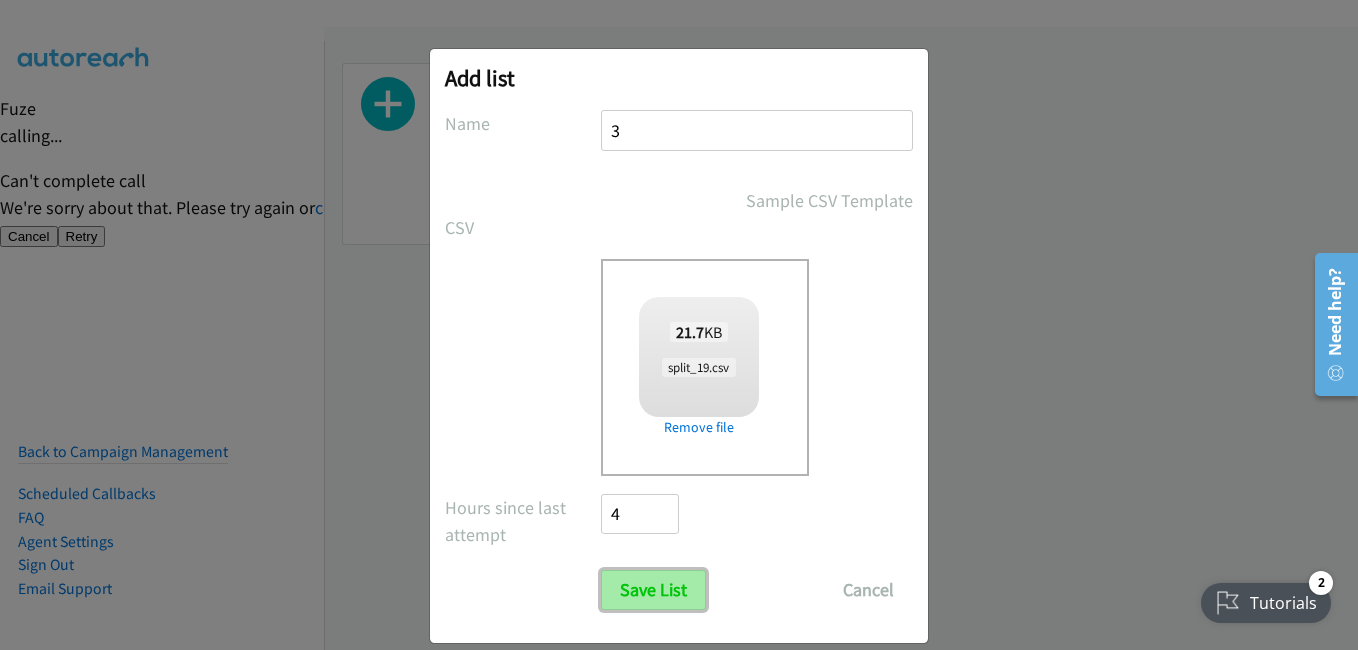 click on "Save List" at bounding box center [653, 590] 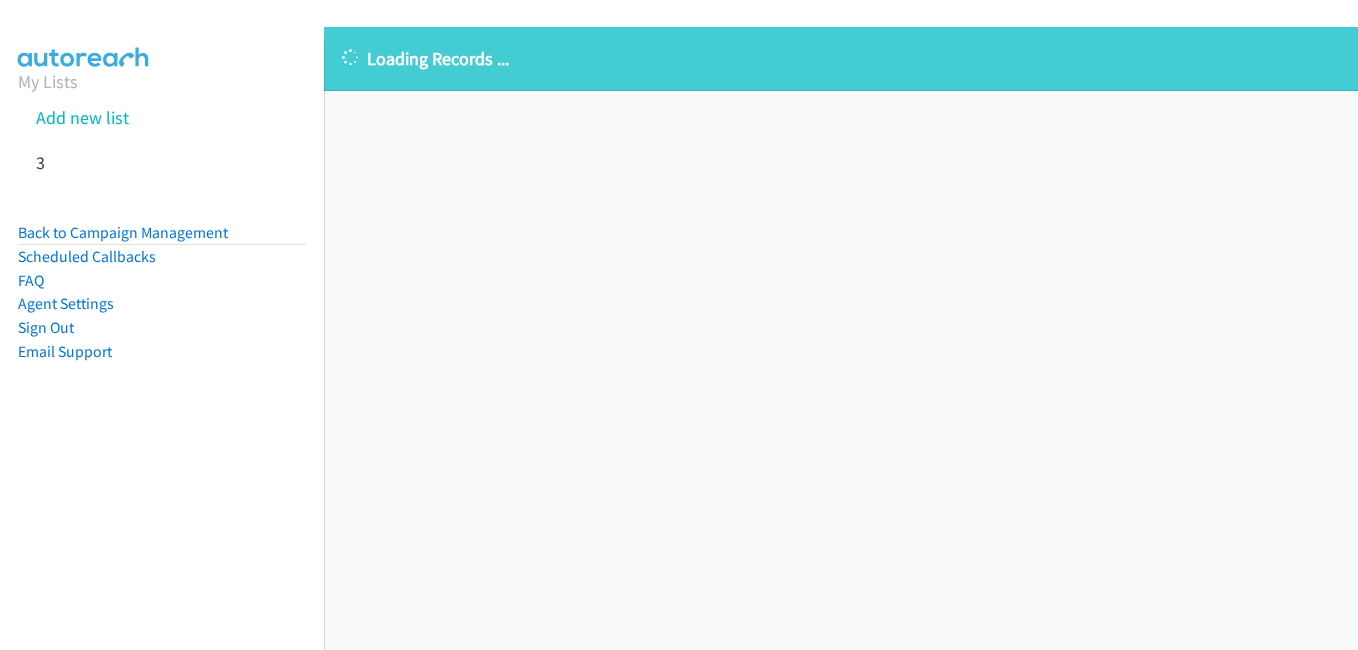 scroll, scrollTop: 0, scrollLeft: 0, axis: both 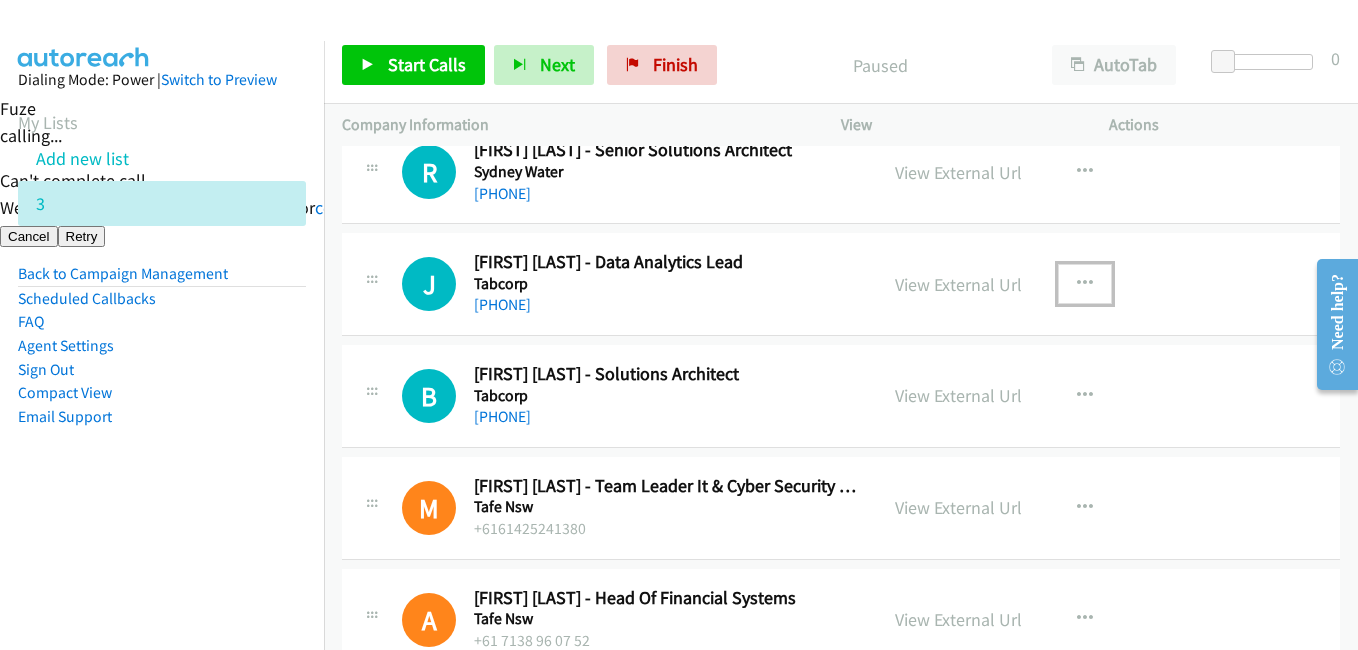 click at bounding box center (1085, 284) 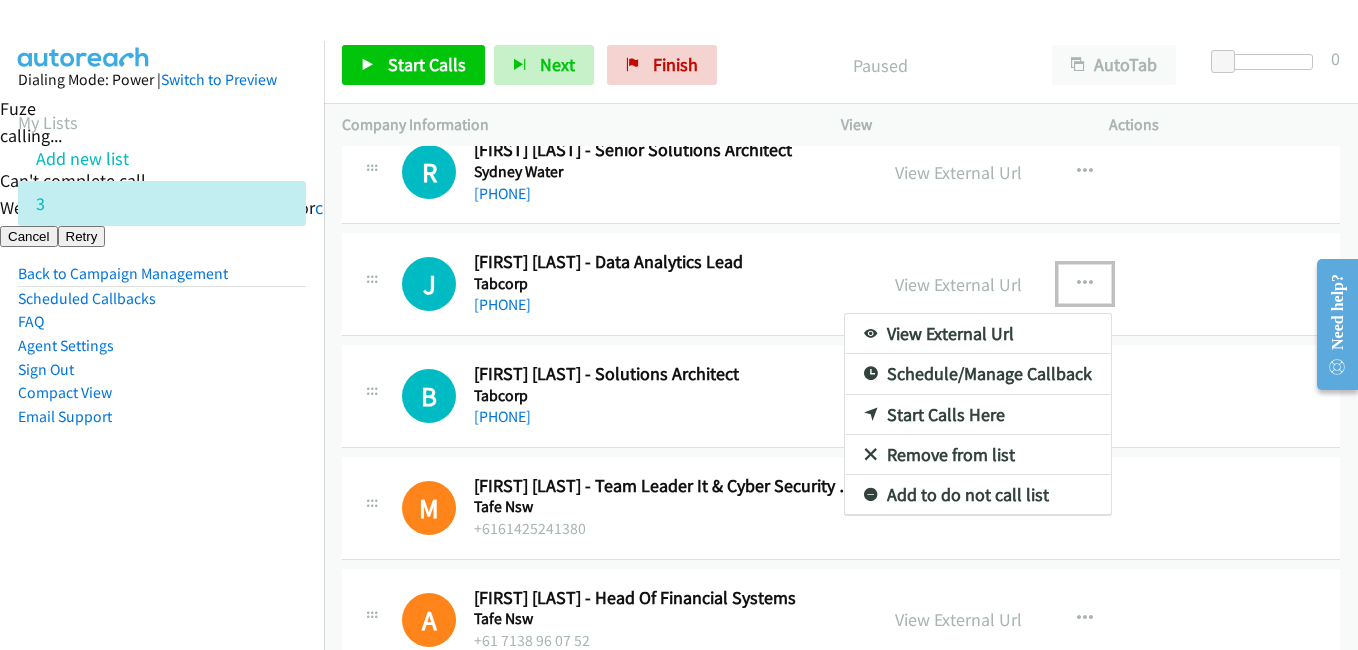 click on "Start Calls Here" at bounding box center (978, 415) 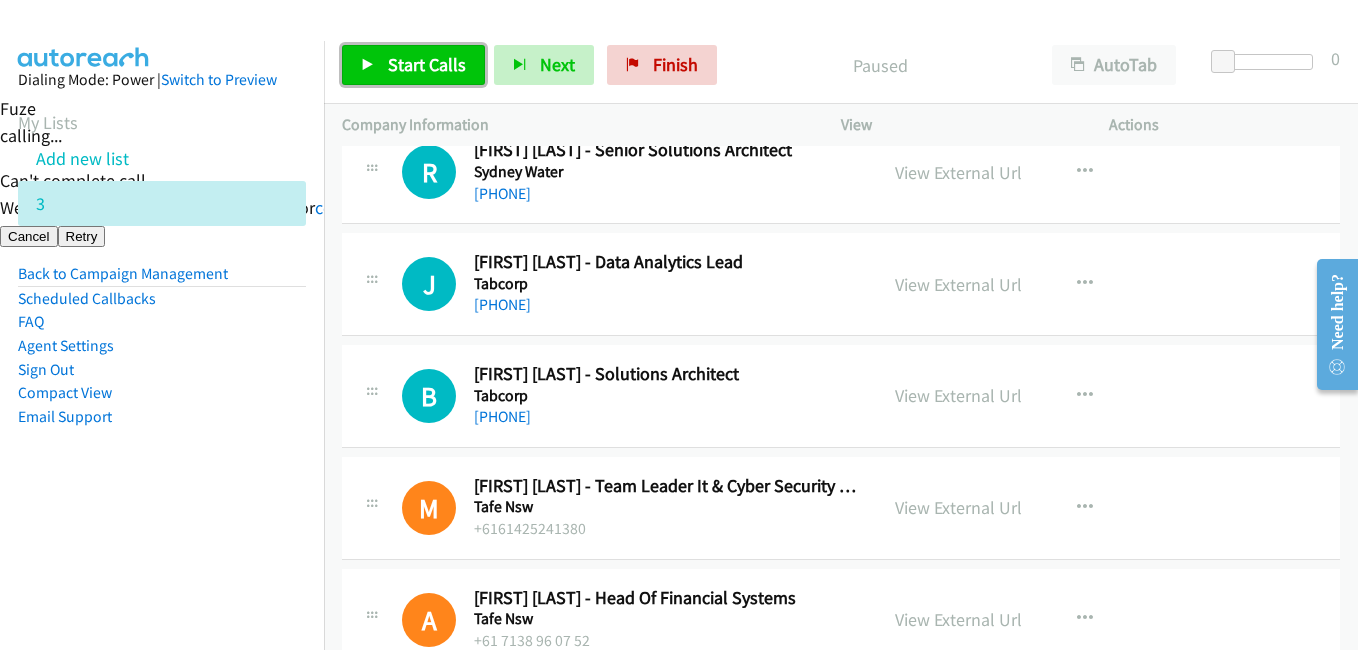 click on "Start Calls" at bounding box center [427, 64] 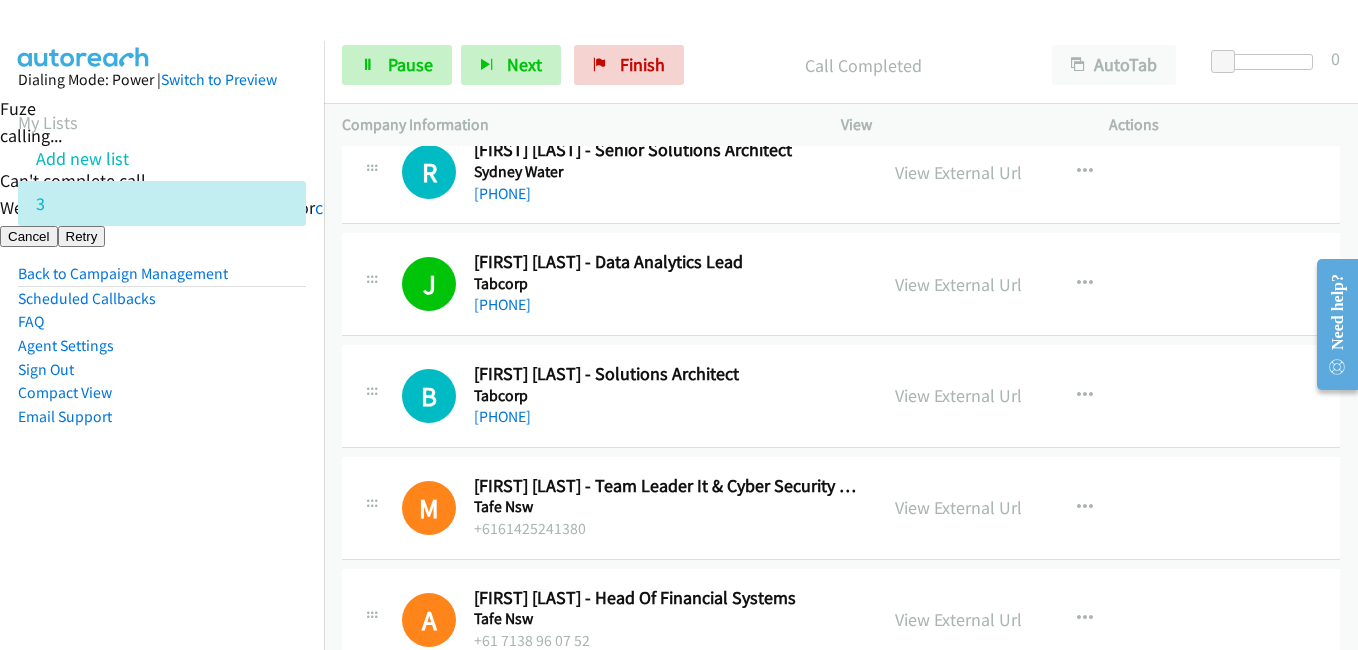 drag, startPoint x: 264, startPoint y: 489, endPoint x: 487, endPoint y: 472, distance: 223.64705 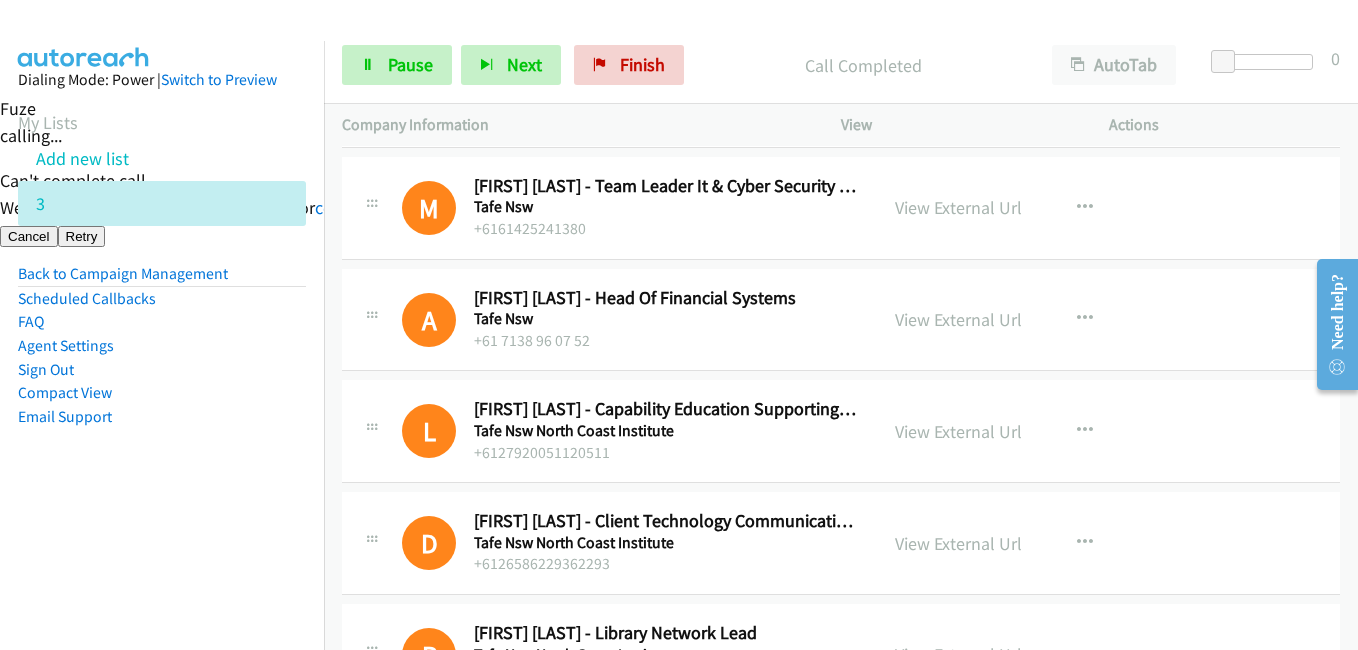 click on "Dialing Mode: Power
|
Switch to Preview
My Lists
Add new list
3
Back to Campaign Management
Scheduled Callbacks
FAQ
Agent Settings
Sign Out
Compact View
Email Support" at bounding box center [162, 280] 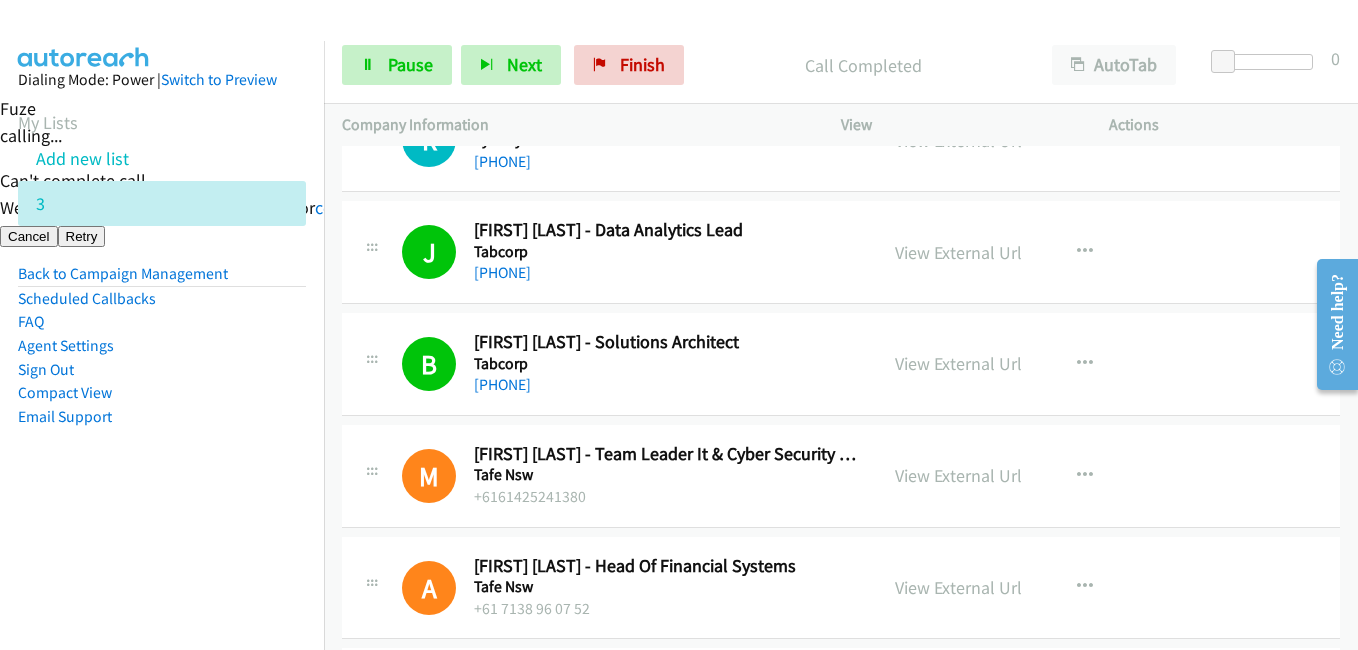 scroll, scrollTop: 900, scrollLeft: 0, axis: vertical 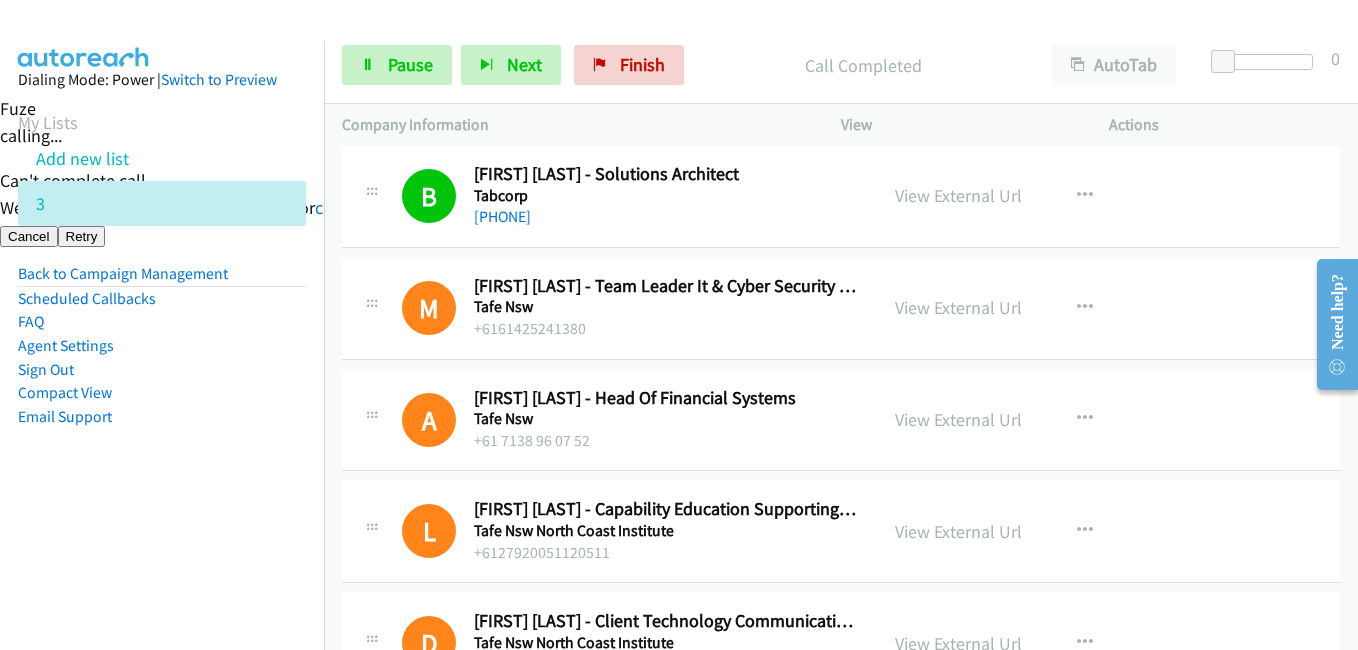 click on "Sign Out" at bounding box center [162, 370] 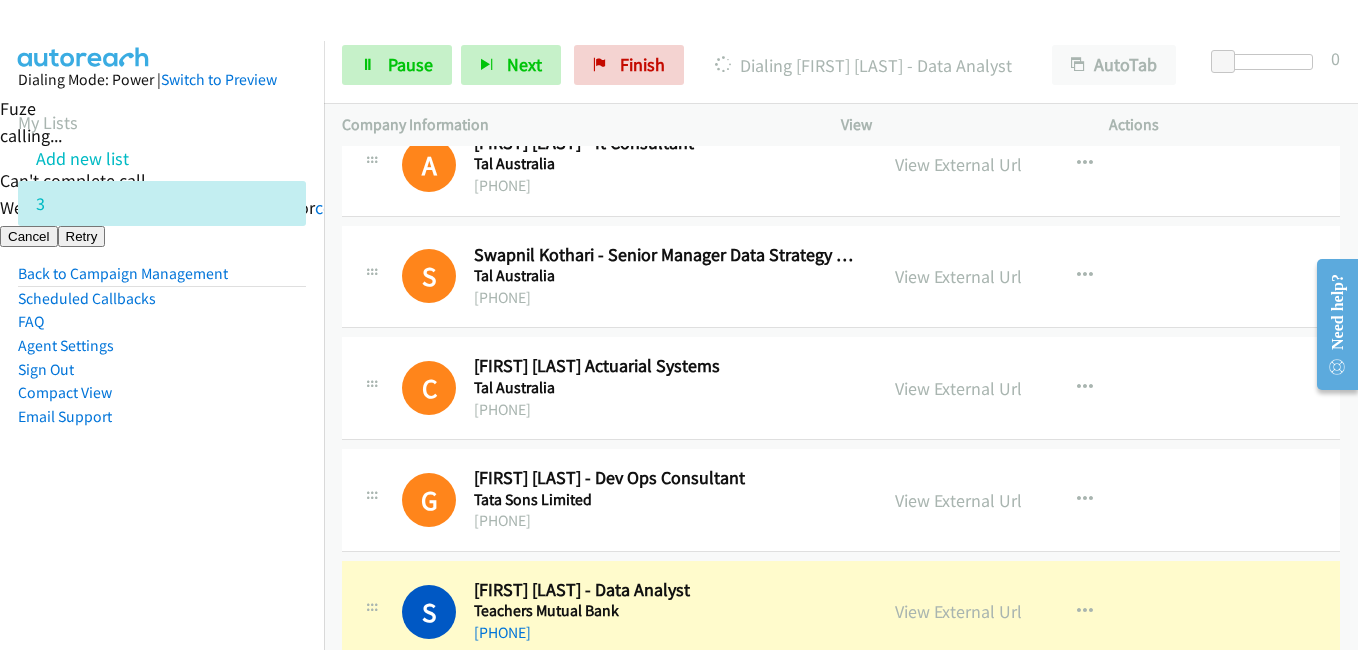 scroll, scrollTop: 2000, scrollLeft: 0, axis: vertical 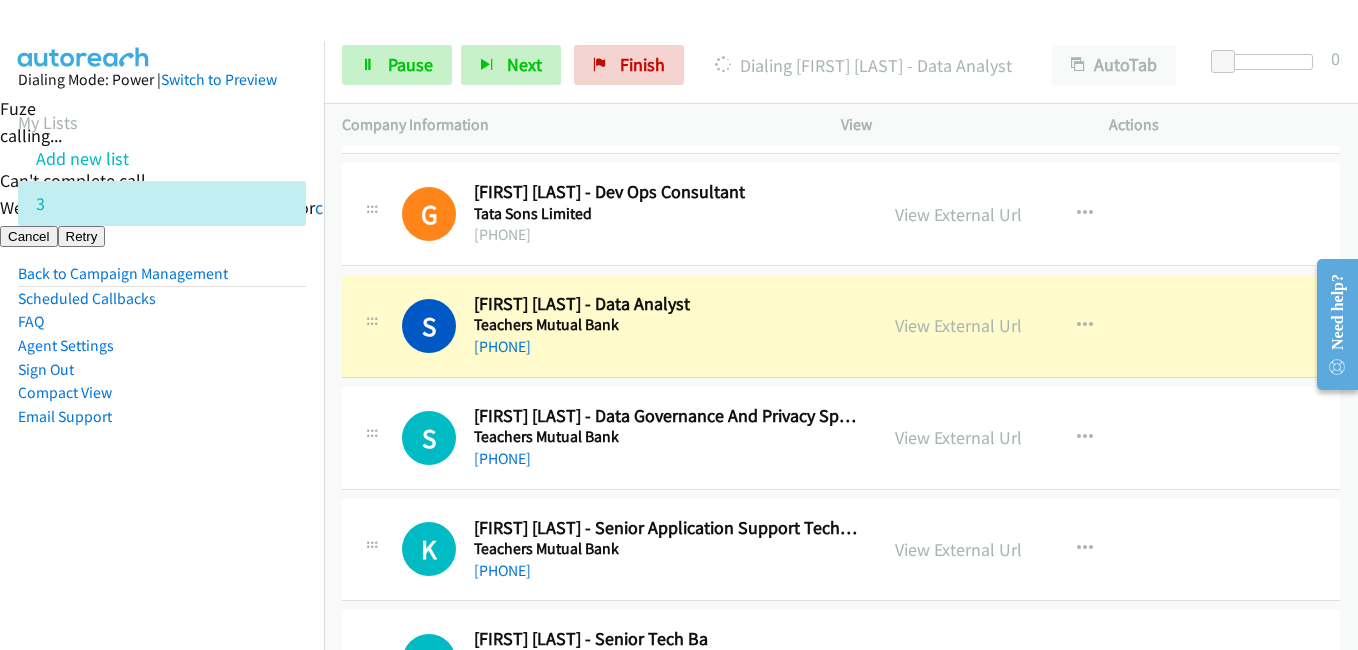 click on "Dialing Mode: Power
|
Switch to Preview
My Lists
Add new list
3
Back to Campaign Management
Scheduled Callbacks
FAQ
Agent Settings
Sign Out
Compact View
Email Support" at bounding box center (162, 280) 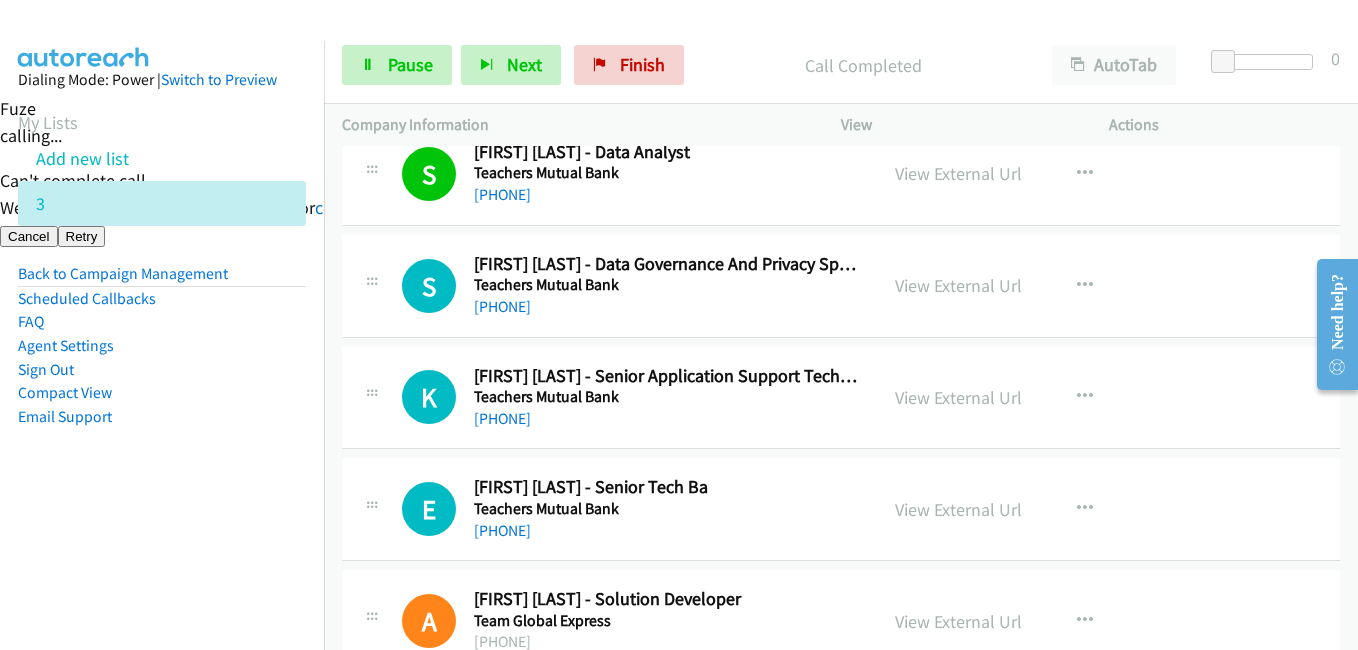 scroll, scrollTop: 2200, scrollLeft: 0, axis: vertical 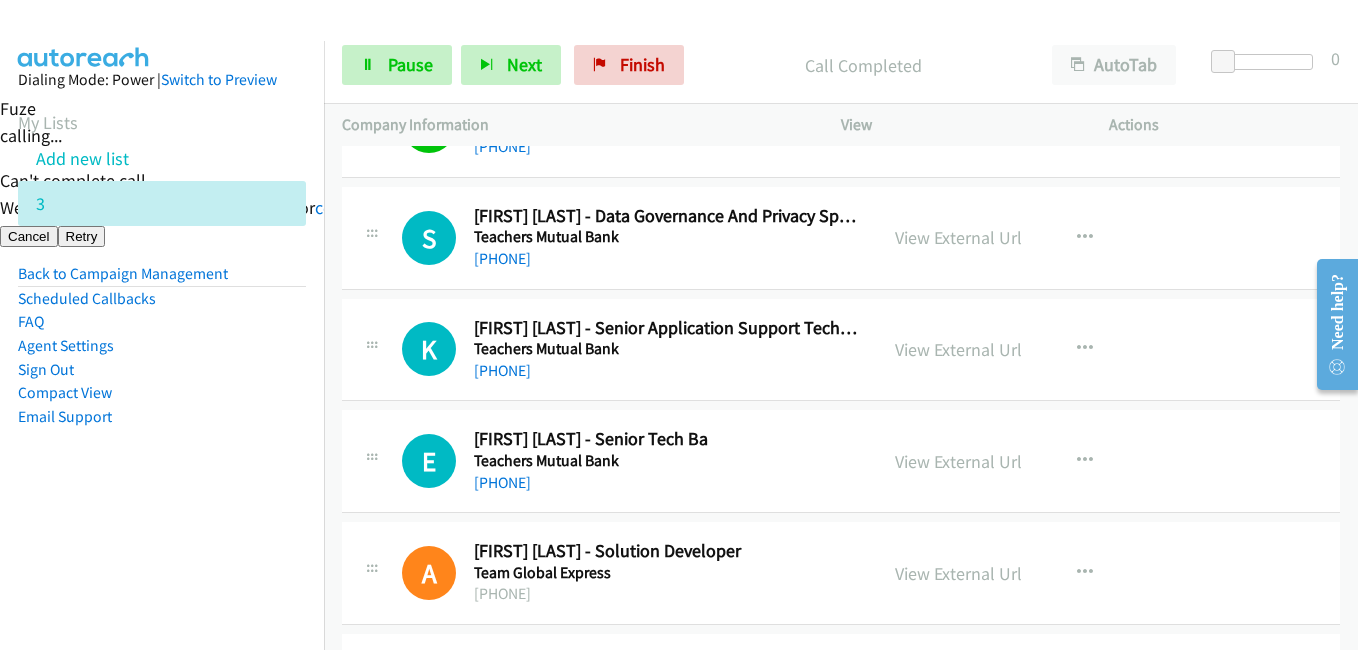 click on "Dialing Mode: Power
|
Switch to Preview
My Lists
Add new list
3
Back to Campaign Management
Scheduled Callbacks
FAQ
Agent Settings
Sign Out
Compact View
Email Support" at bounding box center [162, 280] 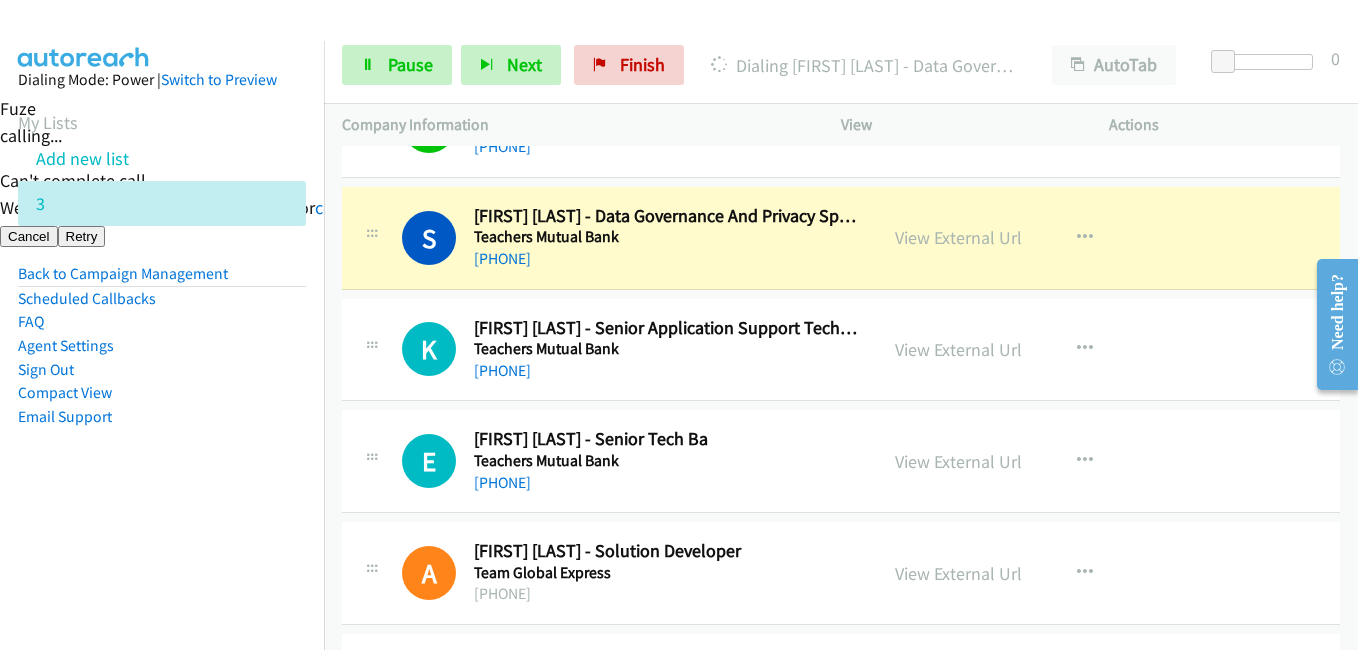 click on "Dialing Mode: Power
|
Switch to Preview
My Lists
Add new list
3
Back to Campaign Management
Scheduled Callbacks
FAQ
Agent Settings
Sign Out
Compact View
Email Support" at bounding box center [162, 280] 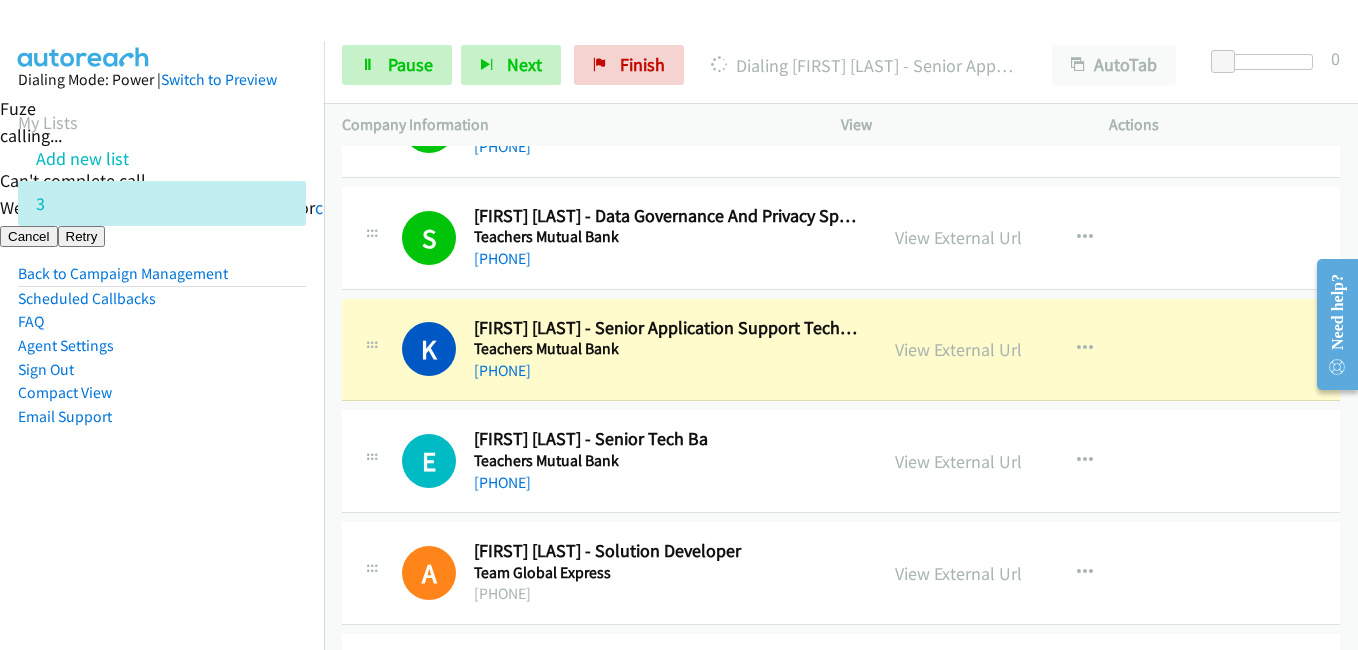 click on "Dialing Mode: Power
|
Switch to Preview
My Lists
Add new list
3
Back to Campaign Management
Scheduled Callbacks
FAQ
Agent Settings
Sign Out
Compact View
Email Support" at bounding box center (162, 280) 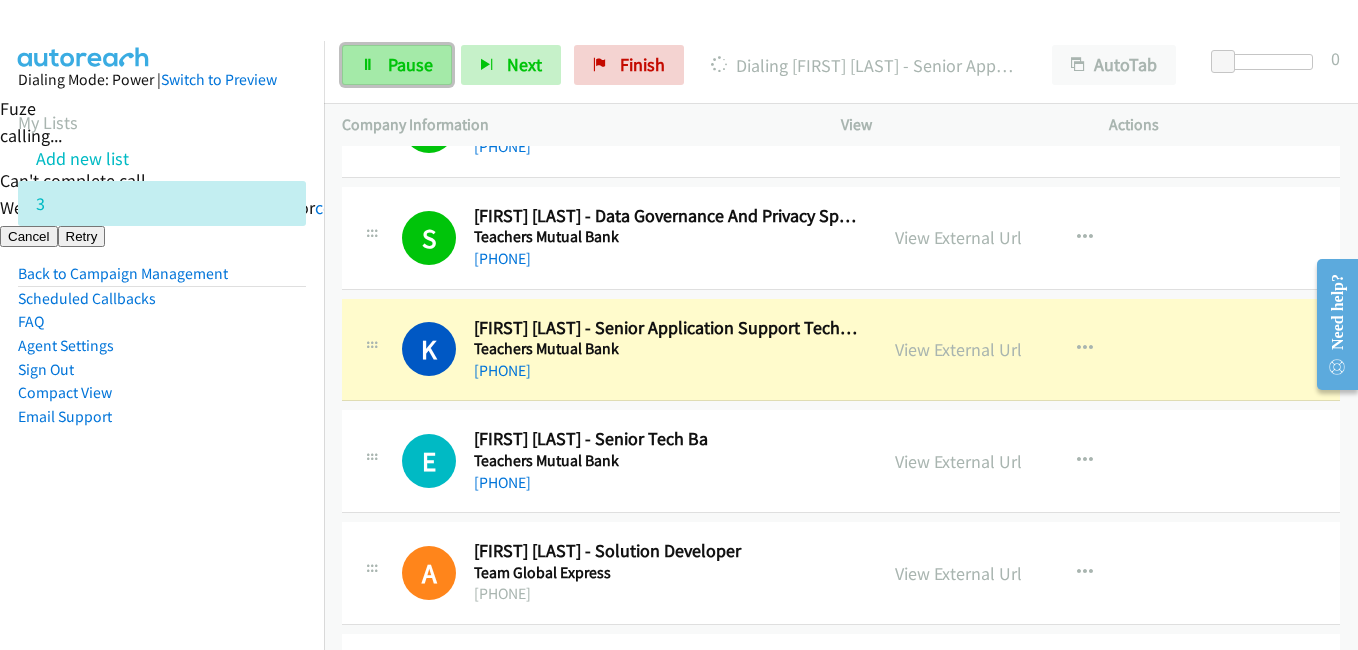 click on "Pause" at bounding box center (410, 64) 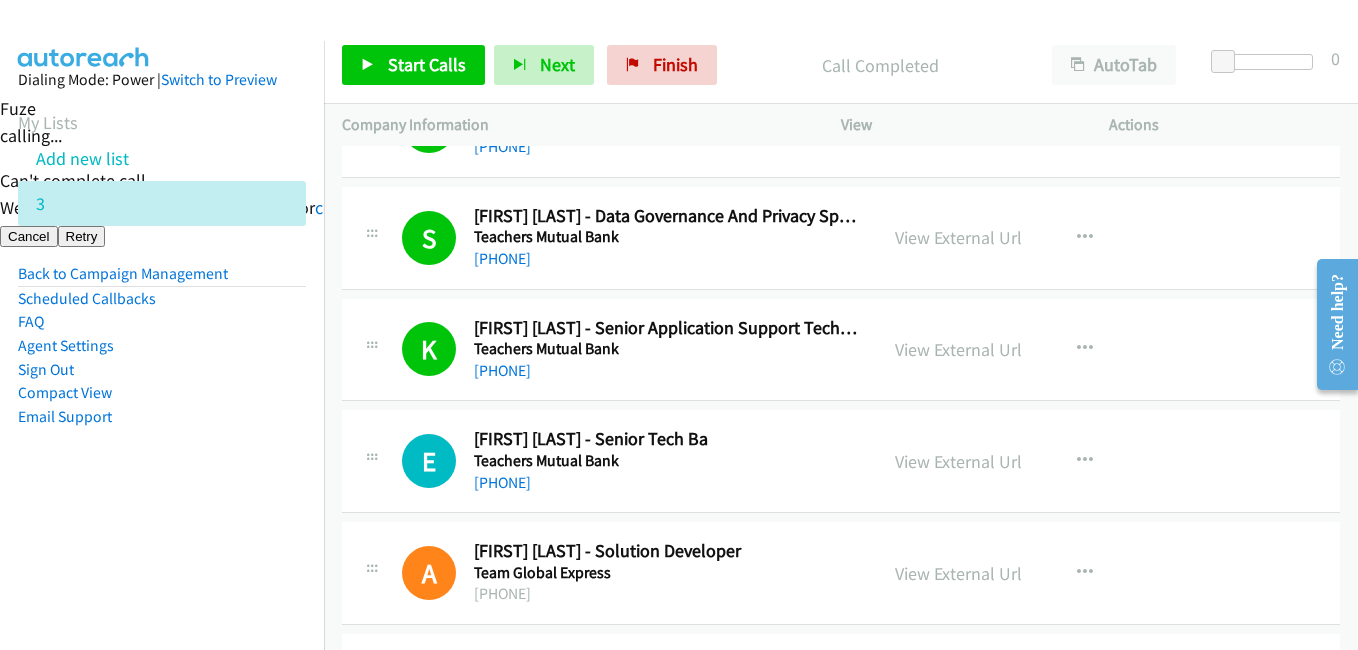 click on "Dialing Mode: Power
|
Switch to Preview
My Lists
Add new list
3
Back to Campaign Management
Scheduled Callbacks
FAQ
Agent Settings
Sign Out
Compact View
Email Support" at bounding box center (162, 280) 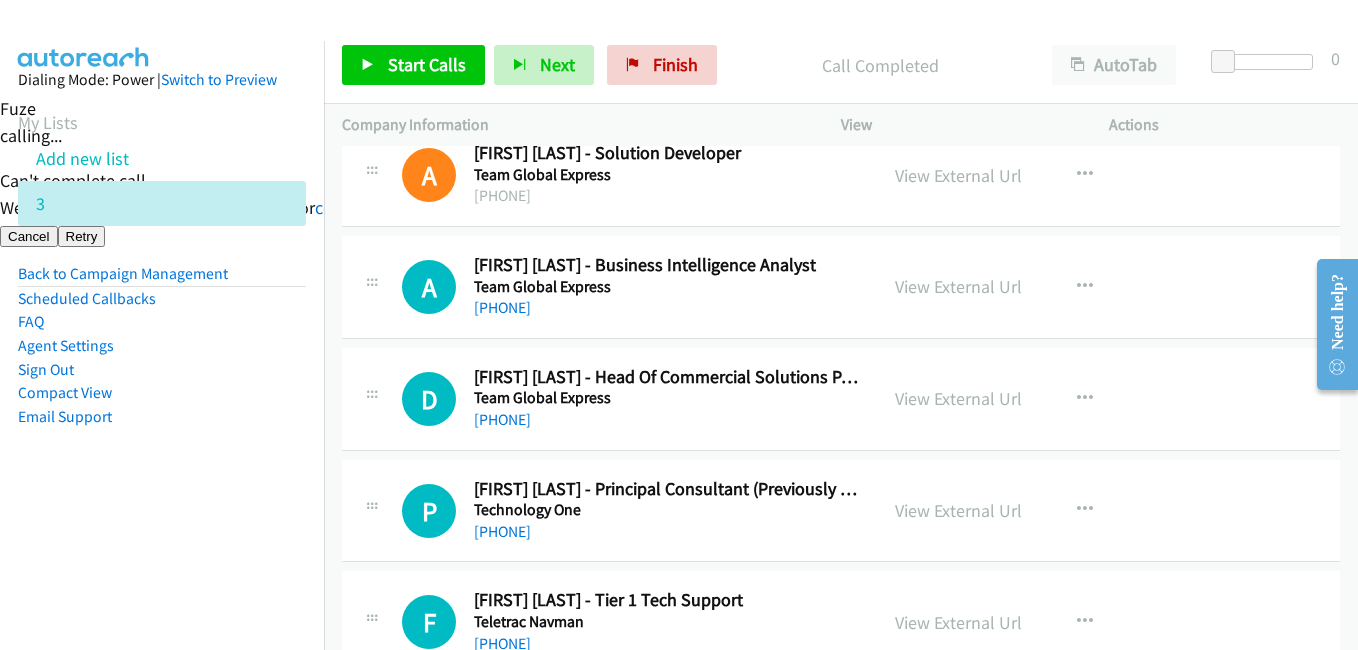 scroll, scrollTop: 2600, scrollLeft: 0, axis: vertical 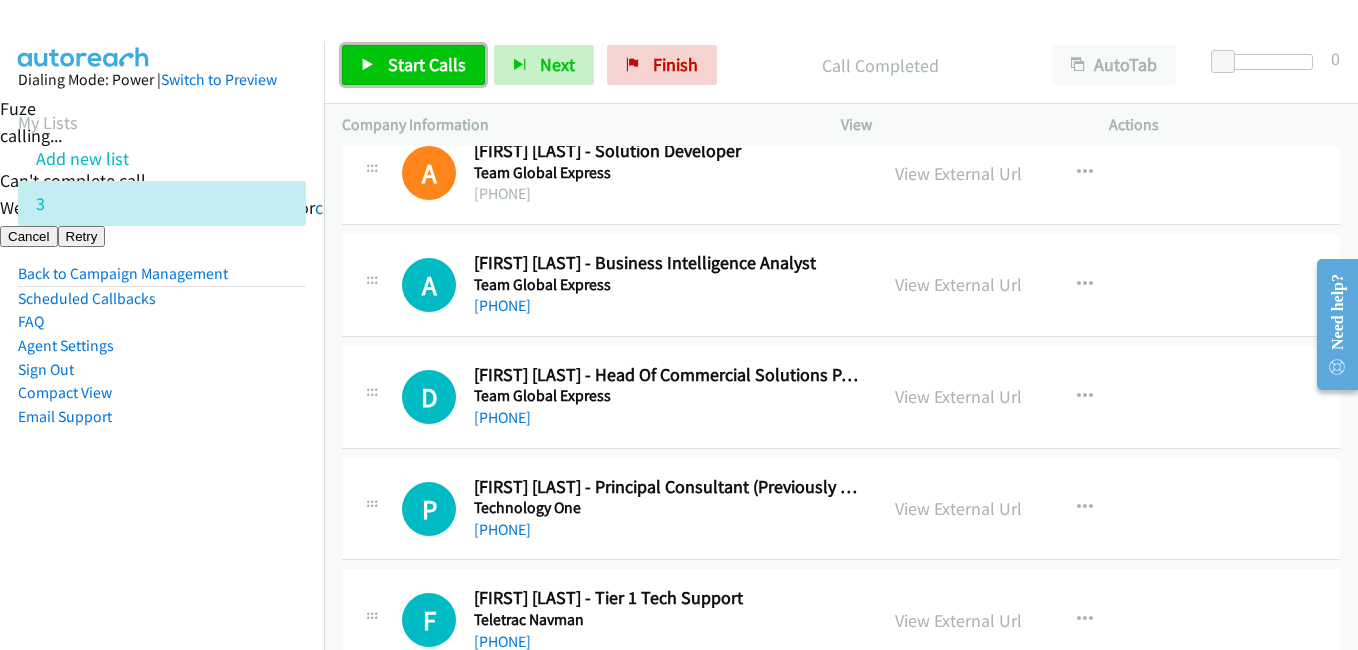 click on "Start Calls" at bounding box center (427, 64) 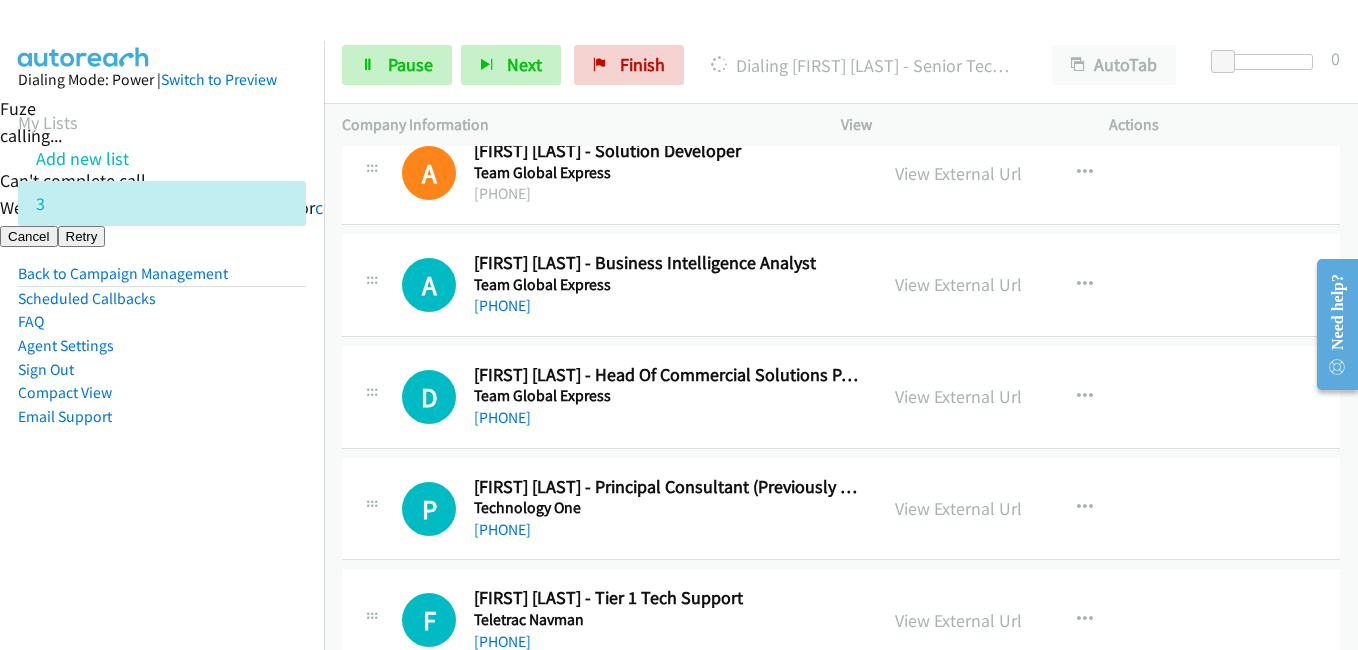 drag, startPoint x: 135, startPoint y: 481, endPoint x: 417, endPoint y: 62, distance: 505.0594 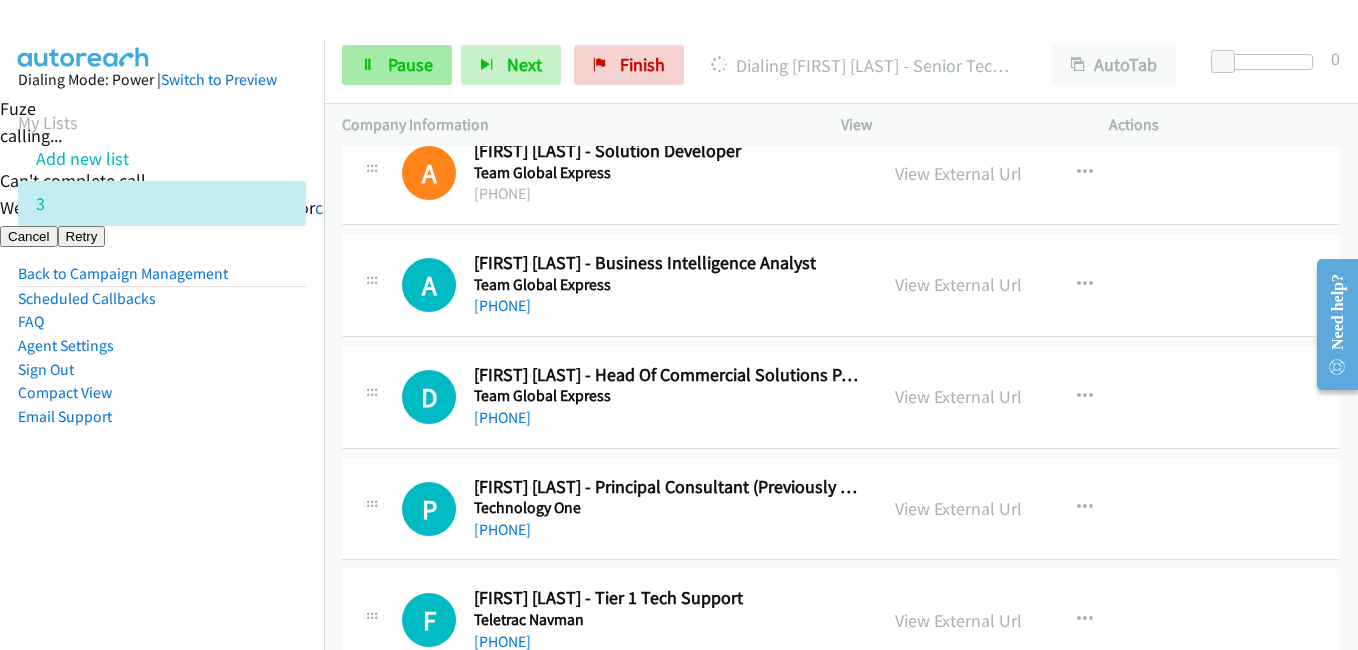 click on "Dialing Mode: Power
|
Switch to Preview
My Lists
Add new list
3
Back to Campaign Management
Scheduled Callbacks
FAQ
Agent Settings
Sign Out
Compact View
Email Support" at bounding box center [162, 280] 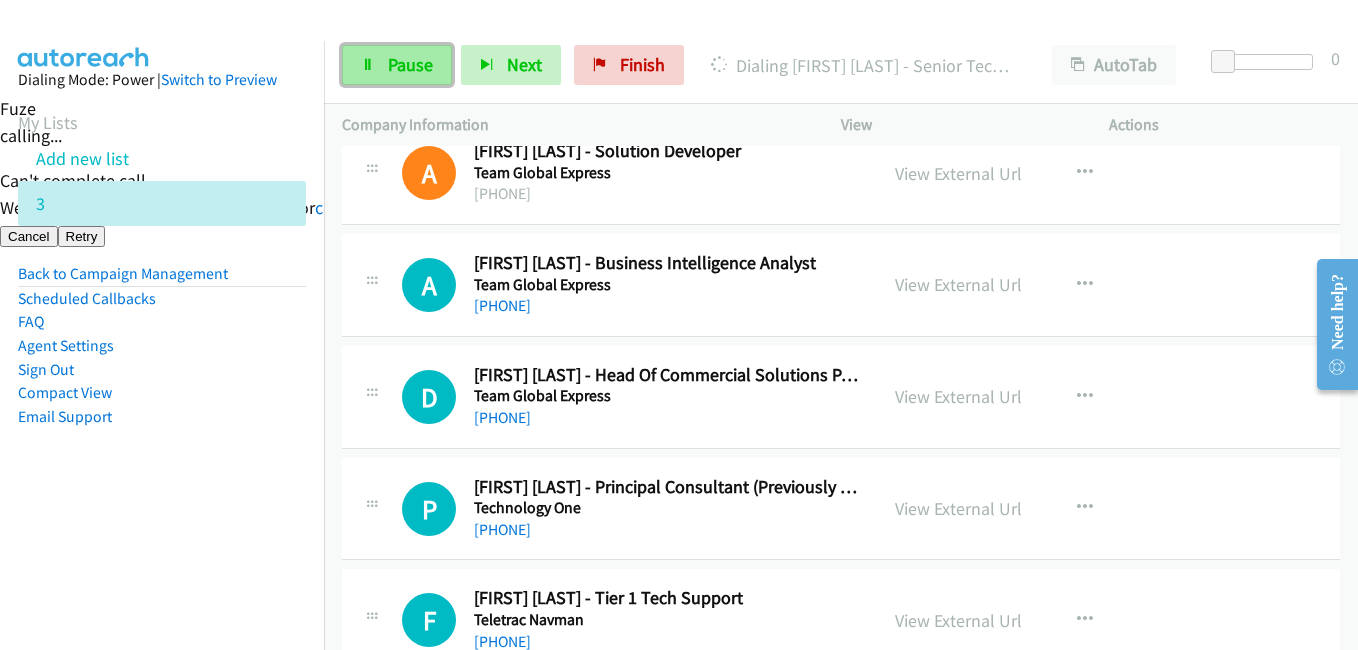 click on "Pause" at bounding box center (410, 64) 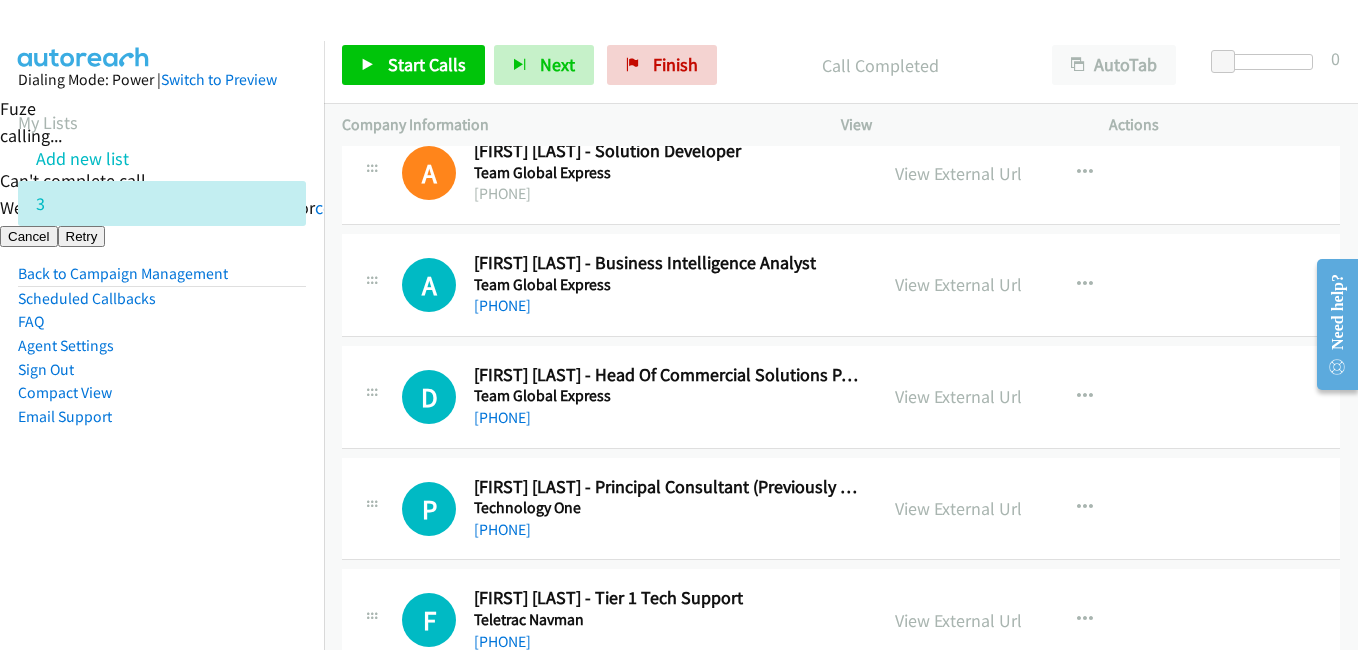 drag, startPoint x: 305, startPoint y: 502, endPoint x: 316, endPoint y: 478, distance: 26.400757 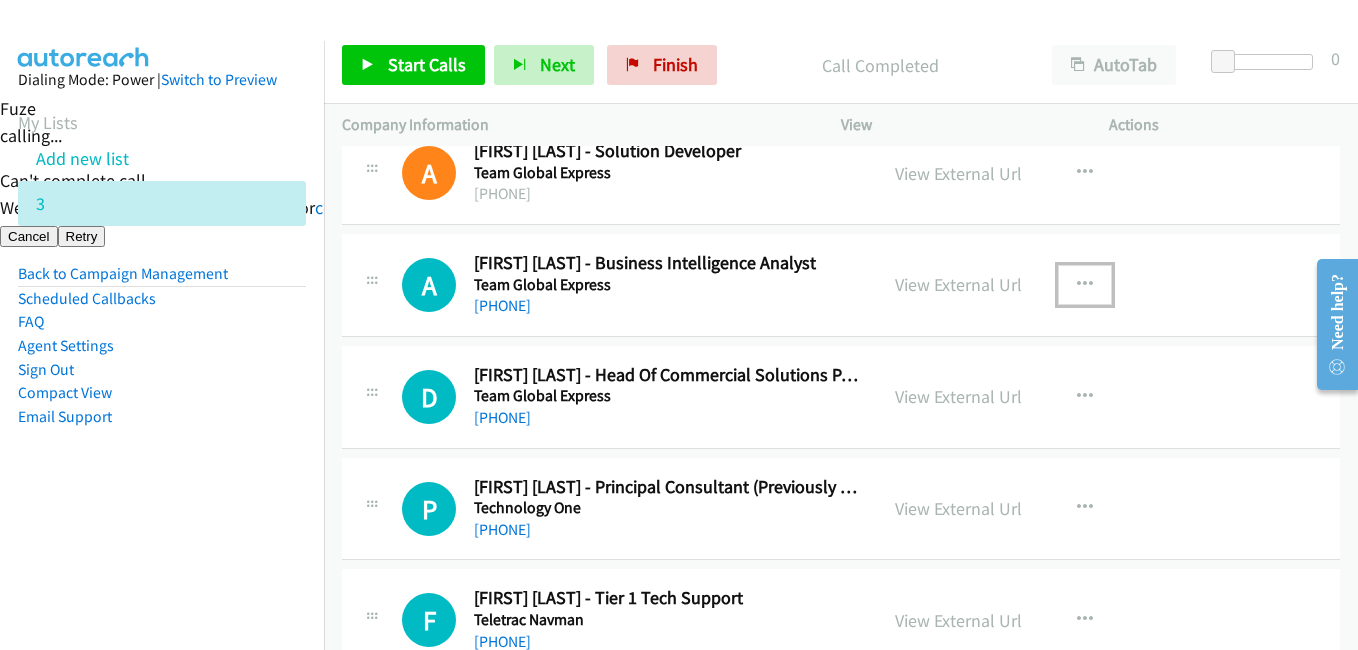 click at bounding box center [1085, 285] 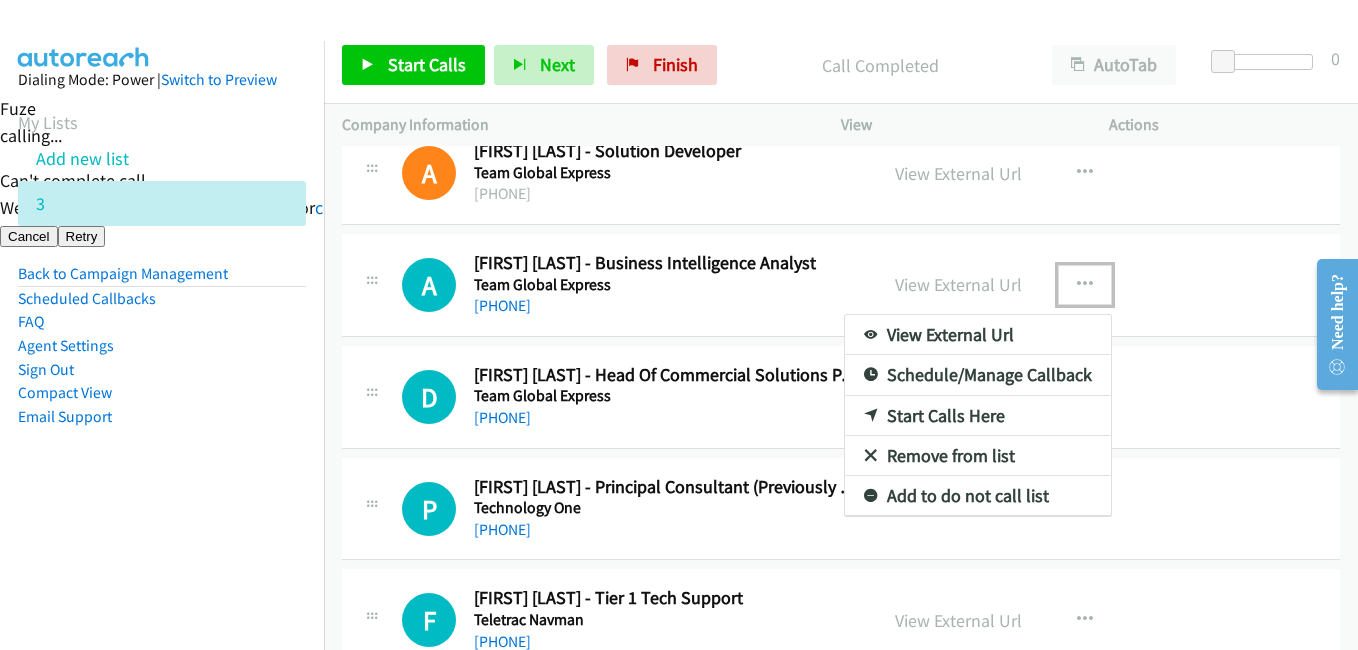 click on "Start Calls Here" at bounding box center [978, 416] 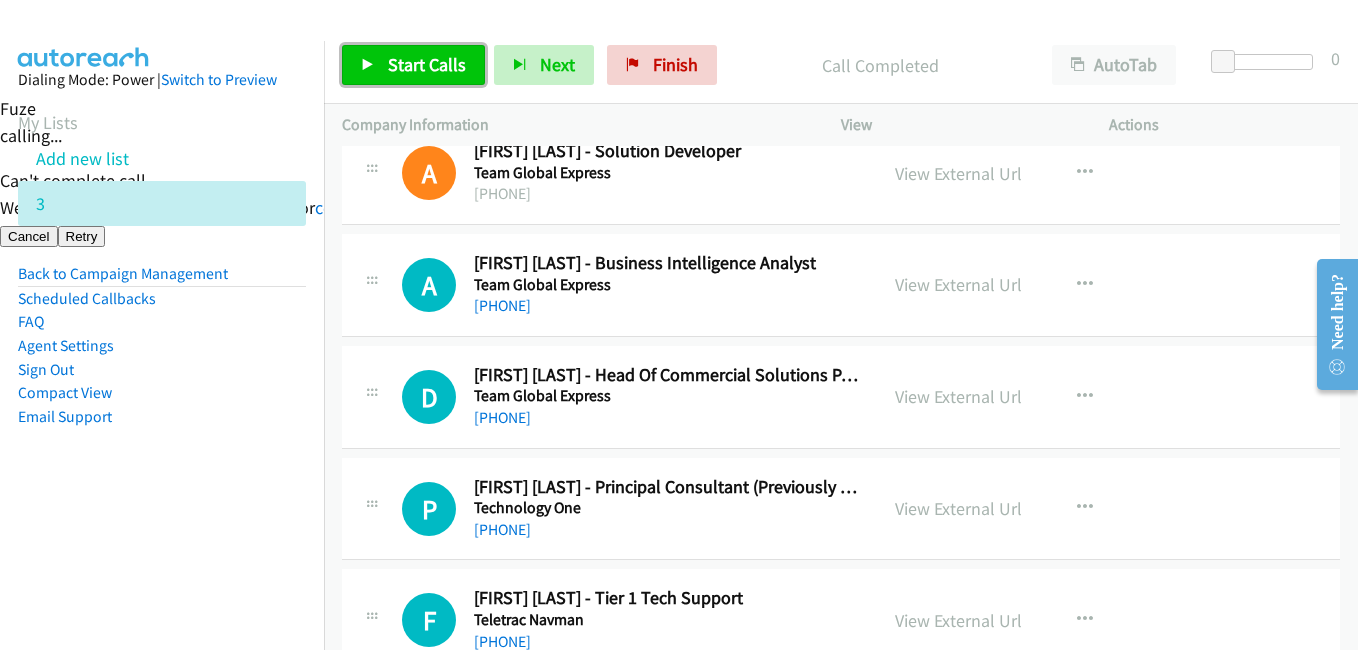 click on "Start Calls" at bounding box center (427, 64) 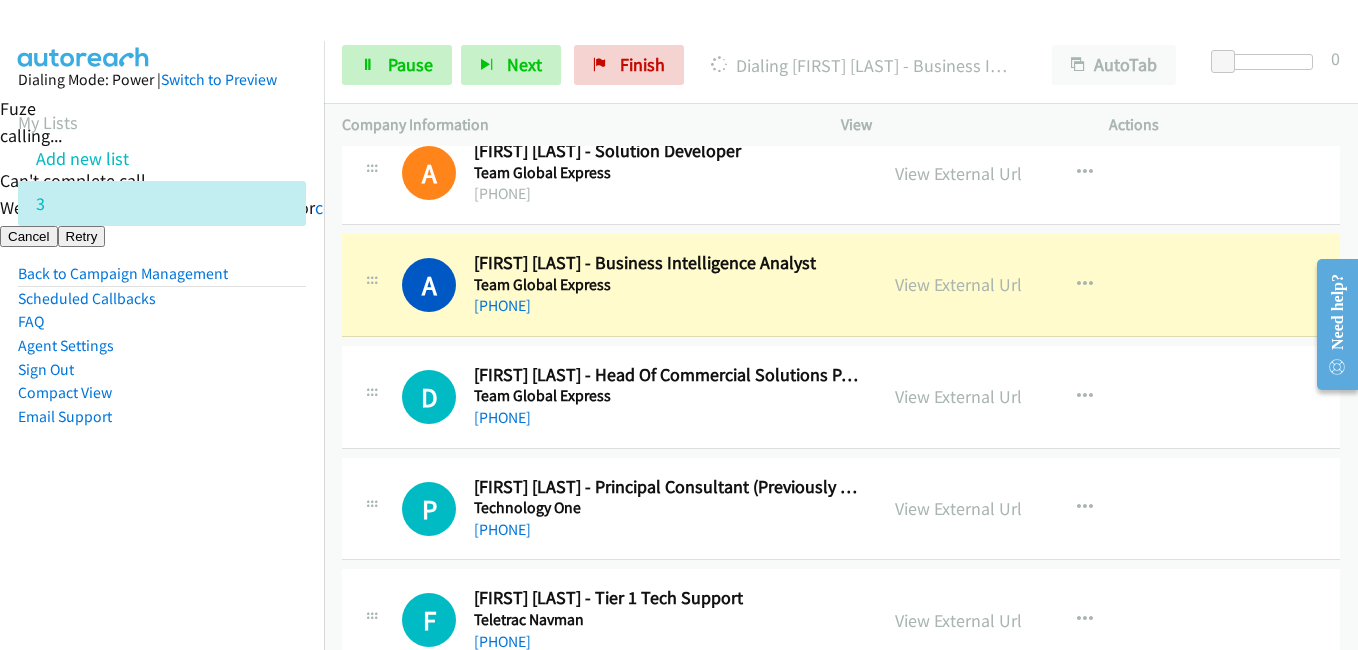 click on "Email Support" at bounding box center [162, 417] 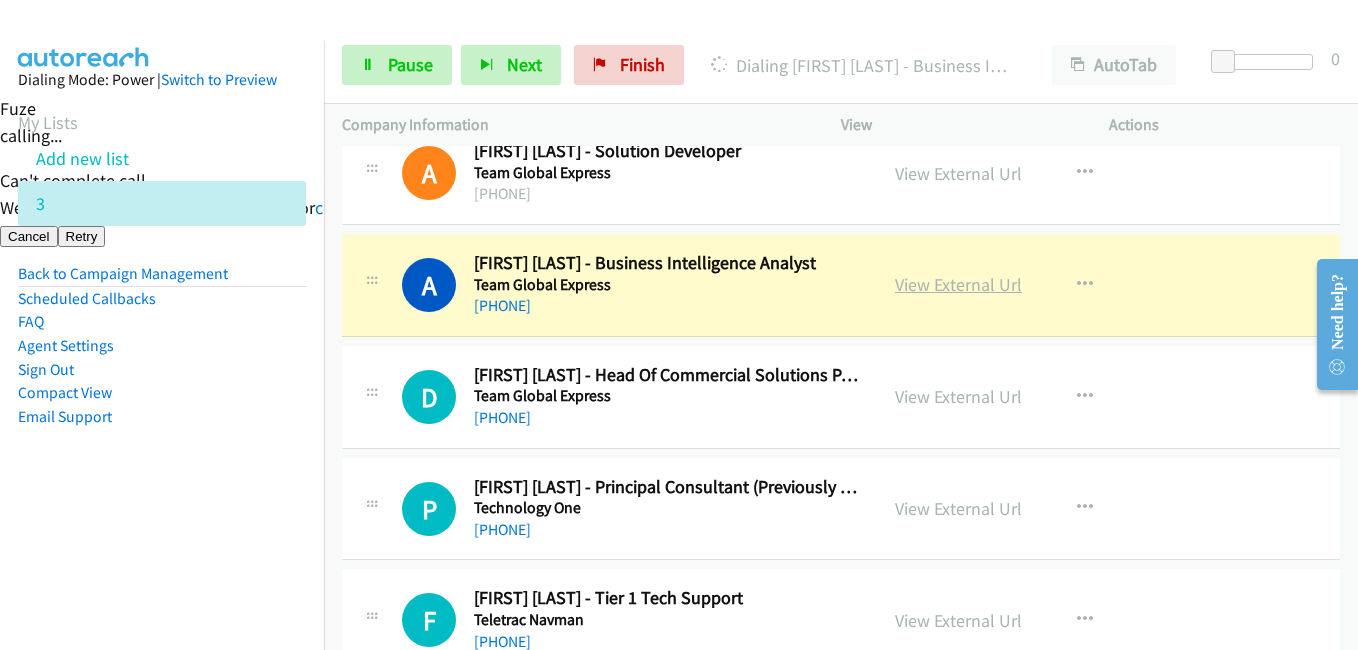 click on "View External Url" at bounding box center (958, 284) 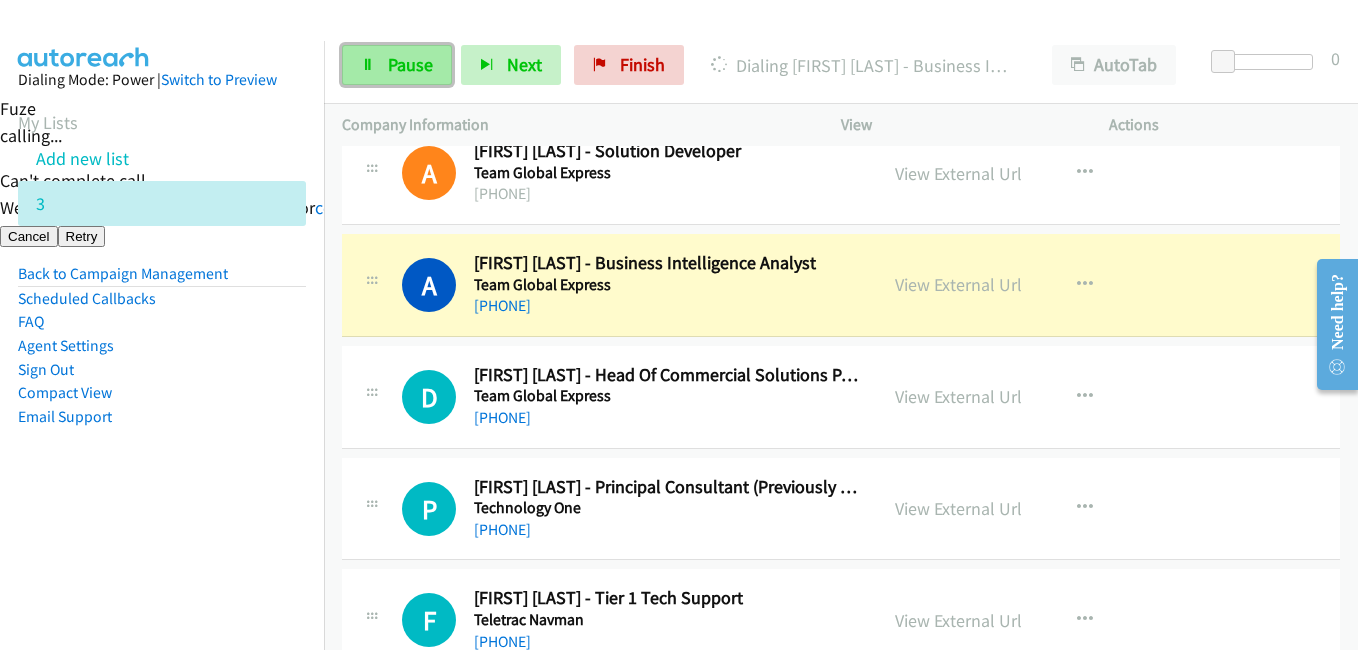 click on "Pause" at bounding box center [410, 64] 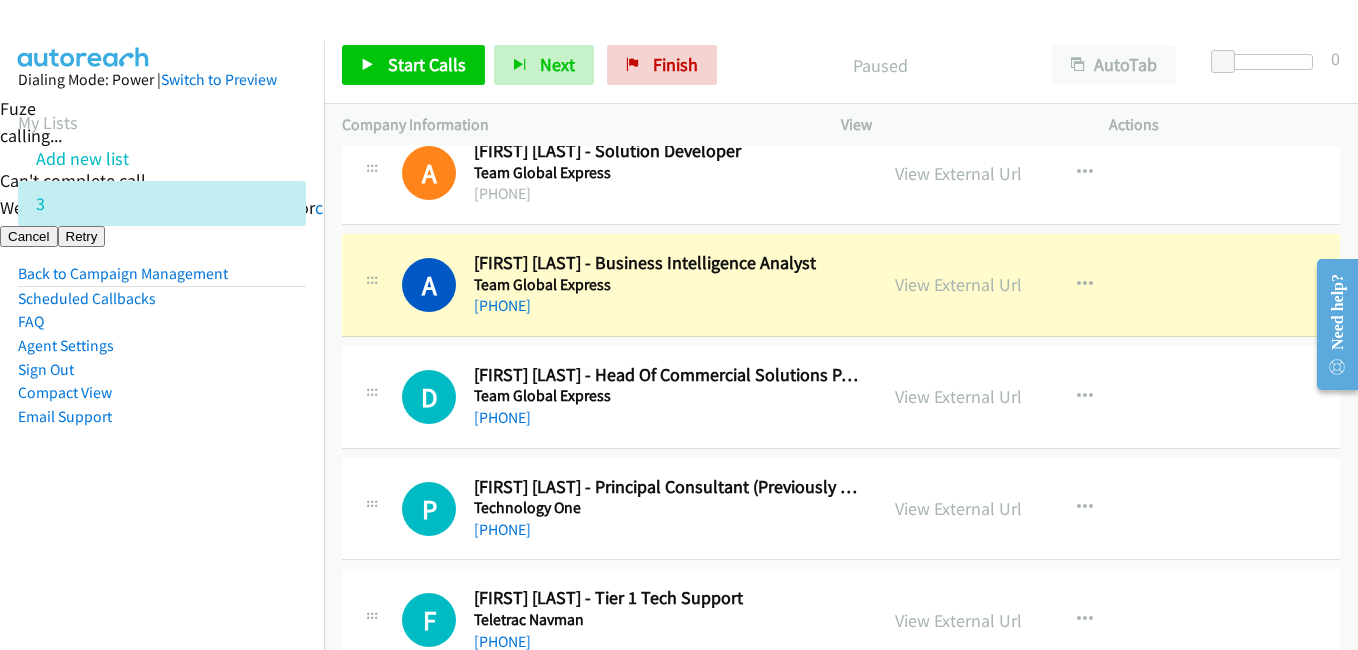 click on "Dialing Mode: Power
|
Switch to Preview
My Lists
Add new list
3
Back to Campaign Management
Scheduled Callbacks
FAQ
Agent Settings
Sign Out
Compact View
Email Support" at bounding box center [162, 280] 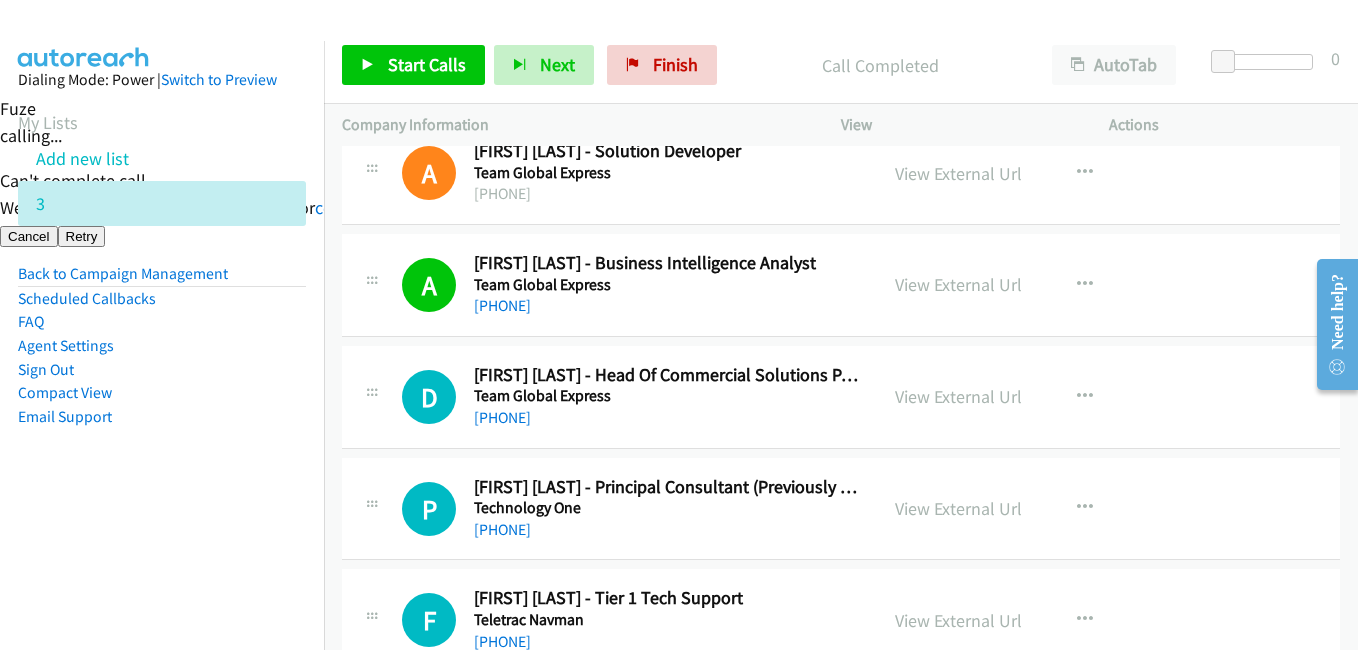 click on "Dialing Mode: Power
|
Switch to Preview
My Lists
Add new list
3
Back to Campaign Management
Scheduled Callbacks
FAQ
Agent Settings
Sign Out
Compact View
Email Support" at bounding box center [162, 366] 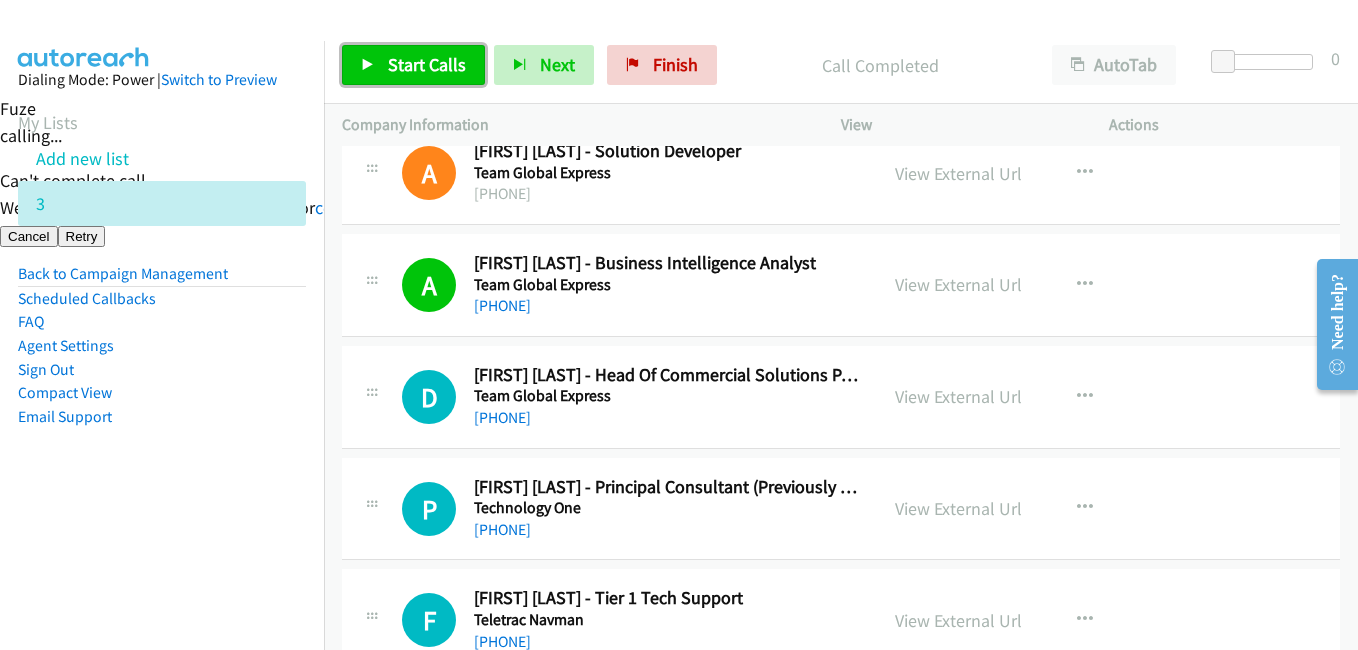 click on "Start Calls" at bounding box center (427, 64) 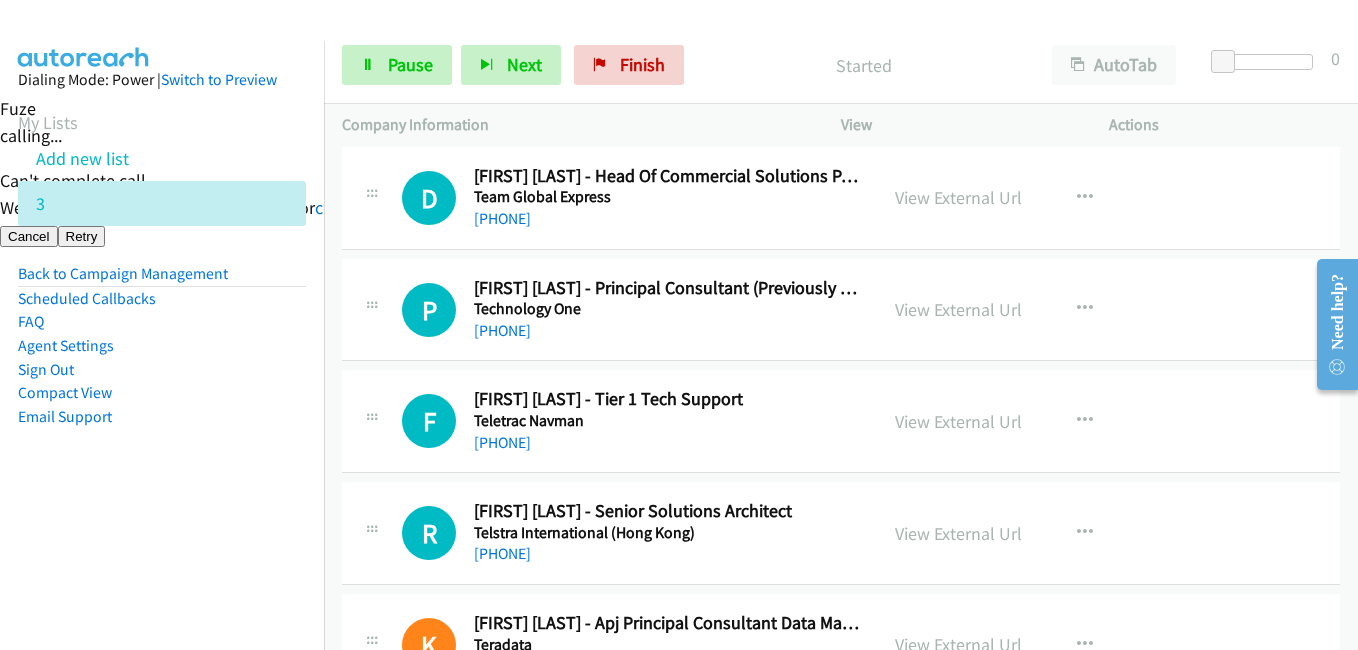 scroll, scrollTop: 2800, scrollLeft: 0, axis: vertical 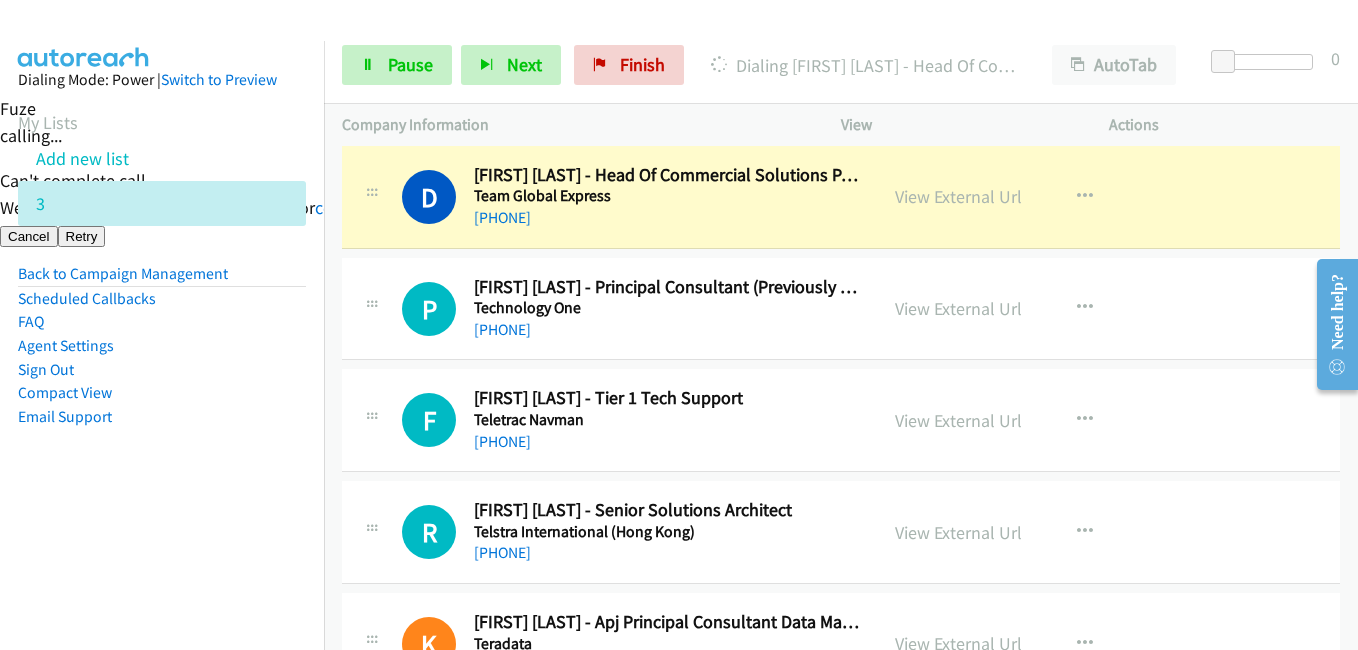 click on "Dialing Mode: Power
|
Switch to Preview
My Lists
Add new list
3
Back to Campaign Management
Scheduled Callbacks
FAQ
Agent Settings
Sign Out
Compact View
Email Support" at bounding box center (162, 280) 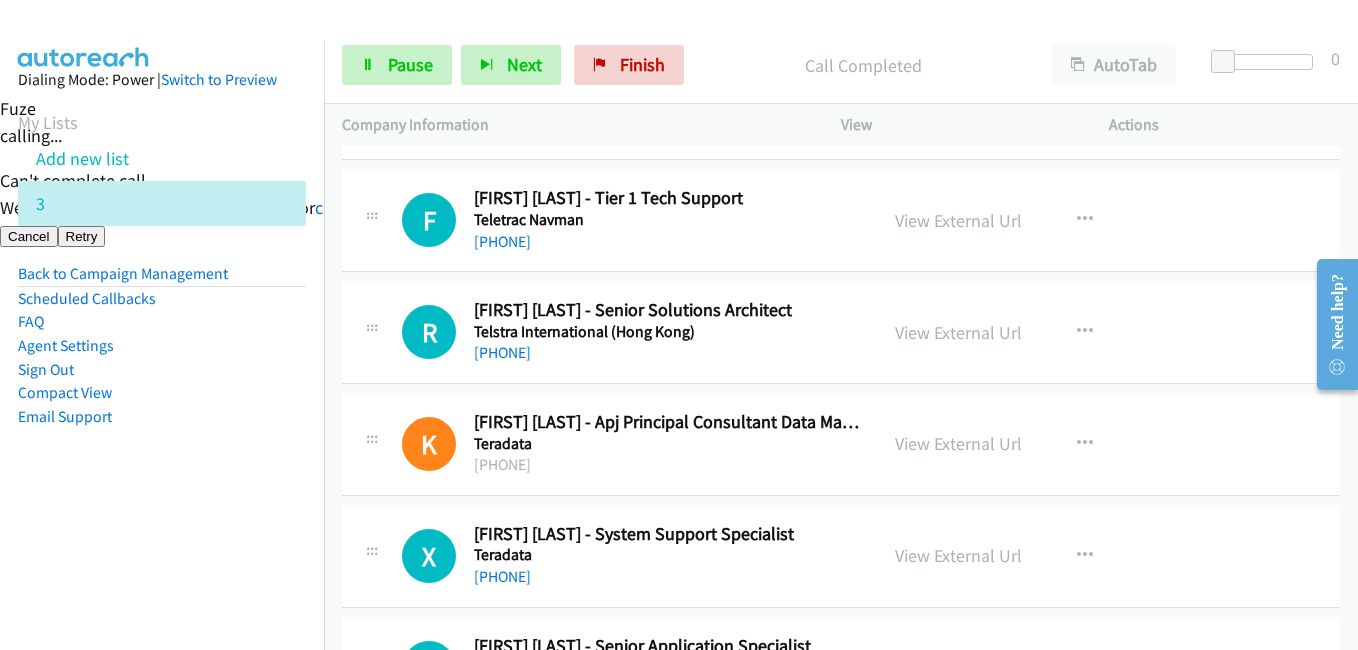 click on "Dialing Mode: Power
|
Switch to Preview
My Lists
Add new list
3
Back to Campaign Management
Scheduled Callbacks
FAQ
Agent Settings
Sign Out
Compact View
Email Support" at bounding box center (162, 280) 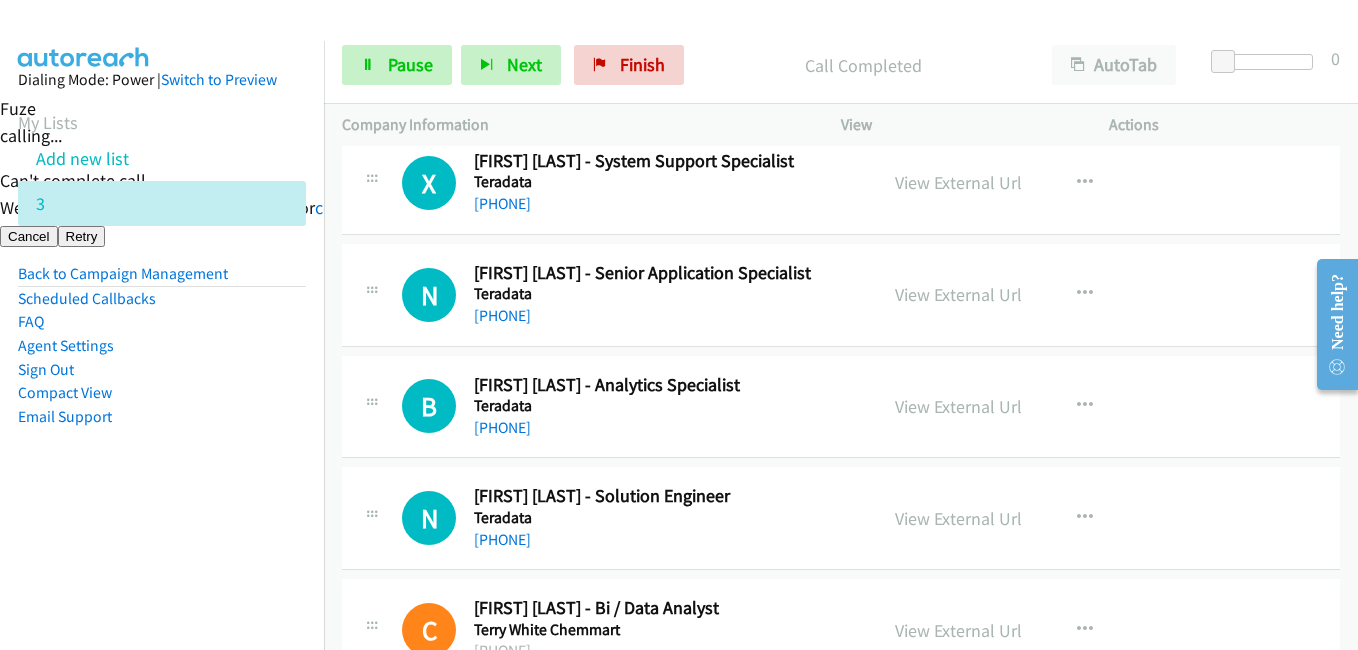 scroll, scrollTop: 3400, scrollLeft: 0, axis: vertical 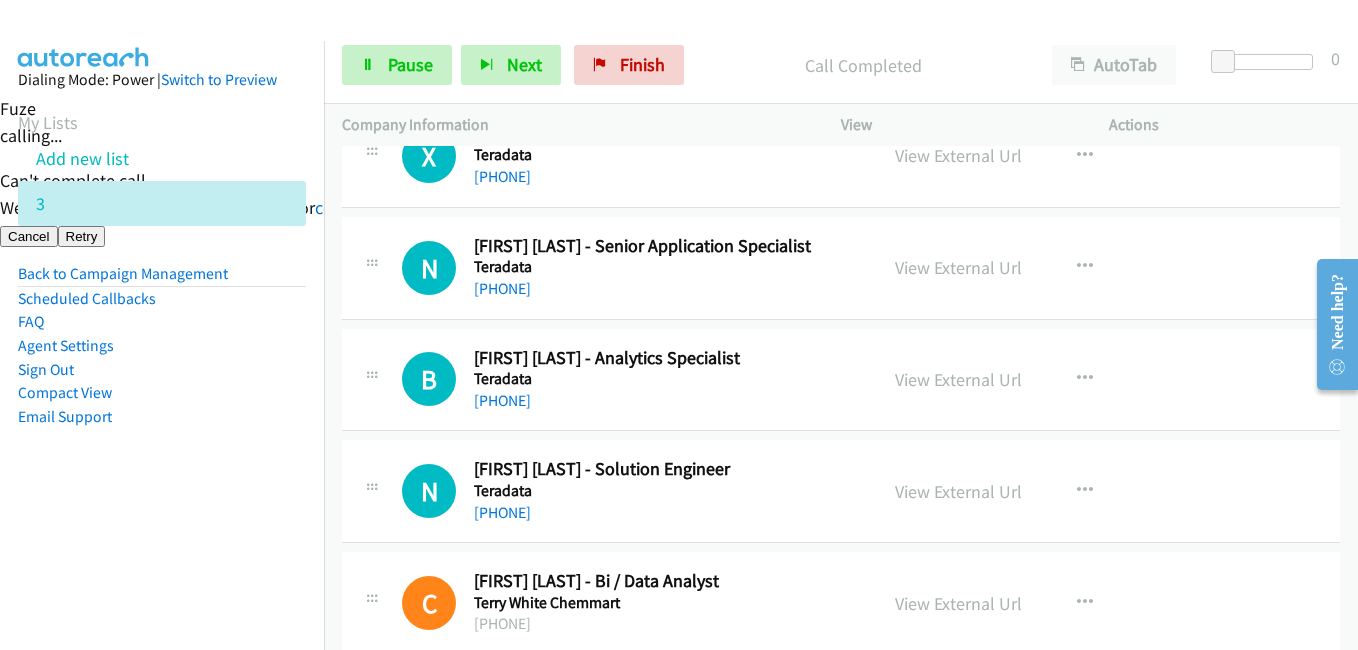 click on "Dialing Mode: Power
|
Switch to Preview
My Lists
Add new list
3
Back to Campaign Management
Scheduled Callbacks
FAQ
Agent Settings
Sign Out
Compact View
Email Support" at bounding box center [162, 366] 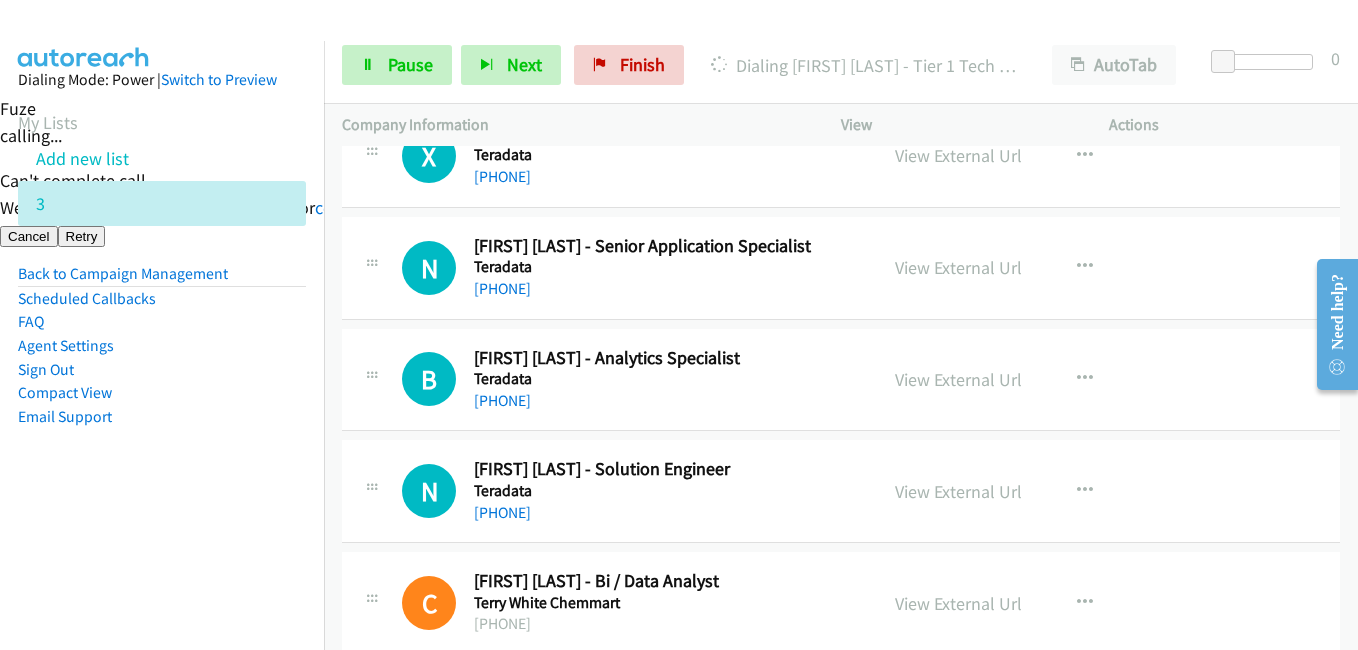 click on "Dialing Mode: Power
|
Switch to Preview
My Lists
Add new list
3
Back to Campaign Management
Scheduled Callbacks
FAQ
Agent Settings
Sign Out
Compact View
Email Support" at bounding box center (162, 280) 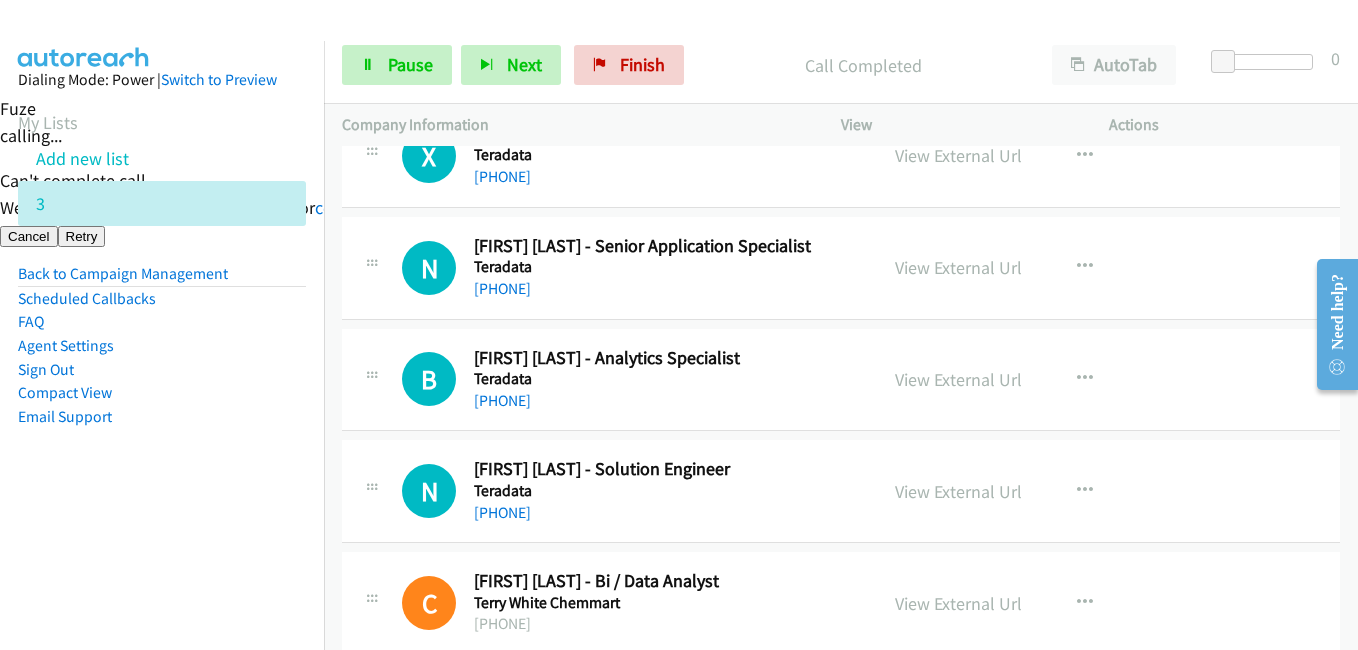 click on "Dialing Mode: Power
|
Switch to Preview
My Lists
Add new list
3
Back to Campaign Management
Scheduled Callbacks
FAQ
Agent Settings
Sign Out
Compact View
Email Support" at bounding box center [162, 366] 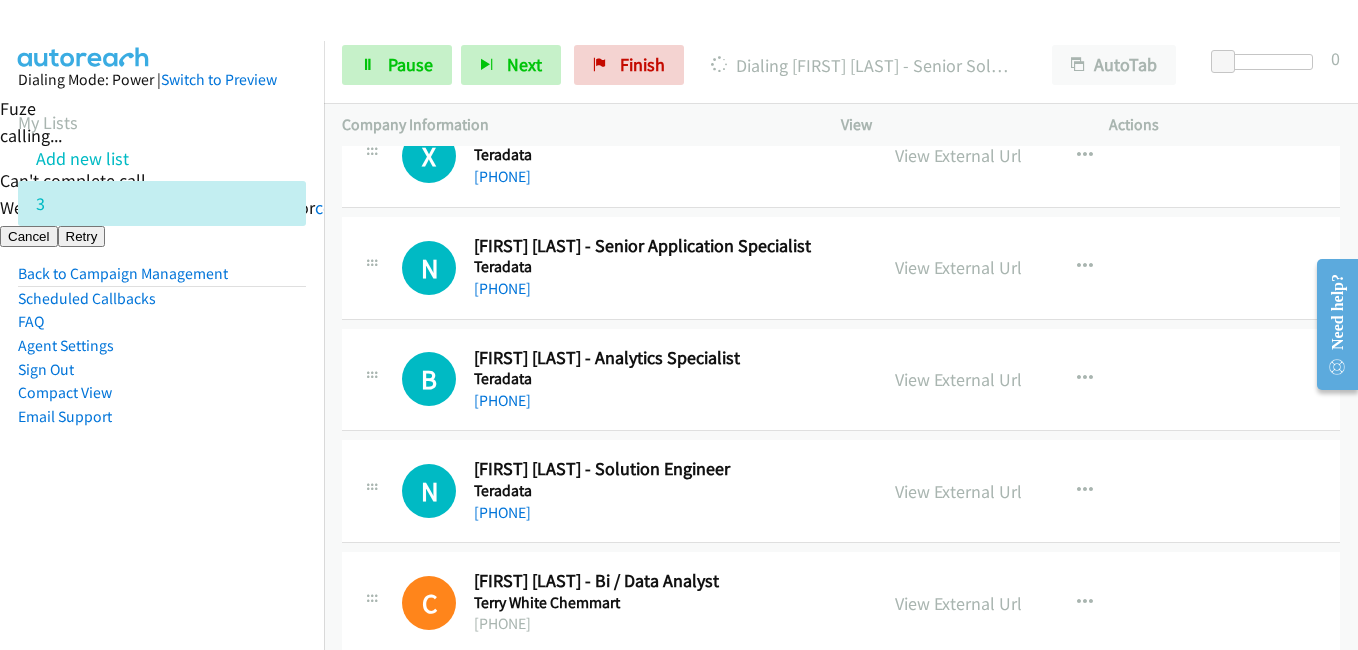 click on "Dialing Mode: Power
|
Switch to Preview
My Lists
Add new list
3
Back to Campaign Management
Scheduled Callbacks
FAQ
Agent Settings
Sign Out
Compact View
Email Support" at bounding box center (162, 280) 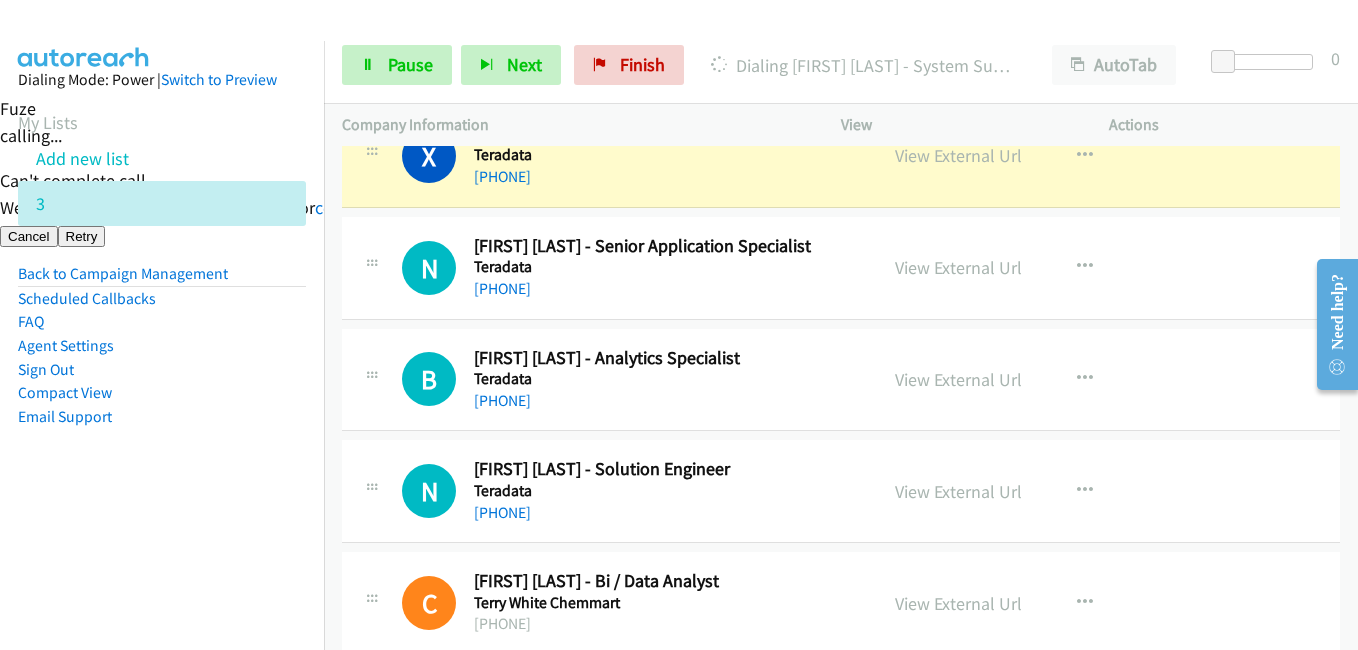 click on "Dialing Mode: Power
|
Switch to Preview
My Lists
Add new list
3
Back to Campaign Management
Scheduled Callbacks
FAQ
Agent Settings
Sign Out
Compact View
Email Support" at bounding box center (162, 366) 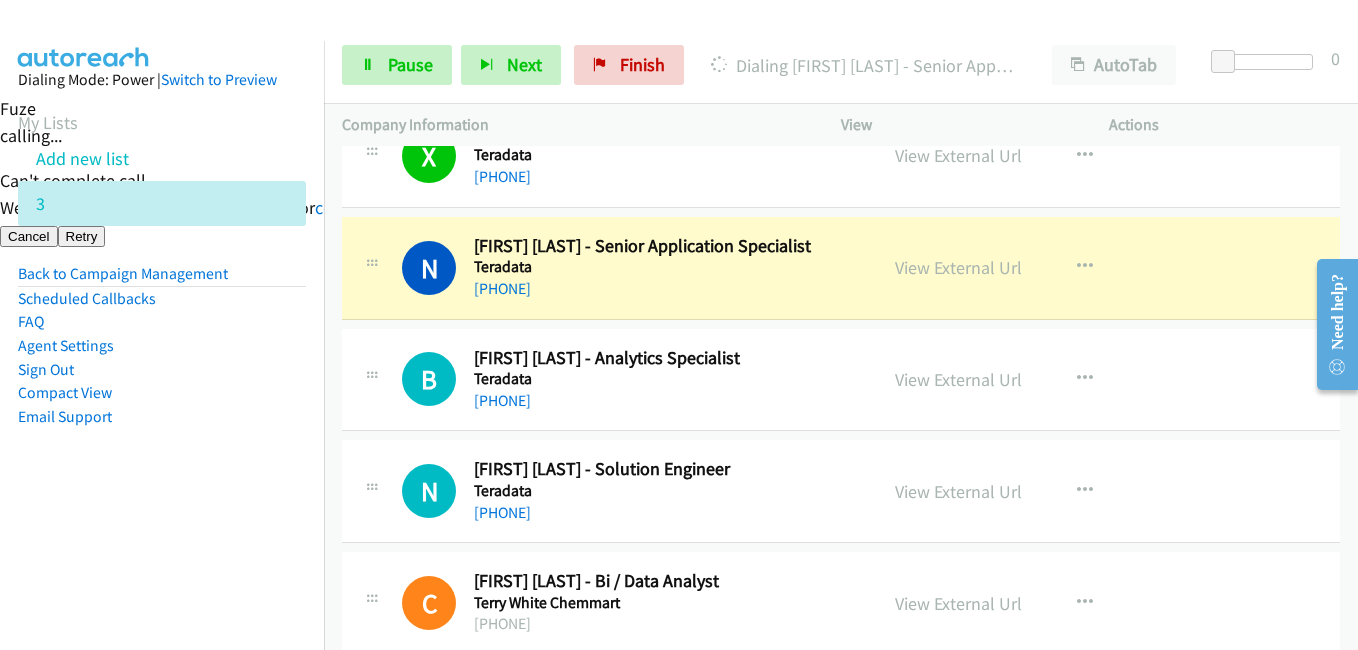drag, startPoint x: 160, startPoint y: 490, endPoint x: 258, endPoint y: 481, distance: 98.4124 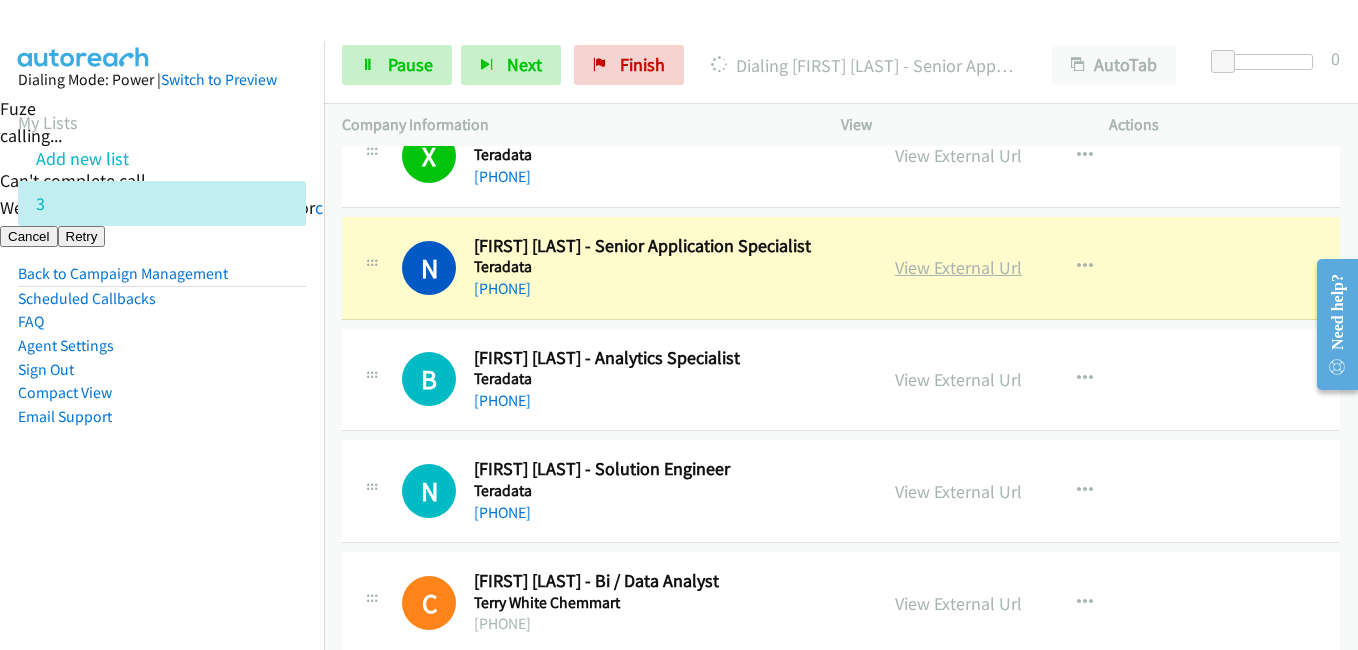 click on "View External Url" at bounding box center [958, 267] 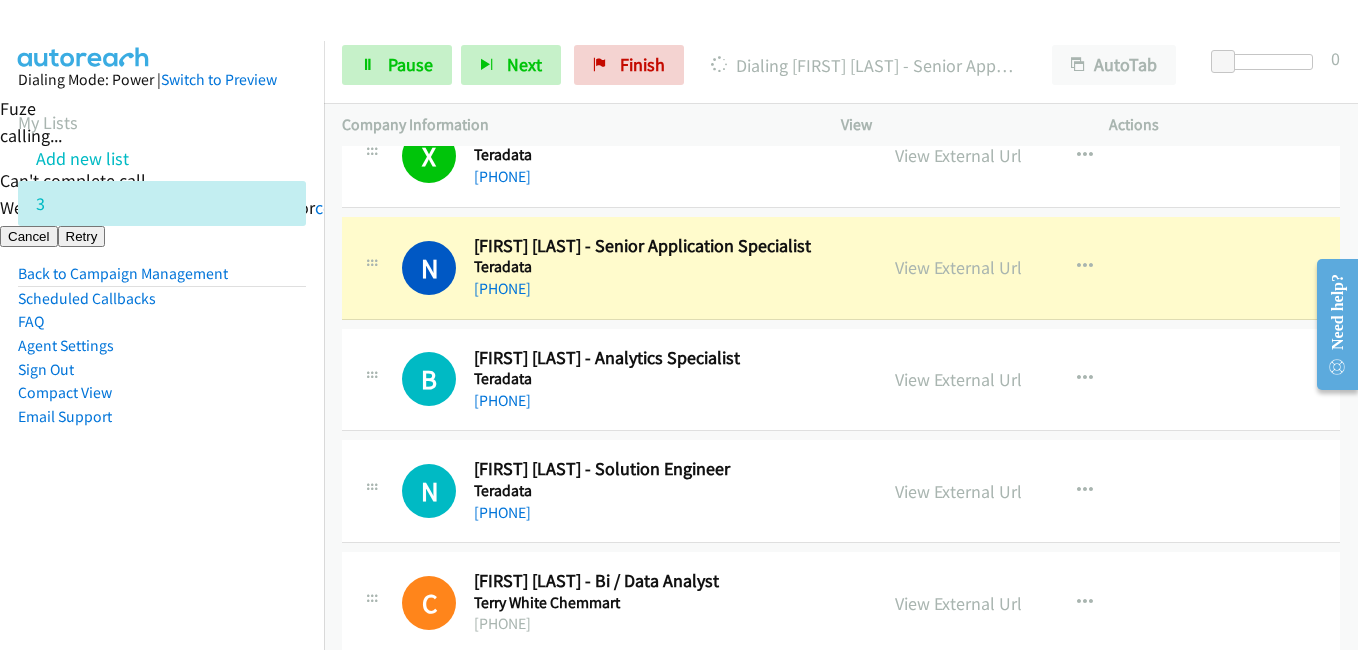 click on "Dialing Mode: Power
|
Switch to Preview
My Lists
Add new list
3
Back to Campaign Management
Scheduled Callbacks
FAQ
Agent Settings
Sign Out
Compact View
Email Support" at bounding box center [162, 280] 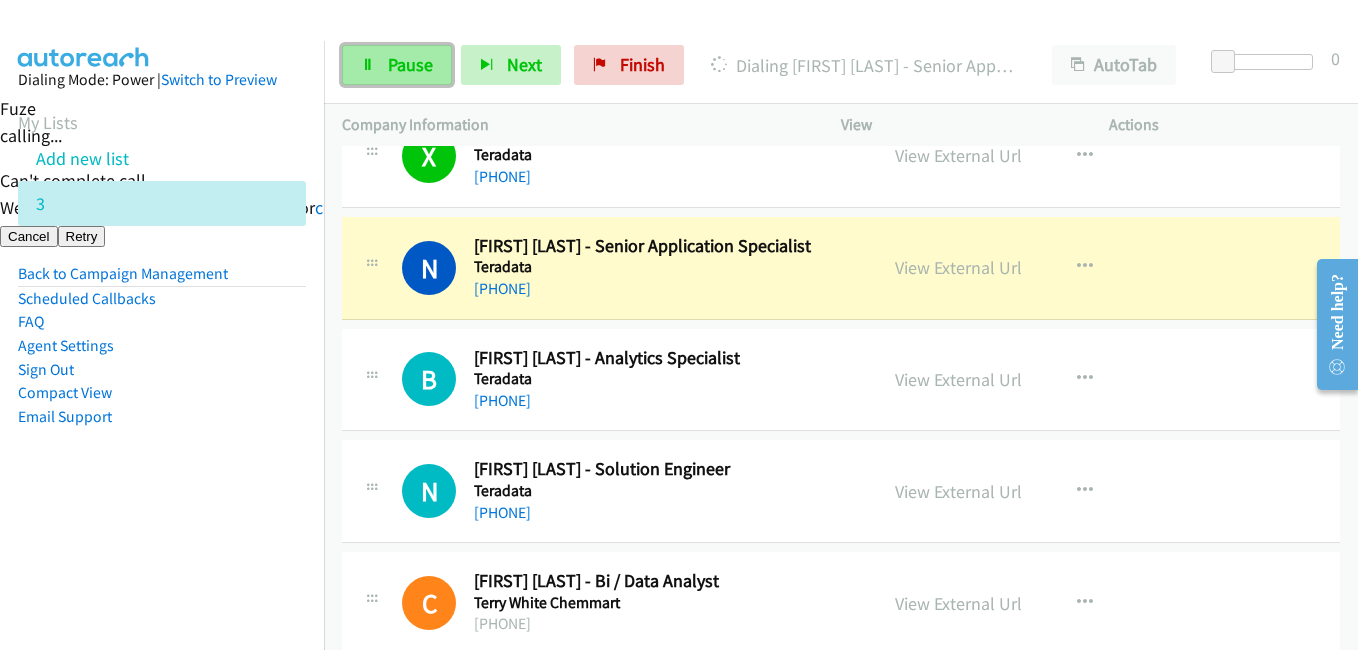 click on "Pause" at bounding box center (410, 64) 